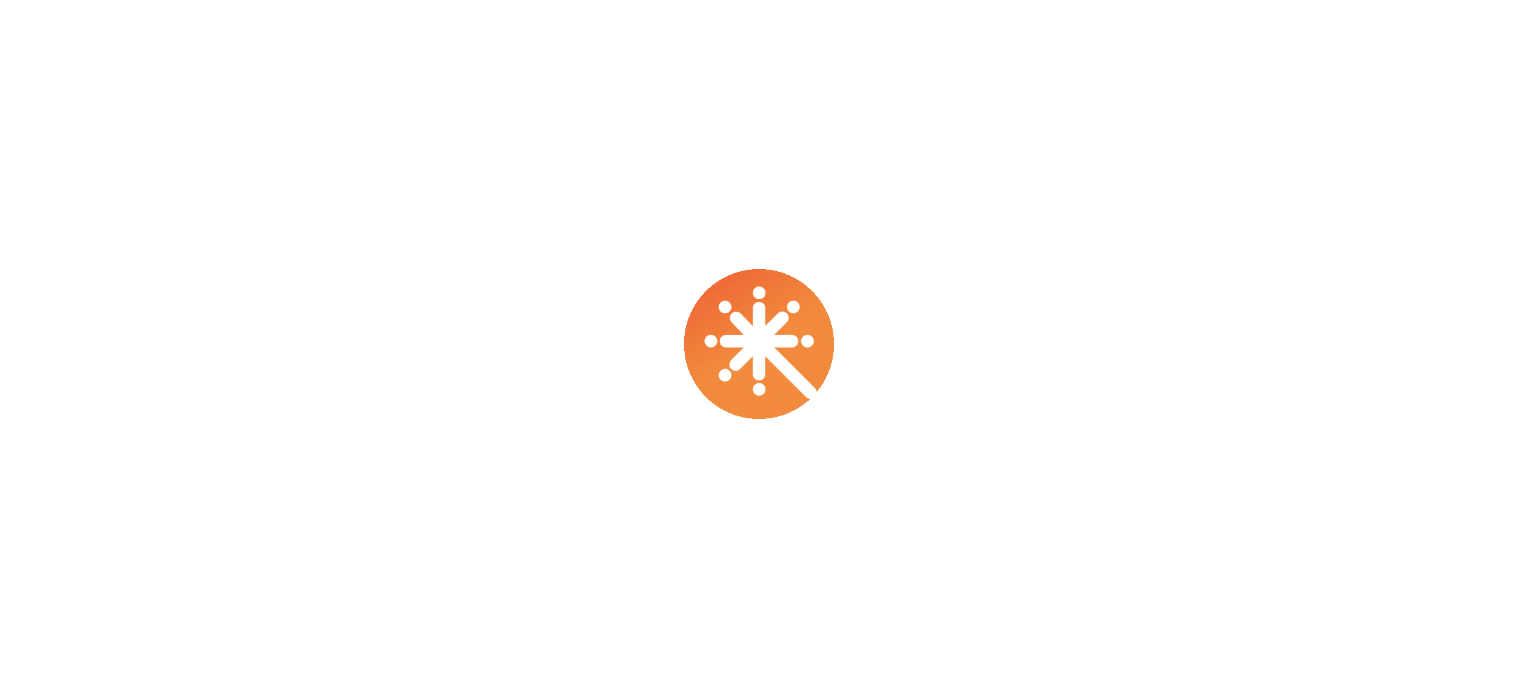 scroll, scrollTop: 0, scrollLeft: 0, axis: both 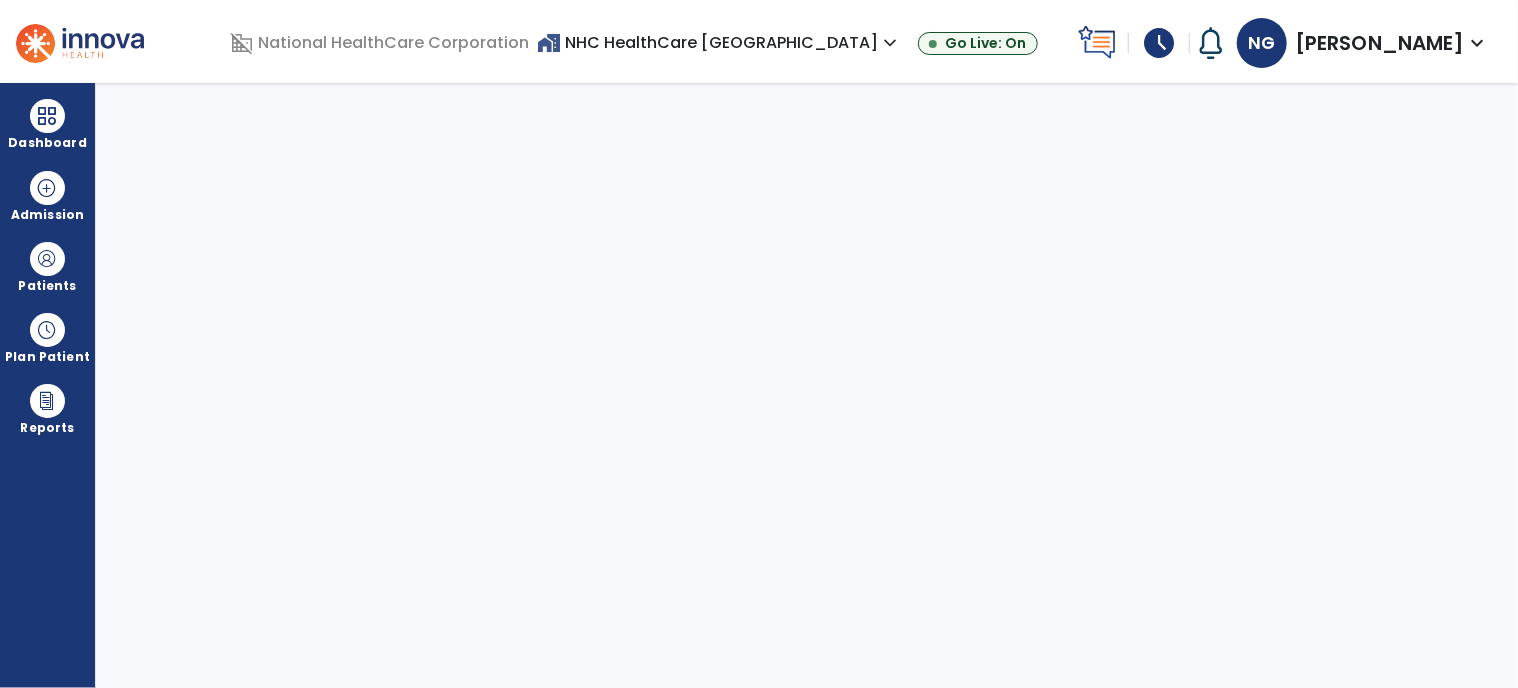 select on "****" 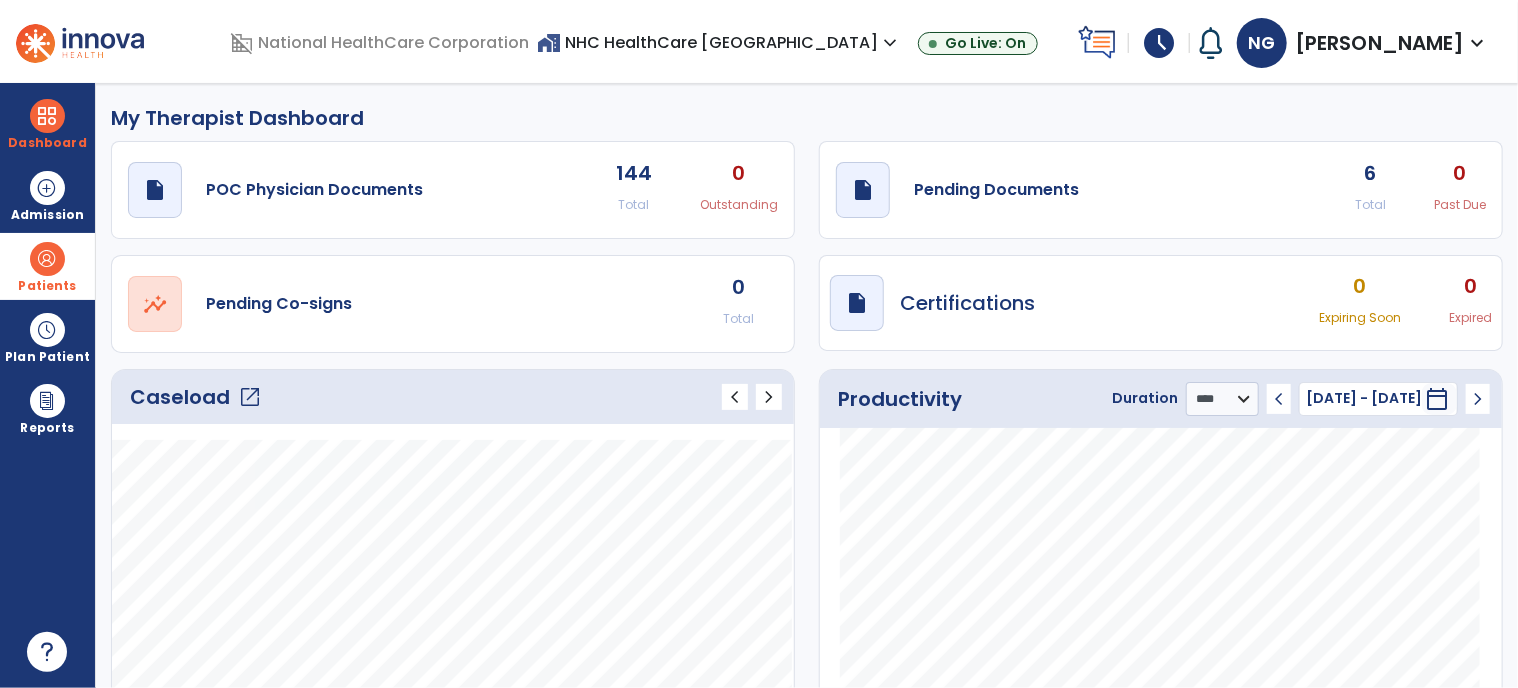 click at bounding box center (47, 259) 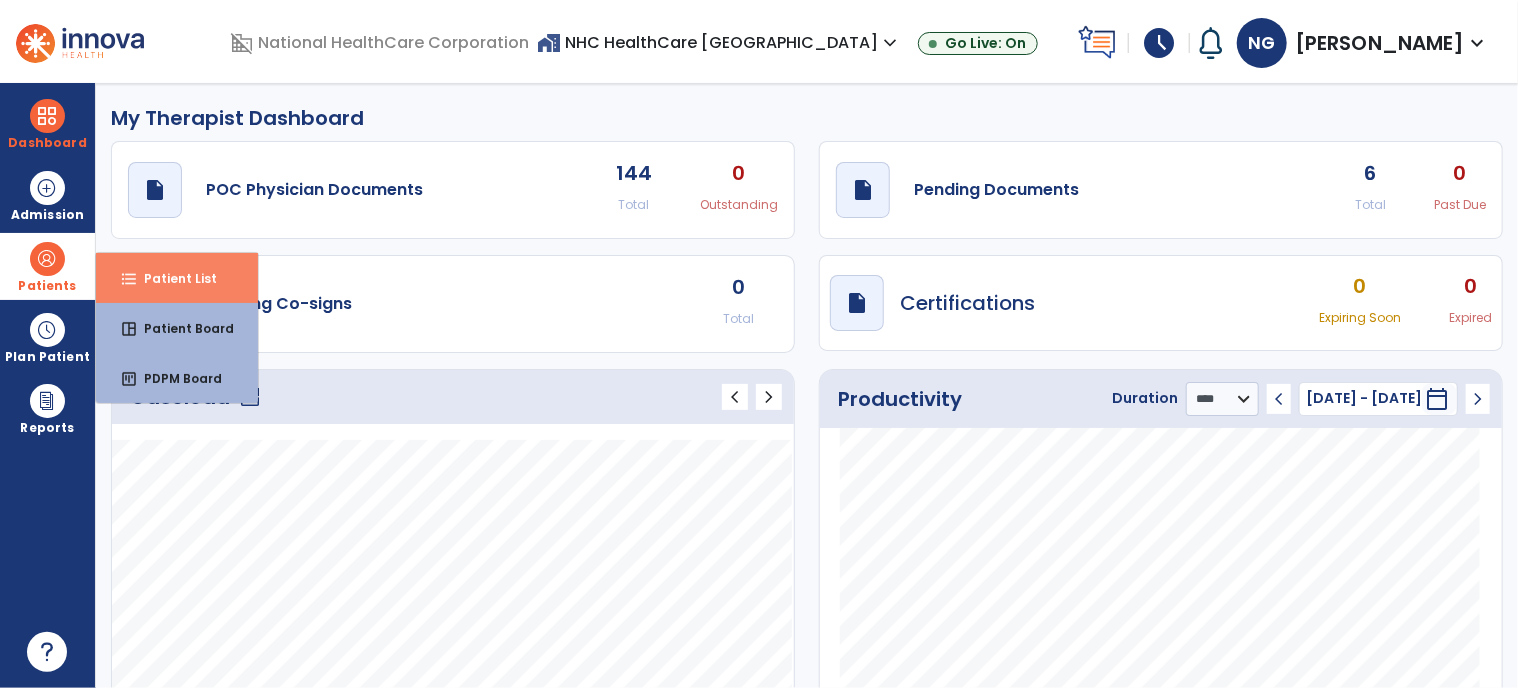 click on "format_list_bulleted  Patient List" at bounding box center (177, 278) 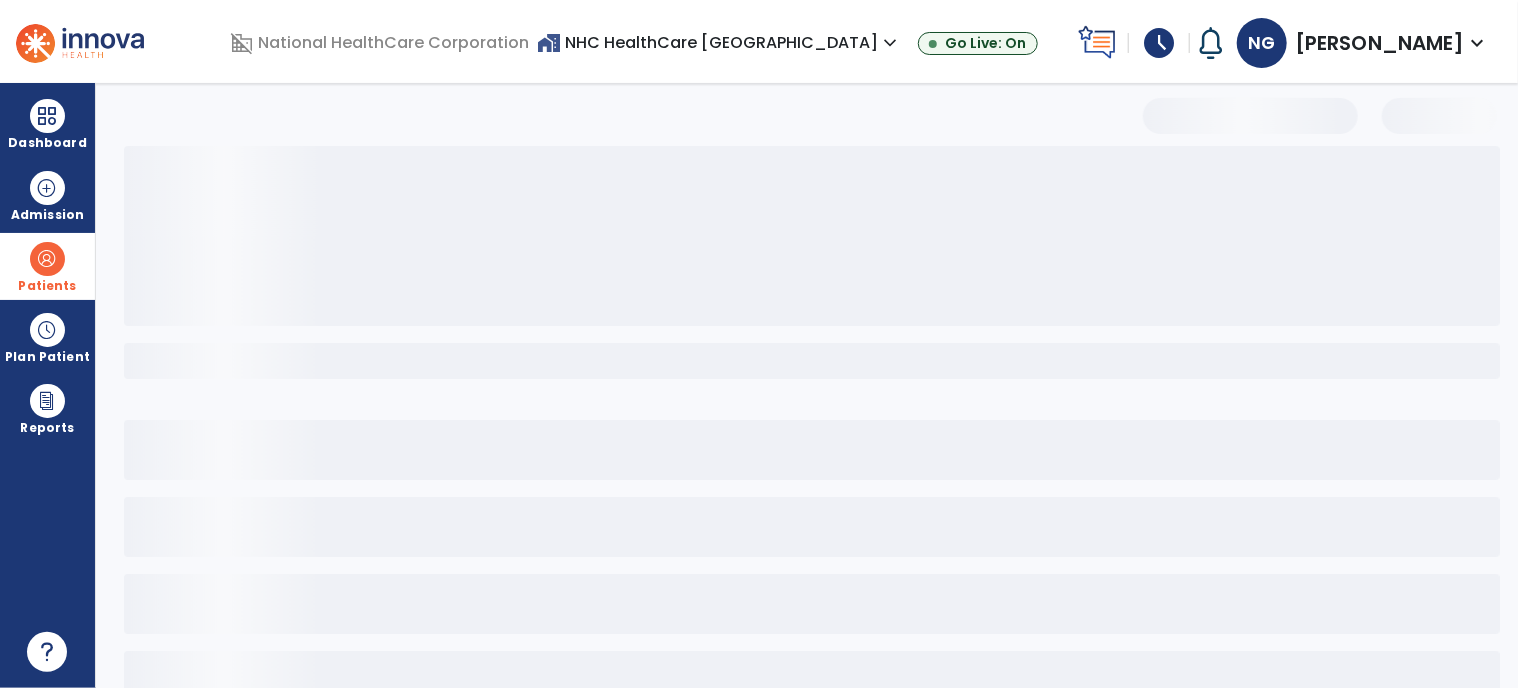 select on "***" 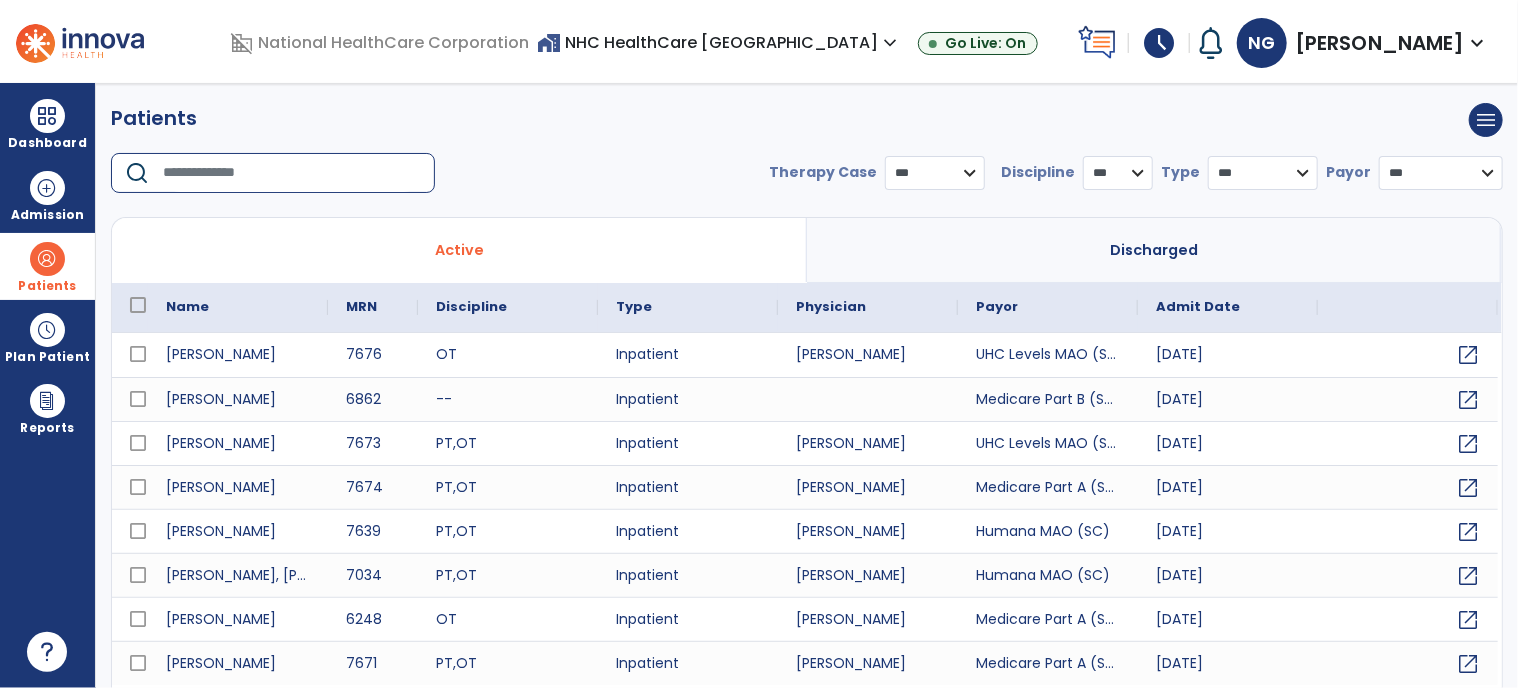 click at bounding box center (292, 173) 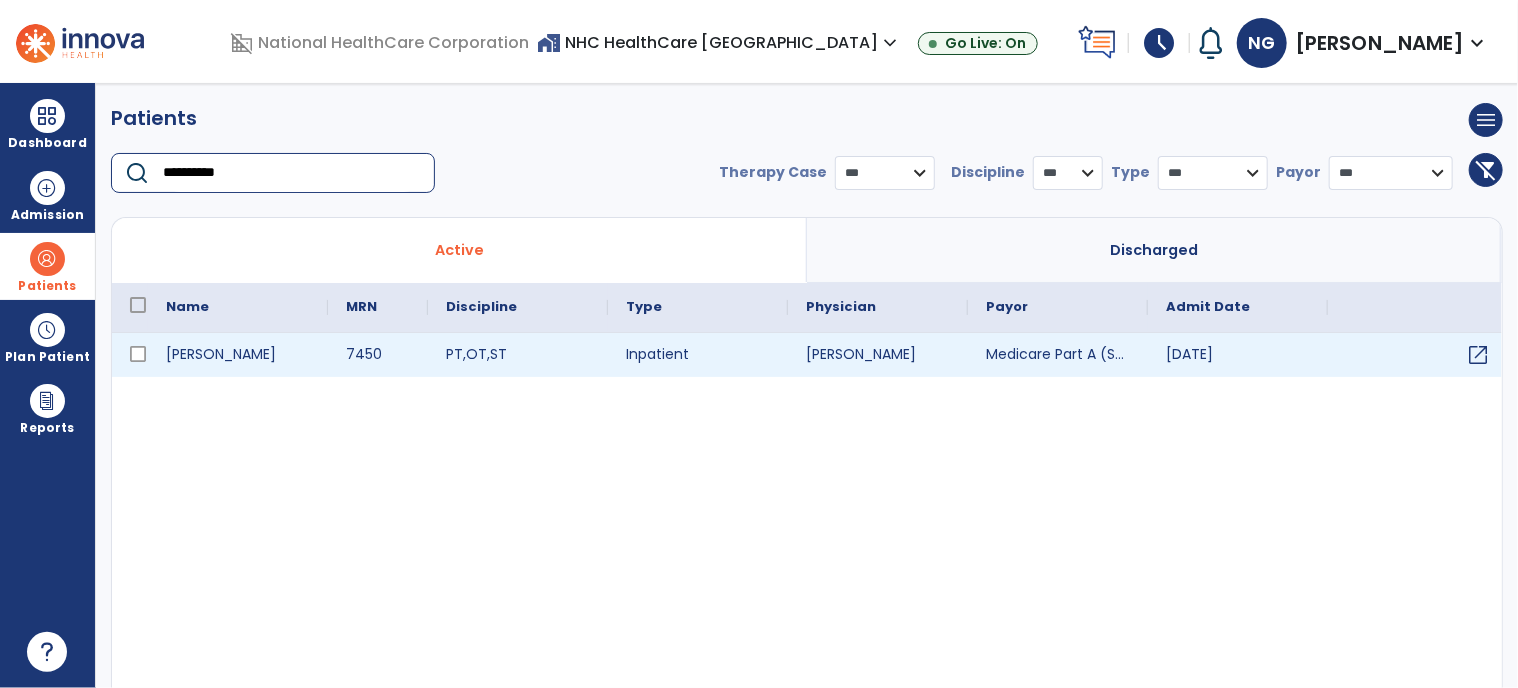 type on "**********" 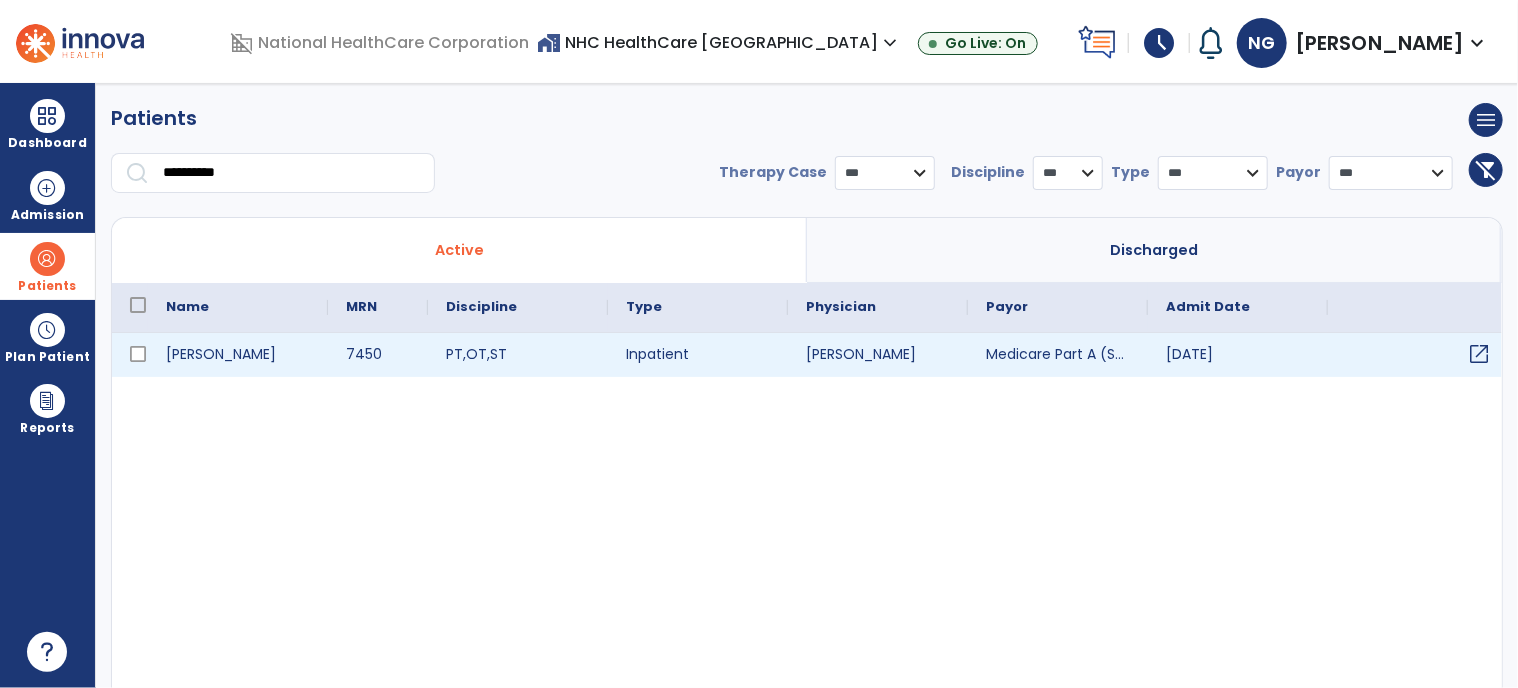 click on "open_in_new" at bounding box center [1479, 354] 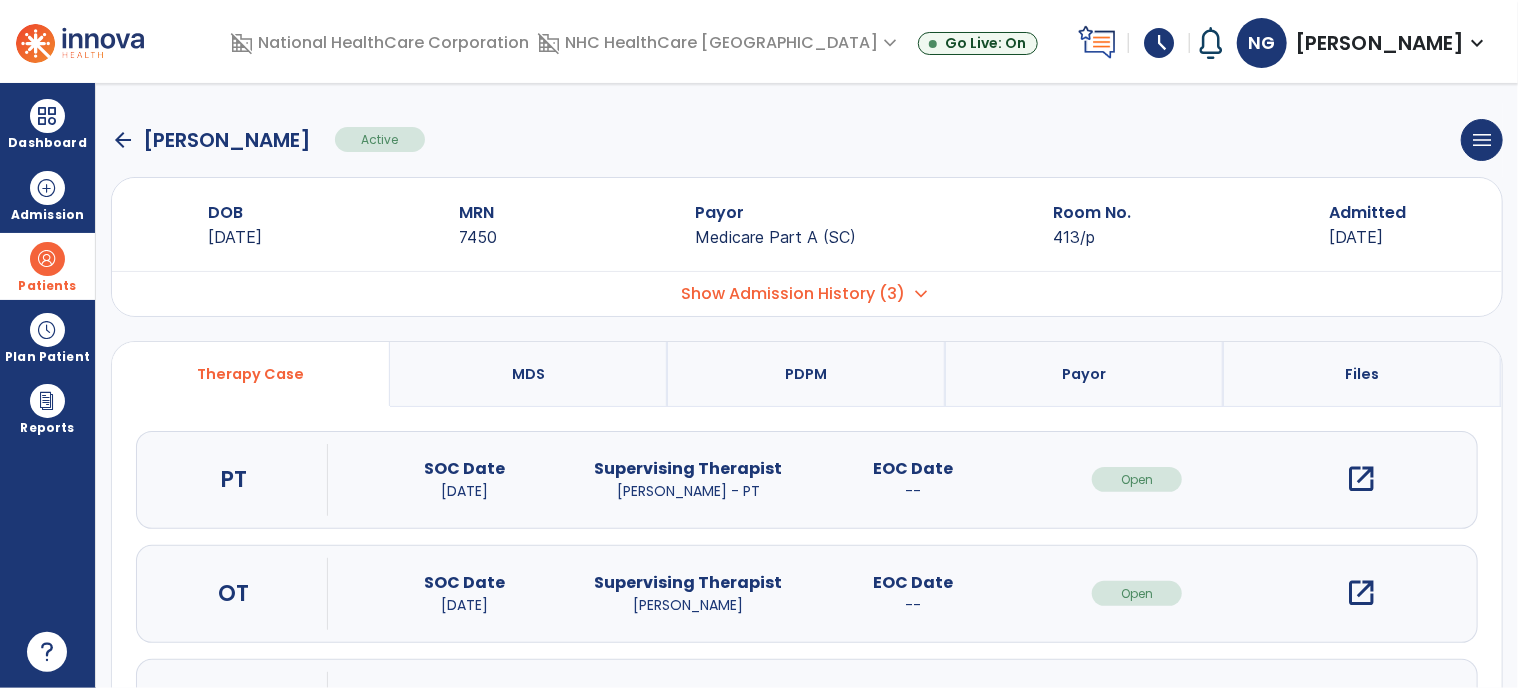 click on "open_in_new" at bounding box center [1362, 593] 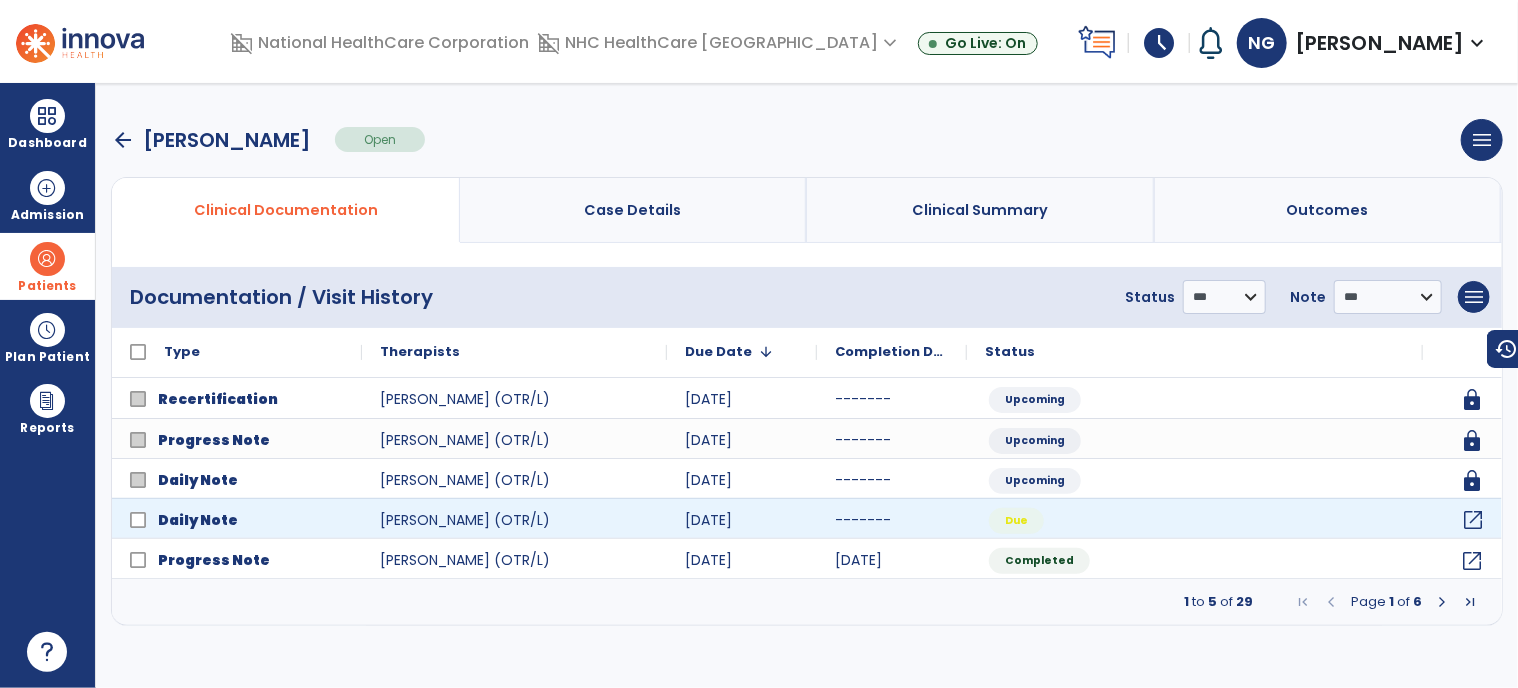 click on "open_in_new" 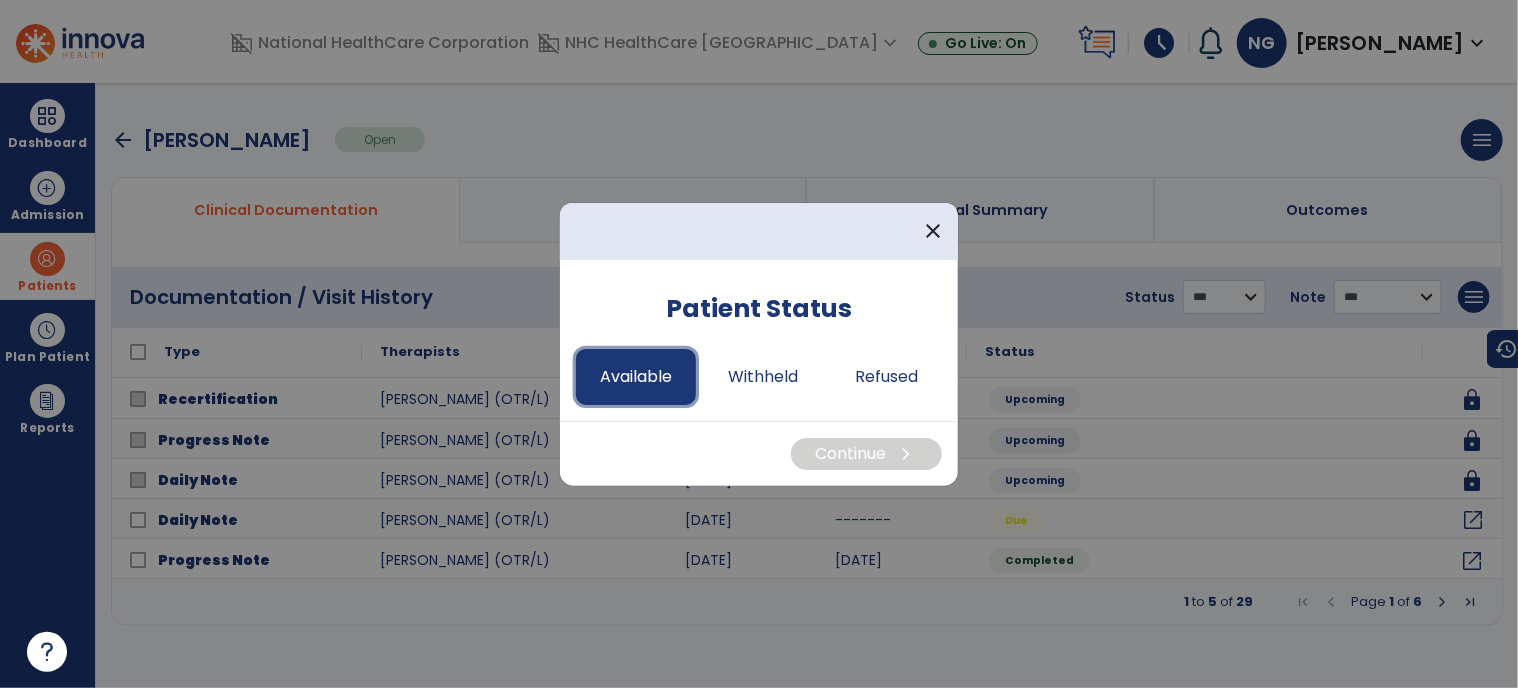 click on "Available" at bounding box center [636, 377] 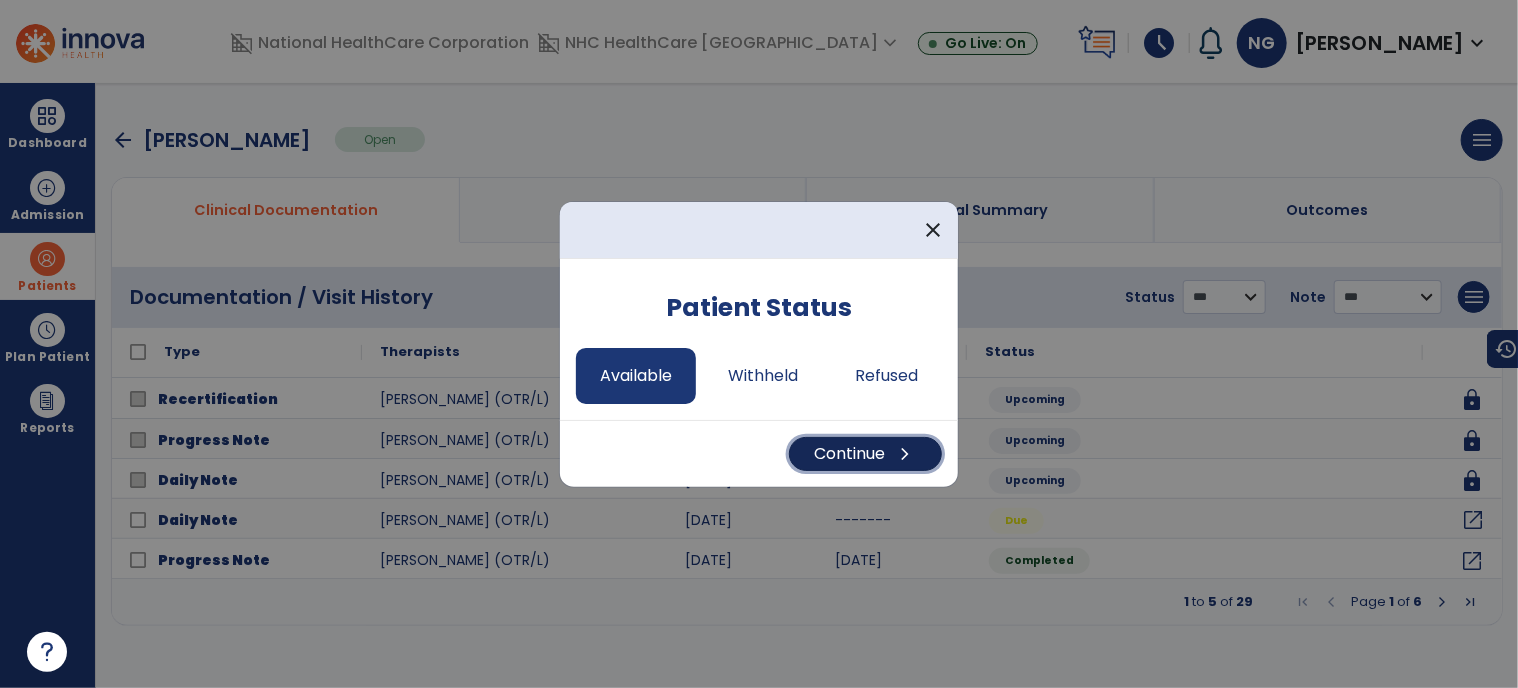 click on "Continue   chevron_right" at bounding box center [865, 454] 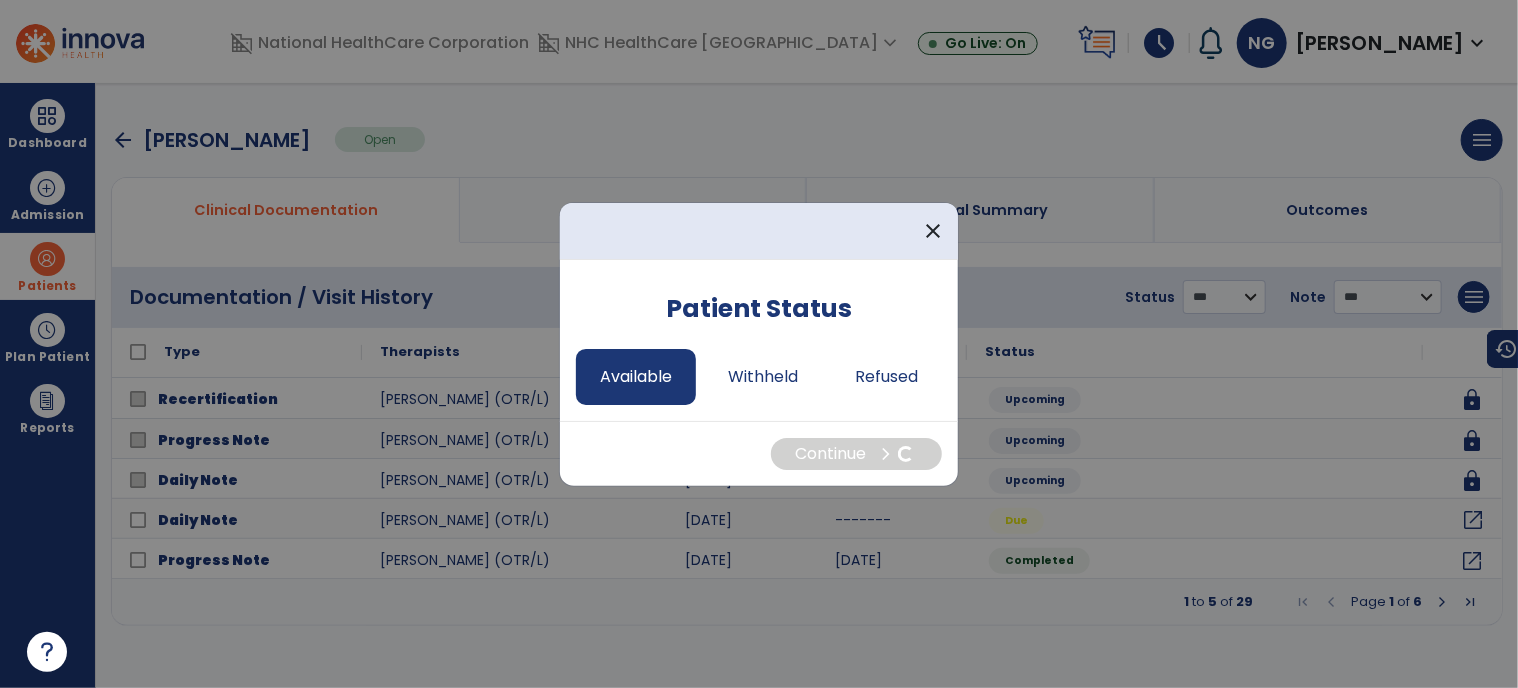 select on "*" 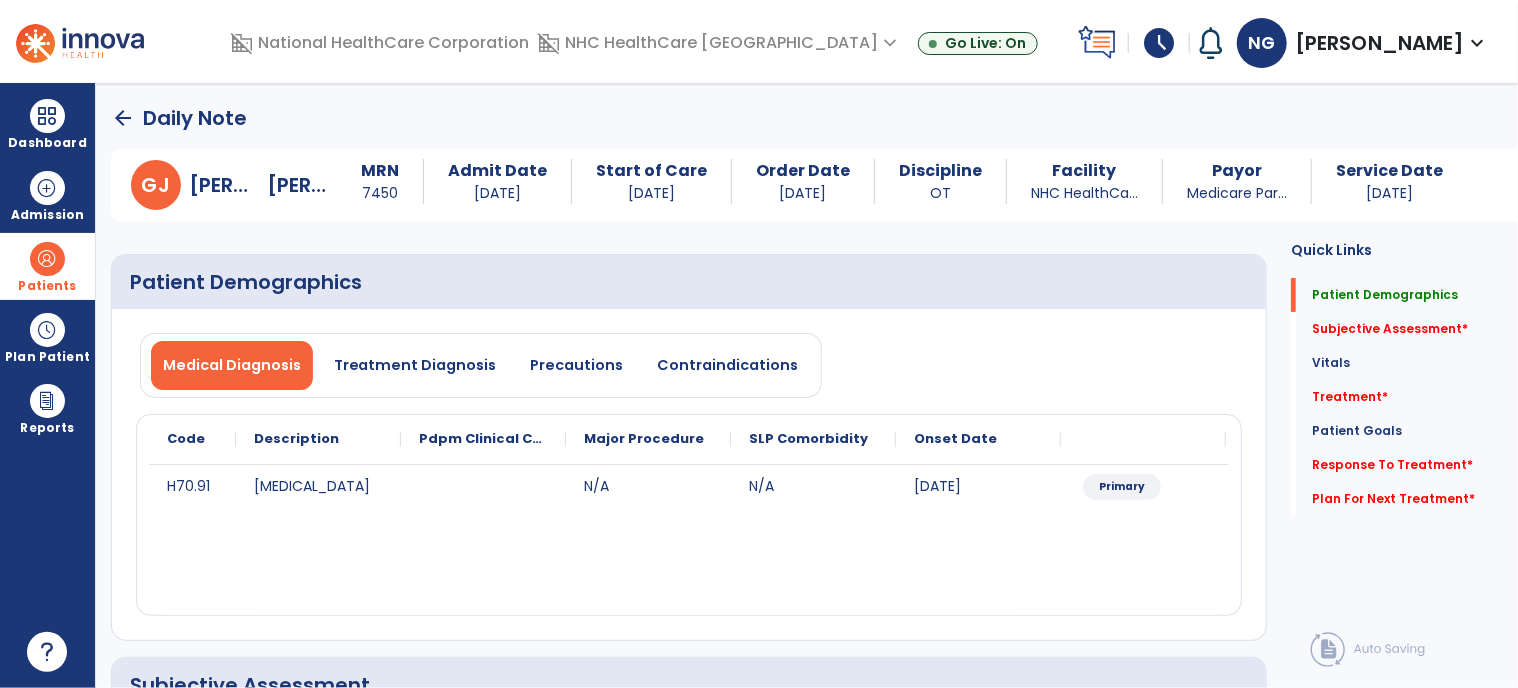 scroll, scrollTop: 200, scrollLeft: 0, axis: vertical 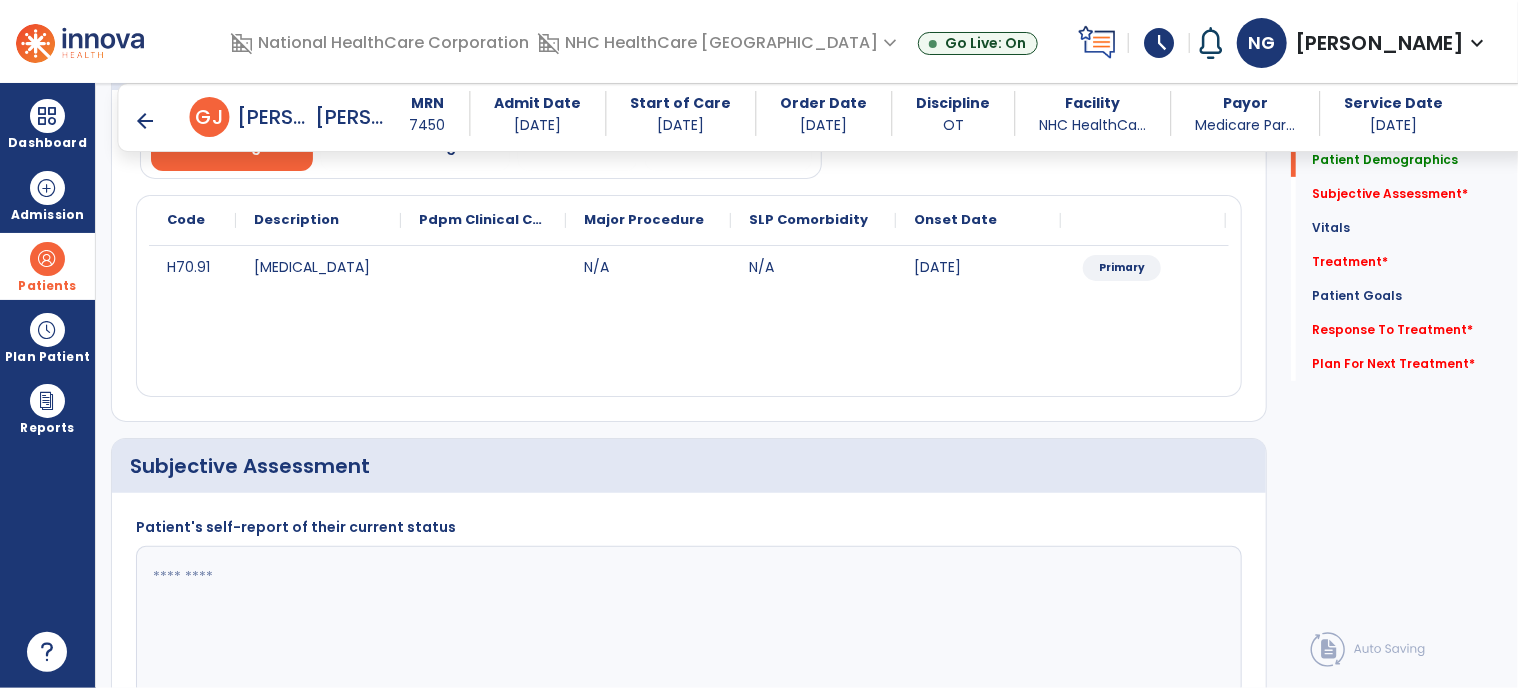 click 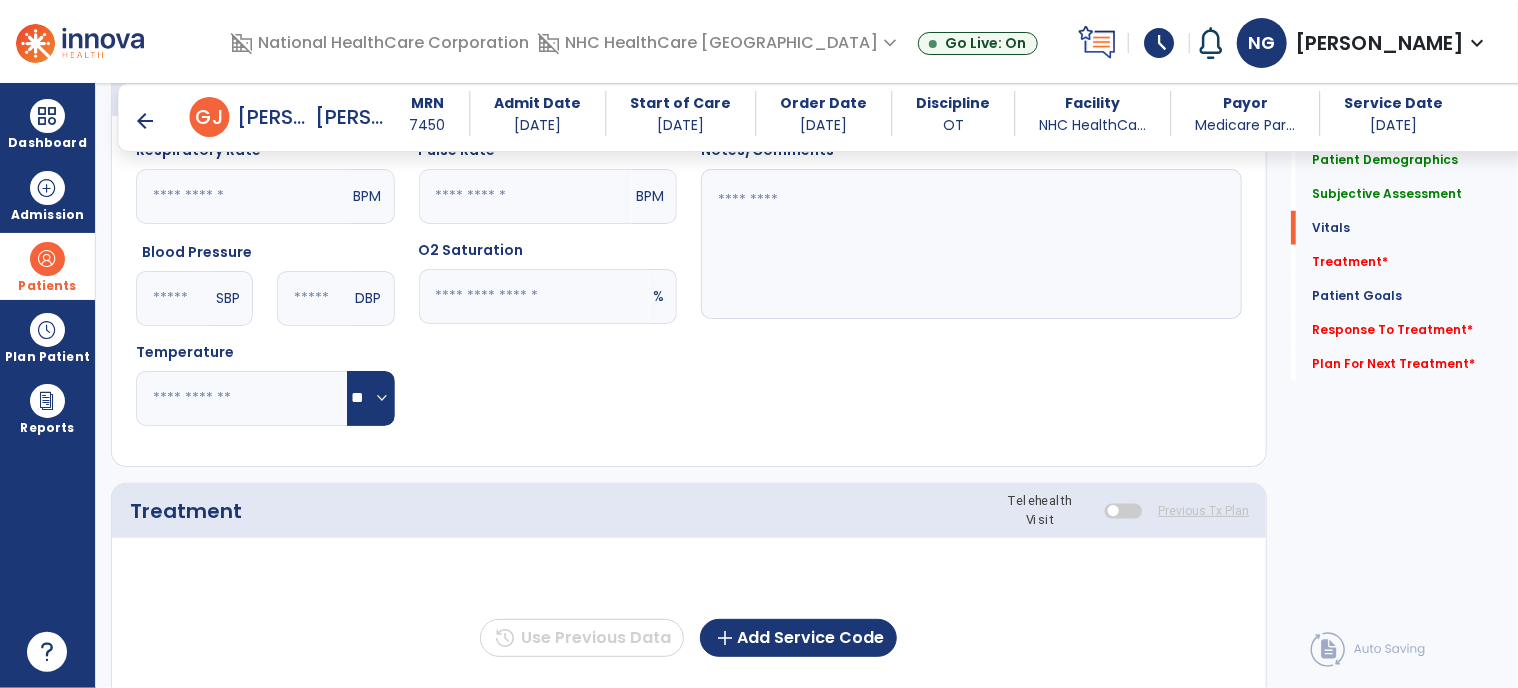 scroll, scrollTop: 1000, scrollLeft: 0, axis: vertical 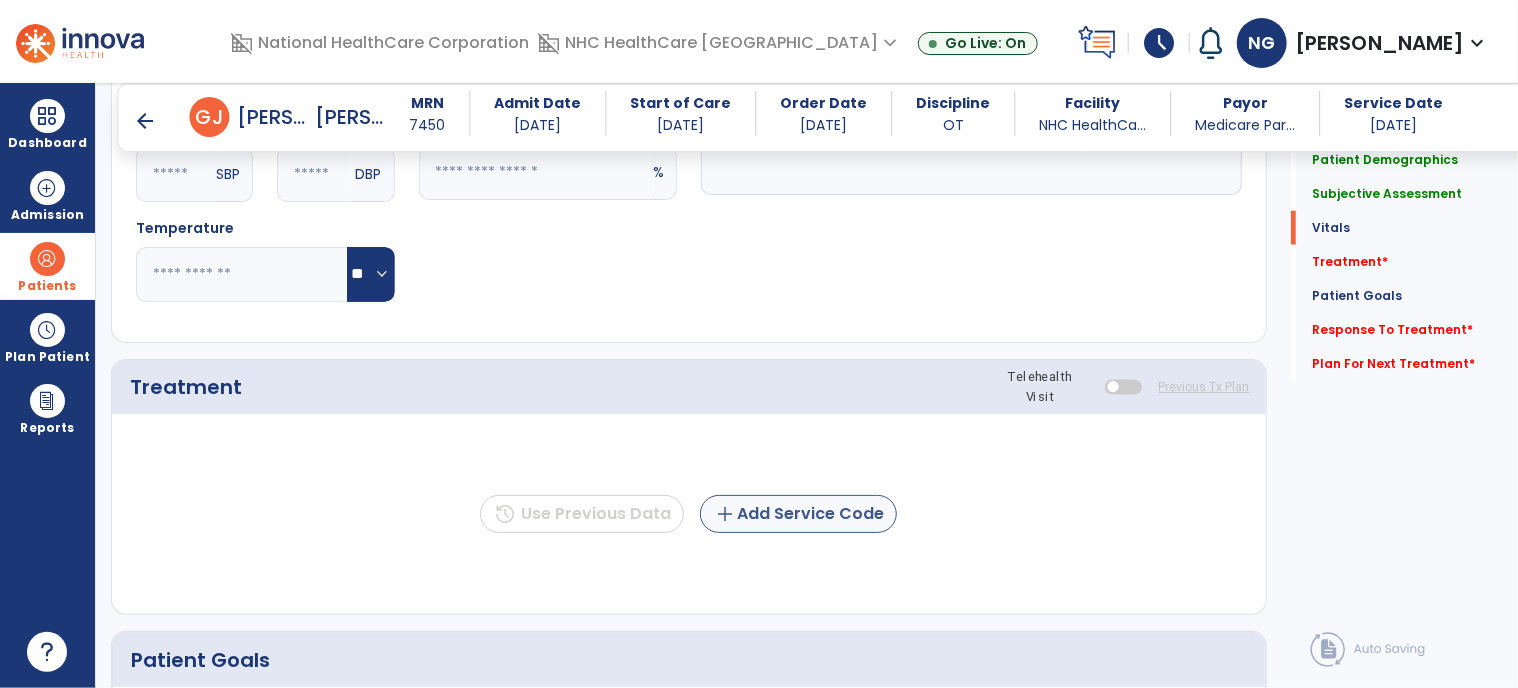 type on "**********" 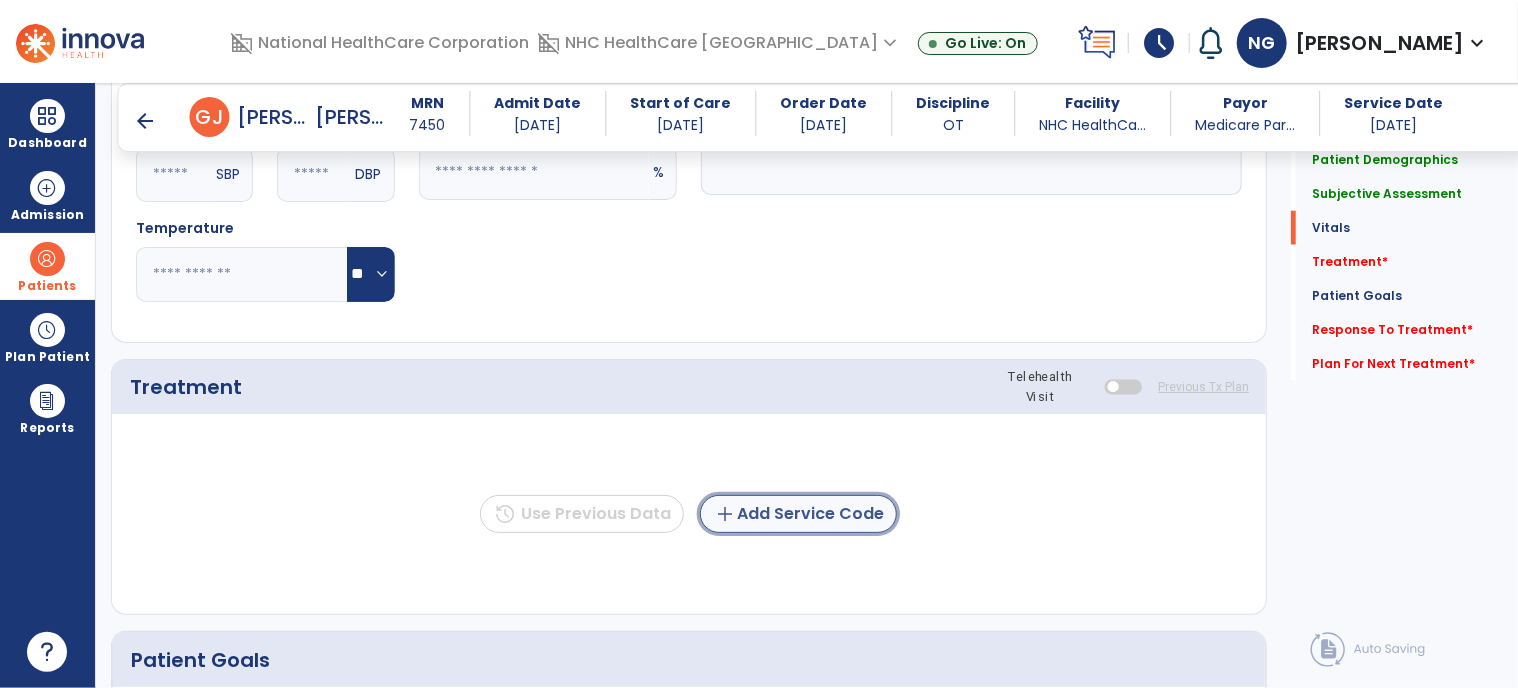 click on "add" 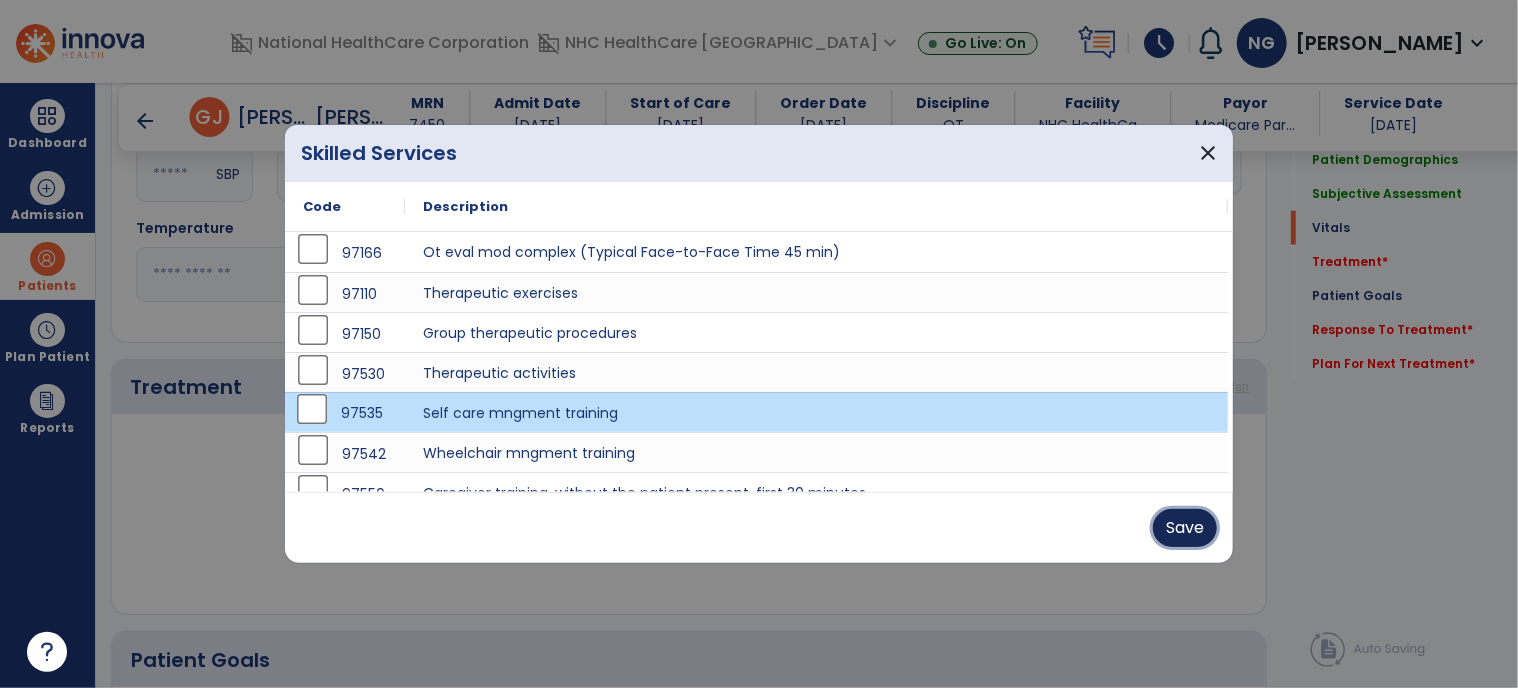 click on "Save" at bounding box center (1185, 528) 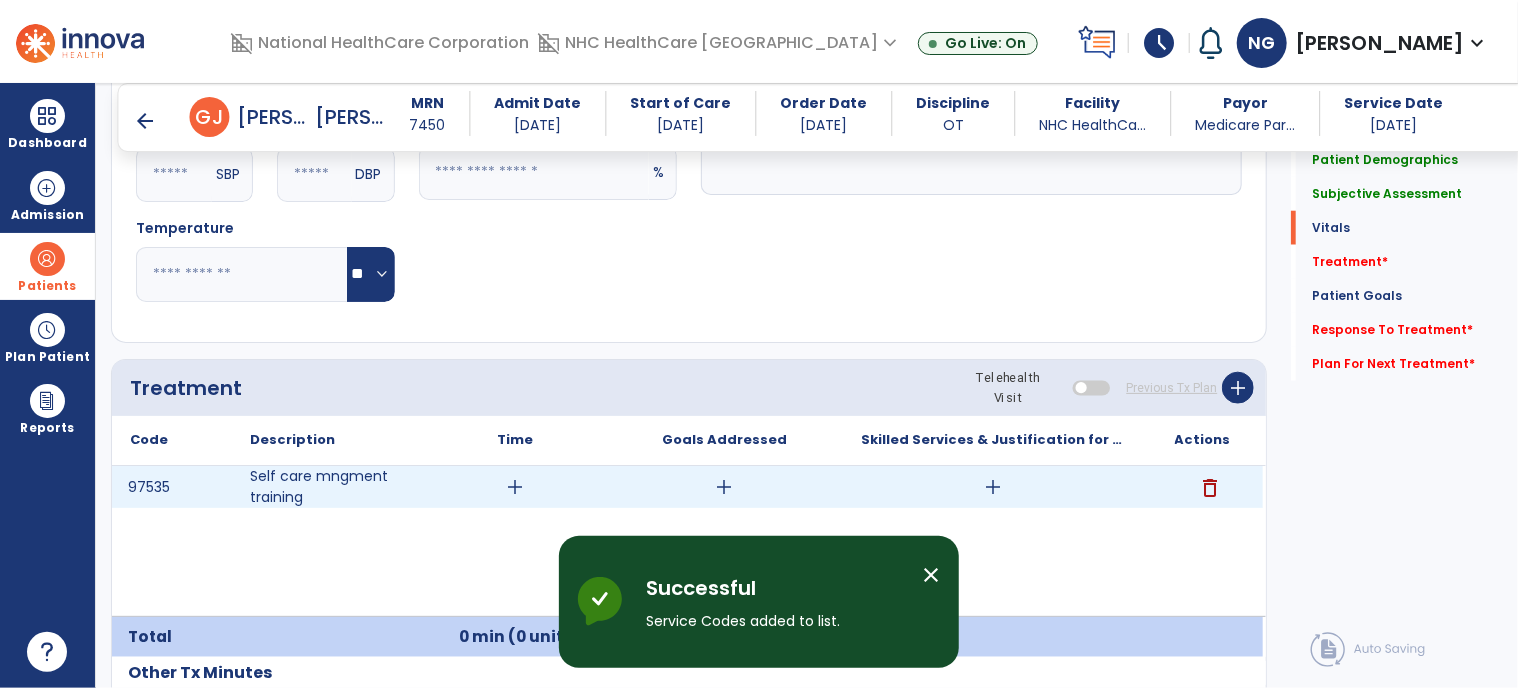 click on "add" at bounding box center [515, 487] 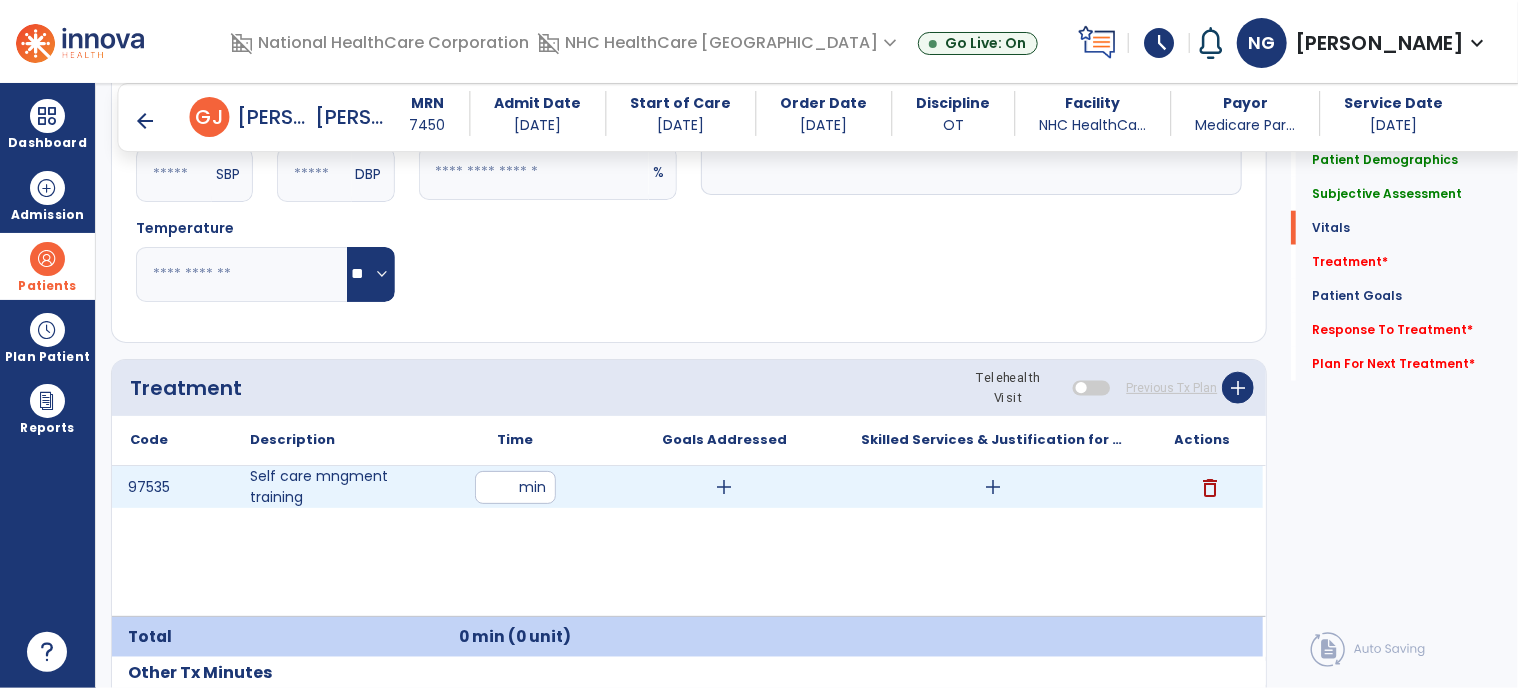 type on "**" 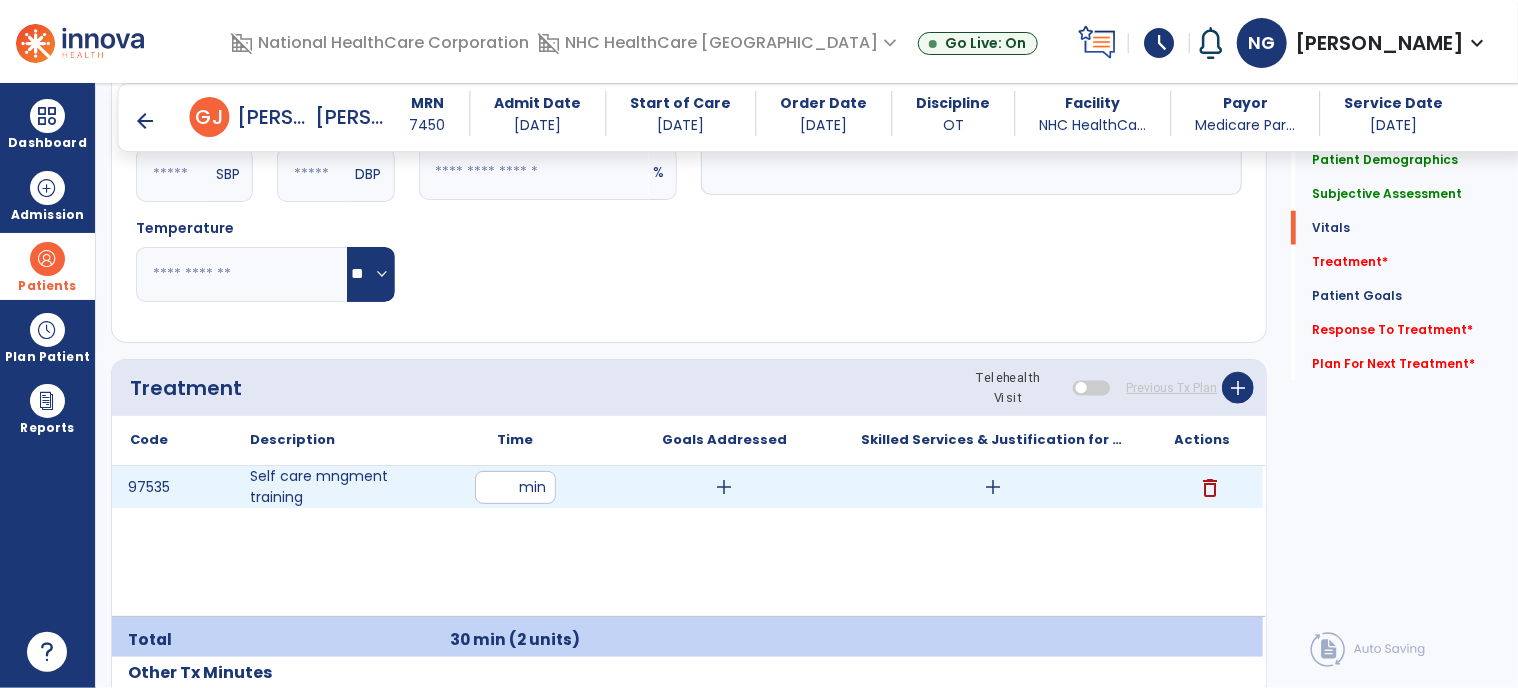 click on "add" at bounding box center [724, 487] 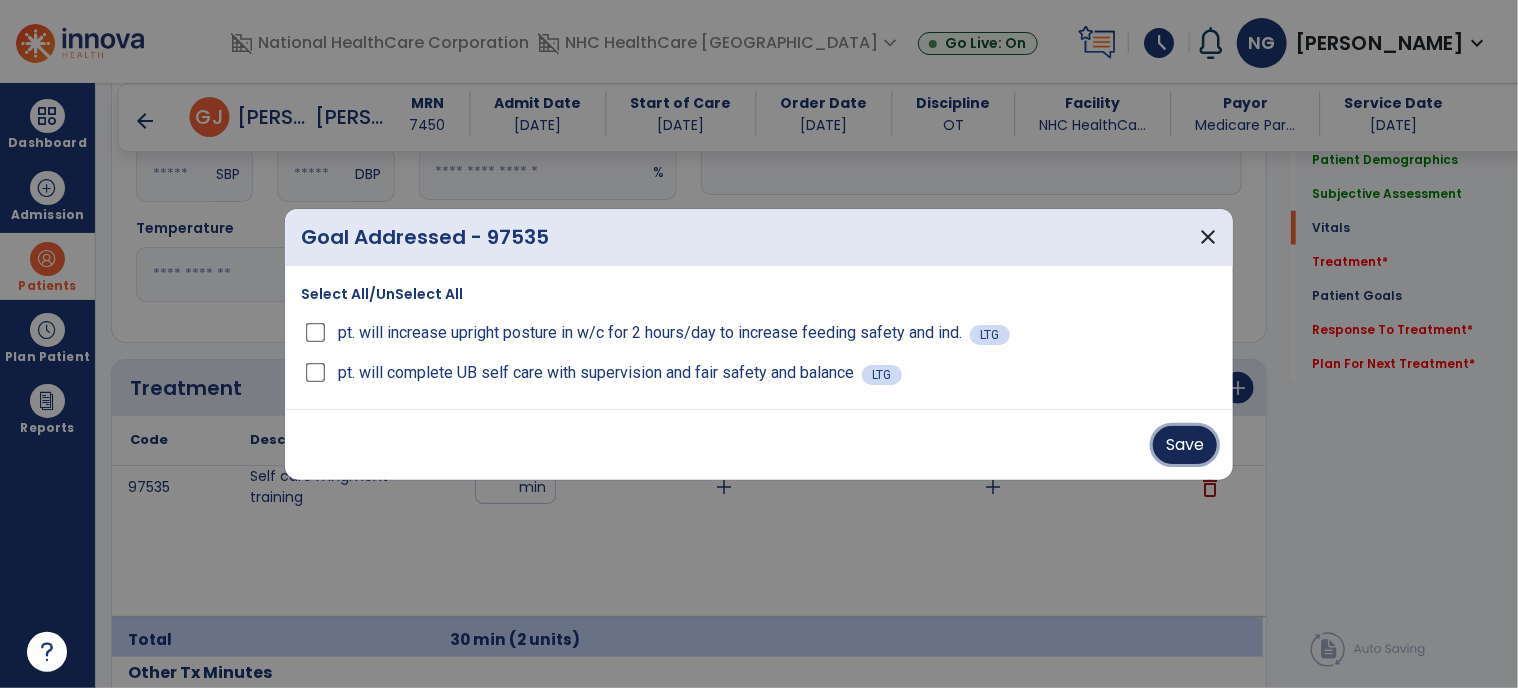 click on "Save" at bounding box center [1185, 445] 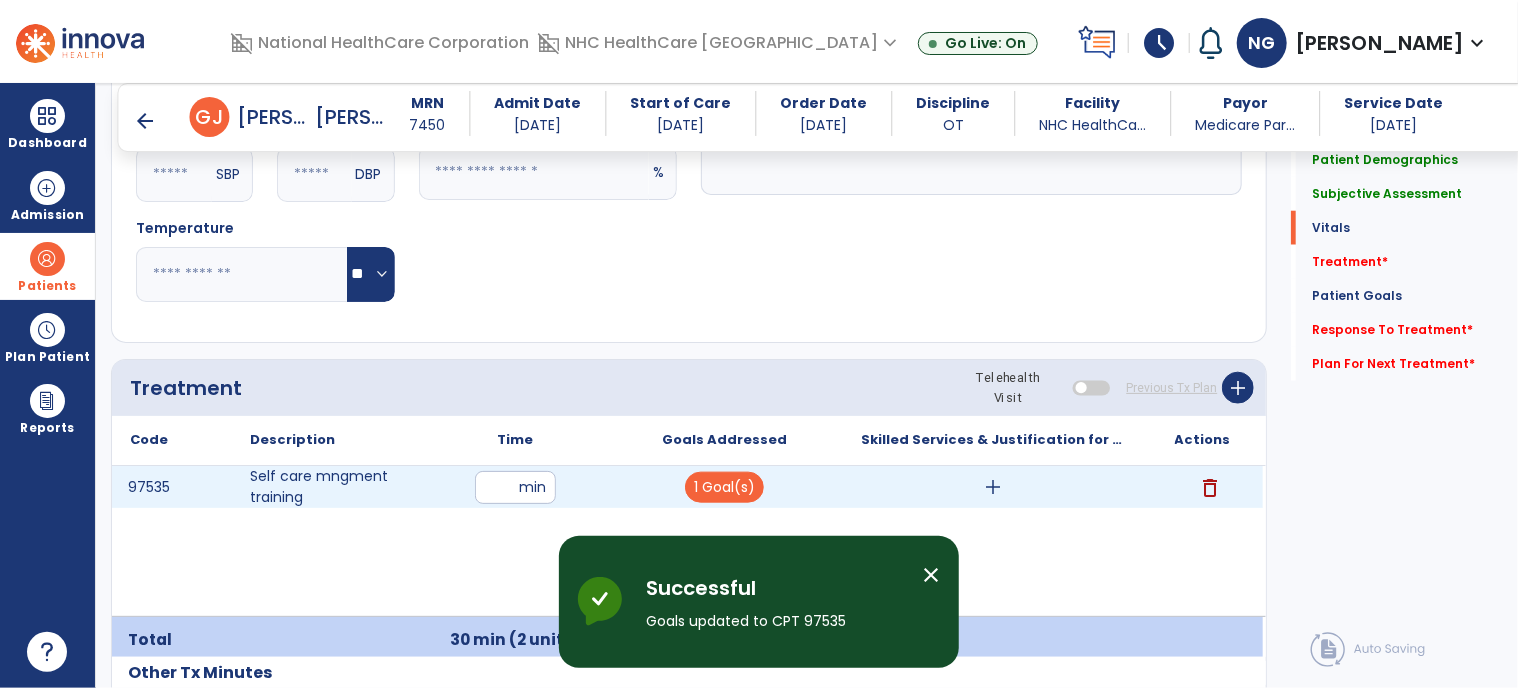 click on "add" at bounding box center (993, 487) 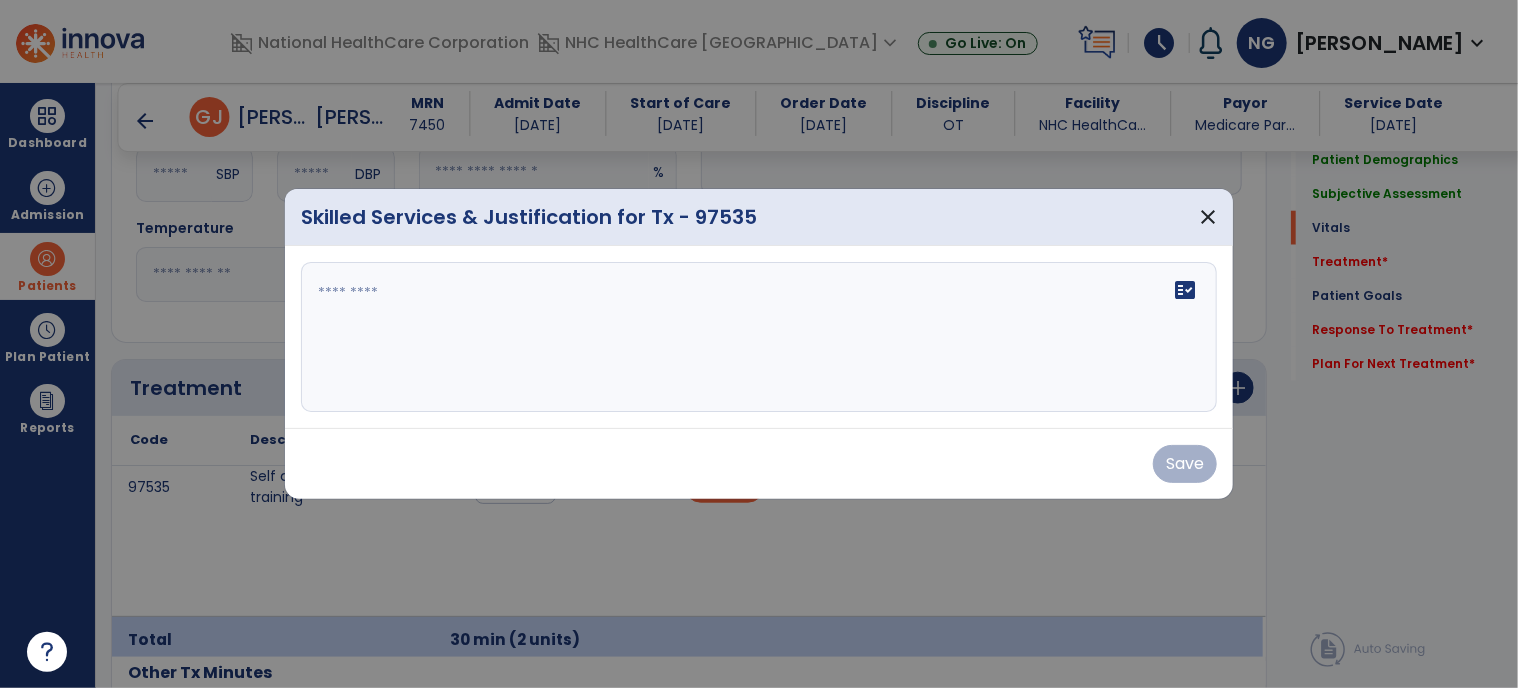 click on "fact_check" at bounding box center [759, 337] 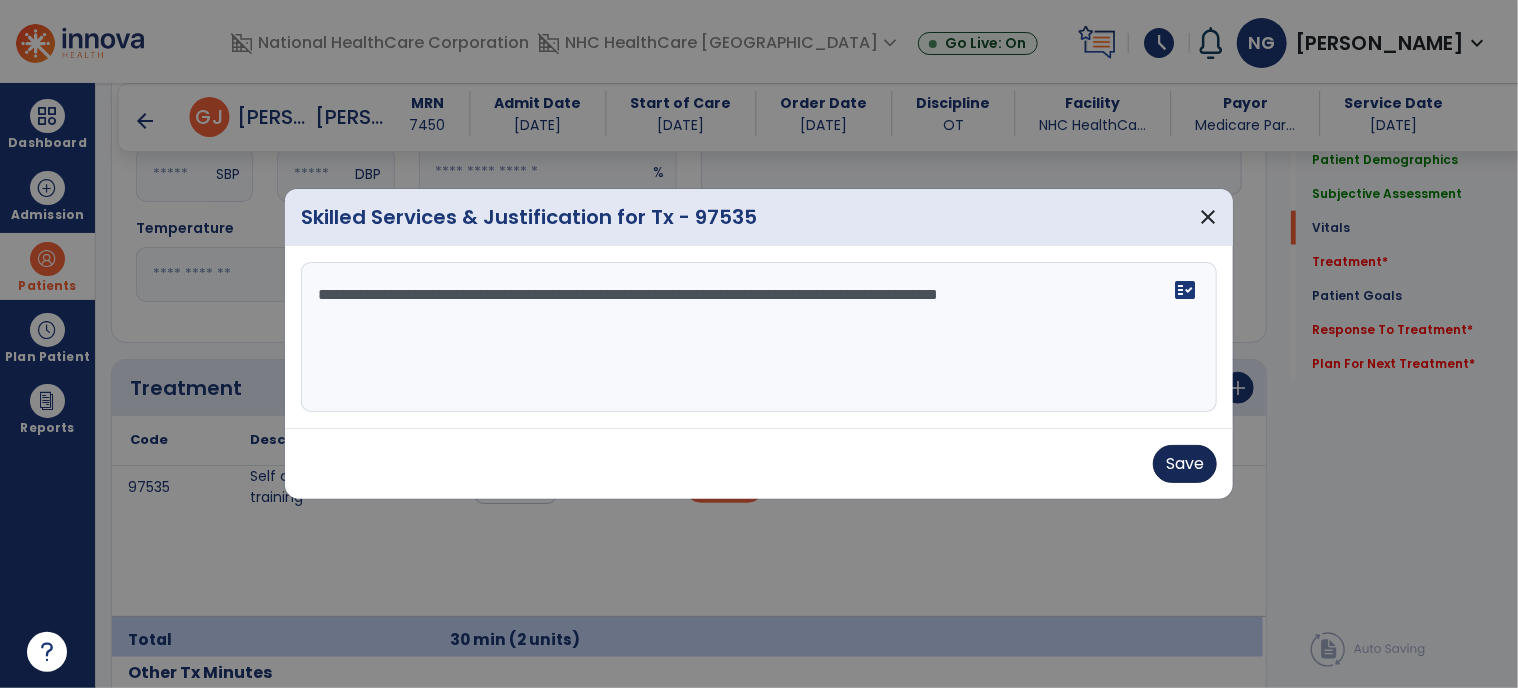 type on "**********" 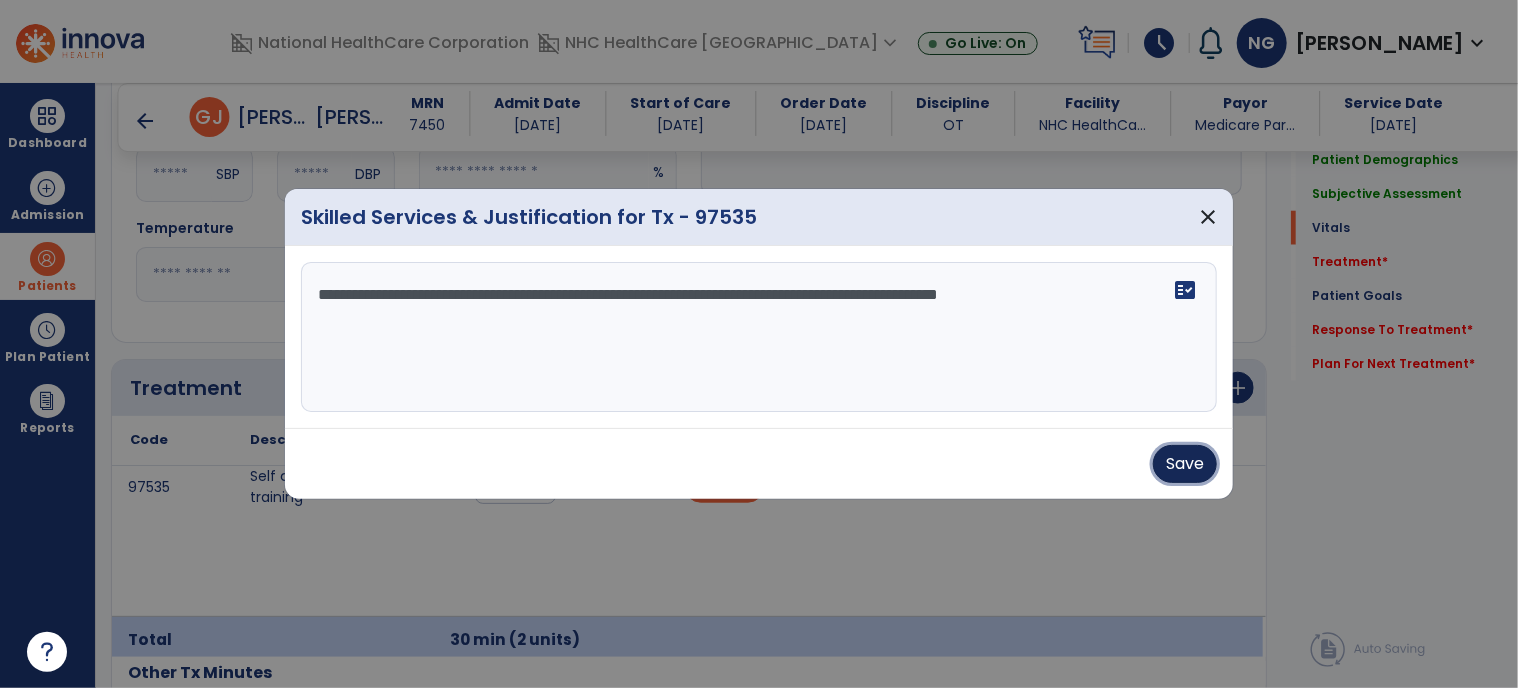 click on "Save" at bounding box center (1185, 464) 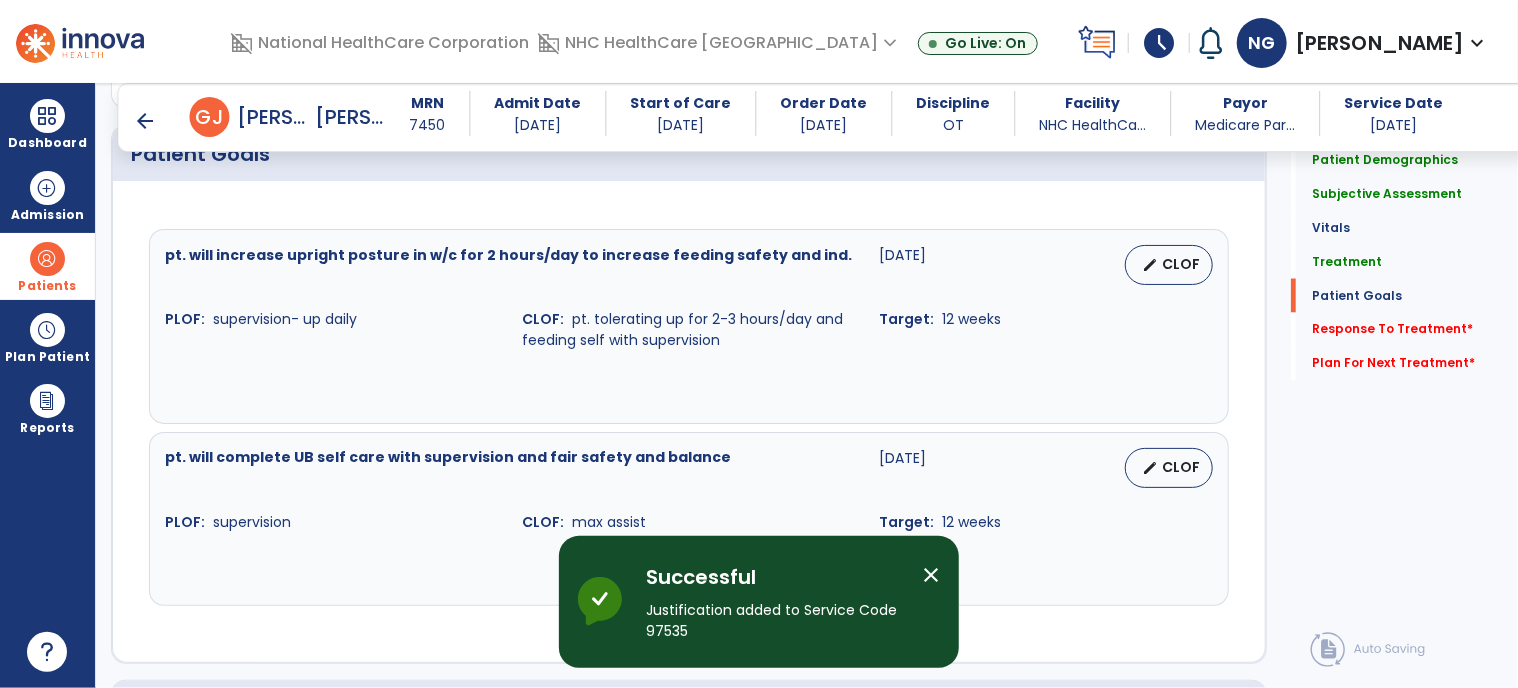 scroll, scrollTop: 1900, scrollLeft: 0, axis: vertical 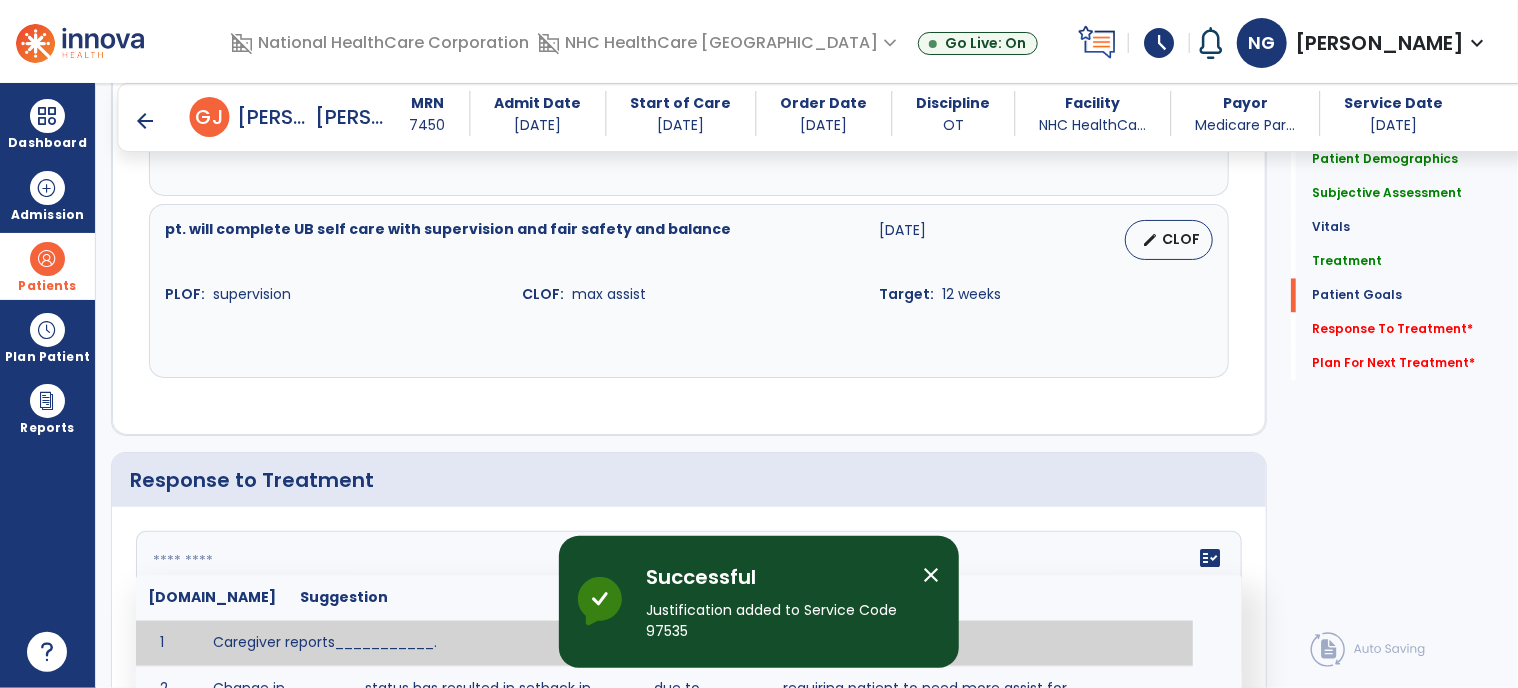 click on "fact_check  [DOMAIN_NAME] Suggestion 1 Caregiver reports___________. 2 Change in ________ status has resulted in setback in_______due to ________, requiring patient to need more assist for __________.   Treatment plan adjustments to be made include________.  Progress towards goals is expected to continue due to_________. 3 Decreased pain in __________ to [LEVEL] in response to [MODALITY/TREATMENT] allows for improvement in _________. 4 Functional gains in _______ have impacted the patient's ability to perform_________ with a reduction in assist levels to_________. 5 Functional progress this week has been significant due to__________. 6 Gains in ________ have improved the patient's ability to perform ______with decreased levels of assist to___________. 7 Improvement in ________allows patient to tolerate higher levels of challenges in_________. 8 Pain in [AREA] has decreased to [LEVEL] in response to [TREATMENT/MODALITY], allowing fore ease in completing__________. 9 10 11 12 13 14 15 16 17 18 19 20 21" 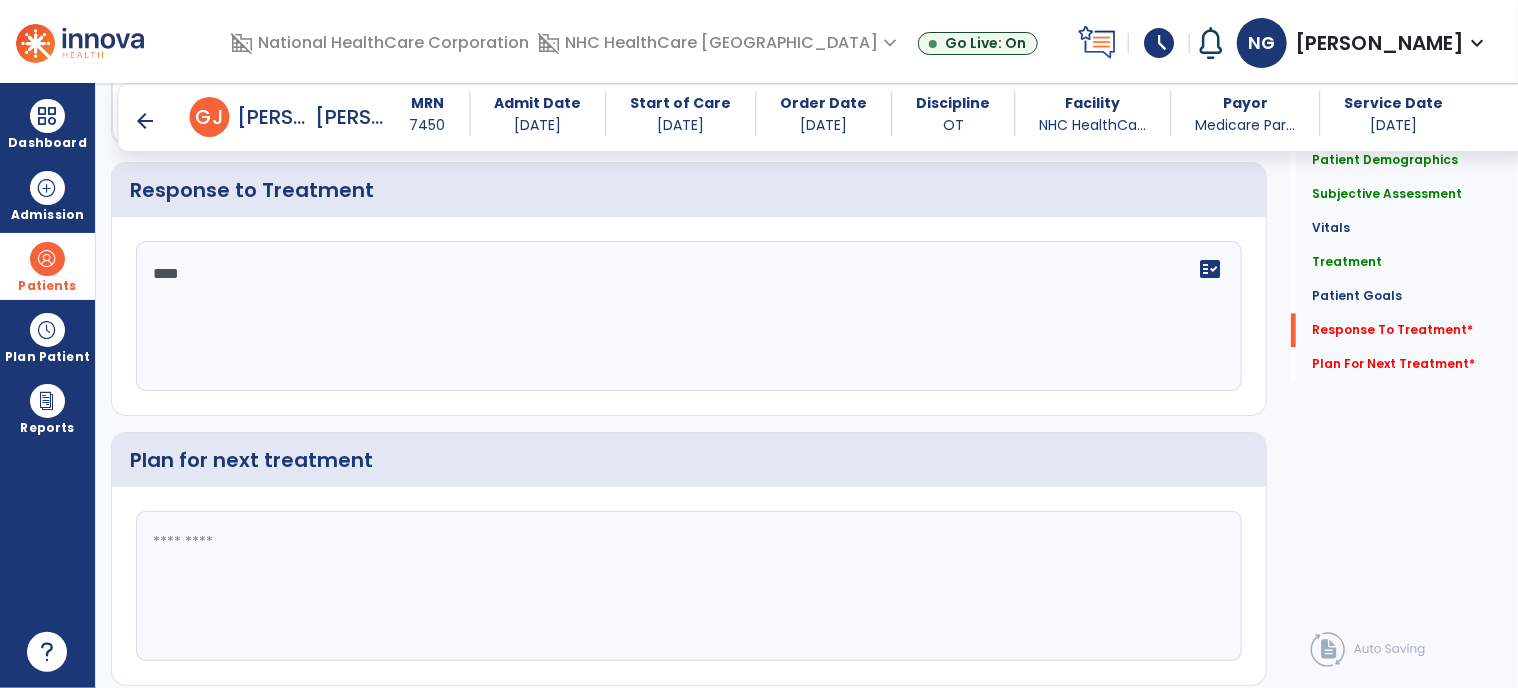 scroll, scrollTop: 2248, scrollLeft: 0, axis: vertical 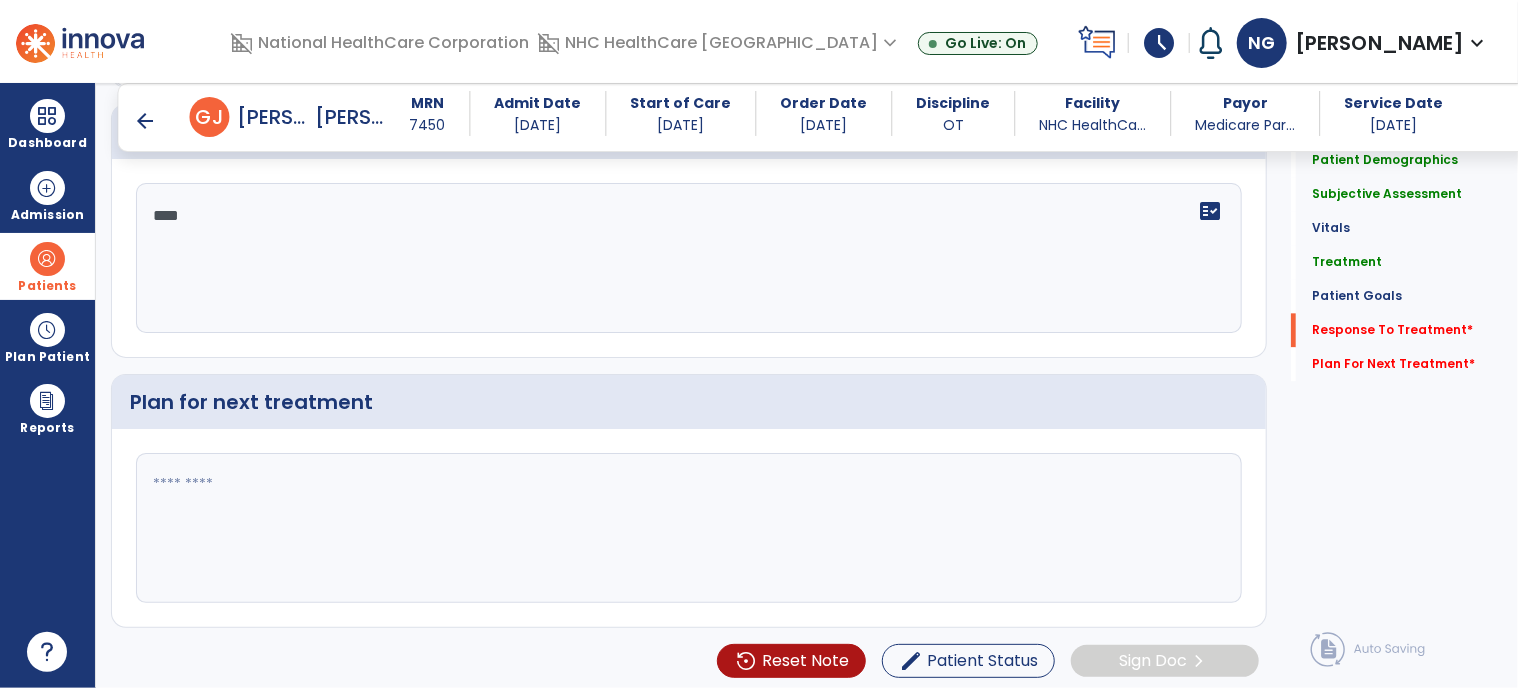 type on "****" 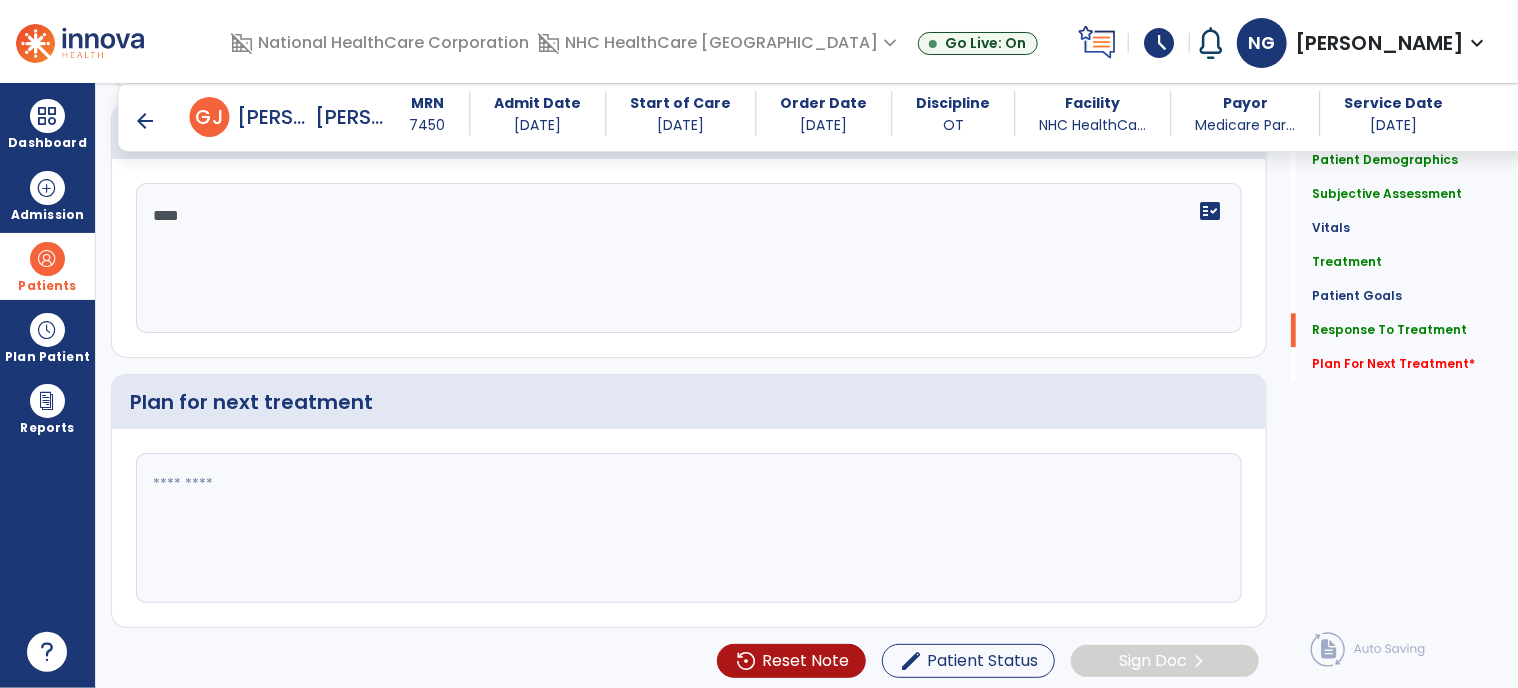 click 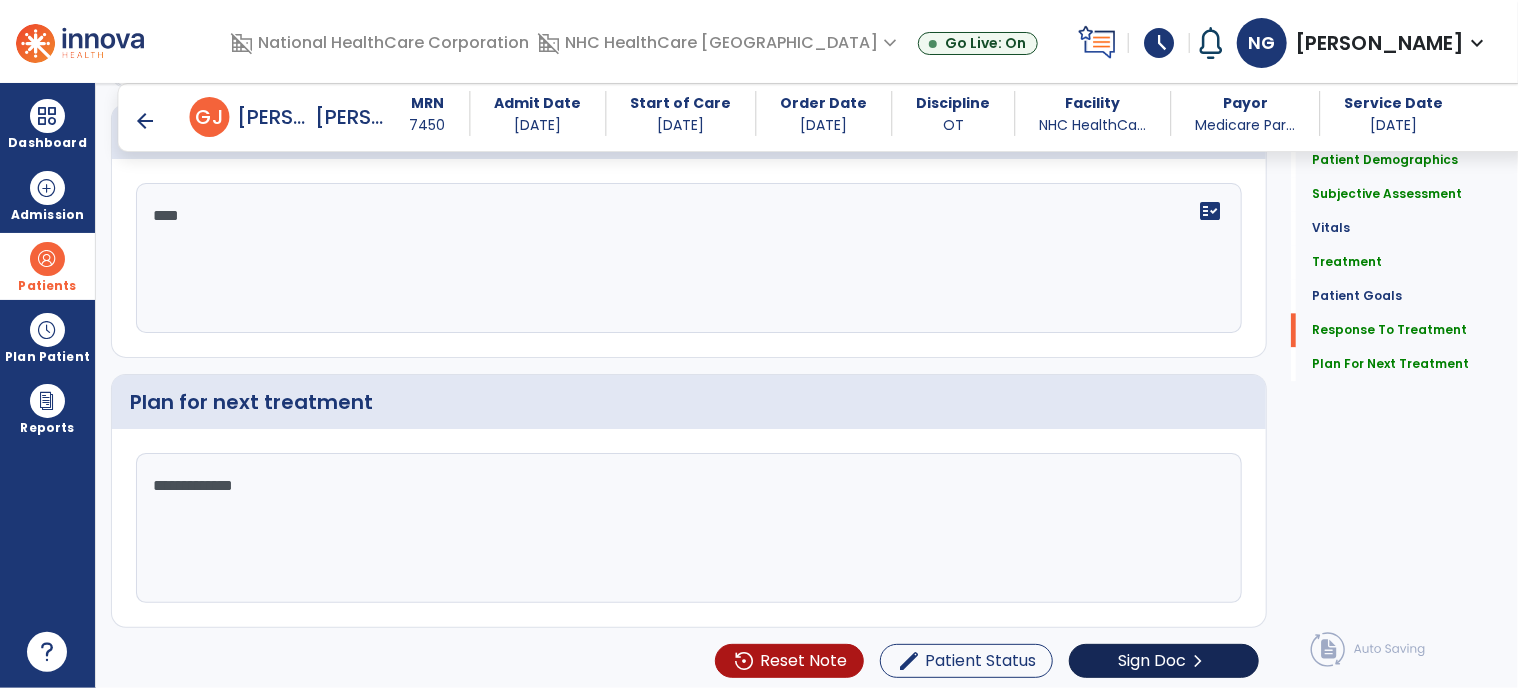 type on "**********" 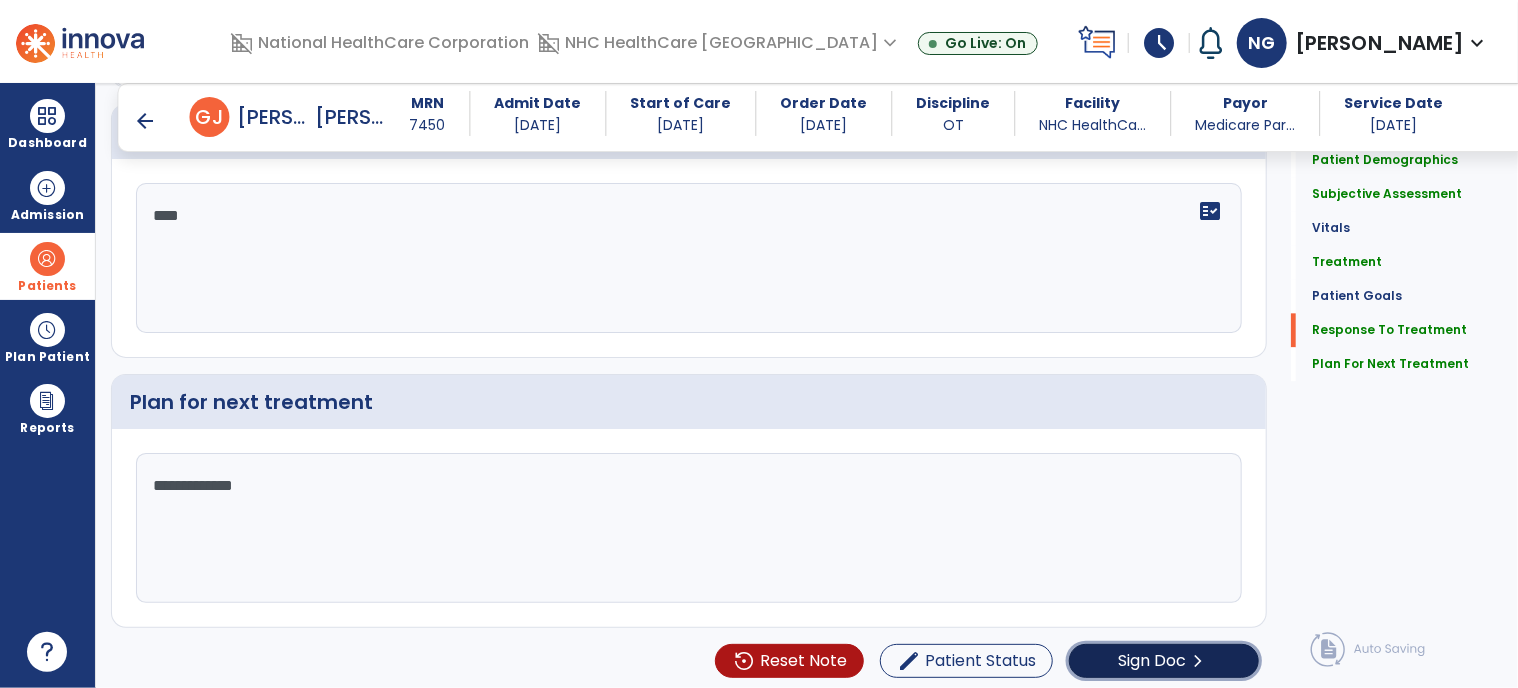 click on "chevron_right" 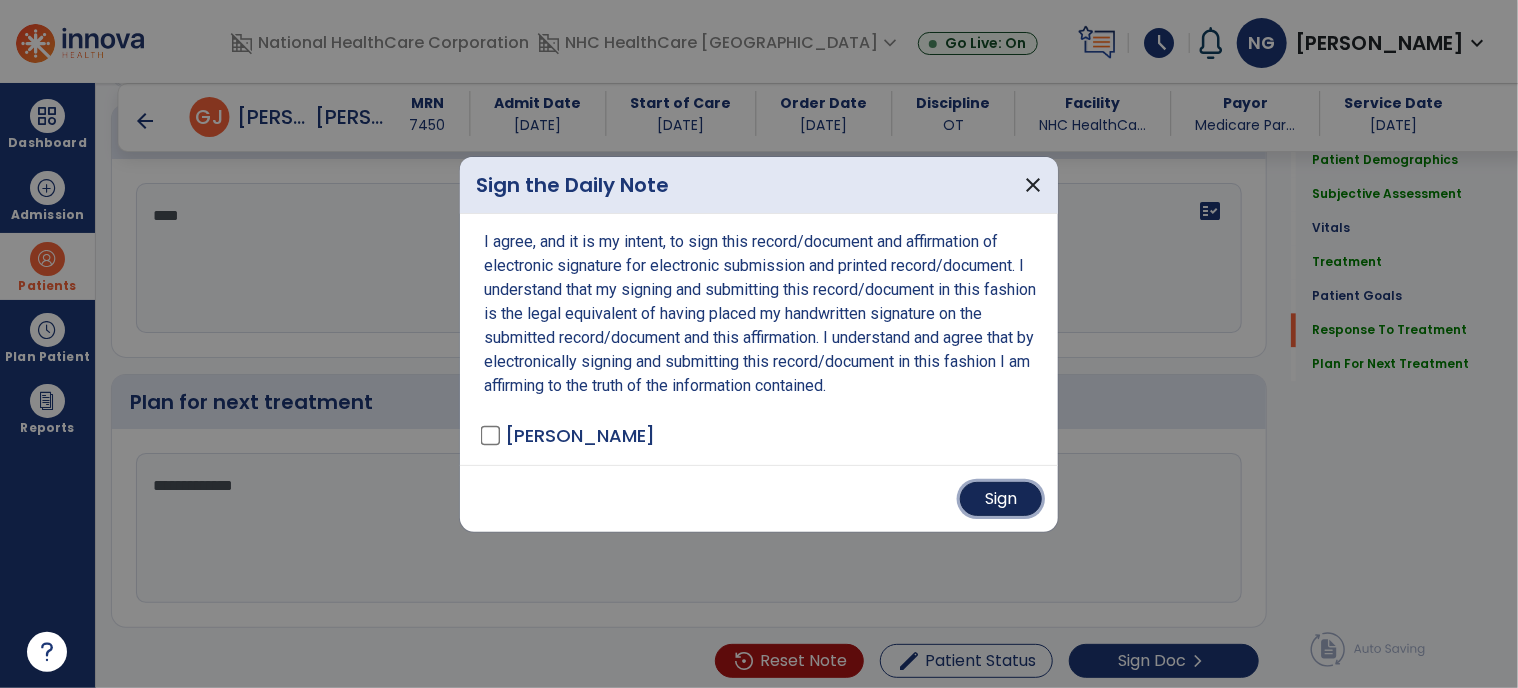 click on "Sign" at bounding box center [1001, 499] 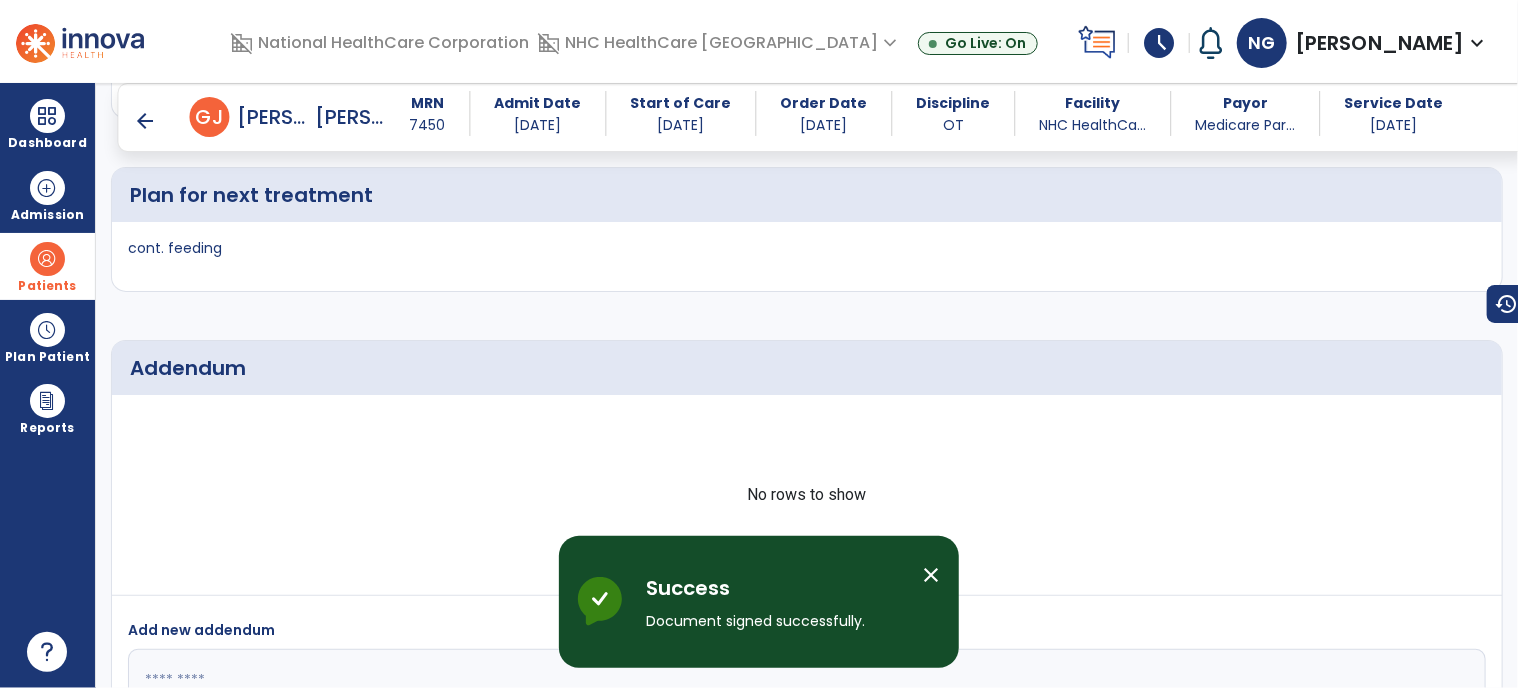 scroll, scrollTop: 2380, scrollLeft: 0, axis: vertical 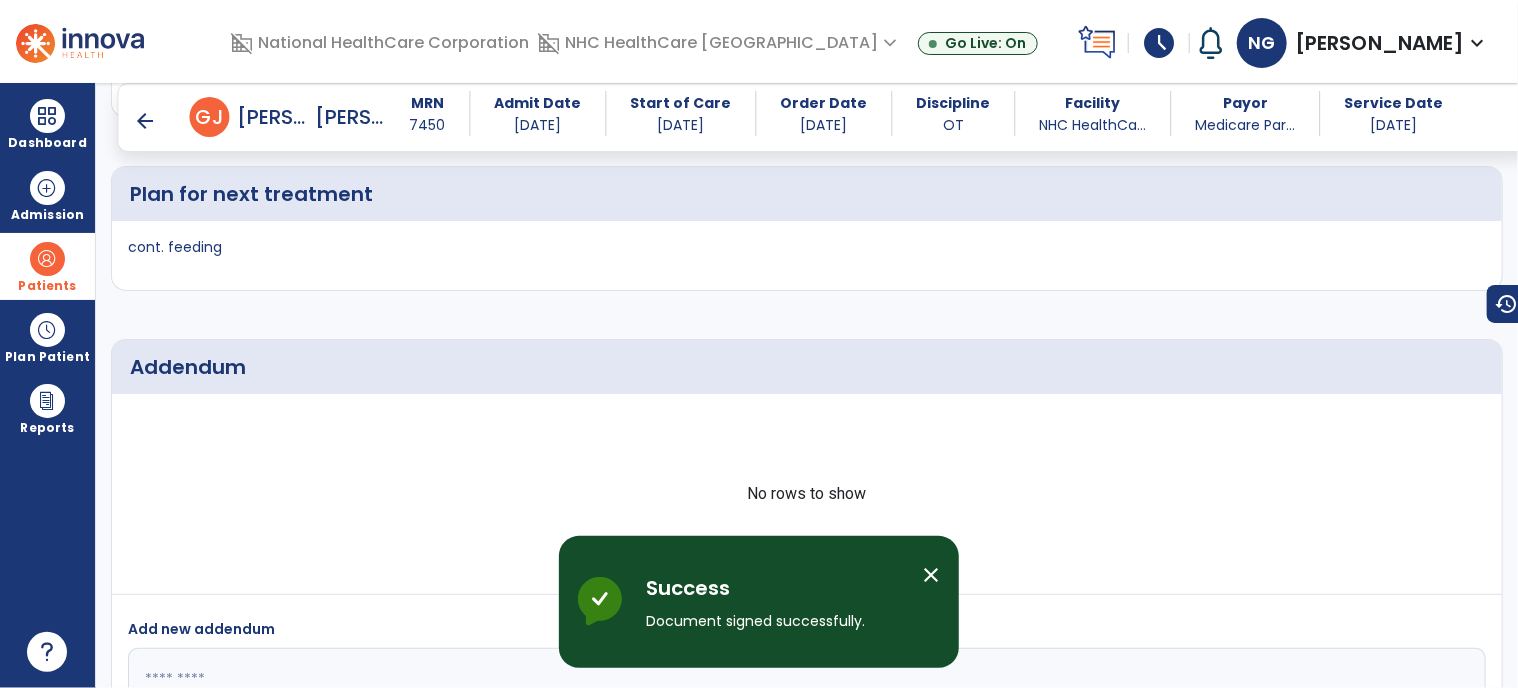 click on "arrow_back" at bounding box center [146, 121] 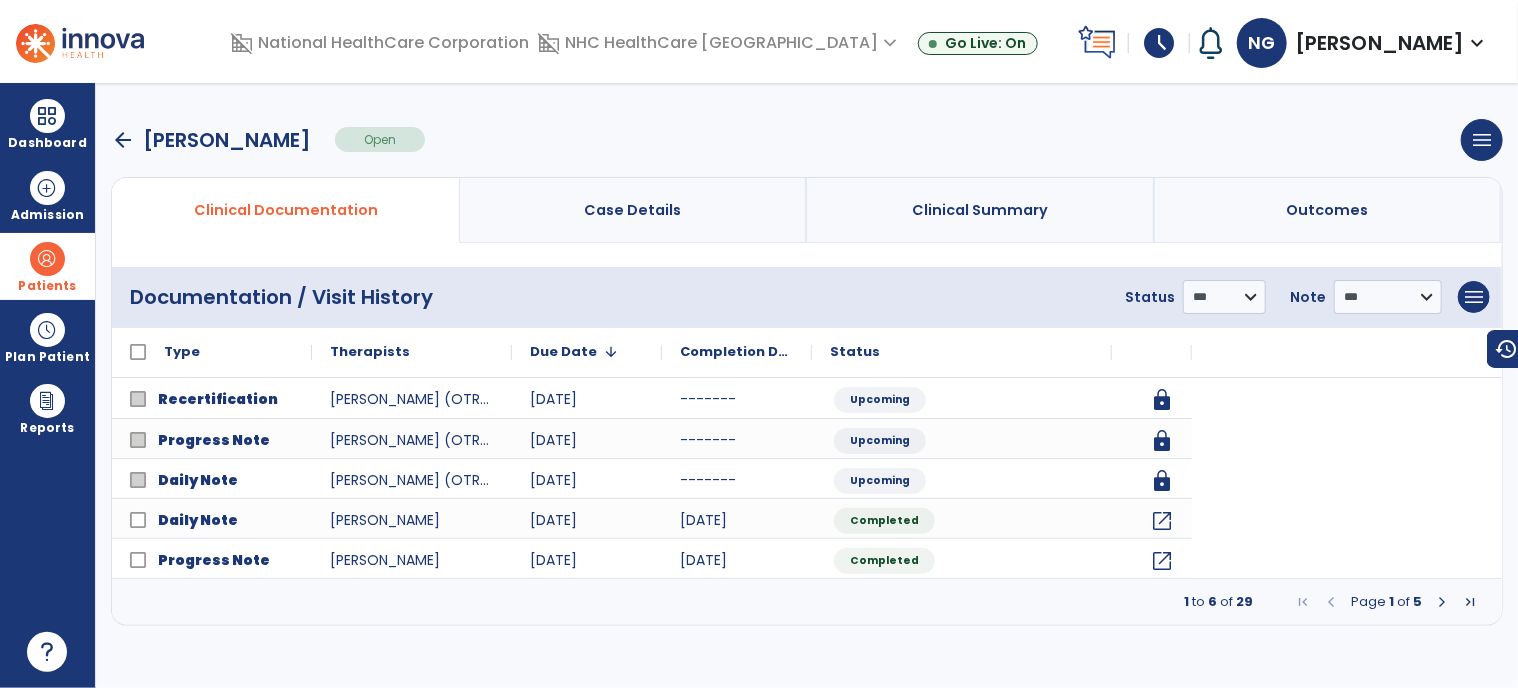 scroll, scrollTop: 0, scrollLeft: 0, axis: both 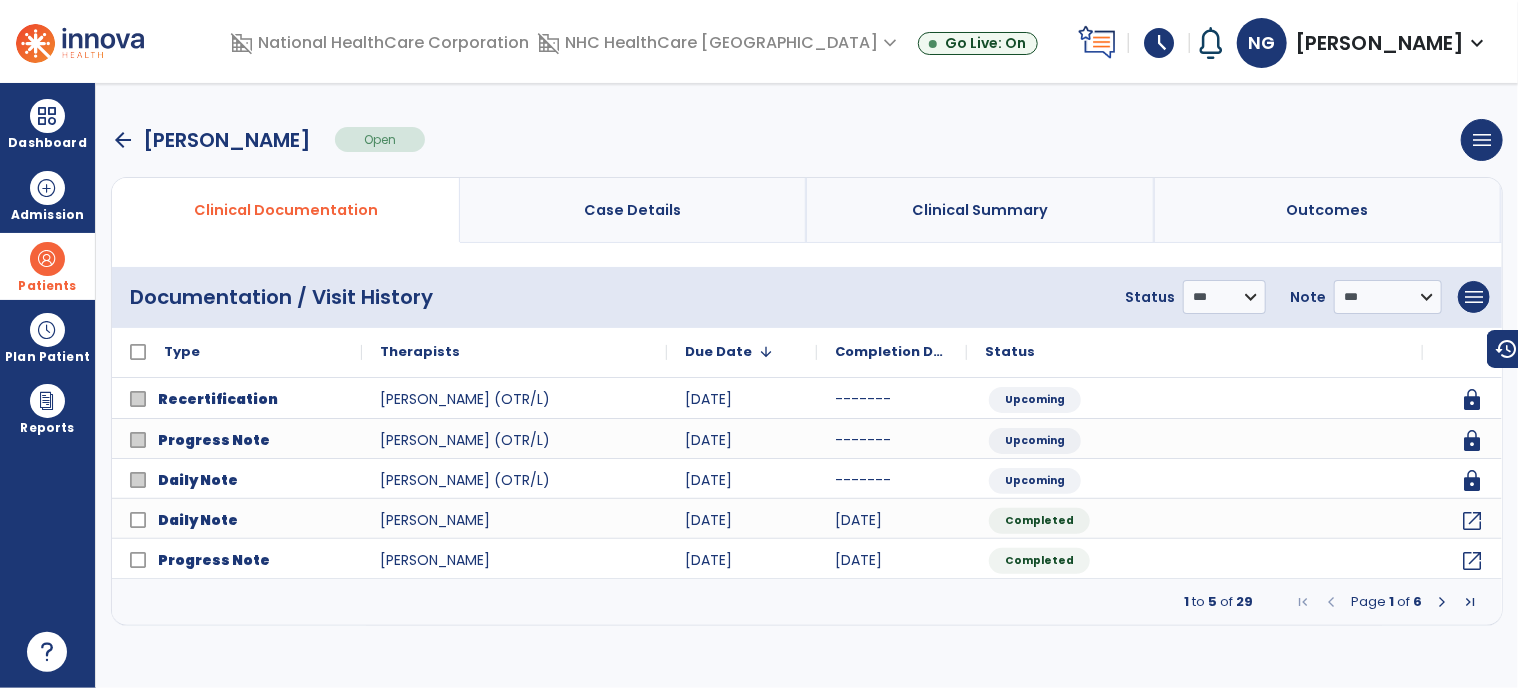 click on "arrow_back" at bounding box center (123, 140) 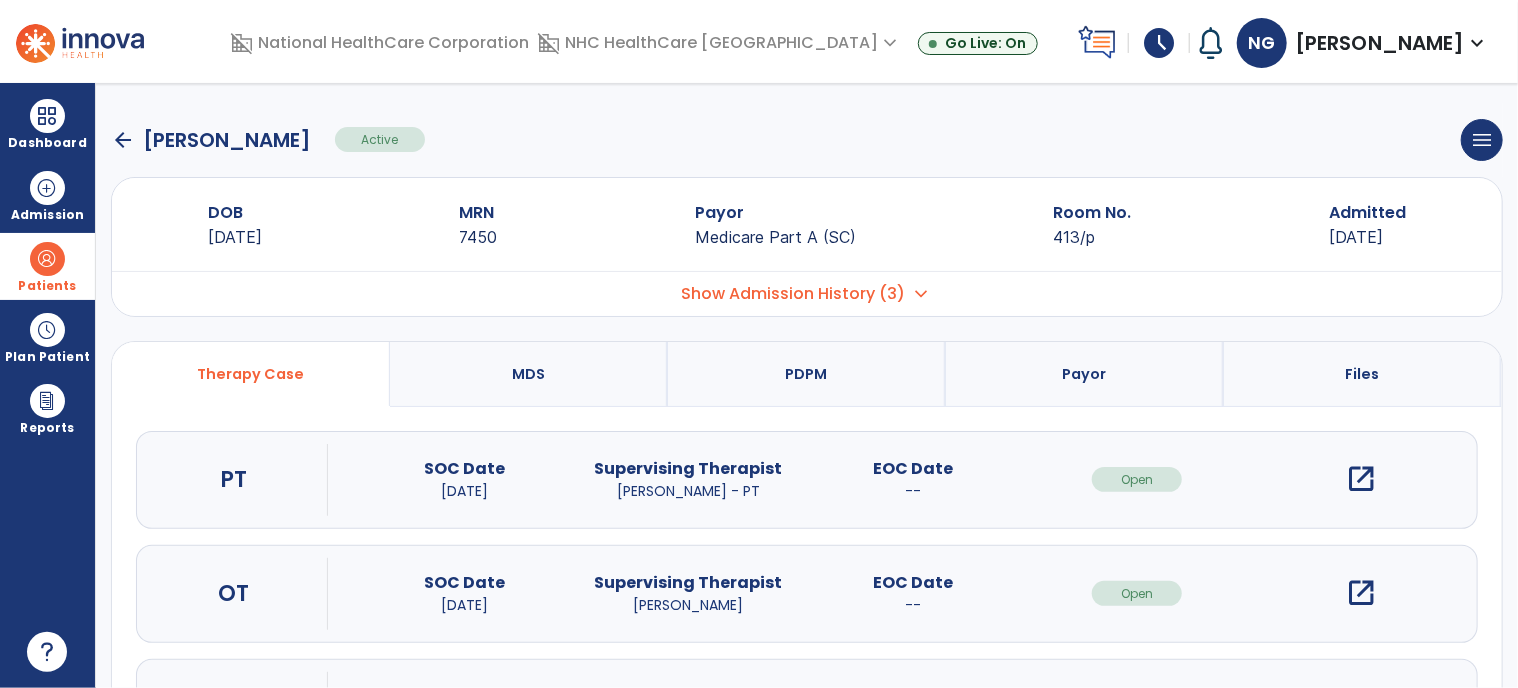 click on "arrow_back" 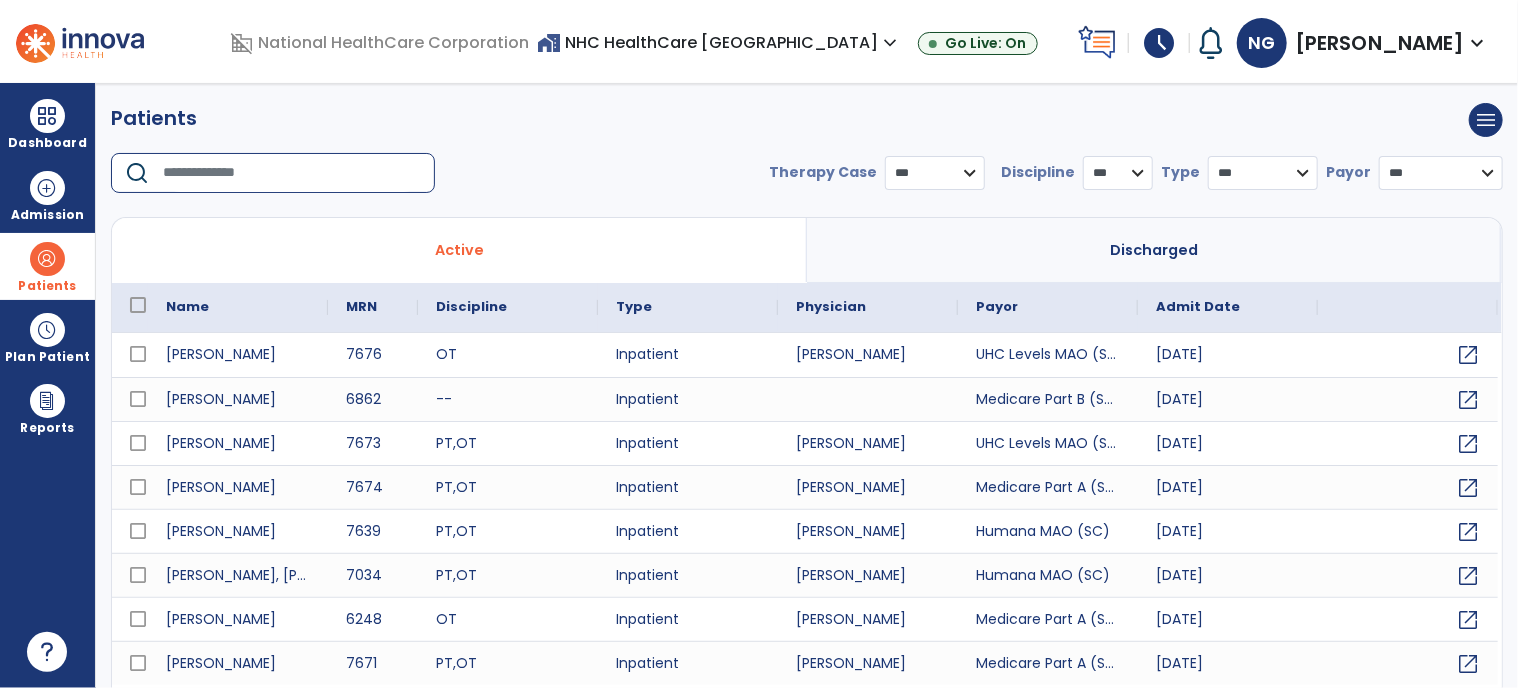 click at bounding box center (292, 173) 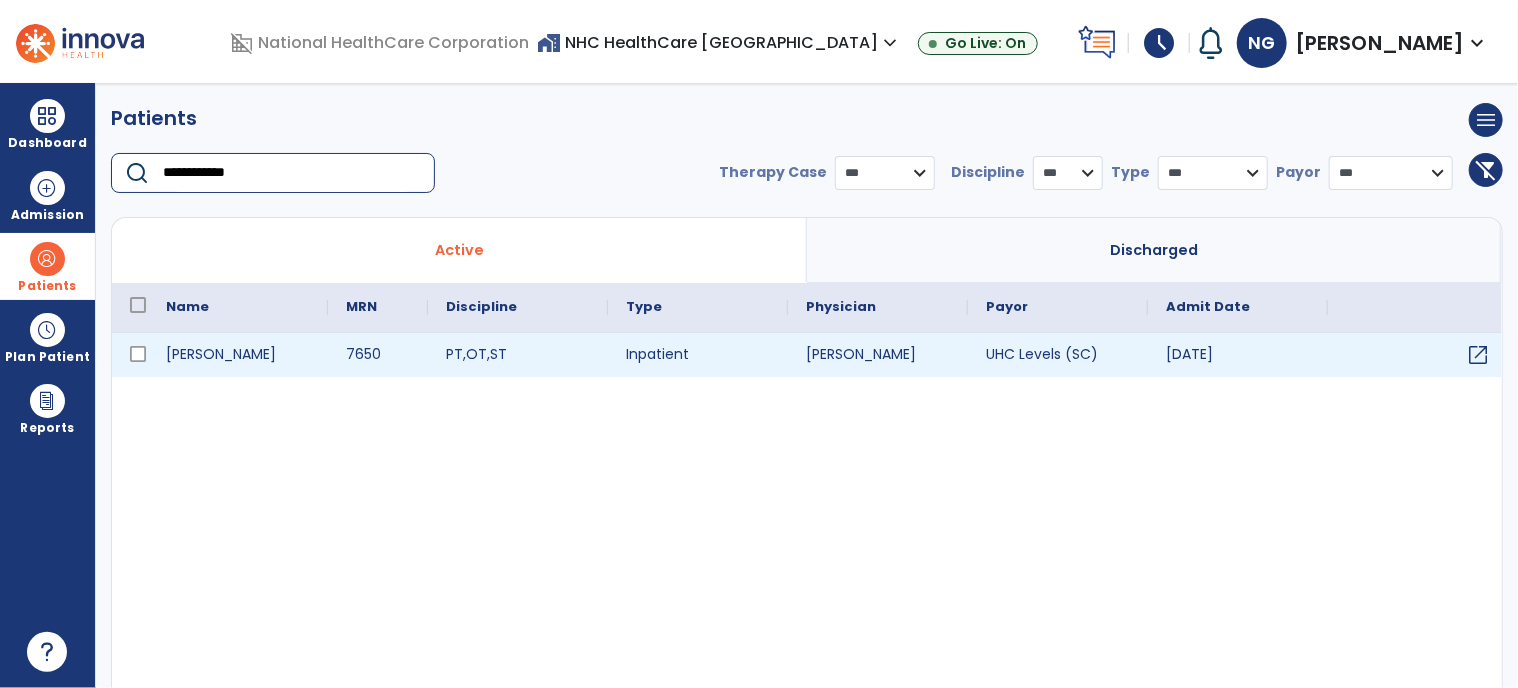 type on "**********" 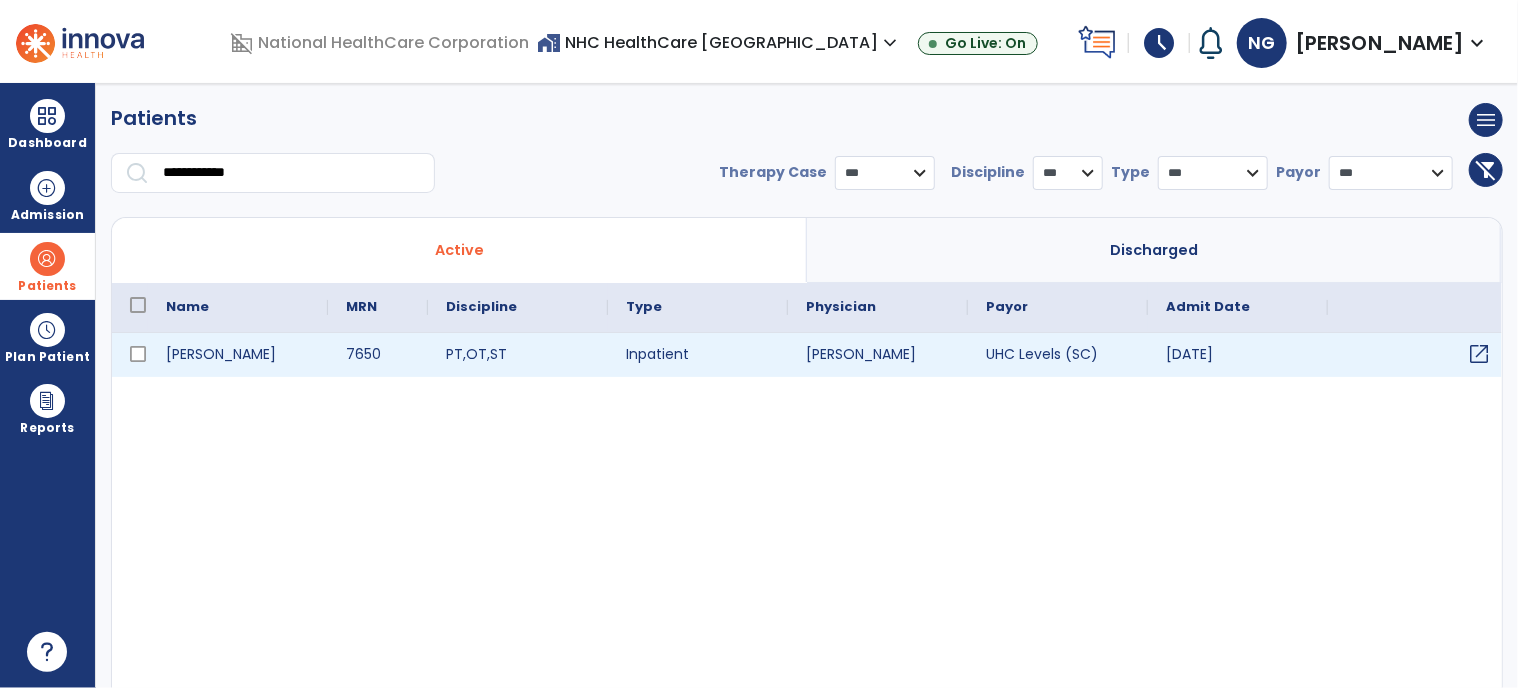 click on "open_in_new" at bounding box center [1479, 354] 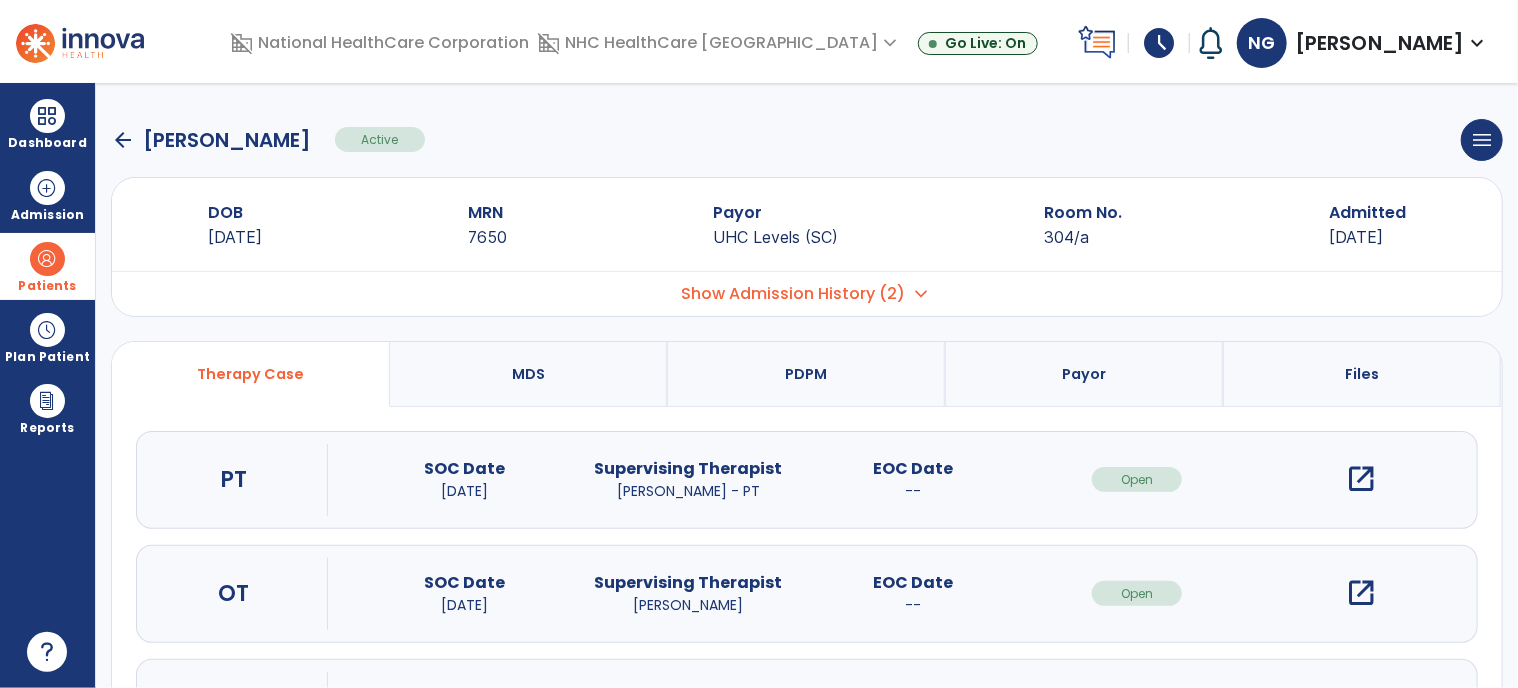 click on "open_in_new" at bounding box center (1362, 593) 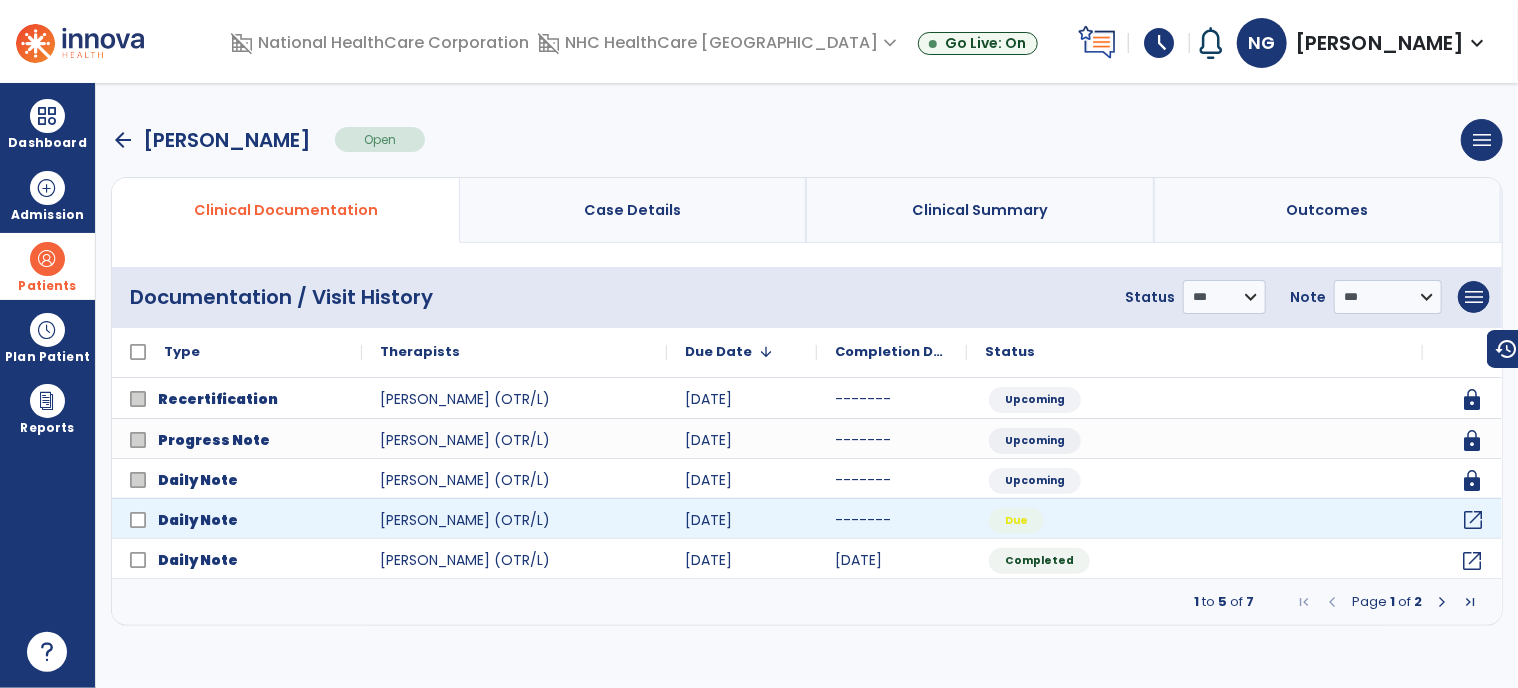 click on "open_in_new" 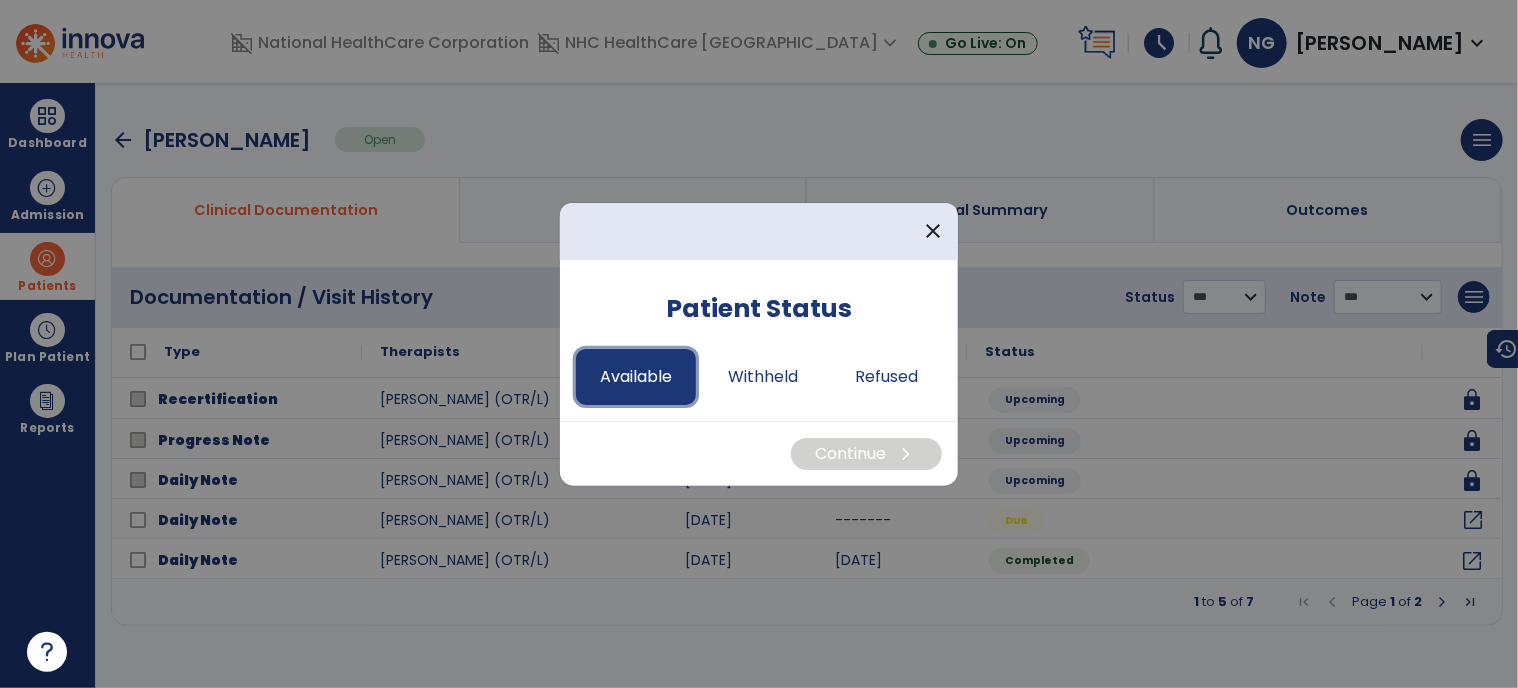 click on "Available" at bounding box center [636, 377] 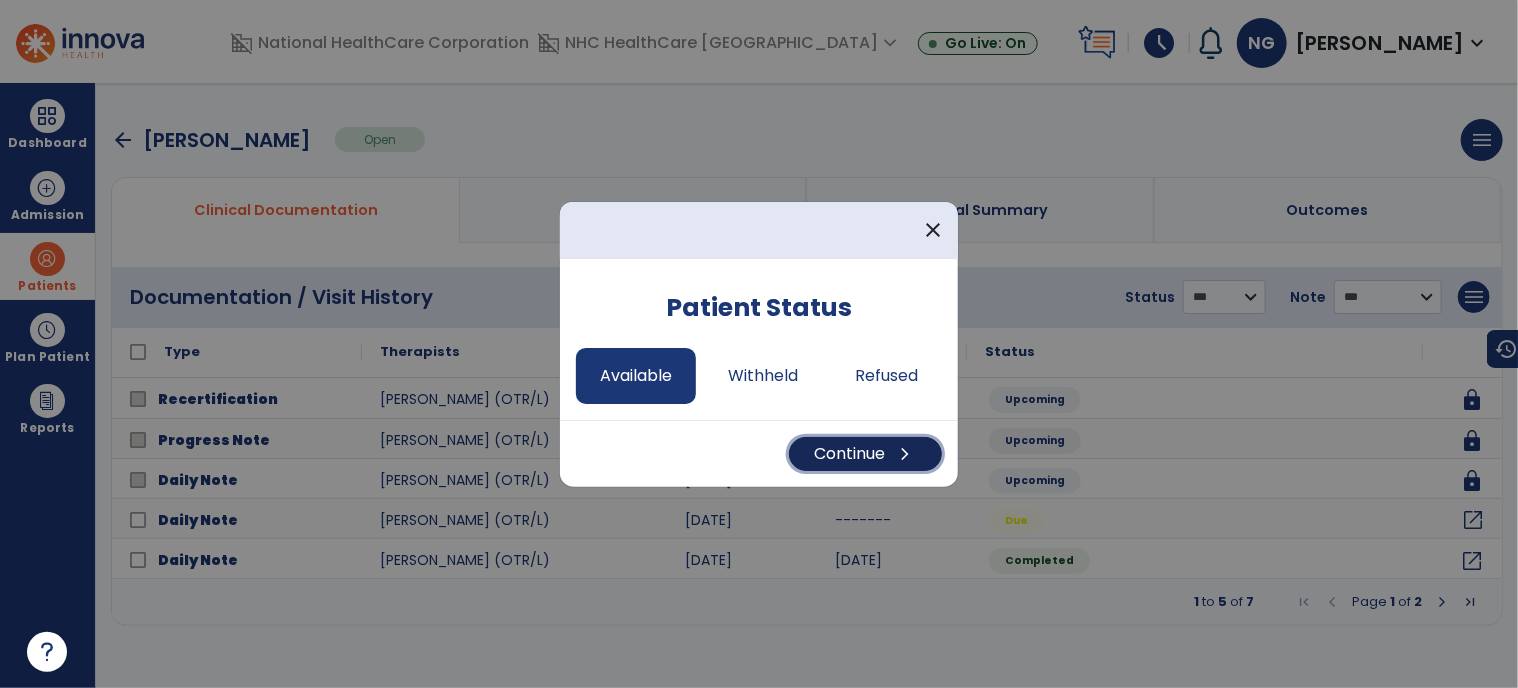 click on "Continue   chevron_right" at bounding box center [865, 454] 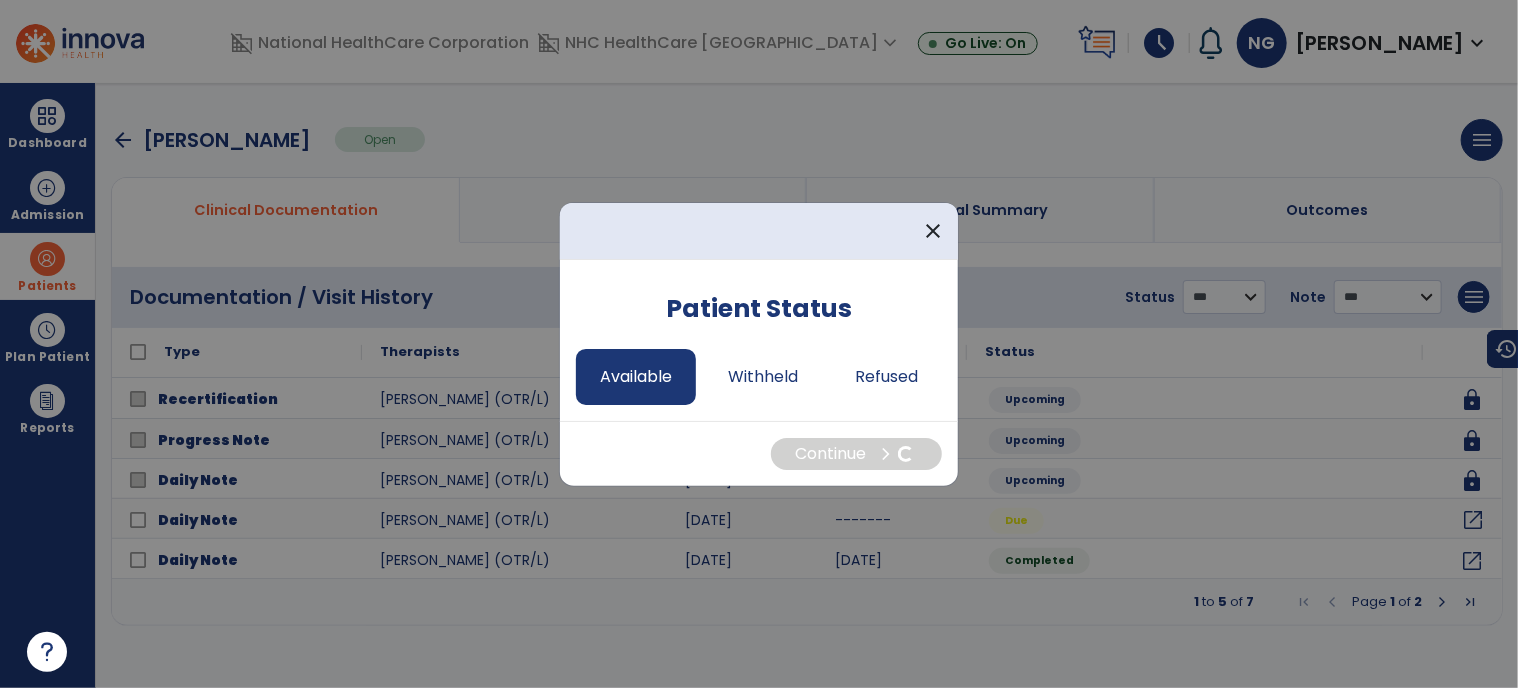 select on "*" 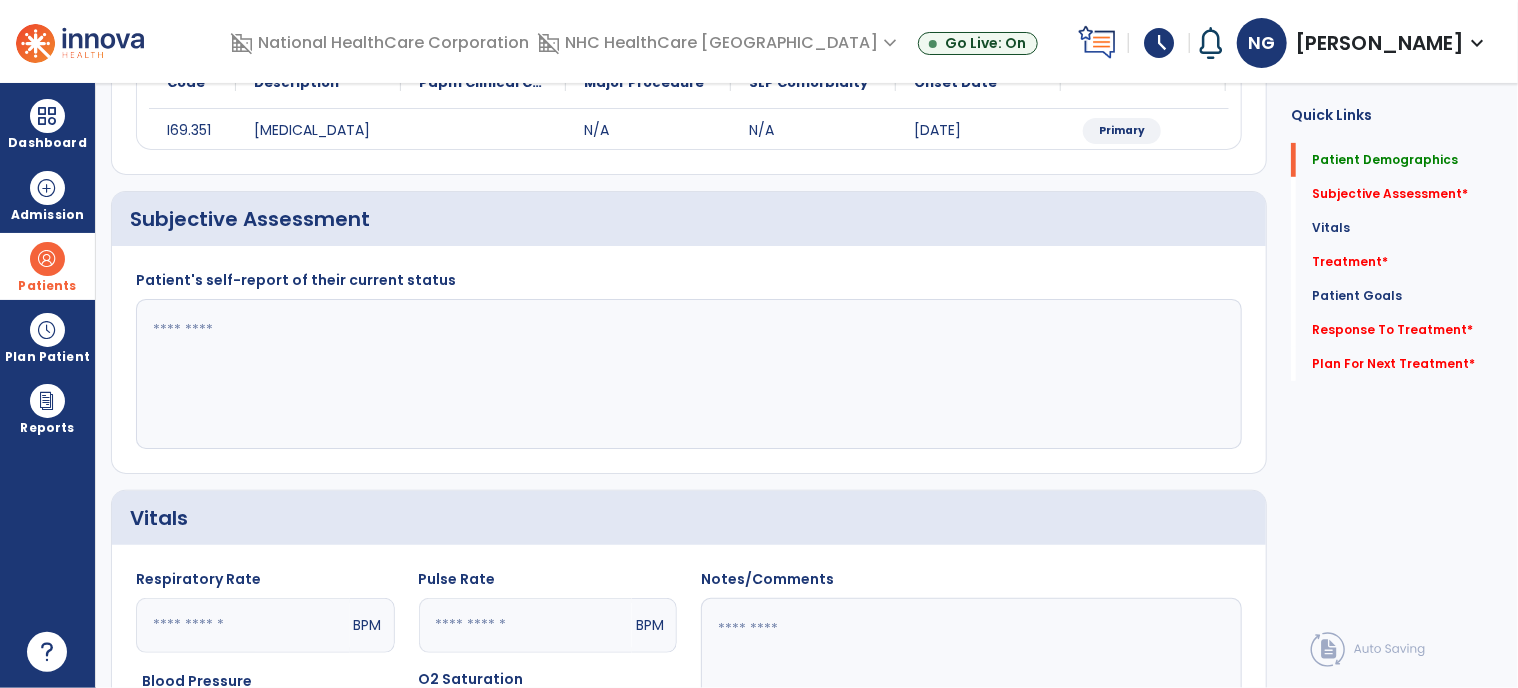 scroll, scrollTop: 400, scrollLeft: 0, axis: vertical 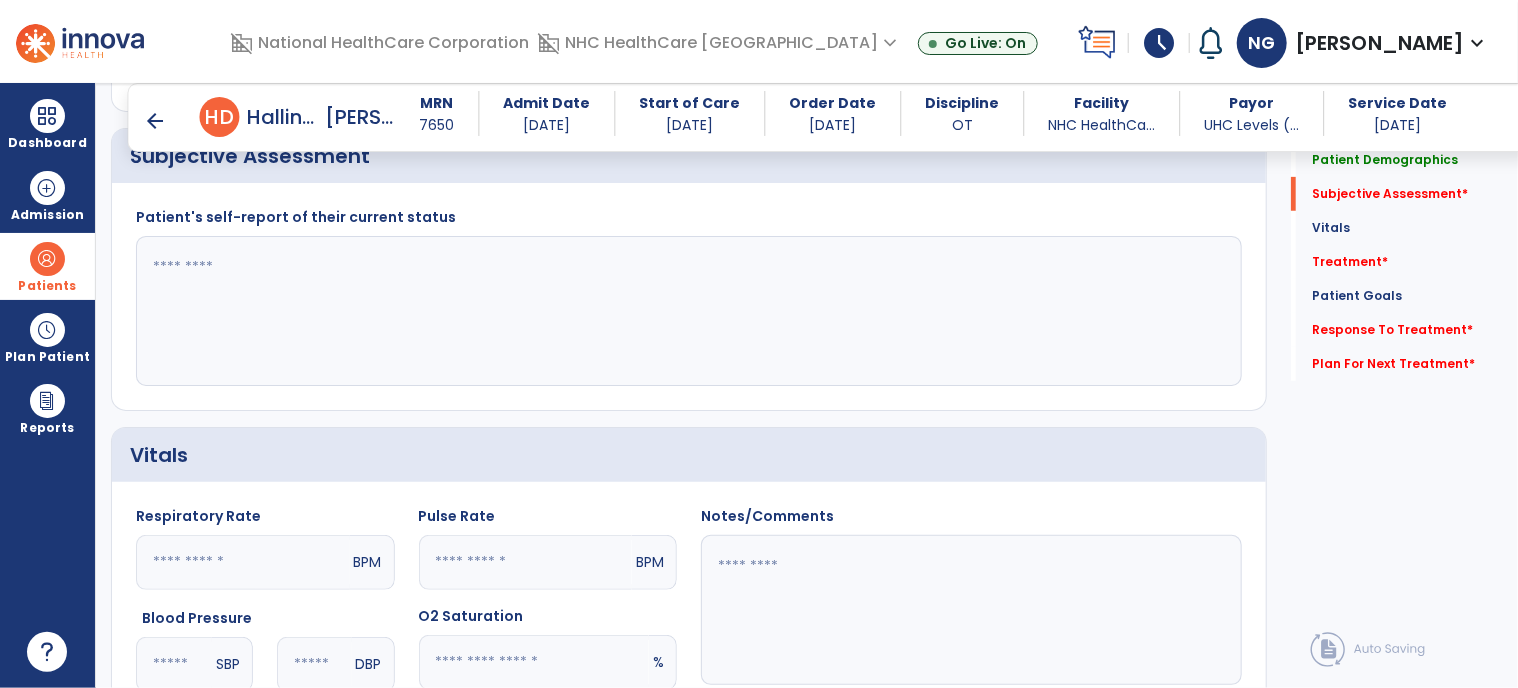 click 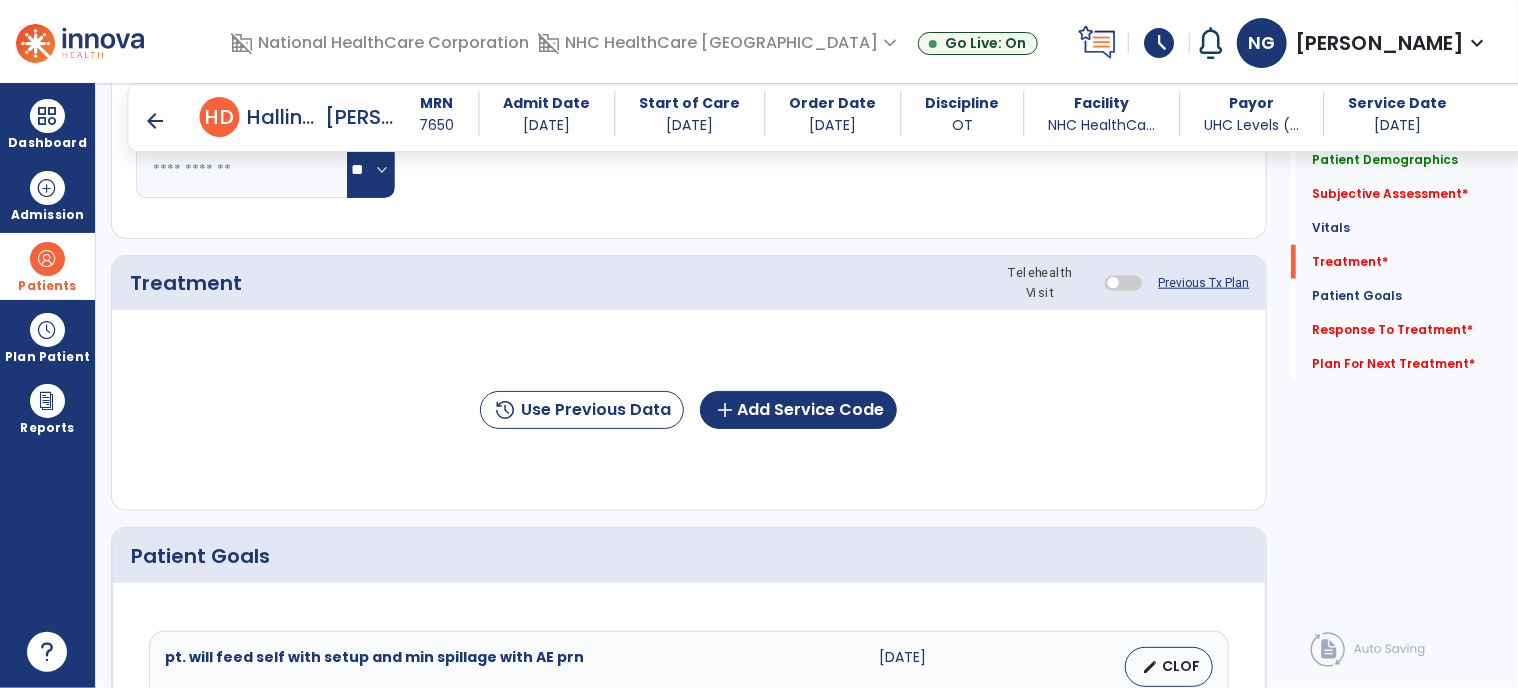 scroll, scrollTop: 1100, scrollLeft: 0, axis: vertical 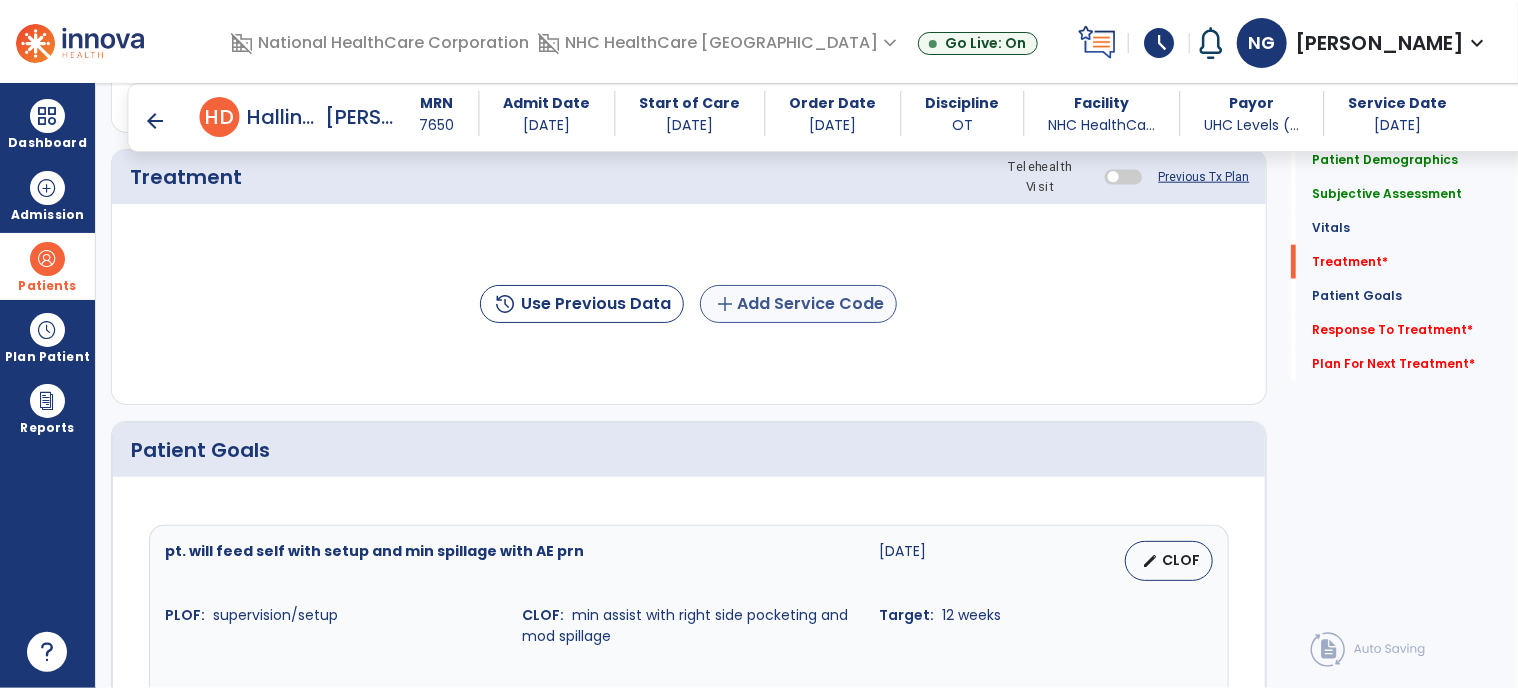 type on "**********" 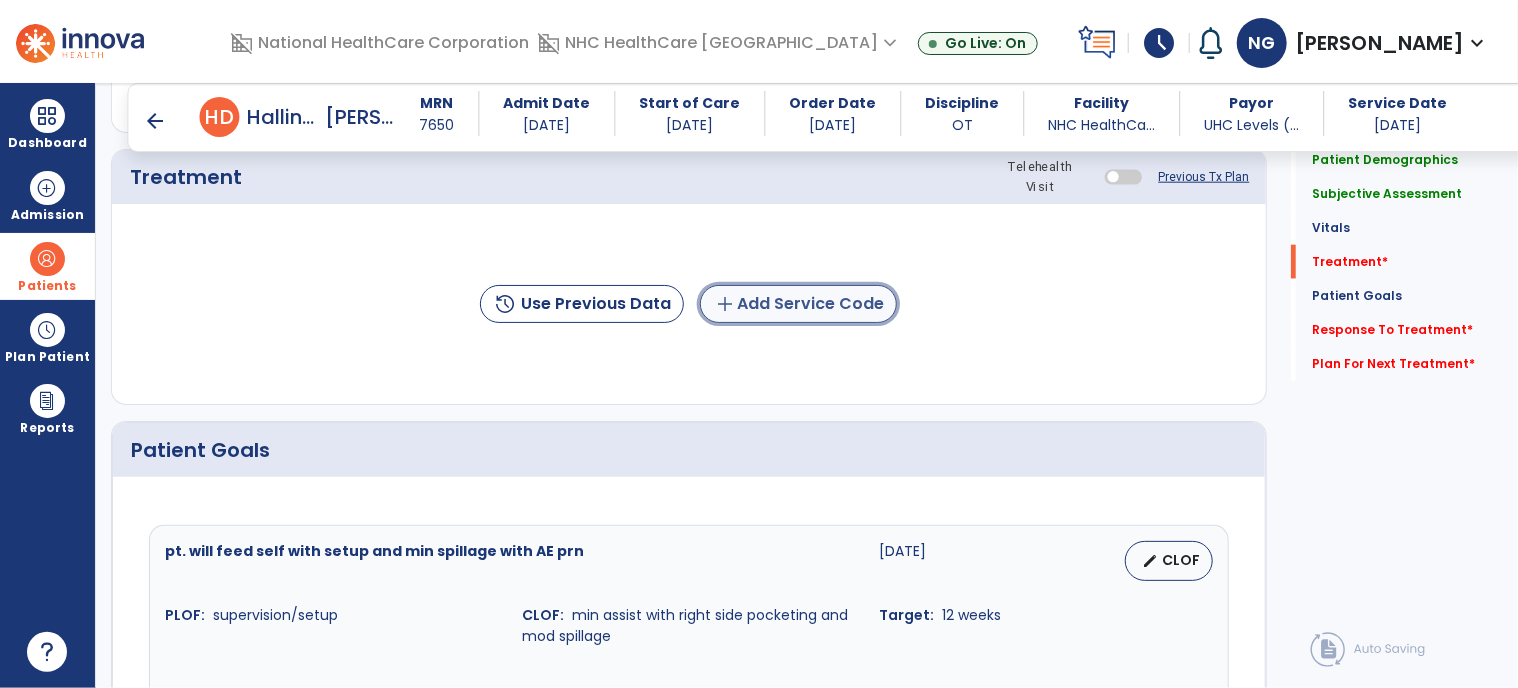 click on "add" 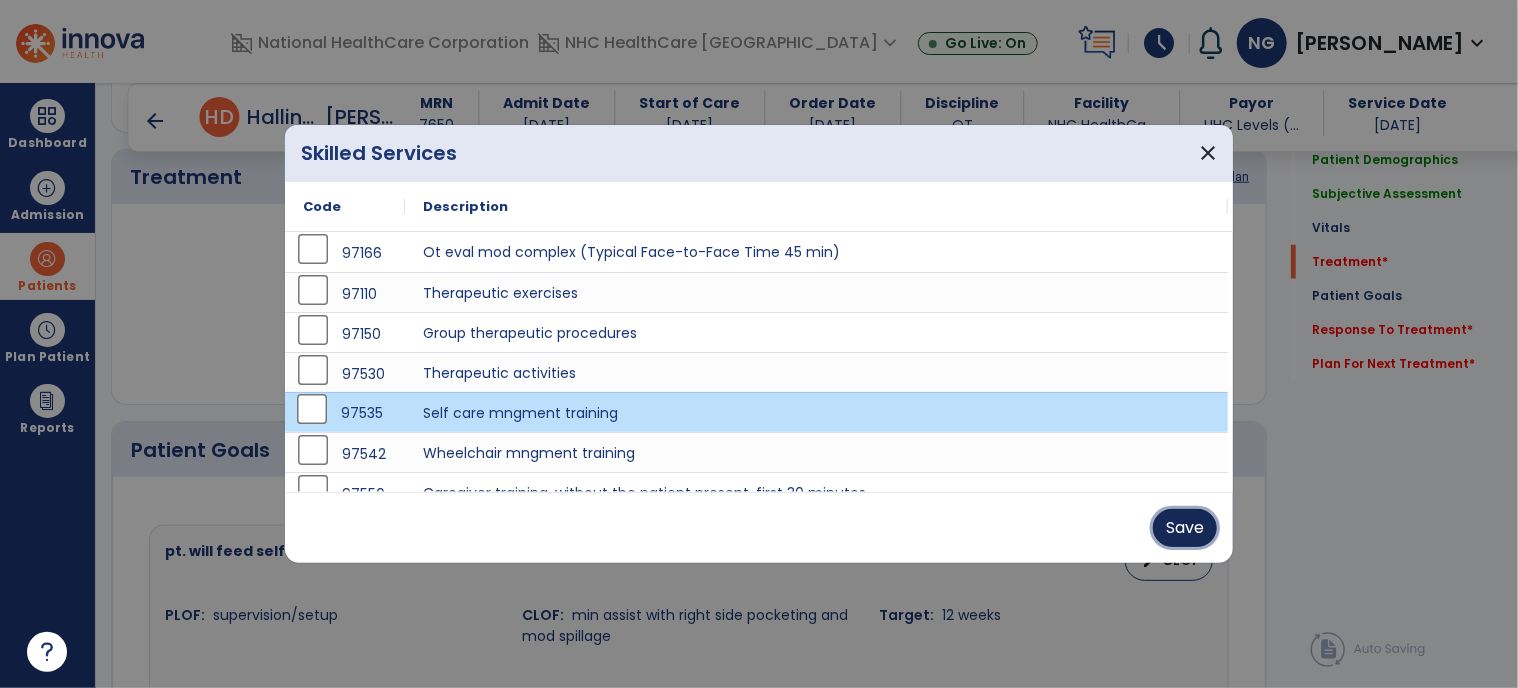 click on "Save" at bounding box center [1185, 528] 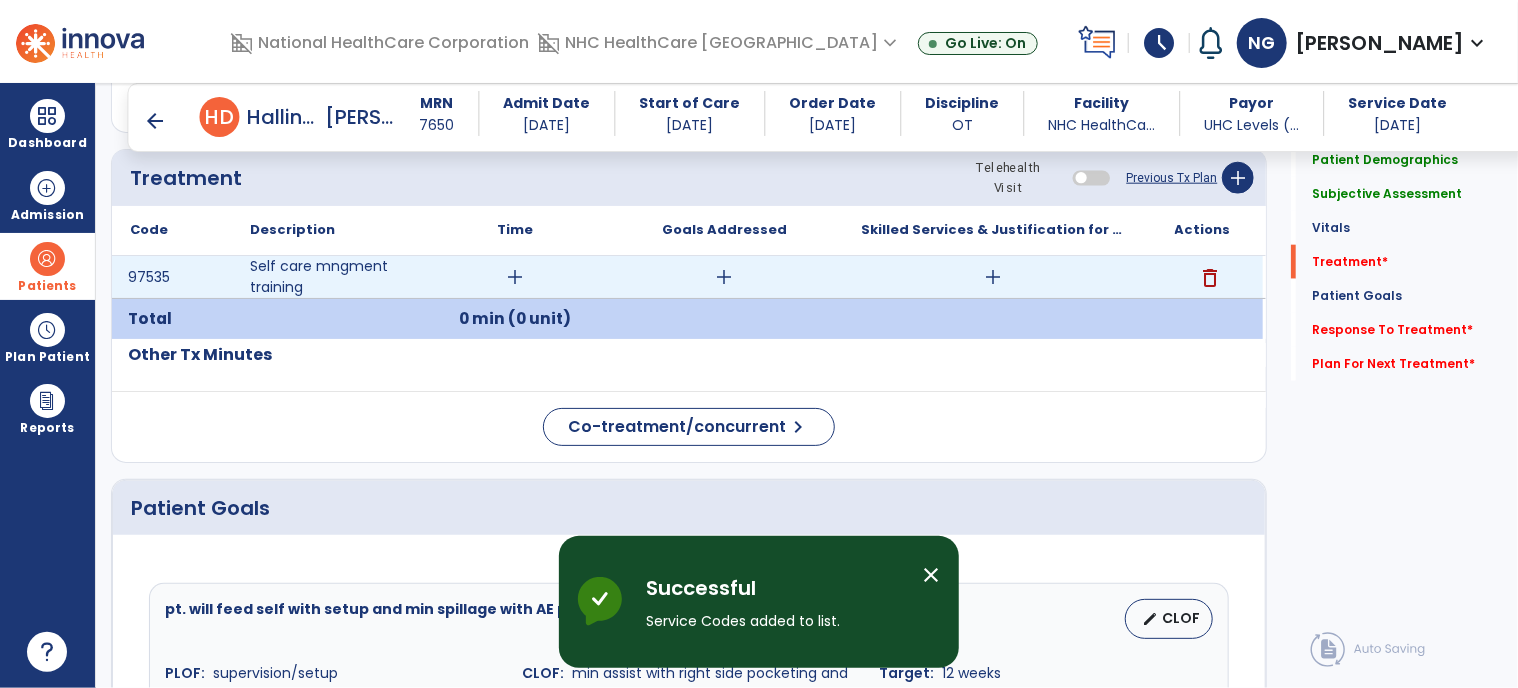 click on "add" at bounding box center (515, 277) 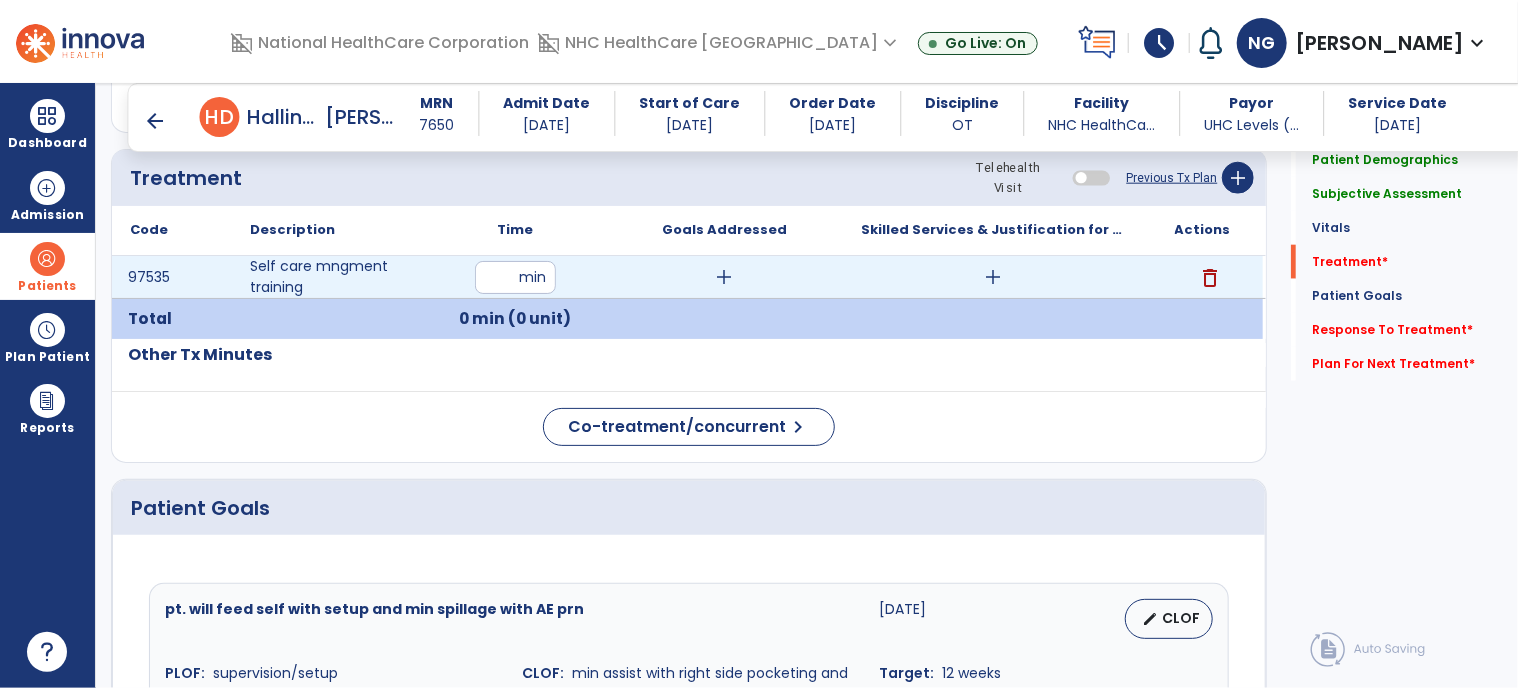 type on "**" 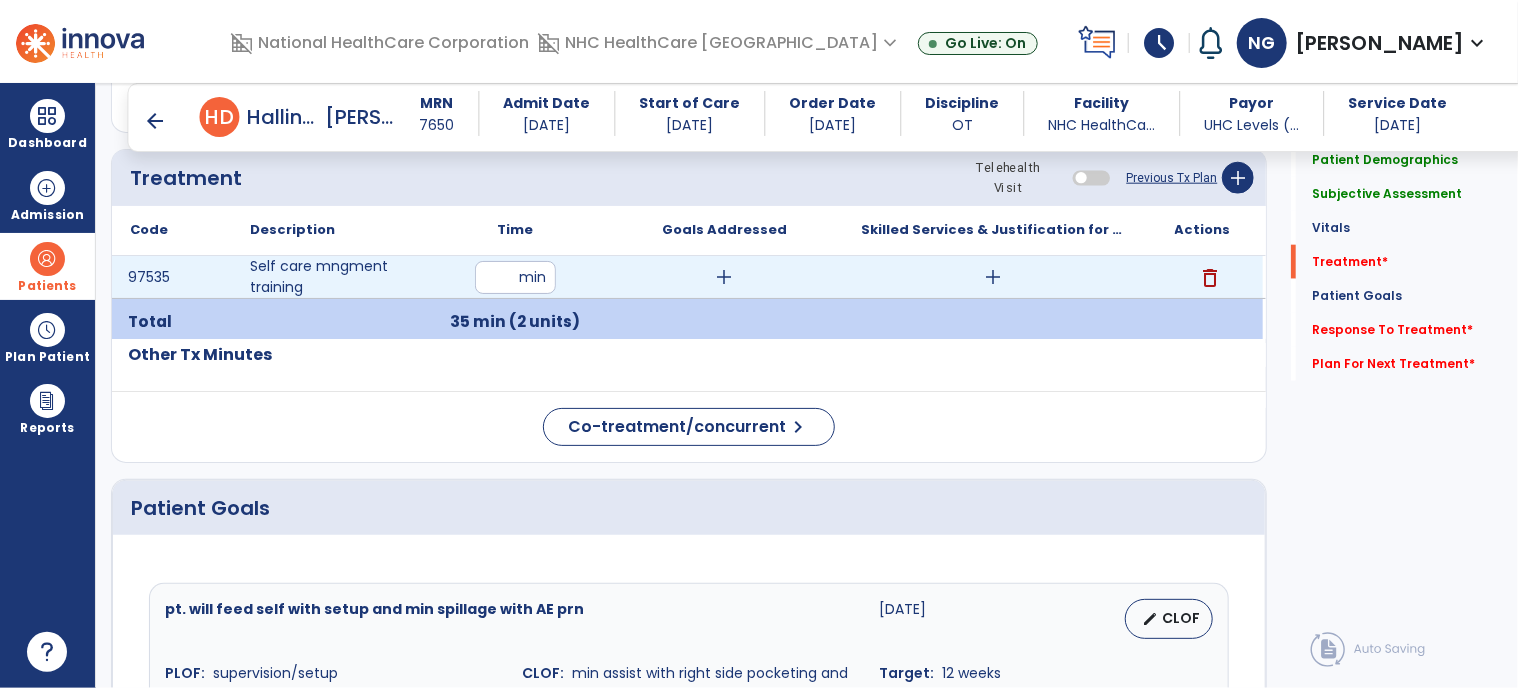 click on "add" at bounding box center [724, 277] 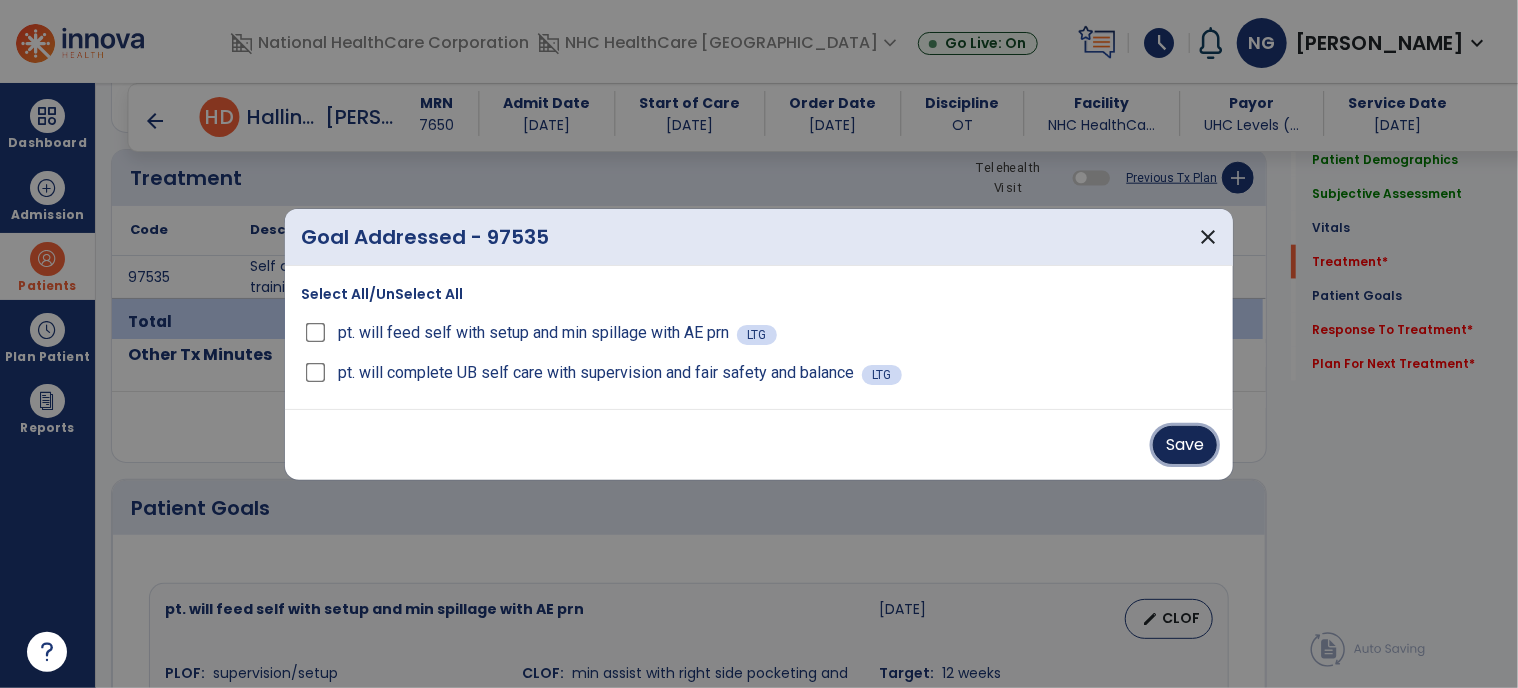 click on "Save" at bounding box center [1185, 445] 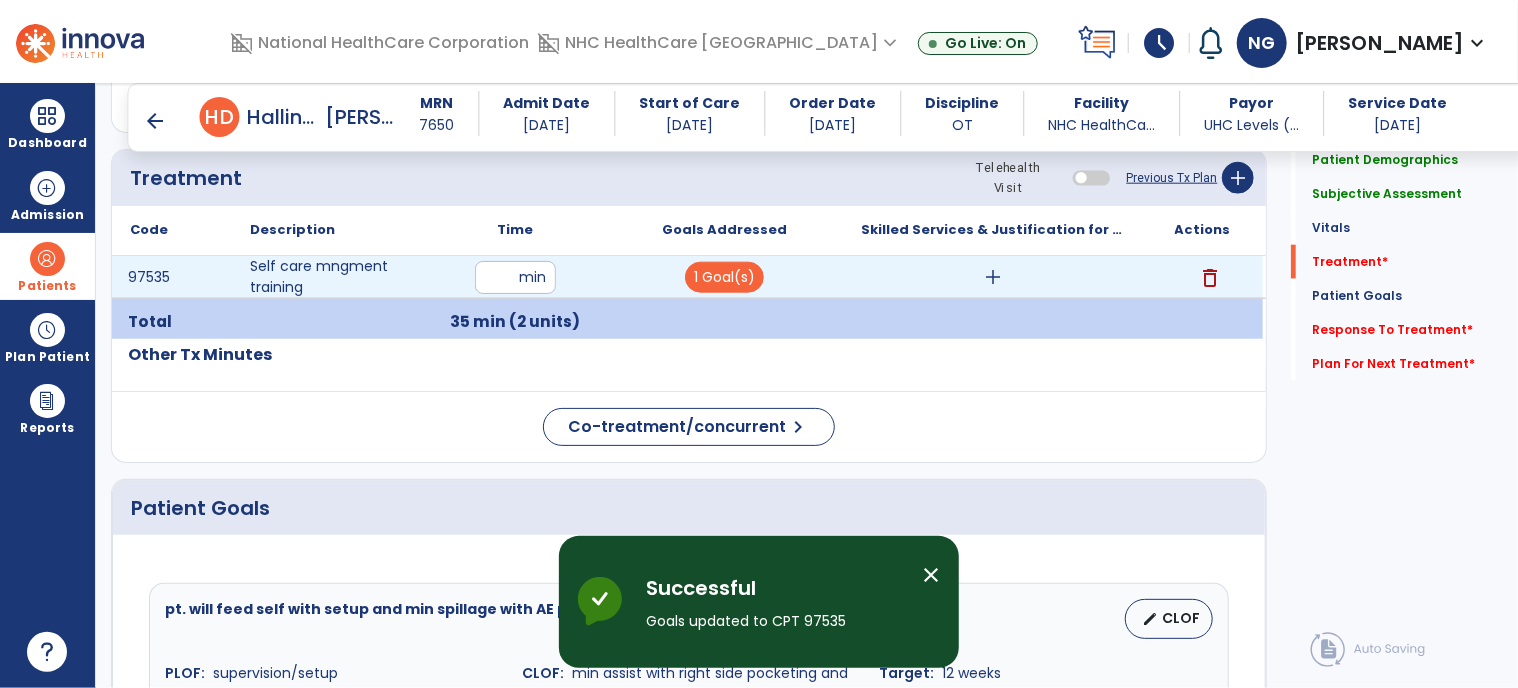 click on "add" at bounding box center (993, 277) 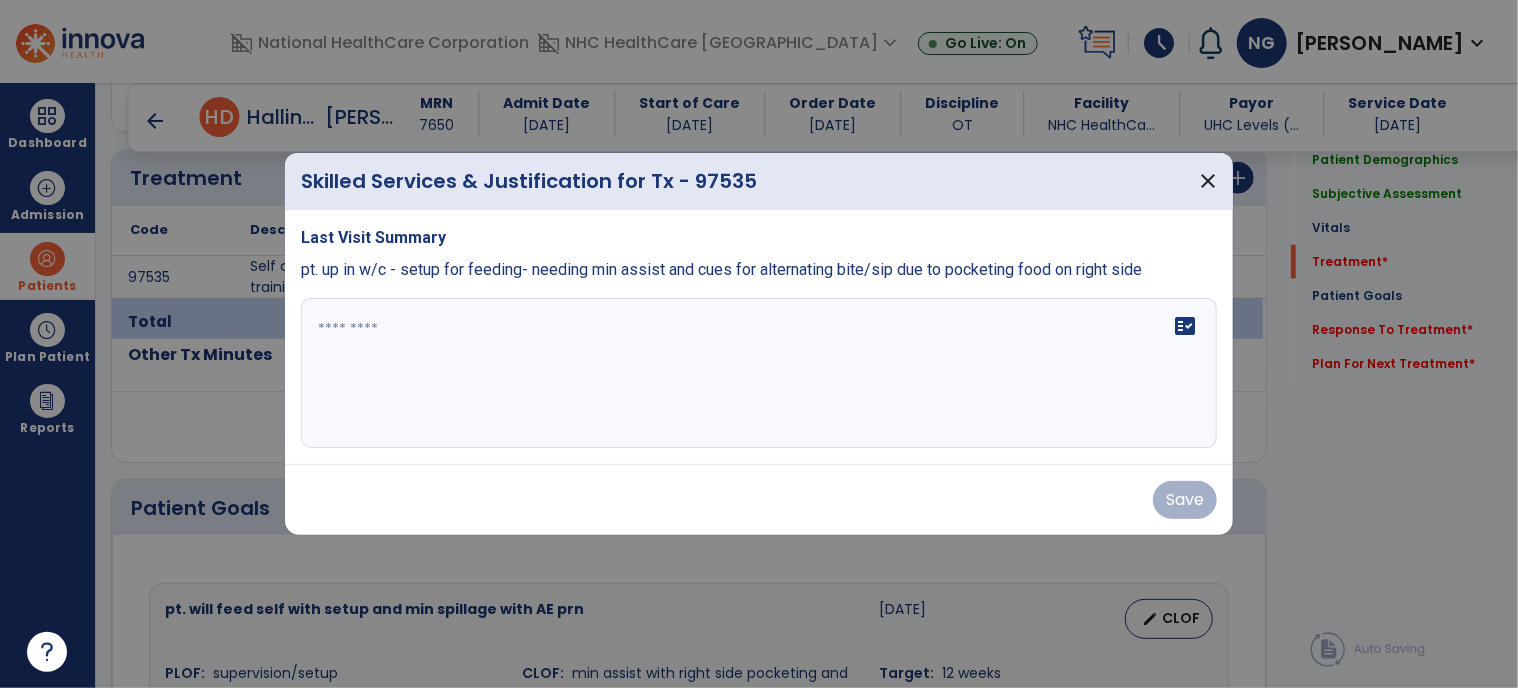 click on "fact_check" at bounding box center [759, 373] 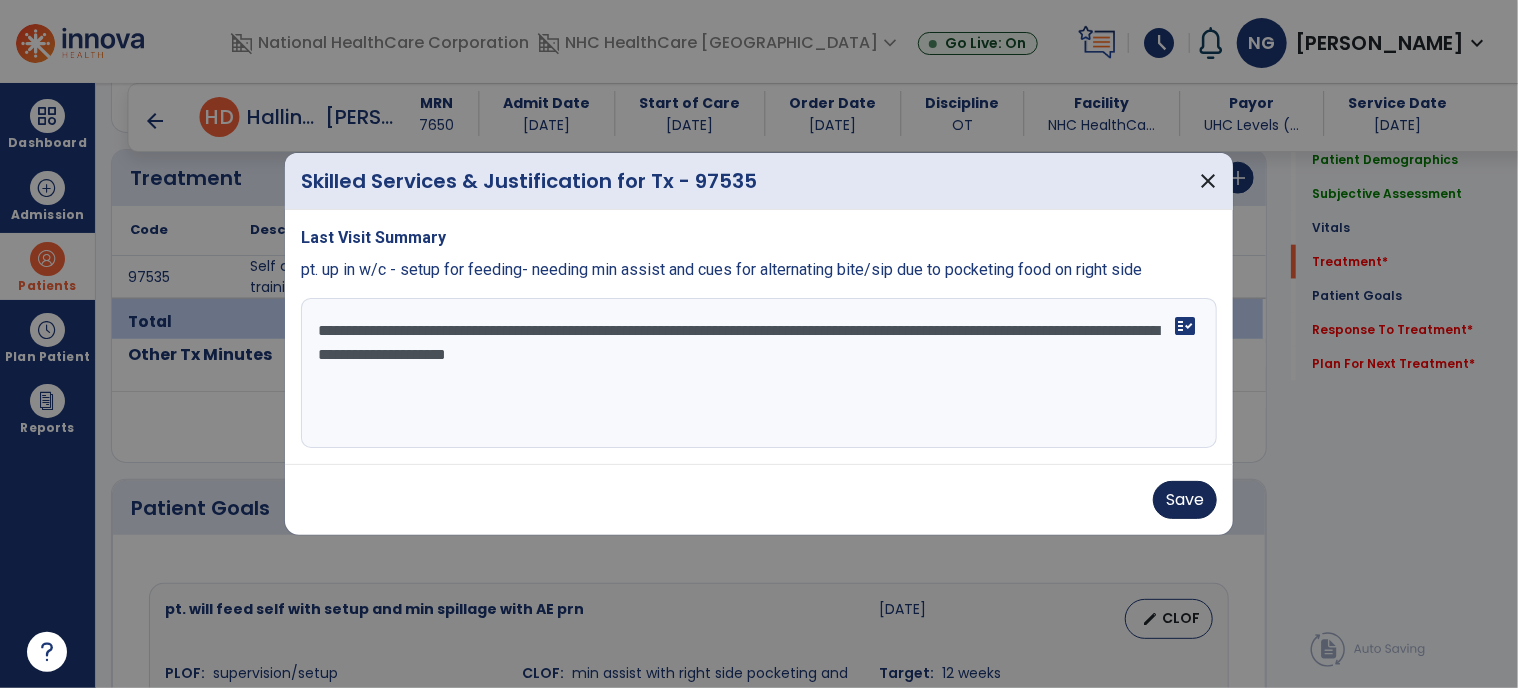 type on "**********" 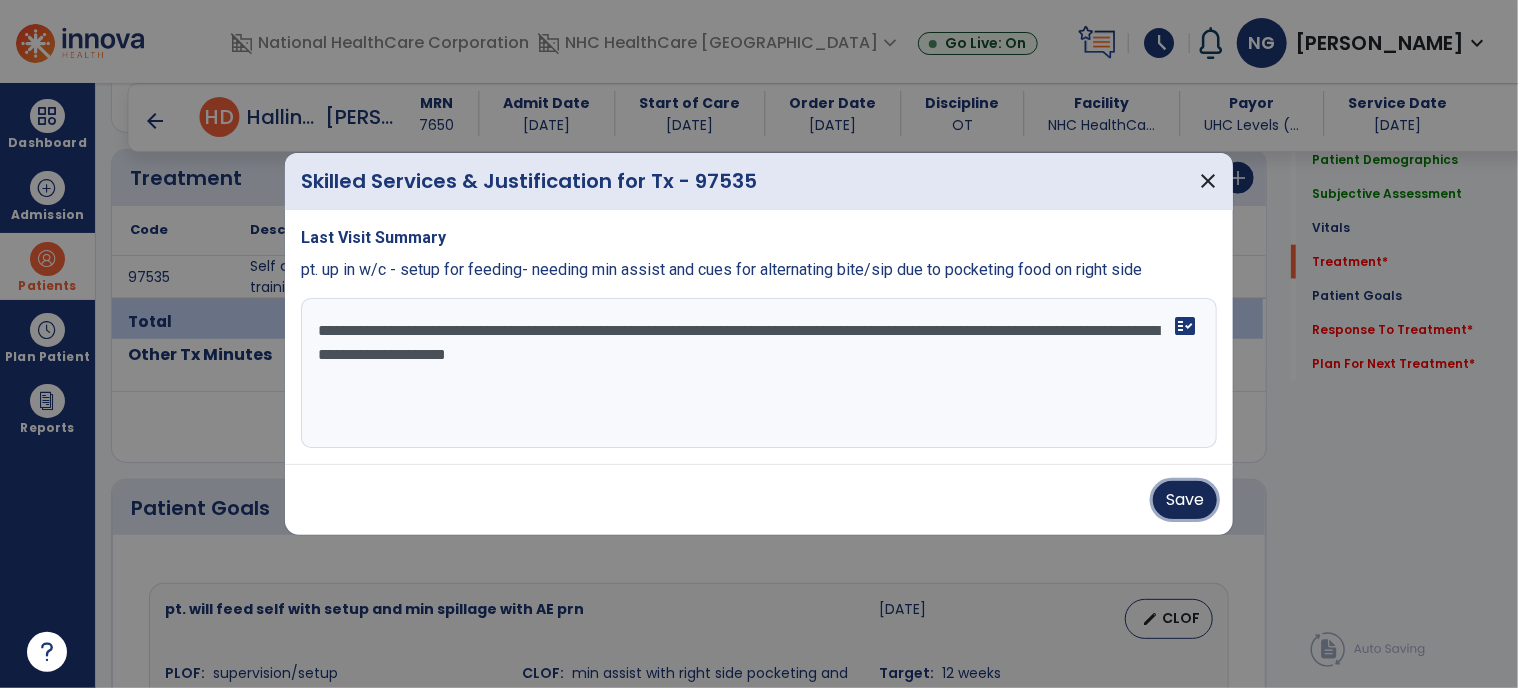 click on "Save" at bounding box center (1185, 500) 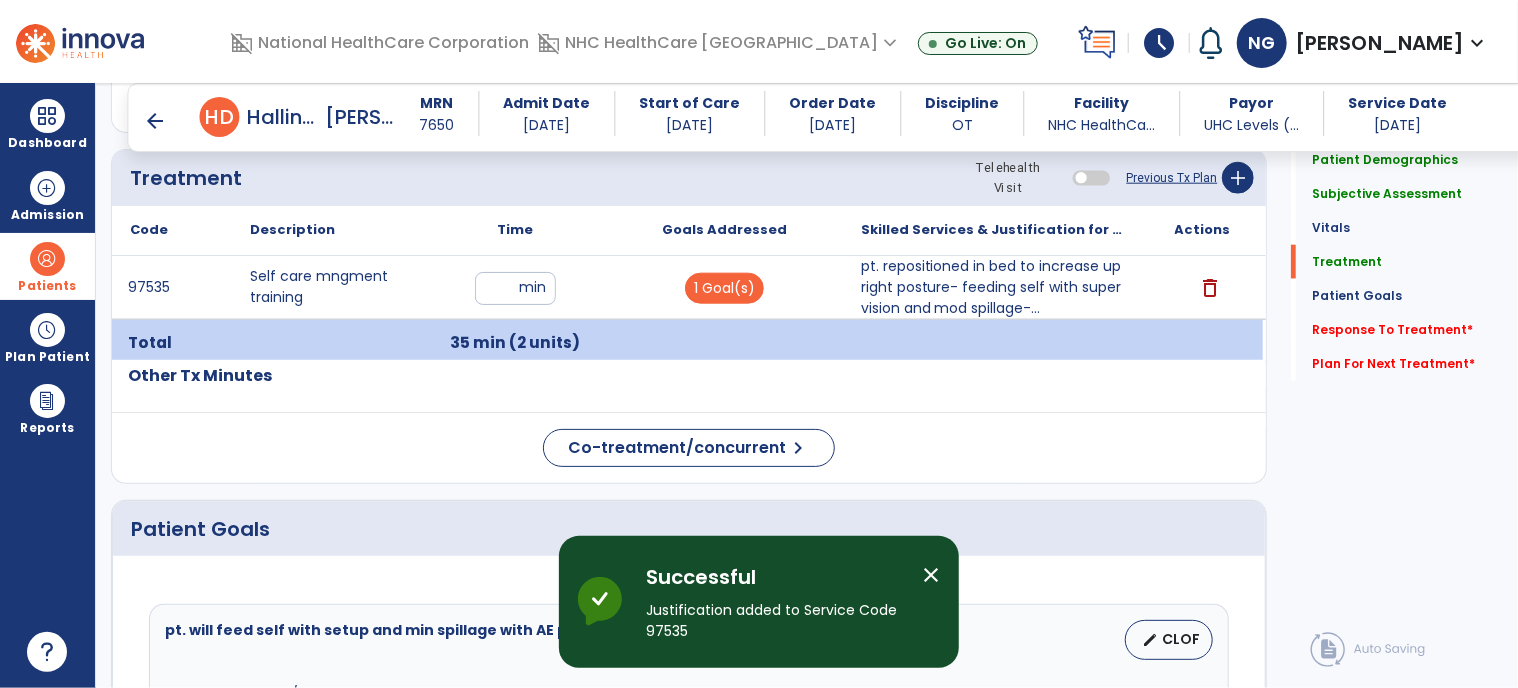 scroll, scrollTop: 1700, scrollLeft: 0, axis: vertical 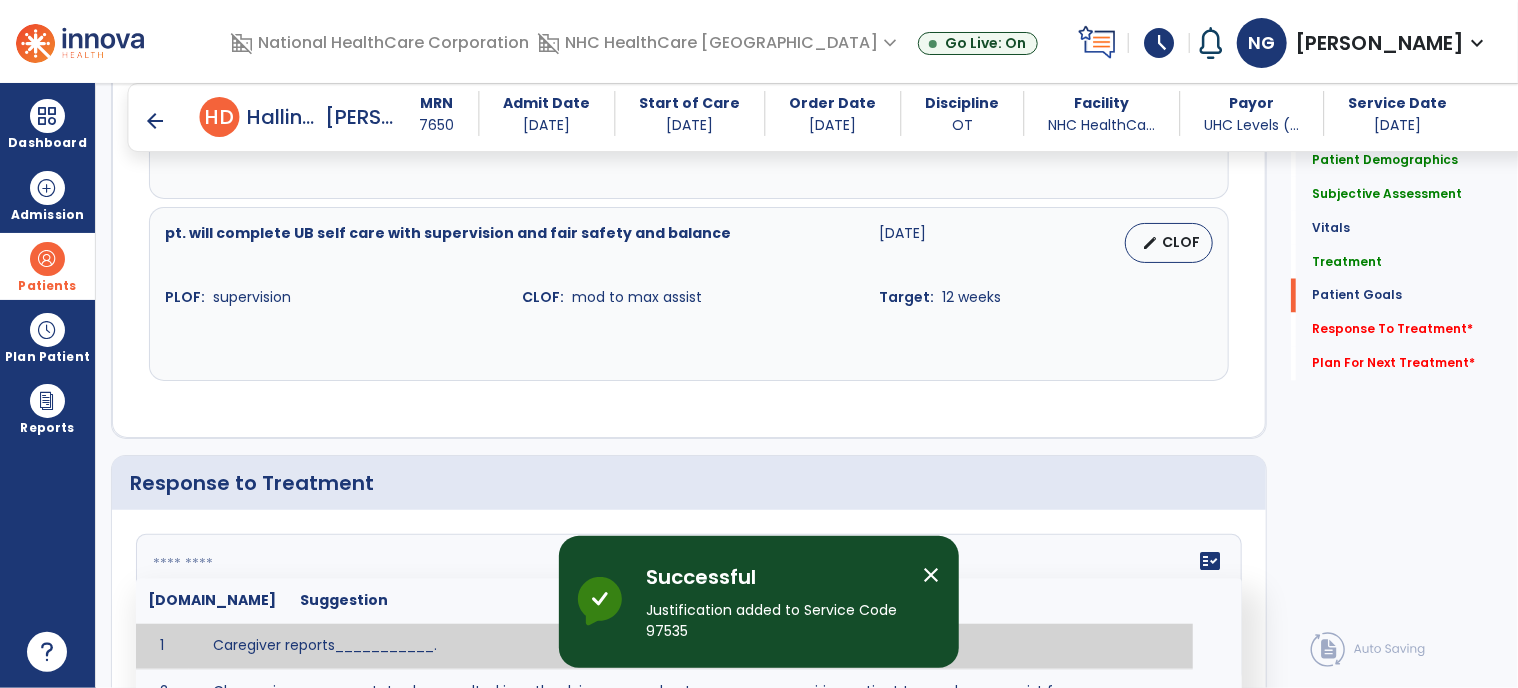 click on "fact_check  [DOMAIN_NAME] Suggestion 1 Caregiver reports___________. 2 Change in ________ status has resulted in setback in_______due to ________, requiring patient to need more assist for __________.   Treatment plan adjustments to be made include________.  Progress towards goals is expected to continue due to_________. 3 Decreased pain in __________ to [LEVEL] in response to [MODALITY/TREATMENT] allows for improvement in _________. 4 Functional gains in _______ have impacted the patient's ability to perform_________ with a reduction in assist levels to_________. 5 Functional progress this week has been significant due to__________. 6 Gains in ________ have improved the patient's ability to perform ______with decreased levels of assist to___________. 7 Improvement in ________allows patient to tolerate higher levels of challenges in_________. 8 Pain in [AREA] has decreased to [LEVEL] in response to [TREATMENT/MODALITY], allowing fore ease in completing__________. 9 10 11 12 13 14 15 16 17 18 19 20 21" 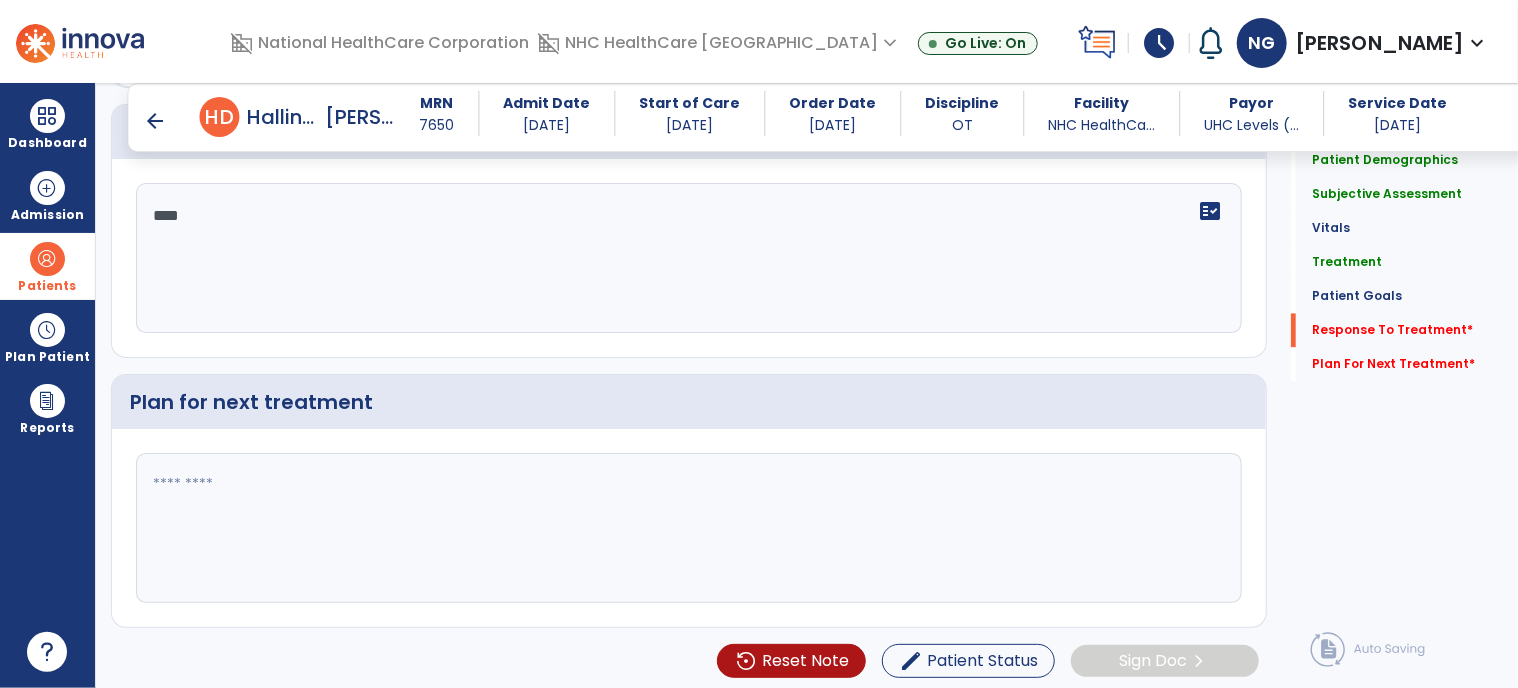 type on "****" 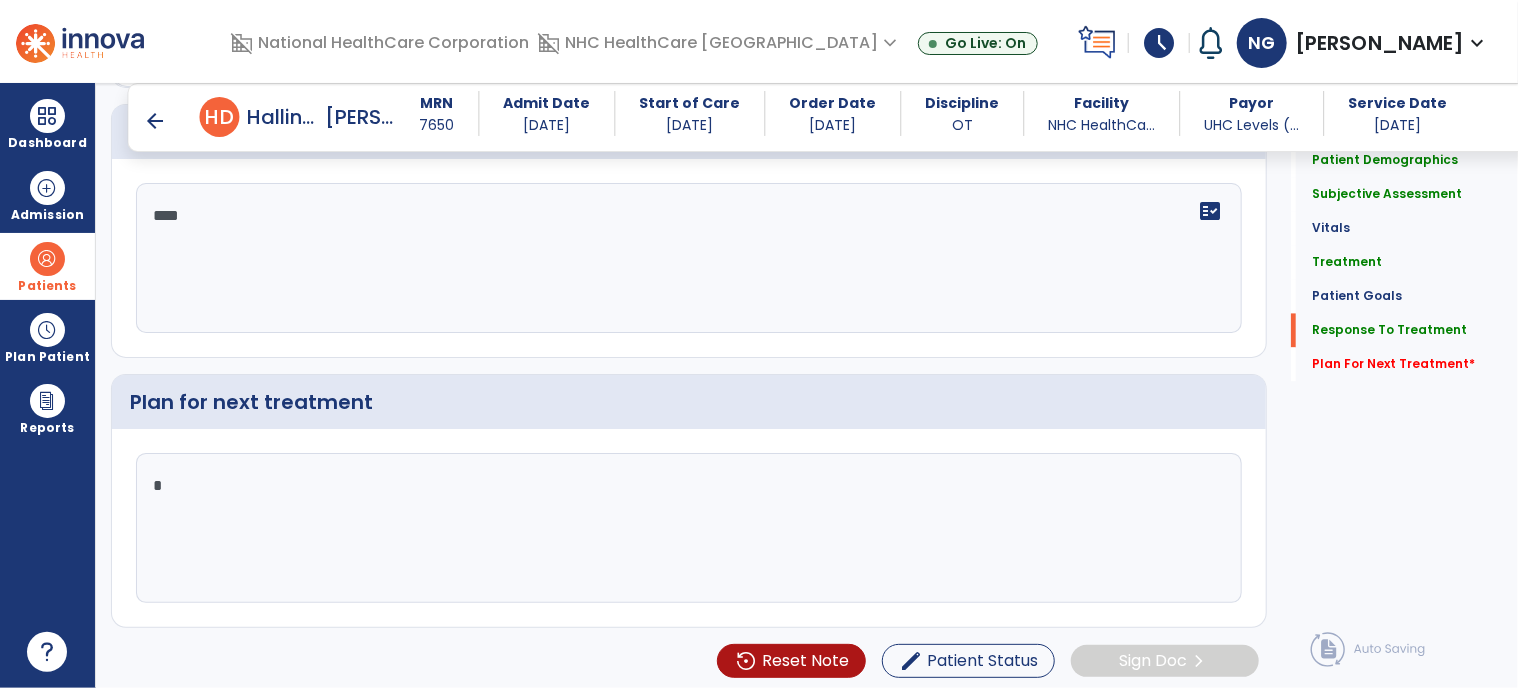 scroll, scrollTop: 2051, scrollLeft: 0, axis: vertical 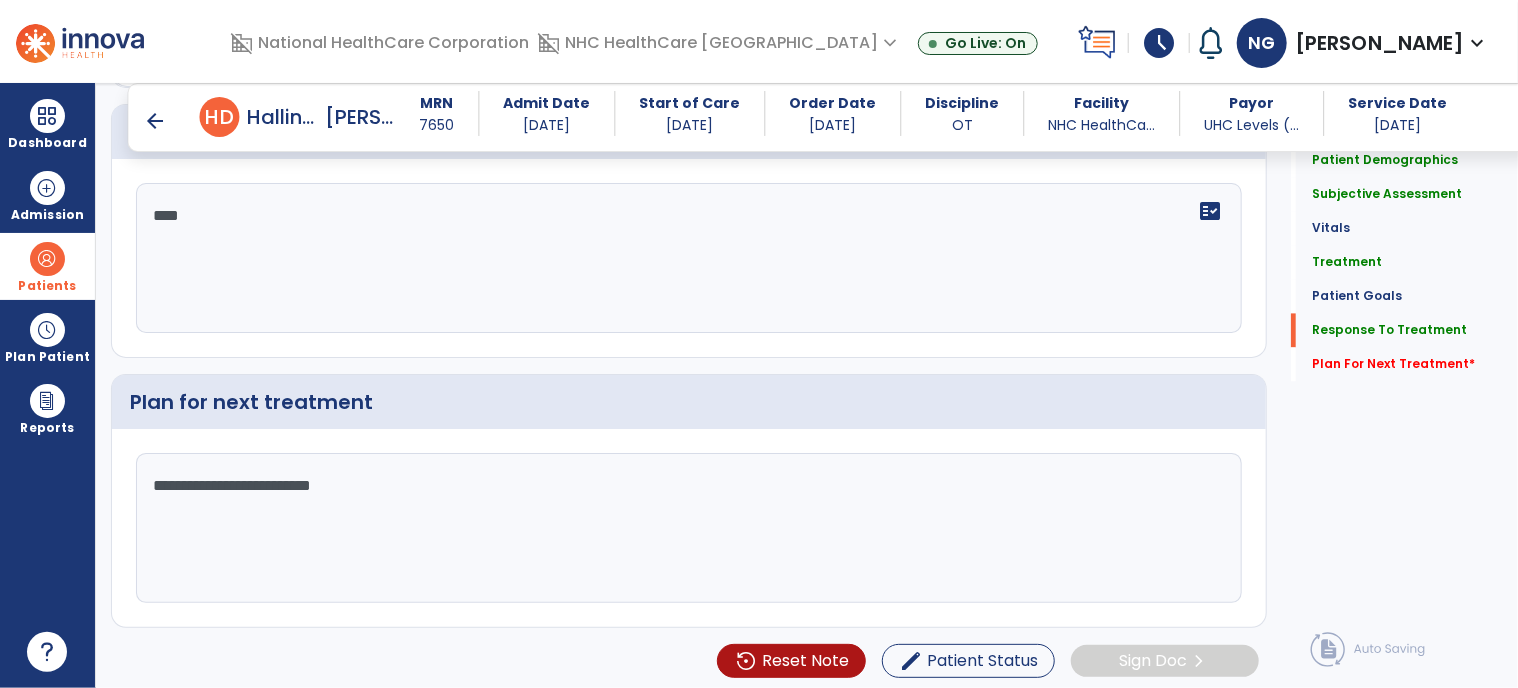 type on "**********" 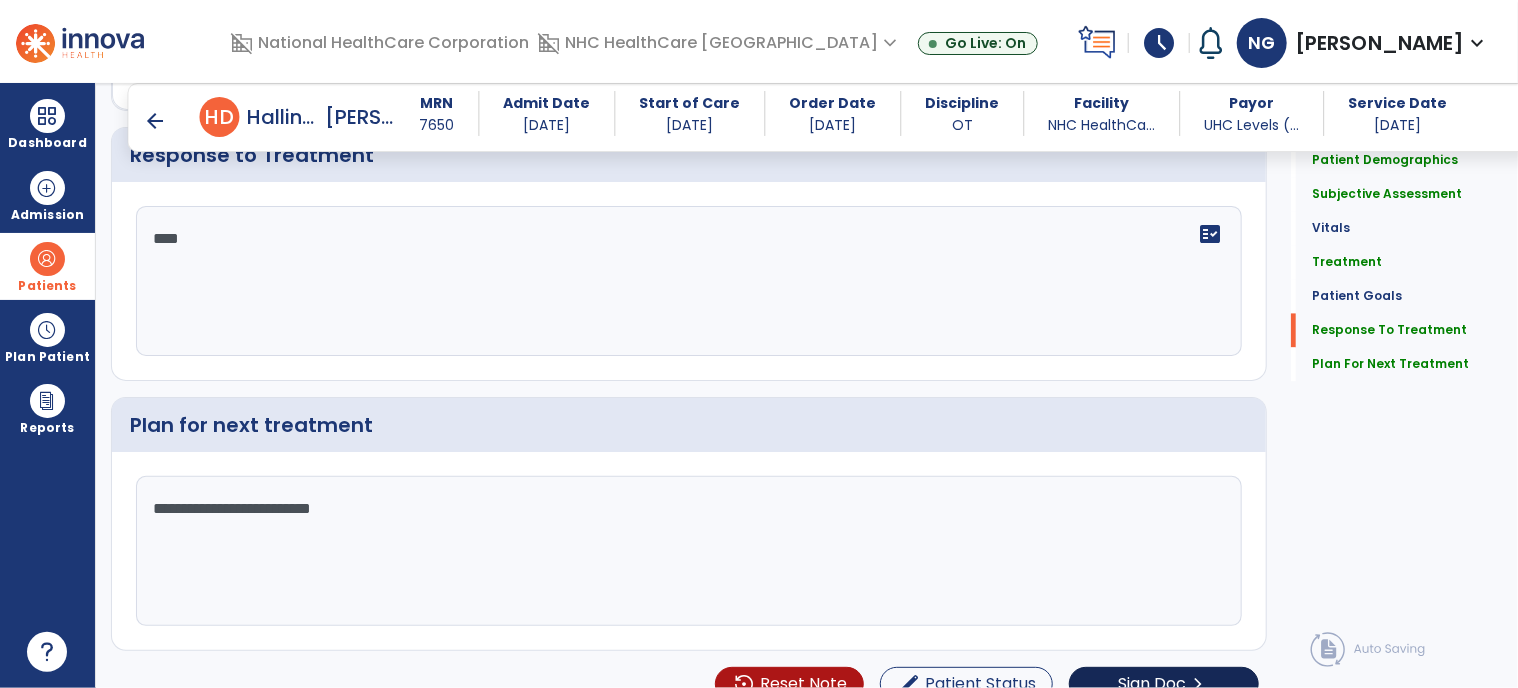 scroll, scrollTop: 2051, scrollLeft: 0, axis: vertical 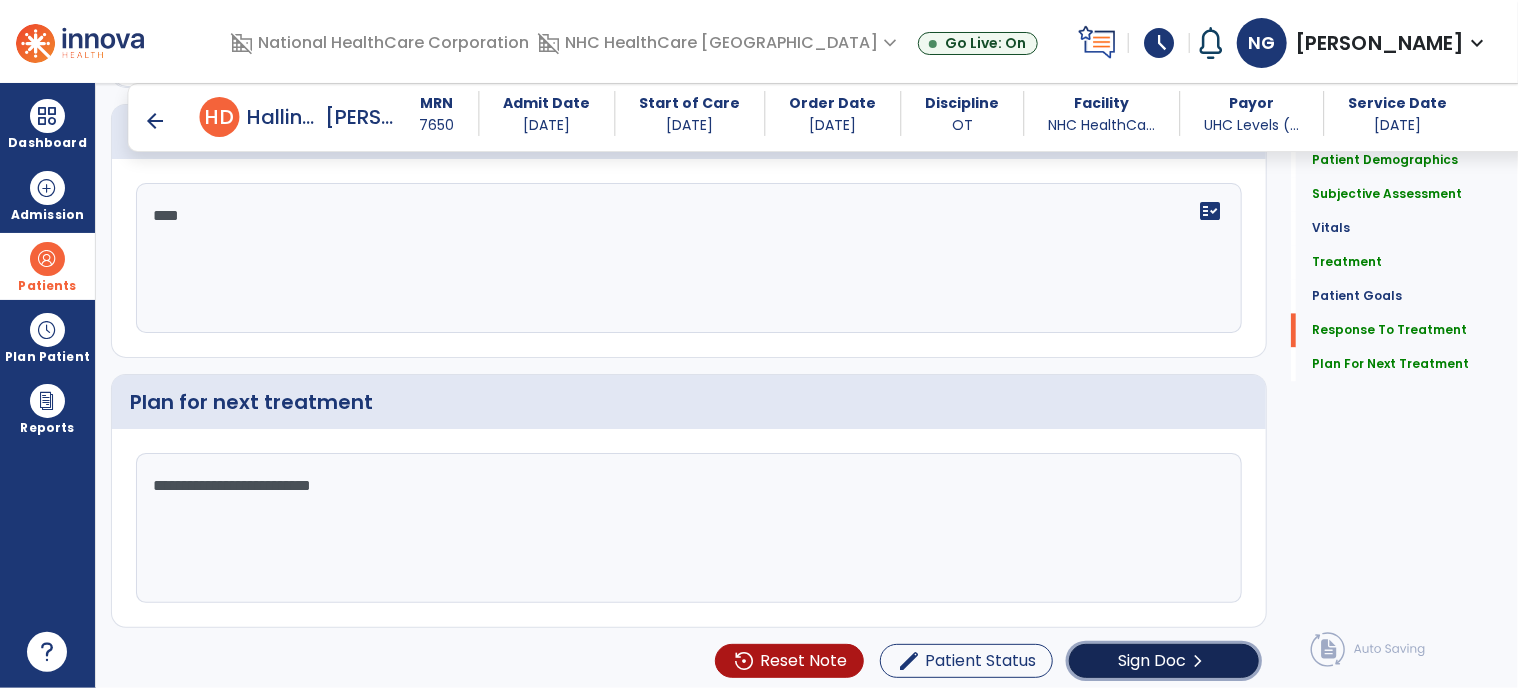 click on "Sign Doc" 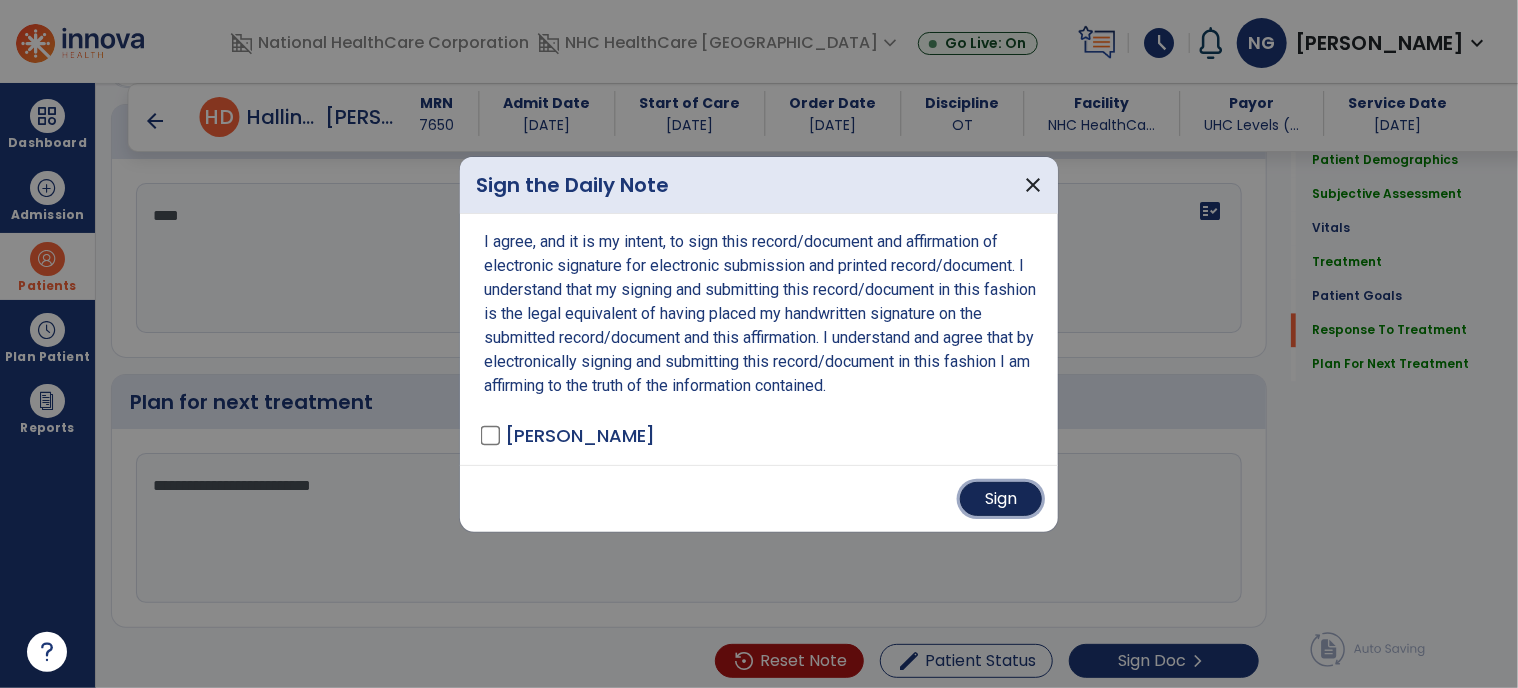 click on "Sign" at bounding box center (1001, 499) 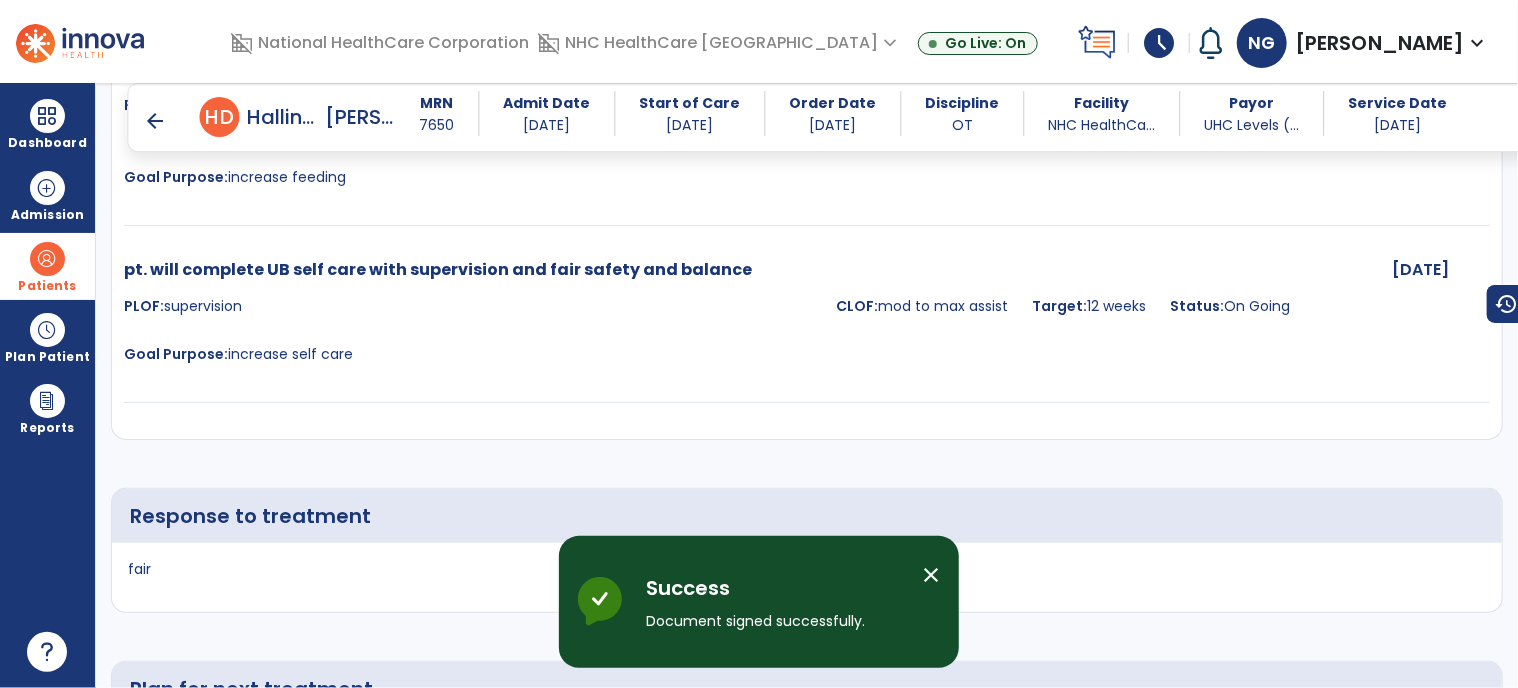 scroll, scrollTop: 1844, scrollLeft: 0, axis: vertical 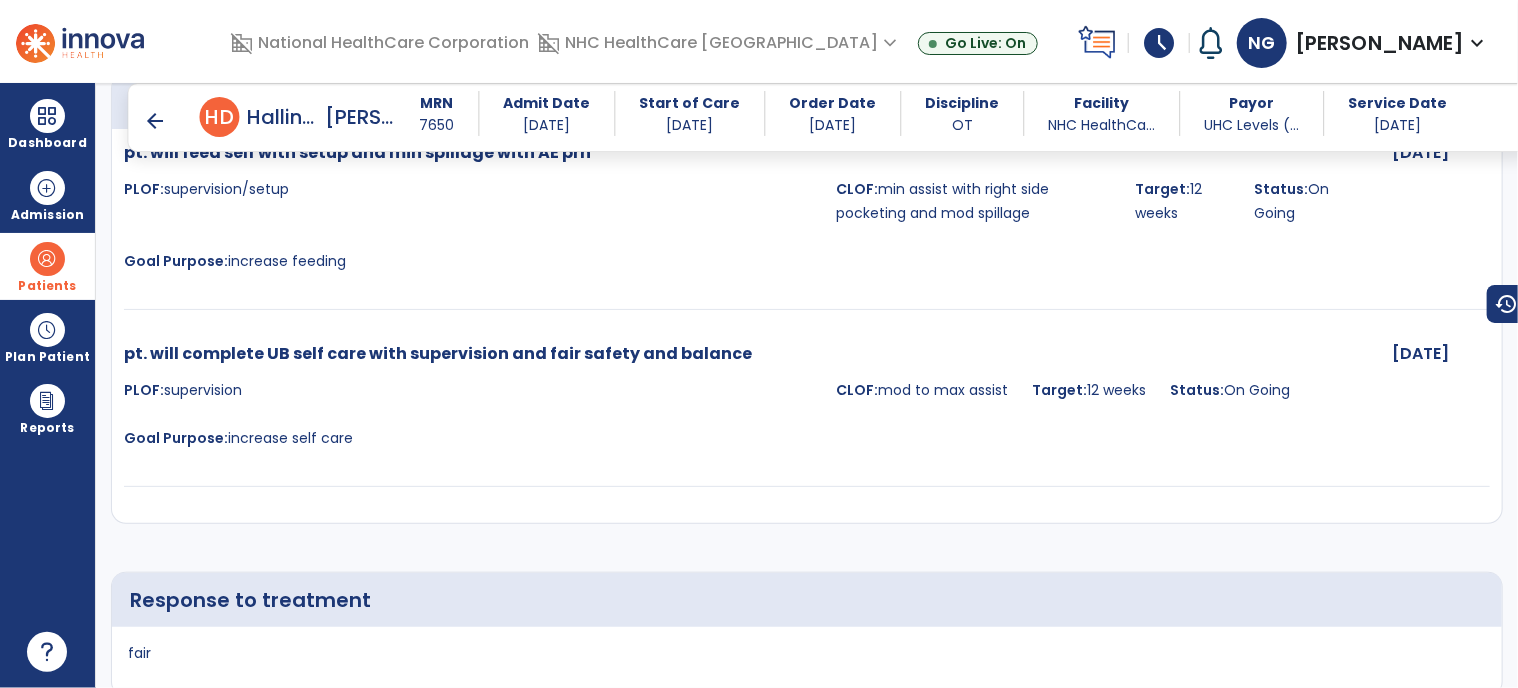 click on "arrow_back" at bounding box center [156, 121] 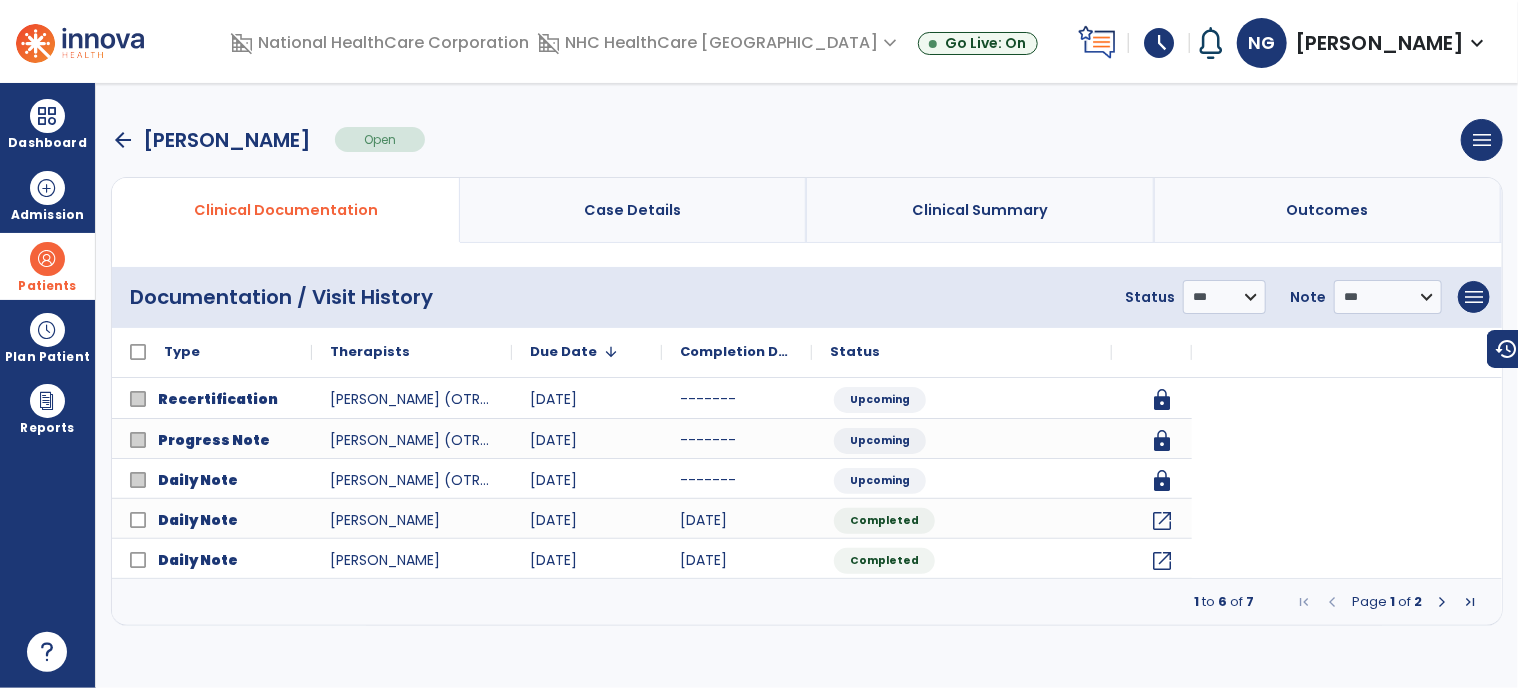 scroll, scrollTop: 0, scrollLeft: 0, axis: both 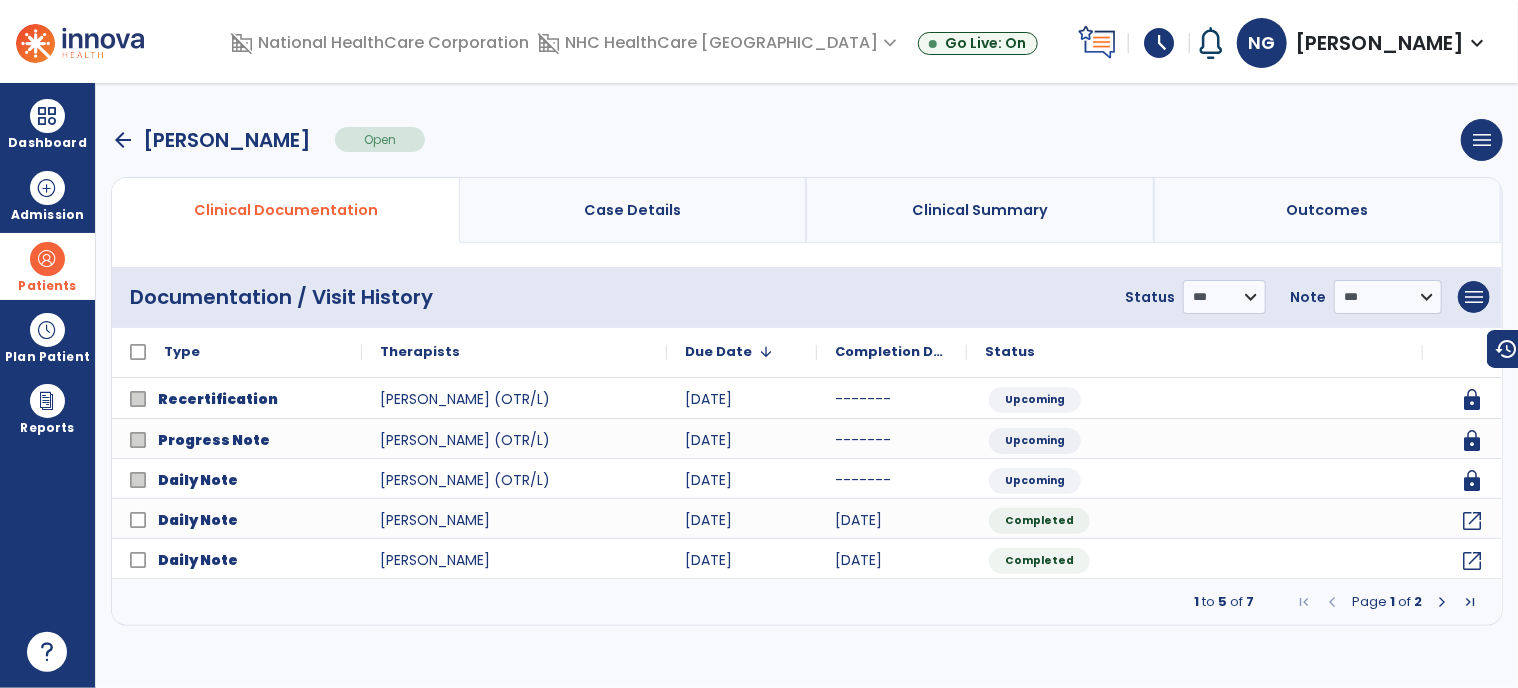 click on "arrow_back" at bounding box center (123, 140) 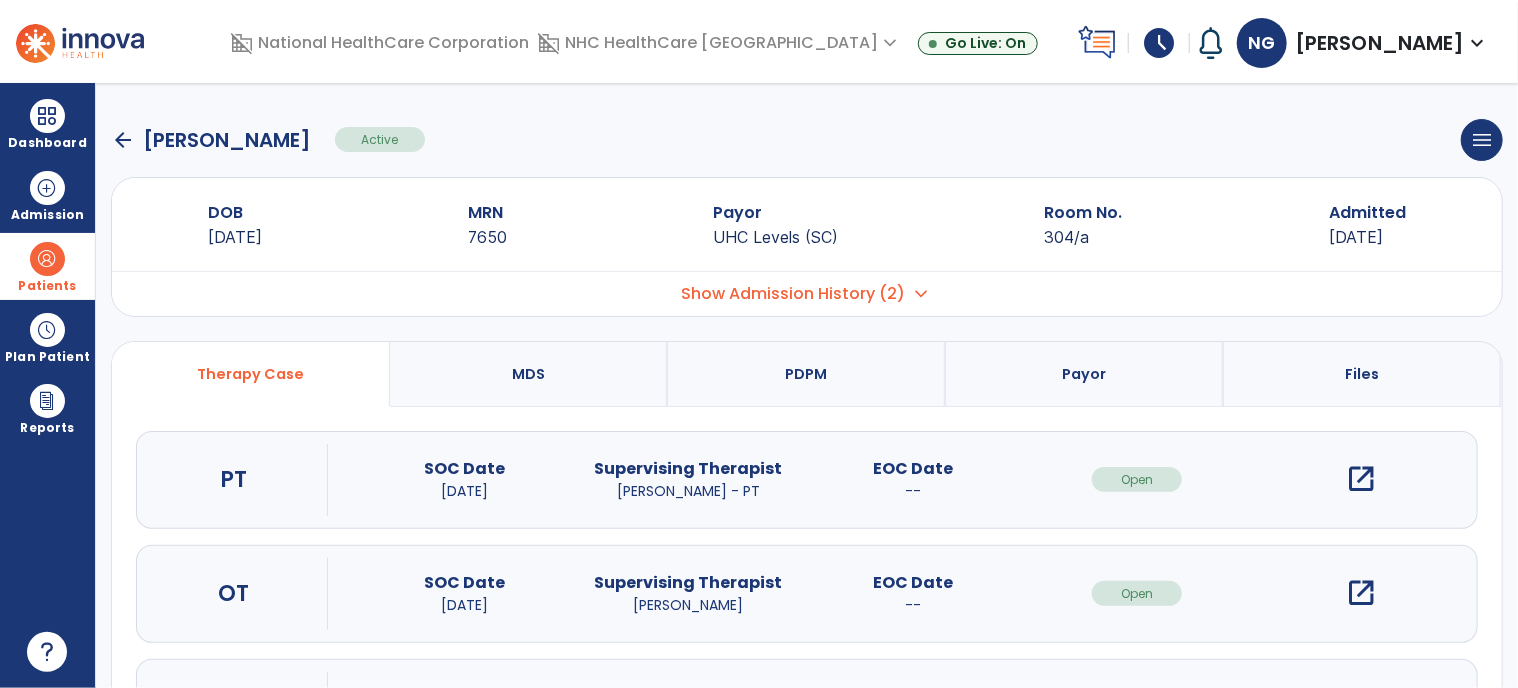 click on "arrow_back" 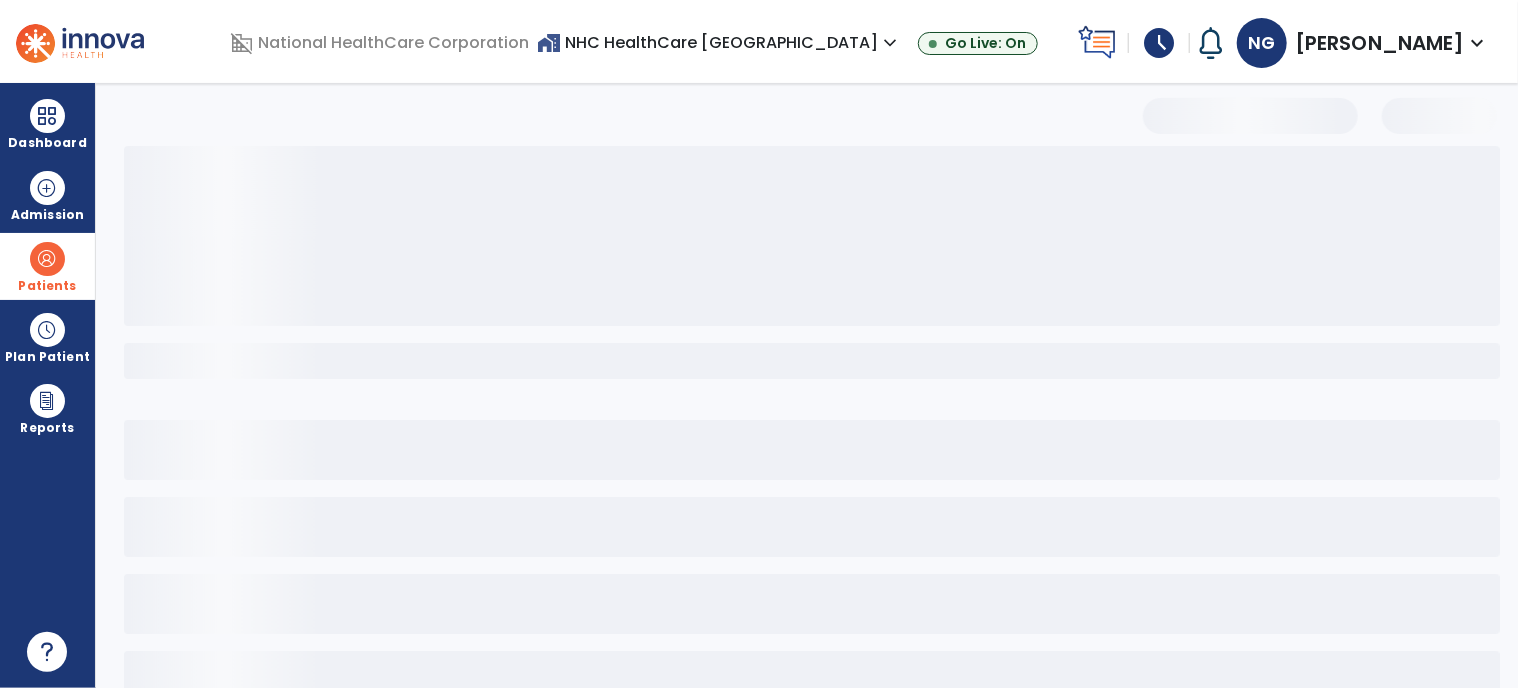 select on "***" 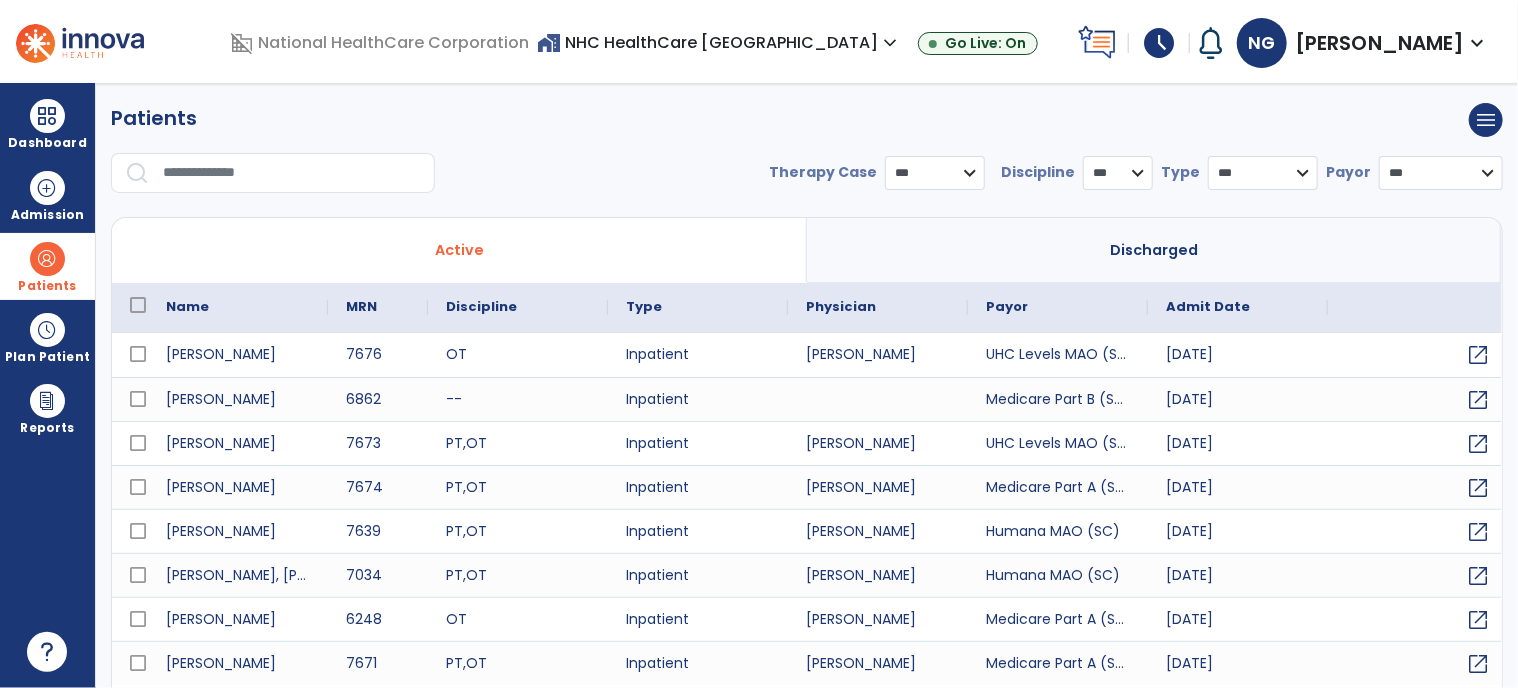 click at bounding box center [292, 173] 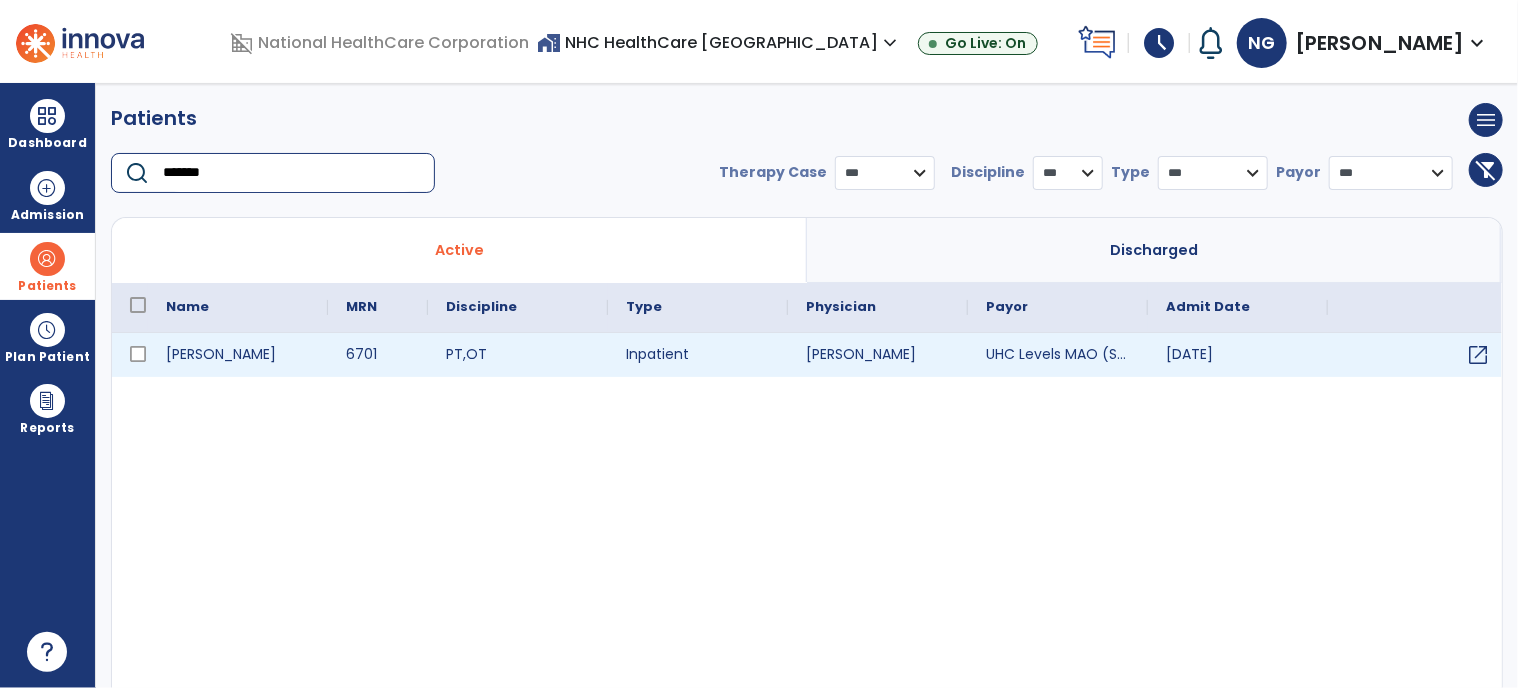 type on "*******" 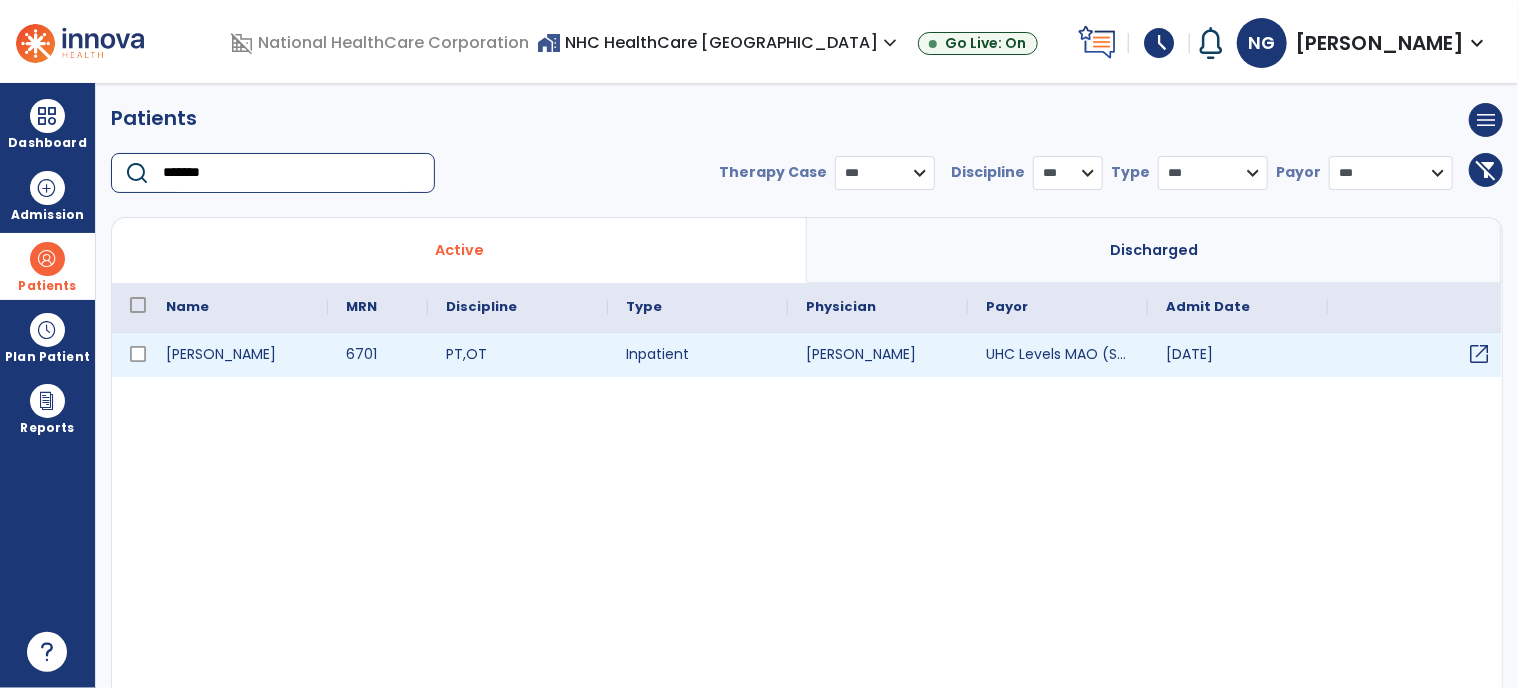 click on "open_in_new" at bounding box center (1479, 354) 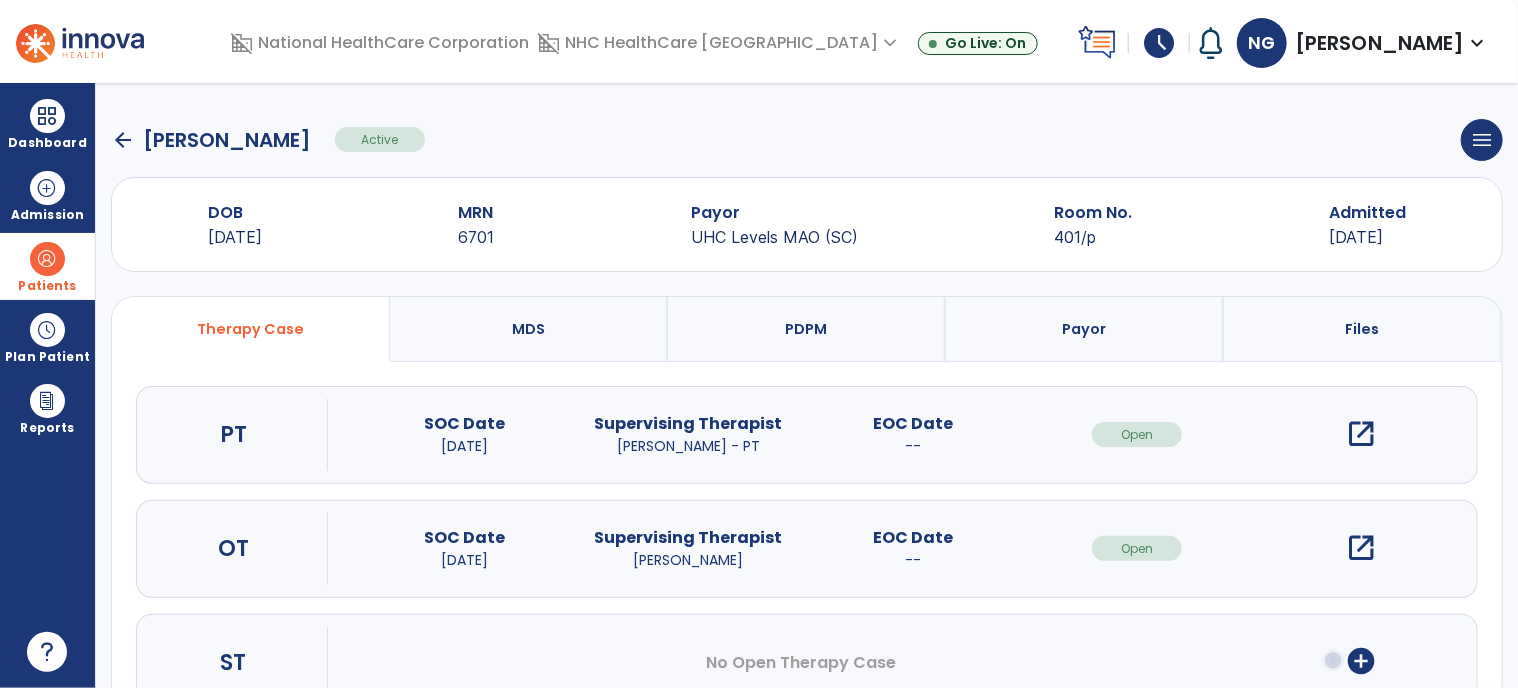 click on "open_in_new" at bounding box center [1362, 548] 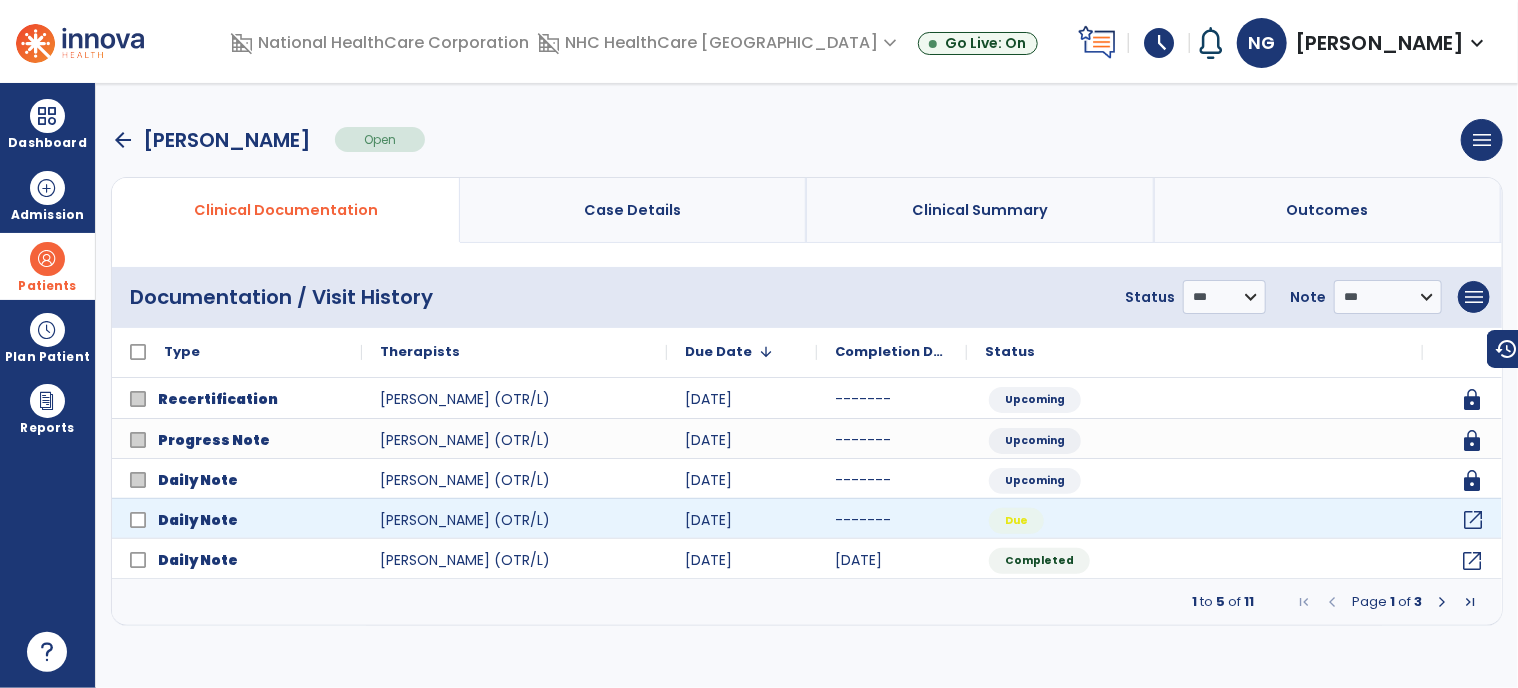 click on "open_in_new" 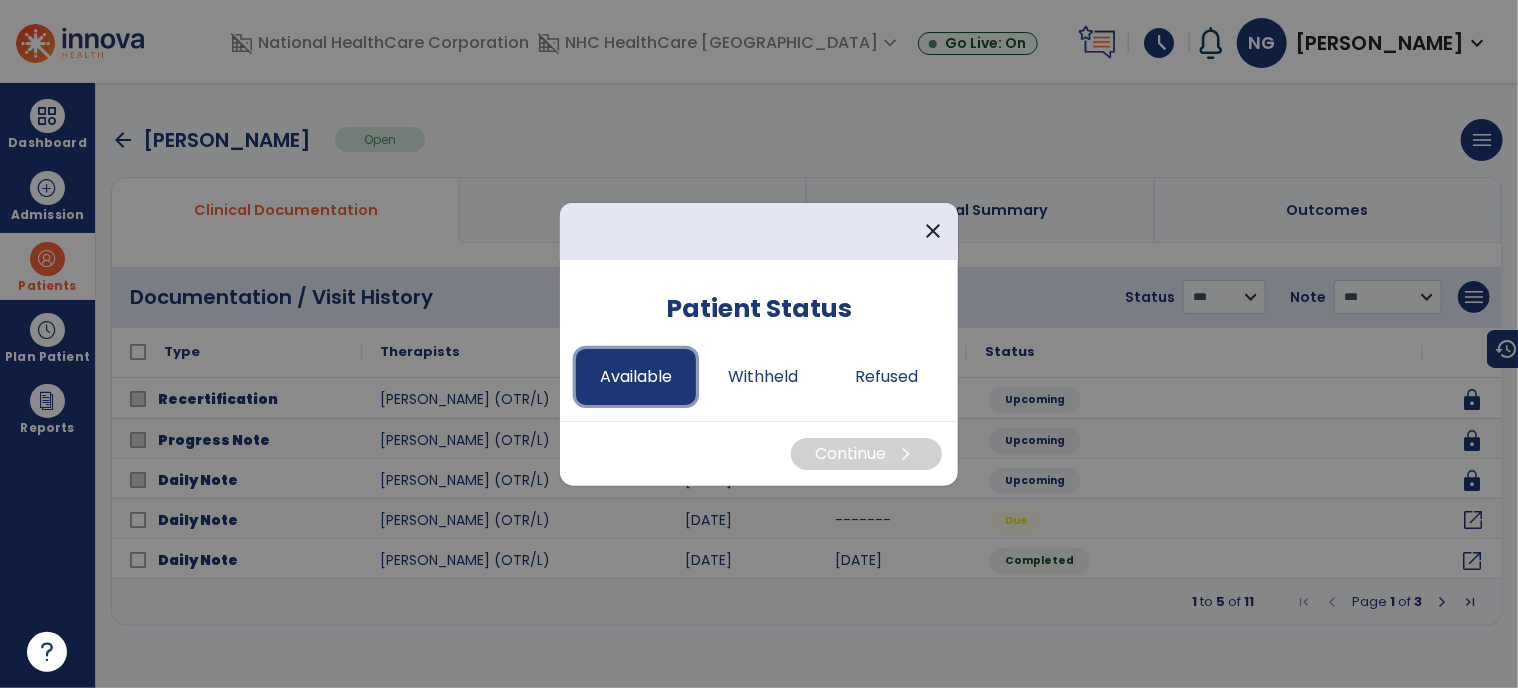 click on "Available" at bounding box center [636, 377] 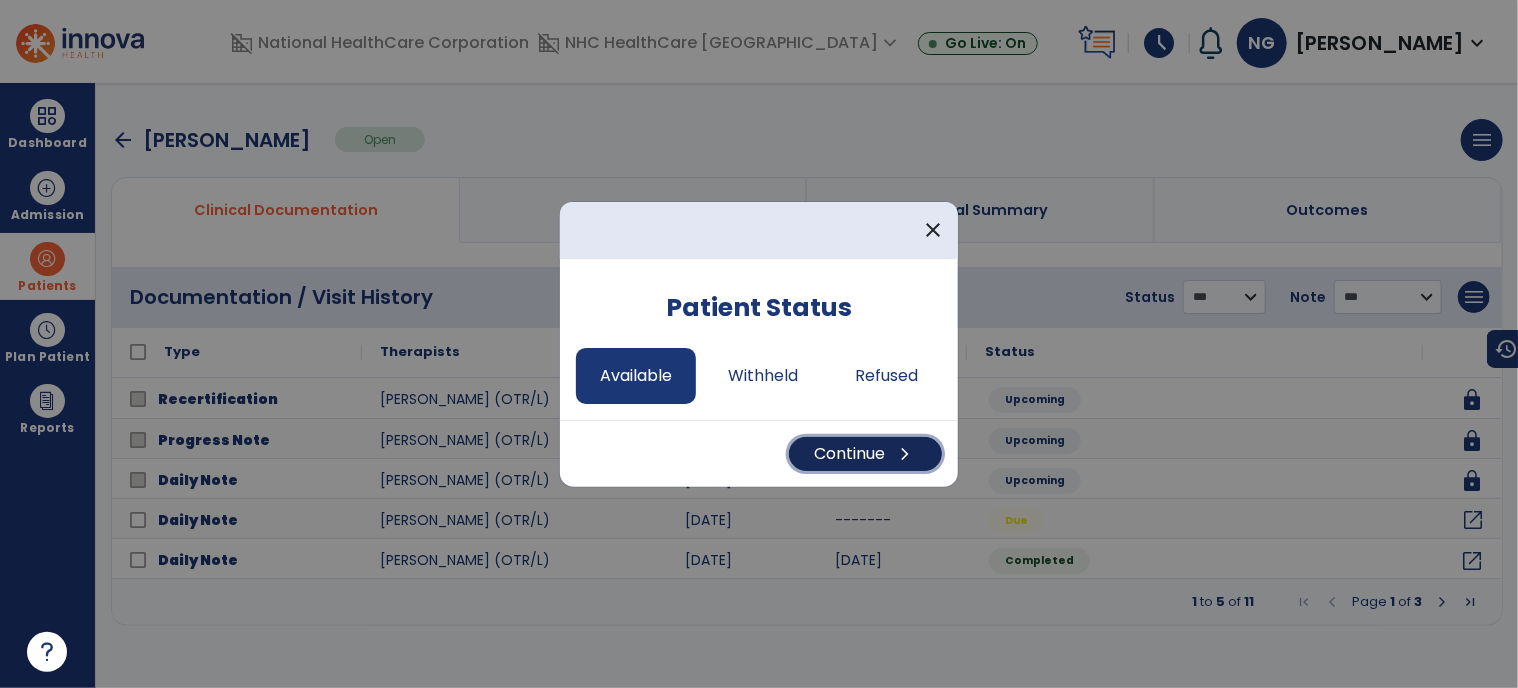 click on "Continue   chevron_right" at bounding box center [865, 454] 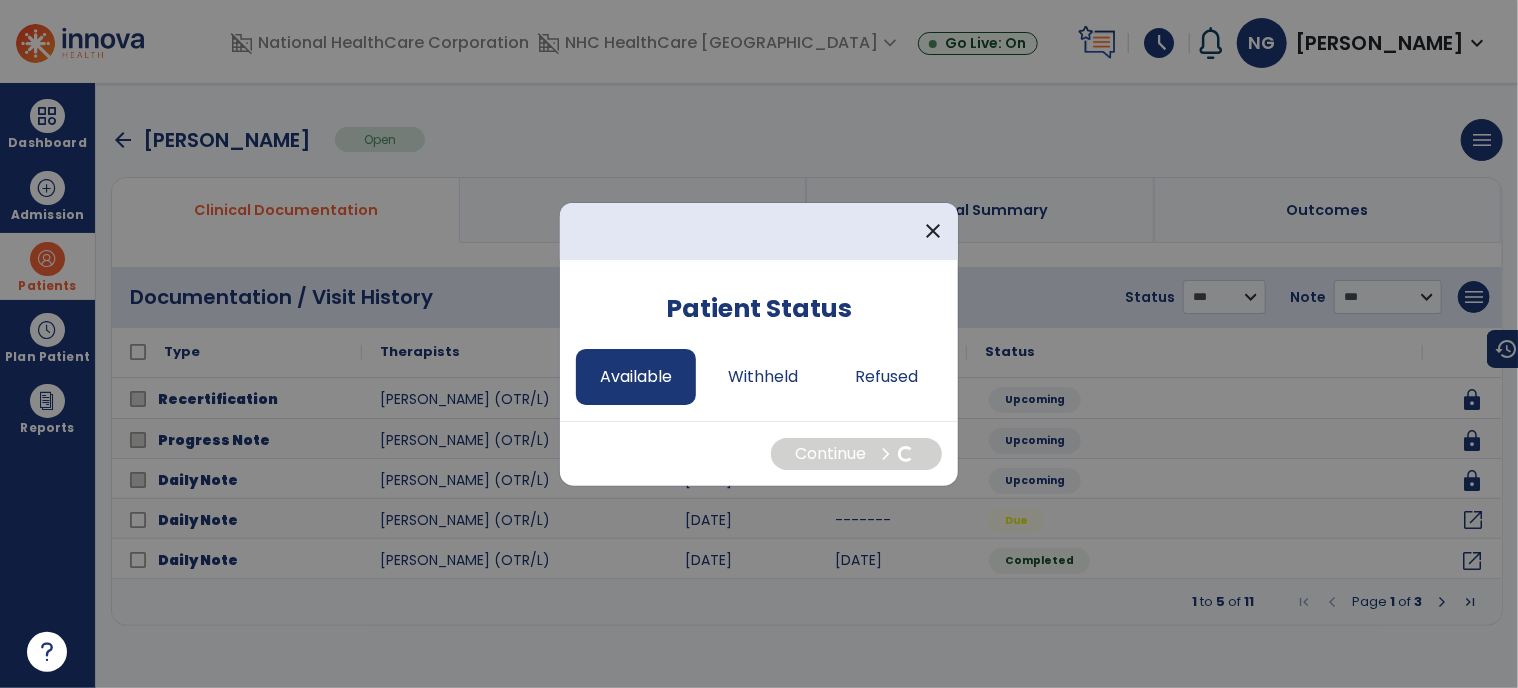 select on "*" 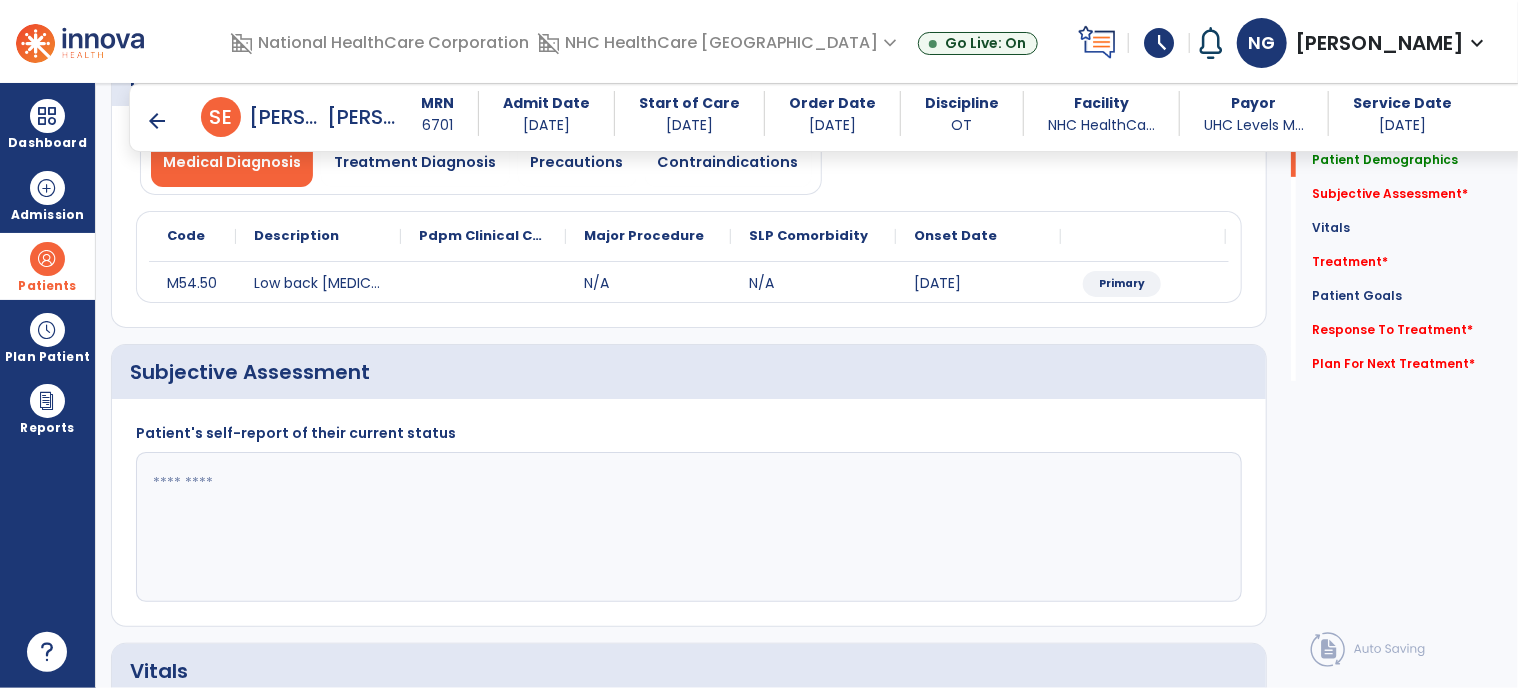 scroll, scrollTop: 300, scrollLeft: 0, axis: vertical 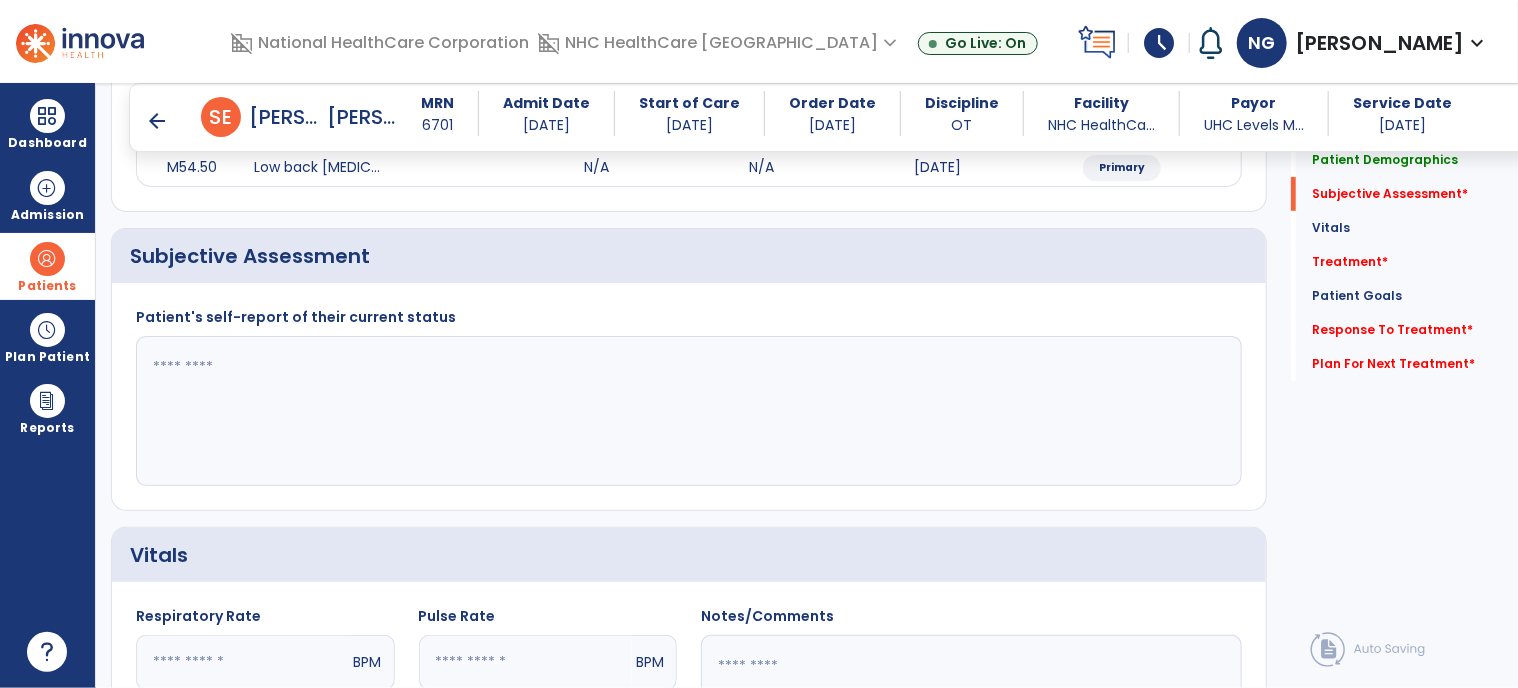 click 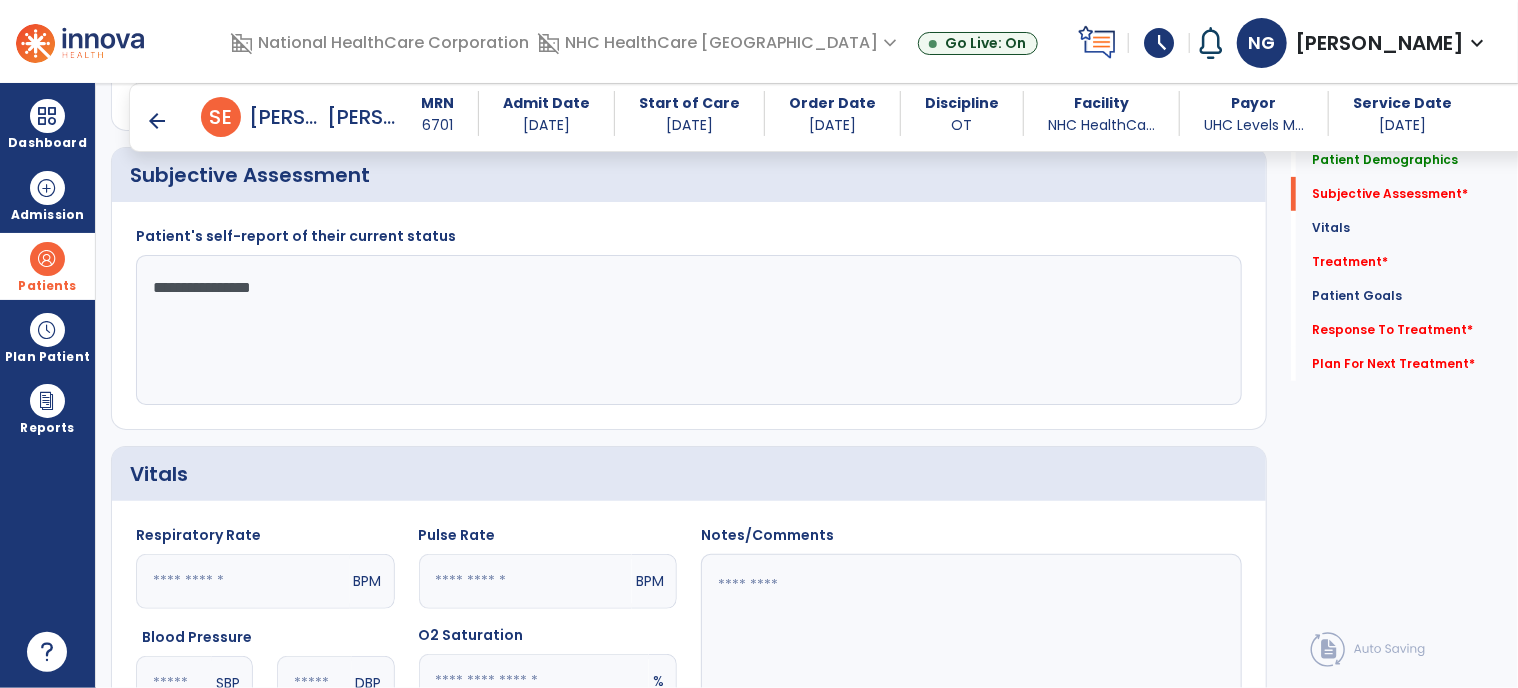 scroll, scrollTop: 800, scrollLeft: 0, axis: vertical 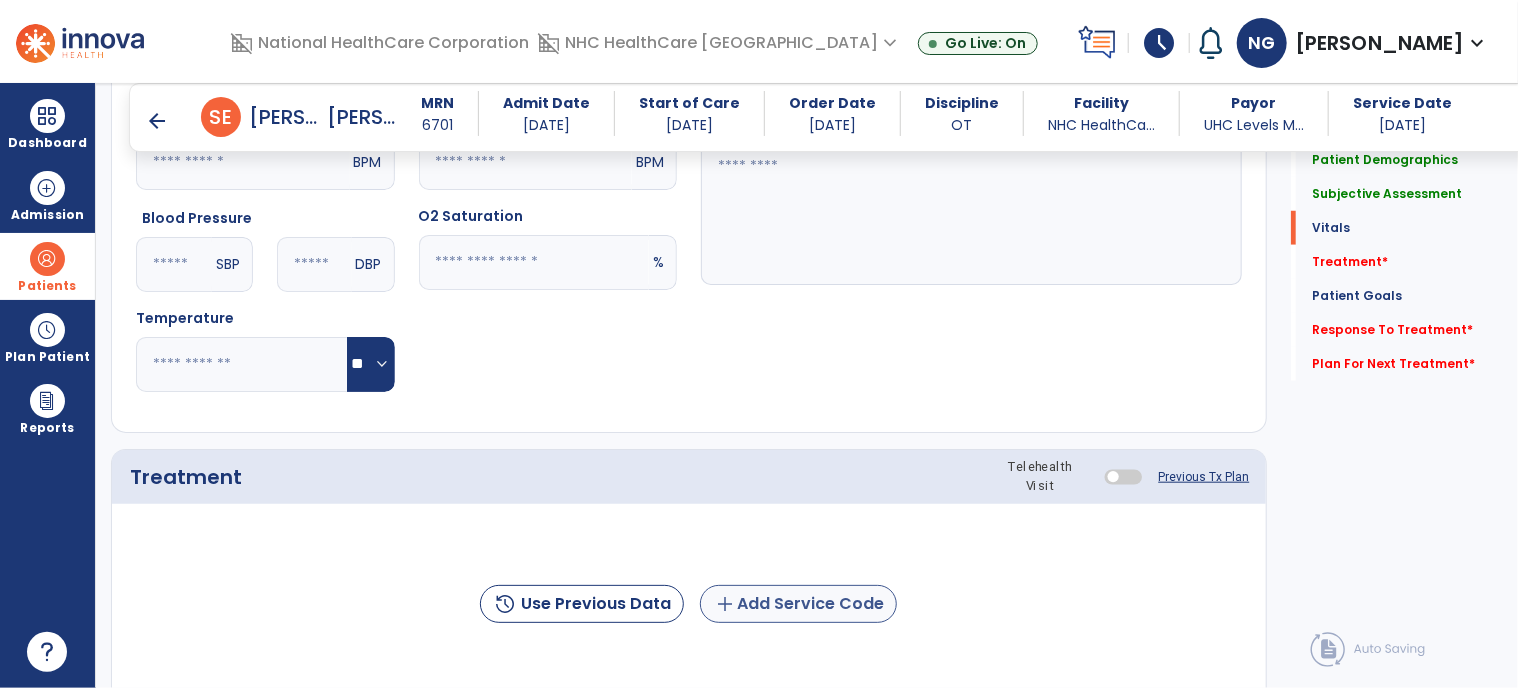 type on "**********" 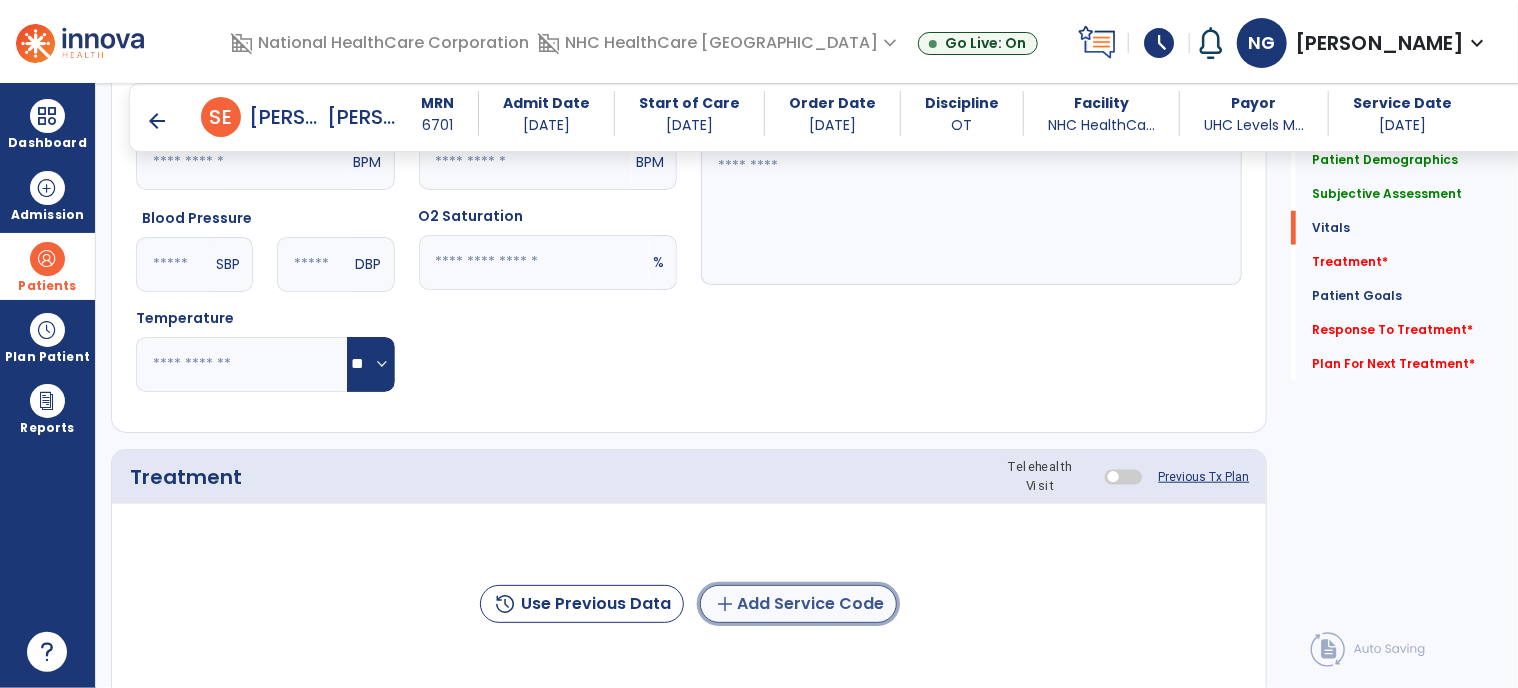 click on "add" 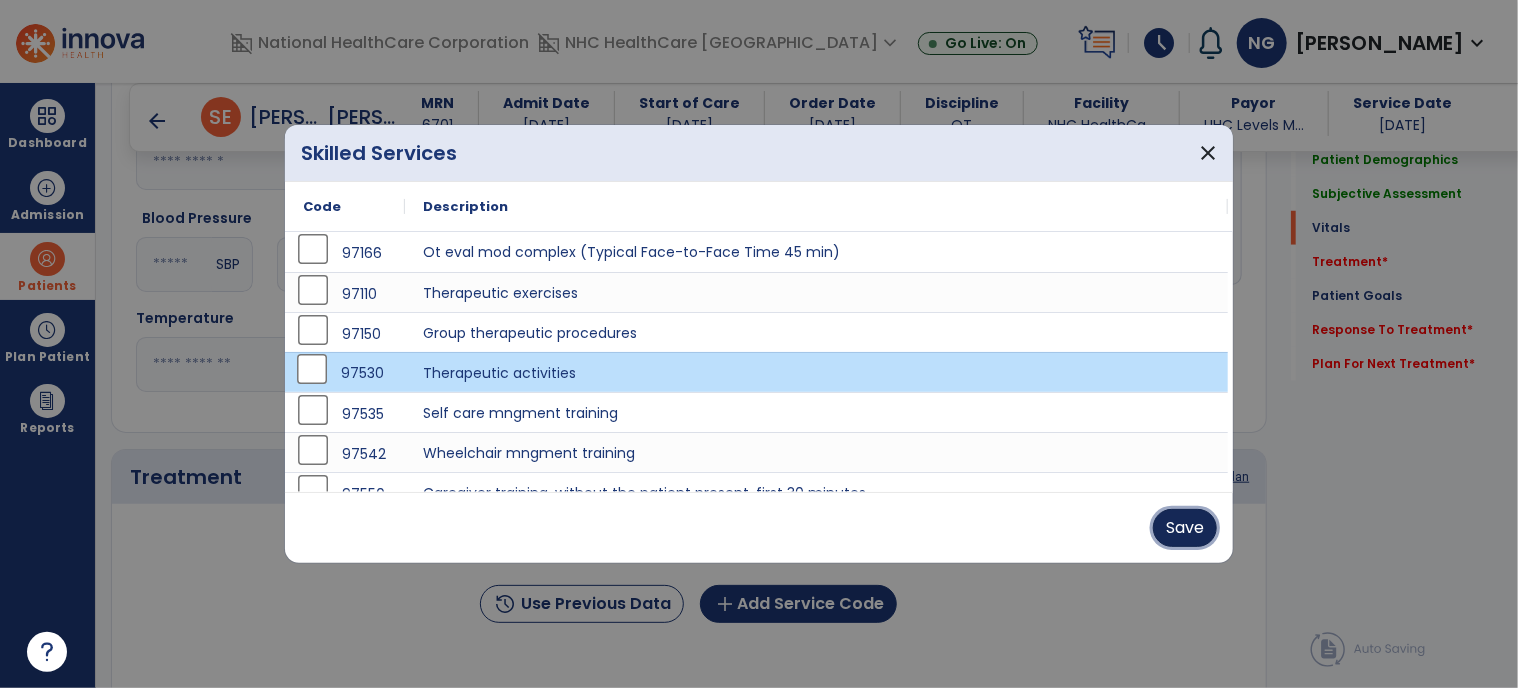 click on "Save" at bounding box center [1185, 528] 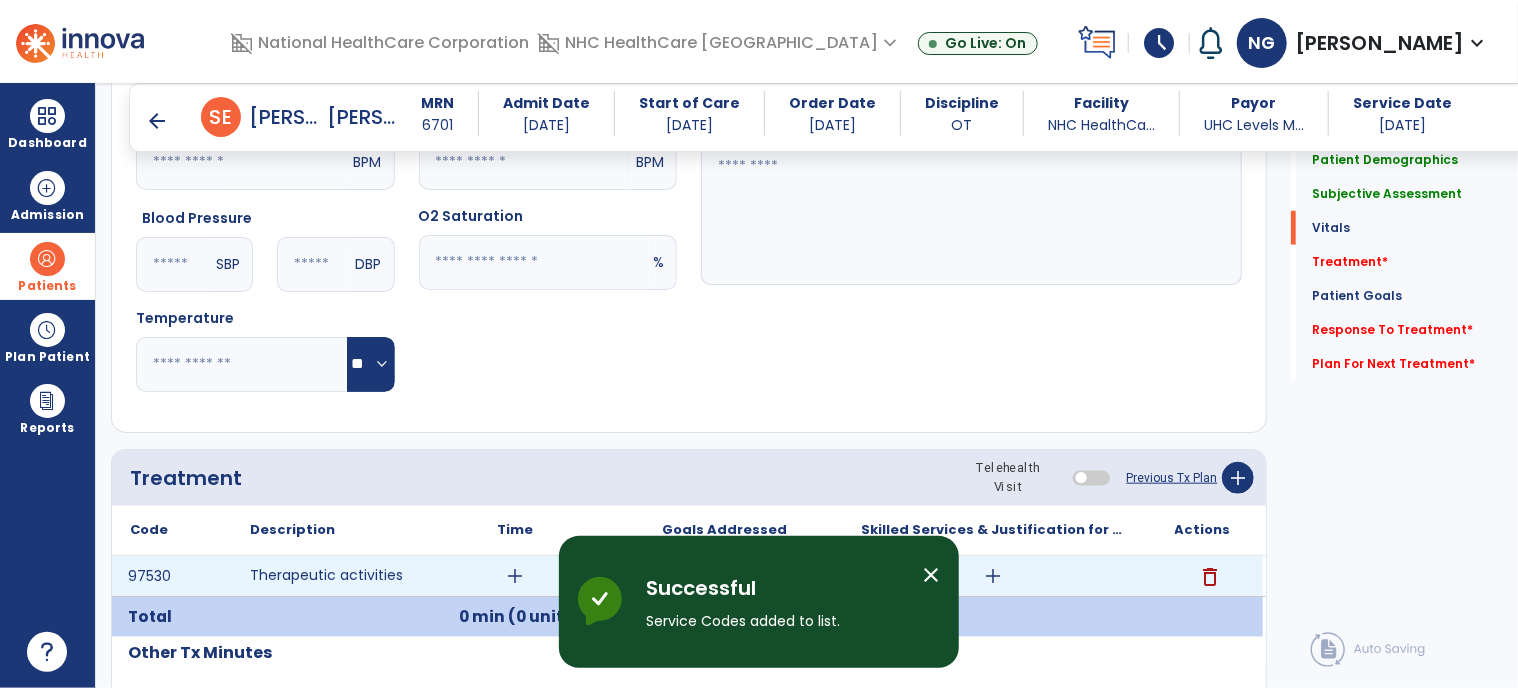 click on "add" at bounding box center [515, 576] 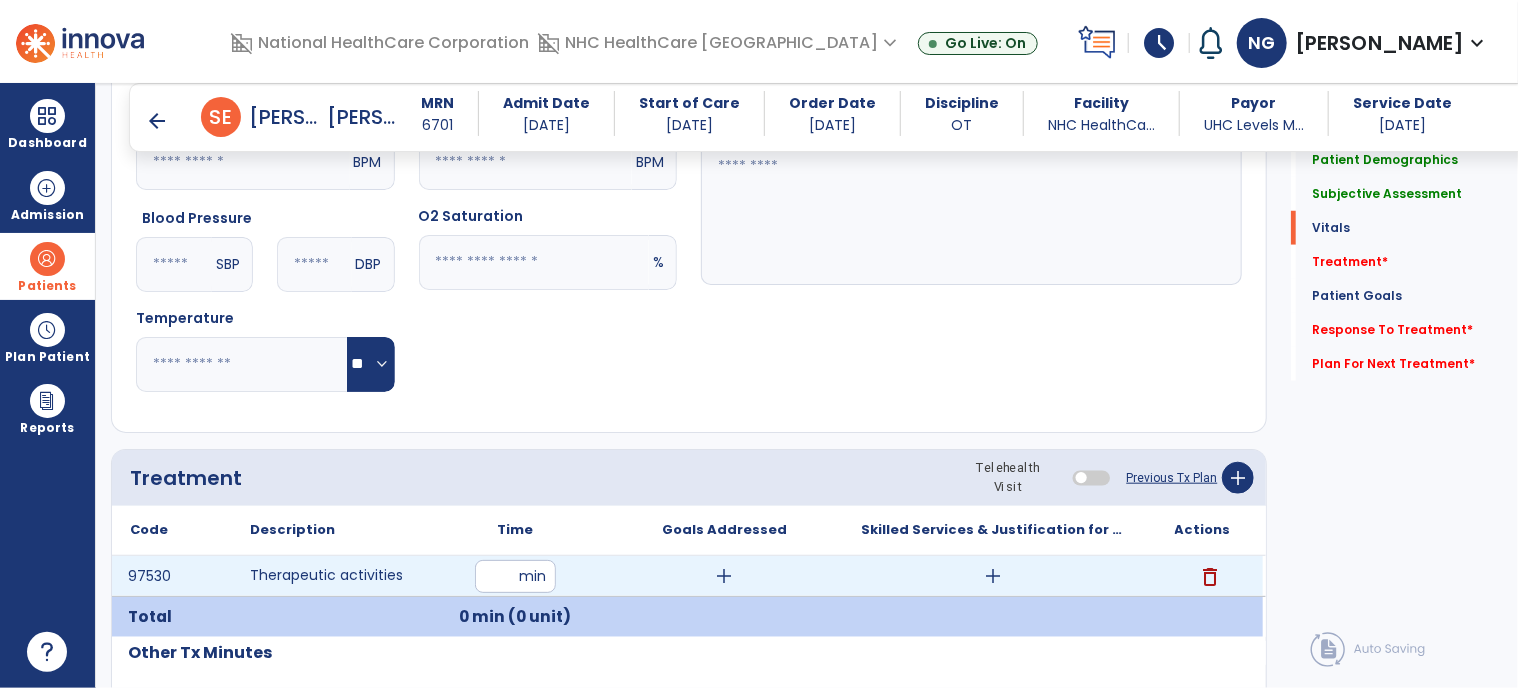 type on "**" 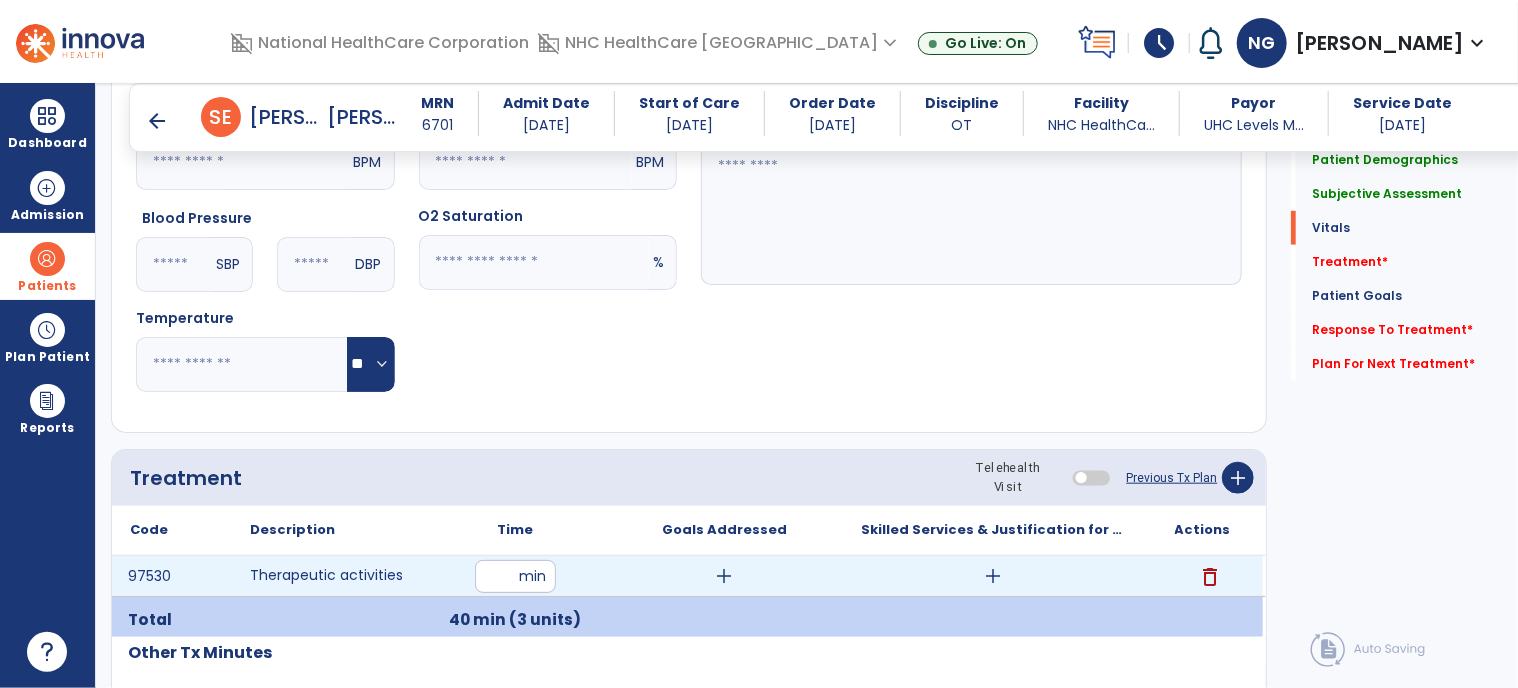 click on "add" at bounding box center (724, 576) 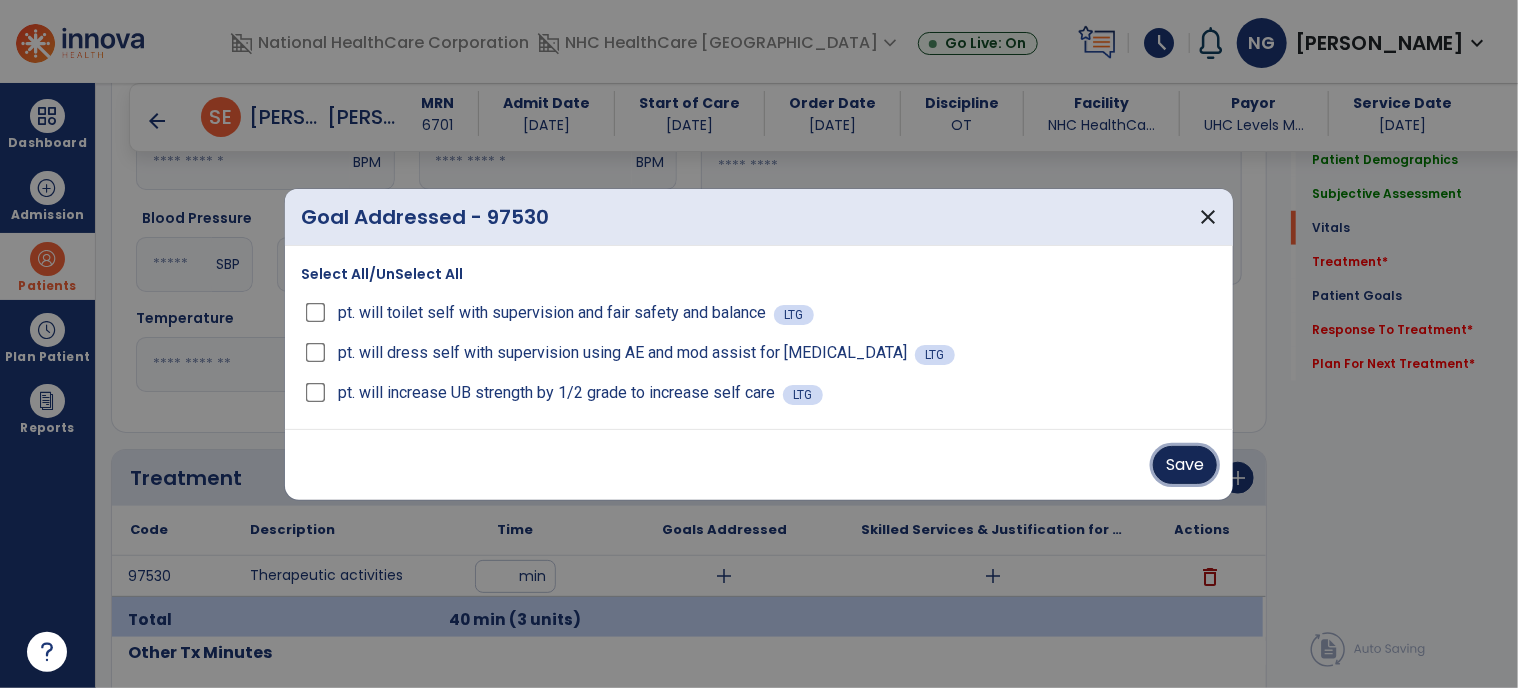 click on "Save" at bounding box center [1185, 465] 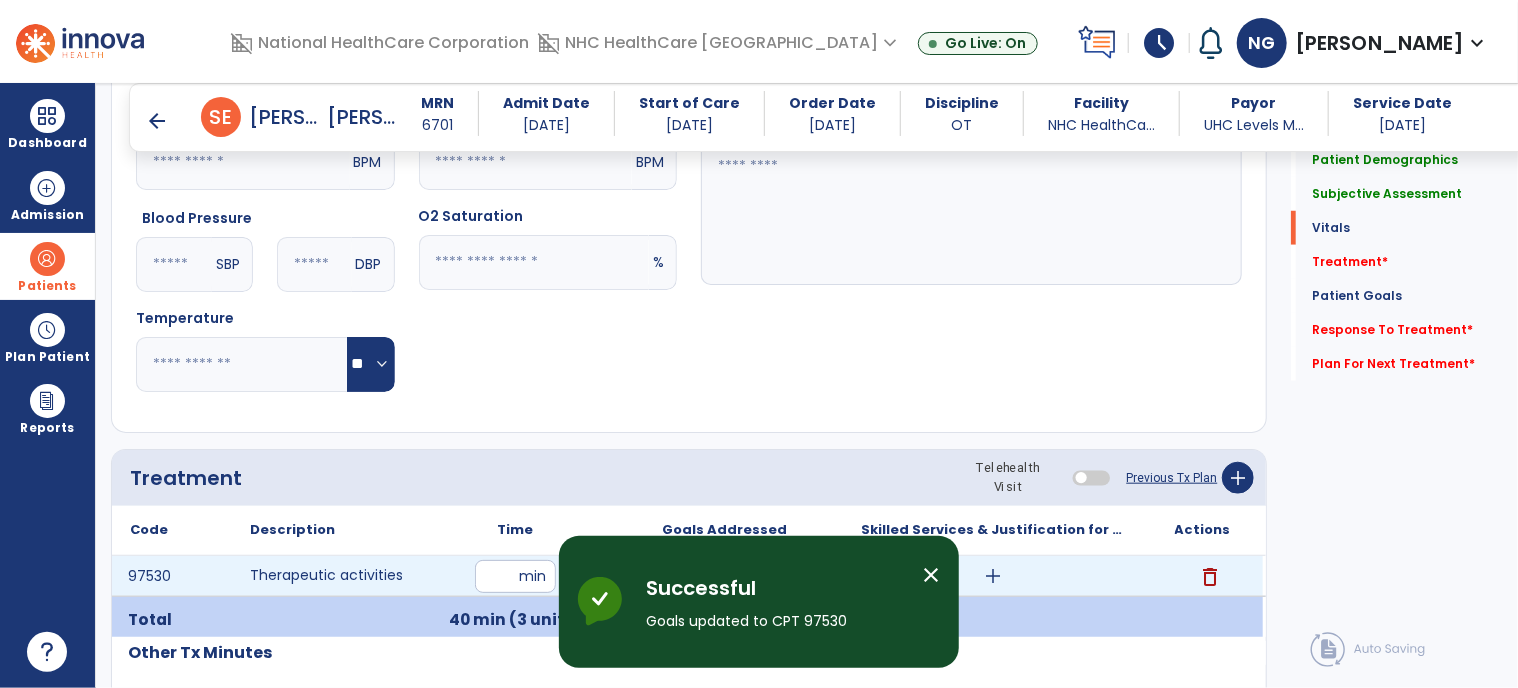 click on "add" at bounding box center [993, 576] 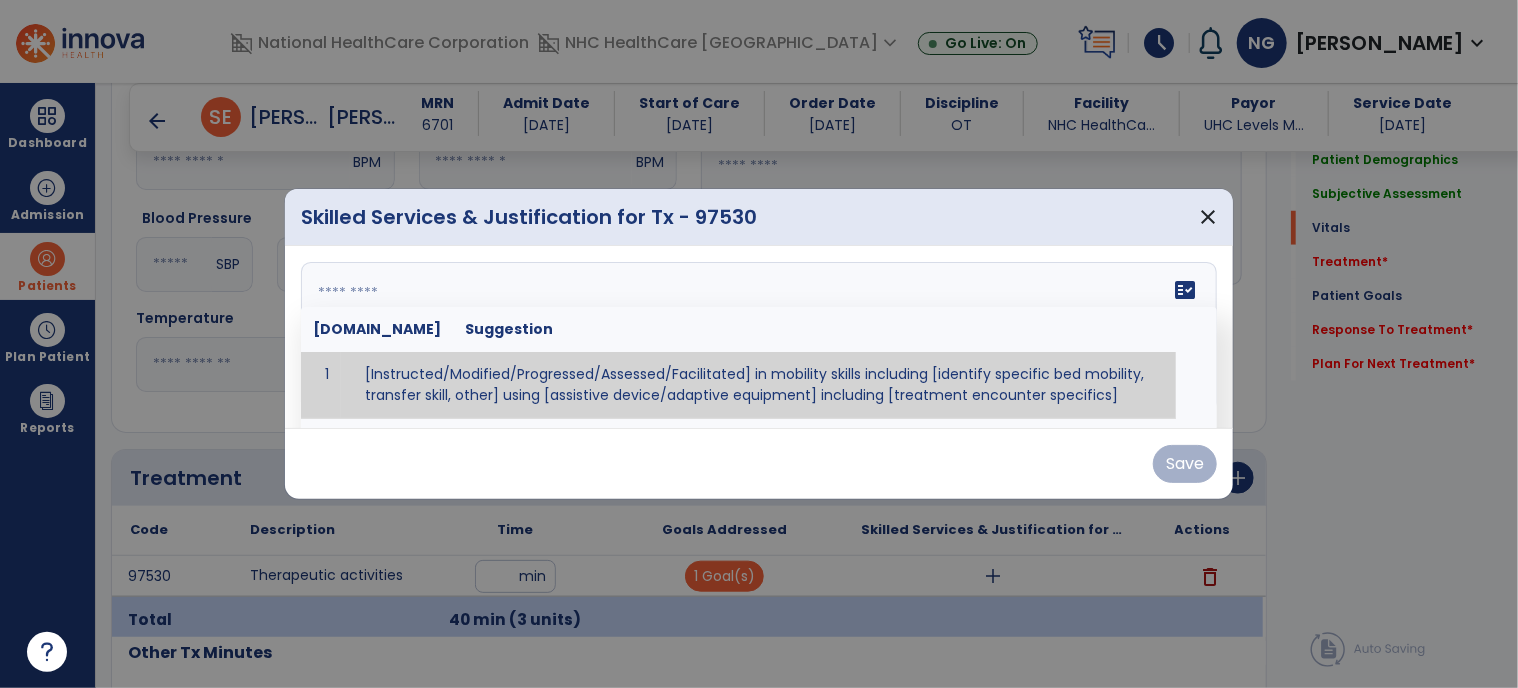 click on "fact_check  [DOMAIN_NAME] Suggestion 1 [Instructed/Modified/Progressed/Assessed/Facilitated] in mobility skills including [identify specific bed mobility, transfer skill, other] using [assistive device/adaptive equipment] including [treatment encounter specifics]" at bounding box center (759, 337) 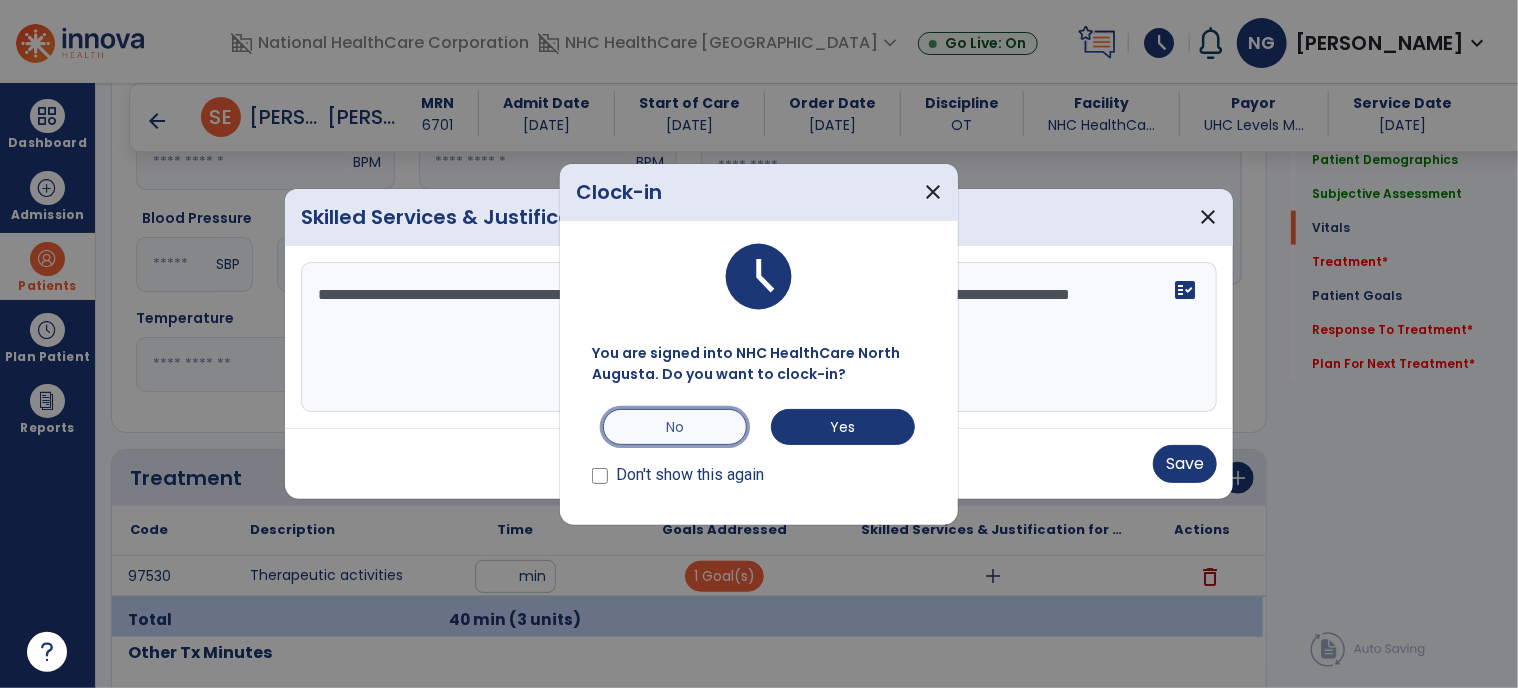 click on "No" at bounding box center [675, 427] 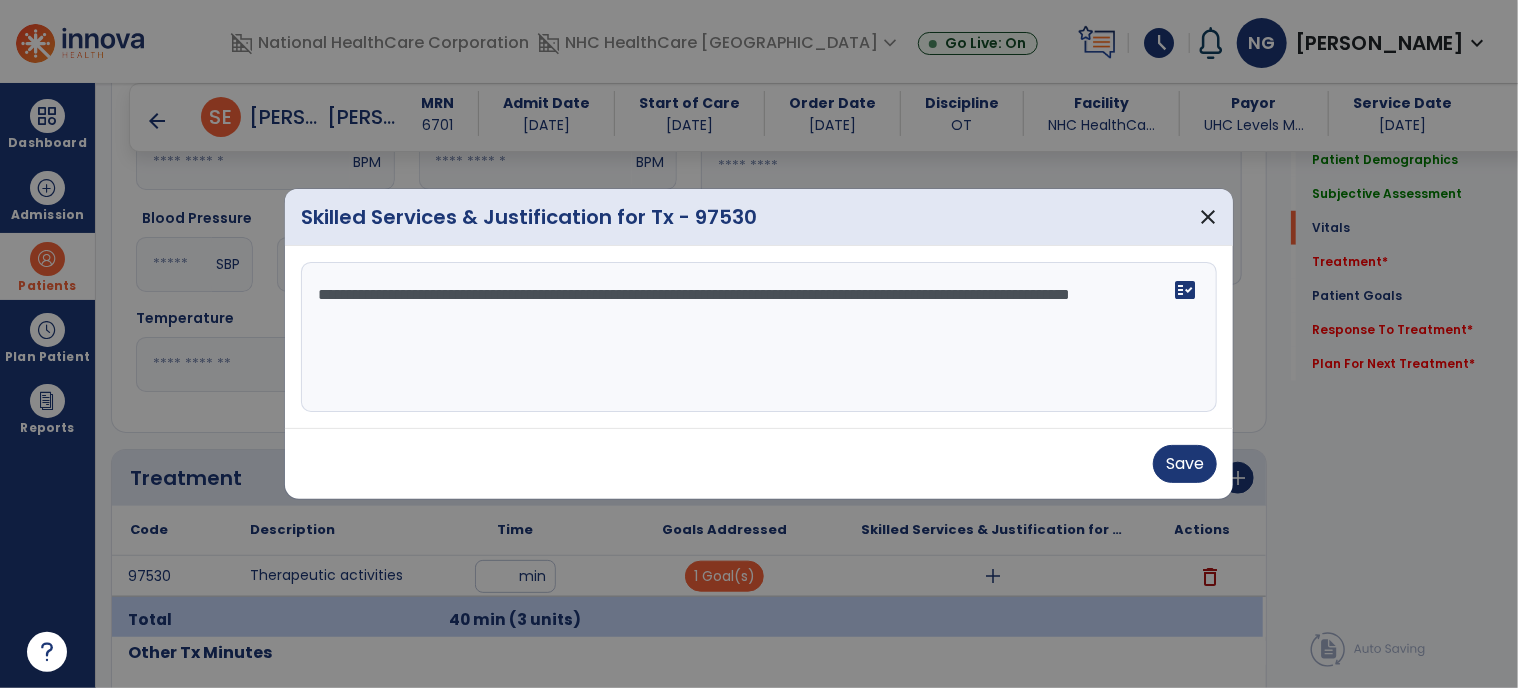 click on "**********" at bounding box center [759, 337] 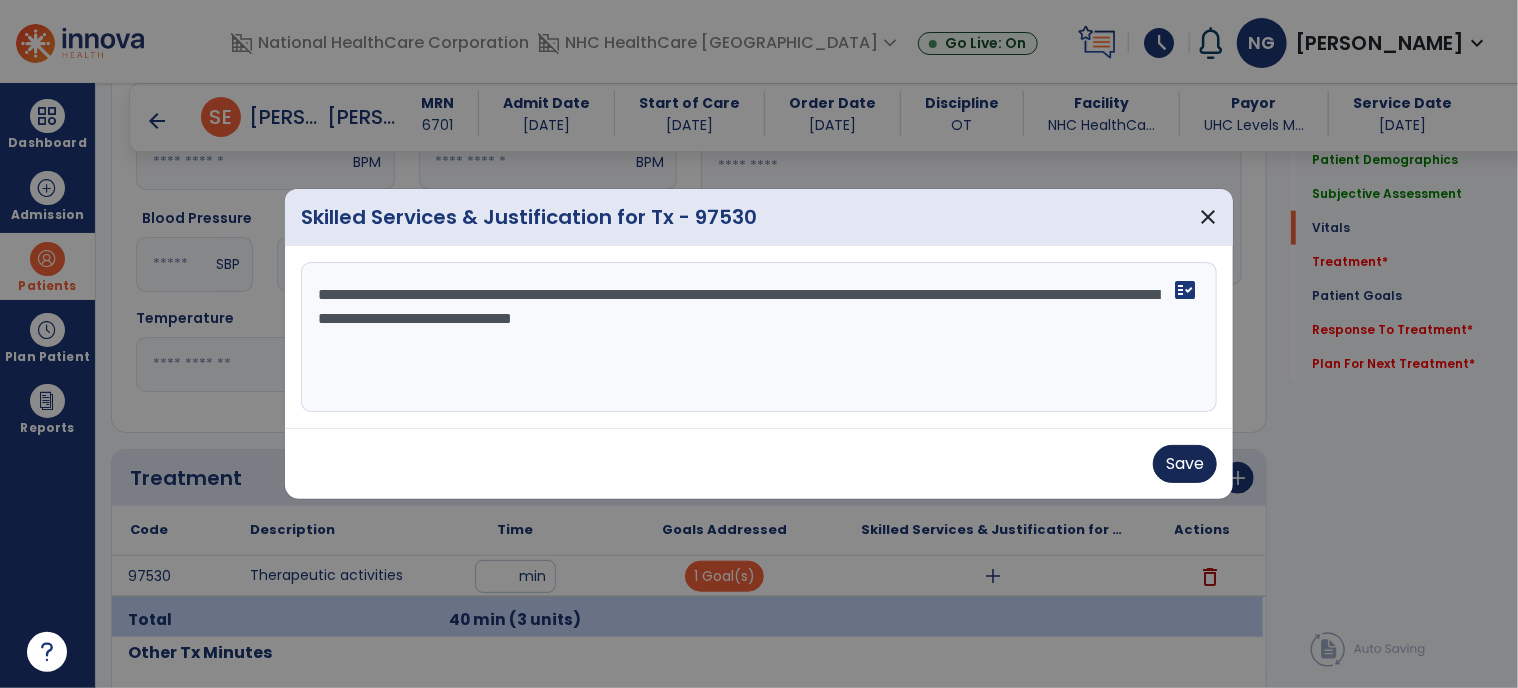 type on "**********" 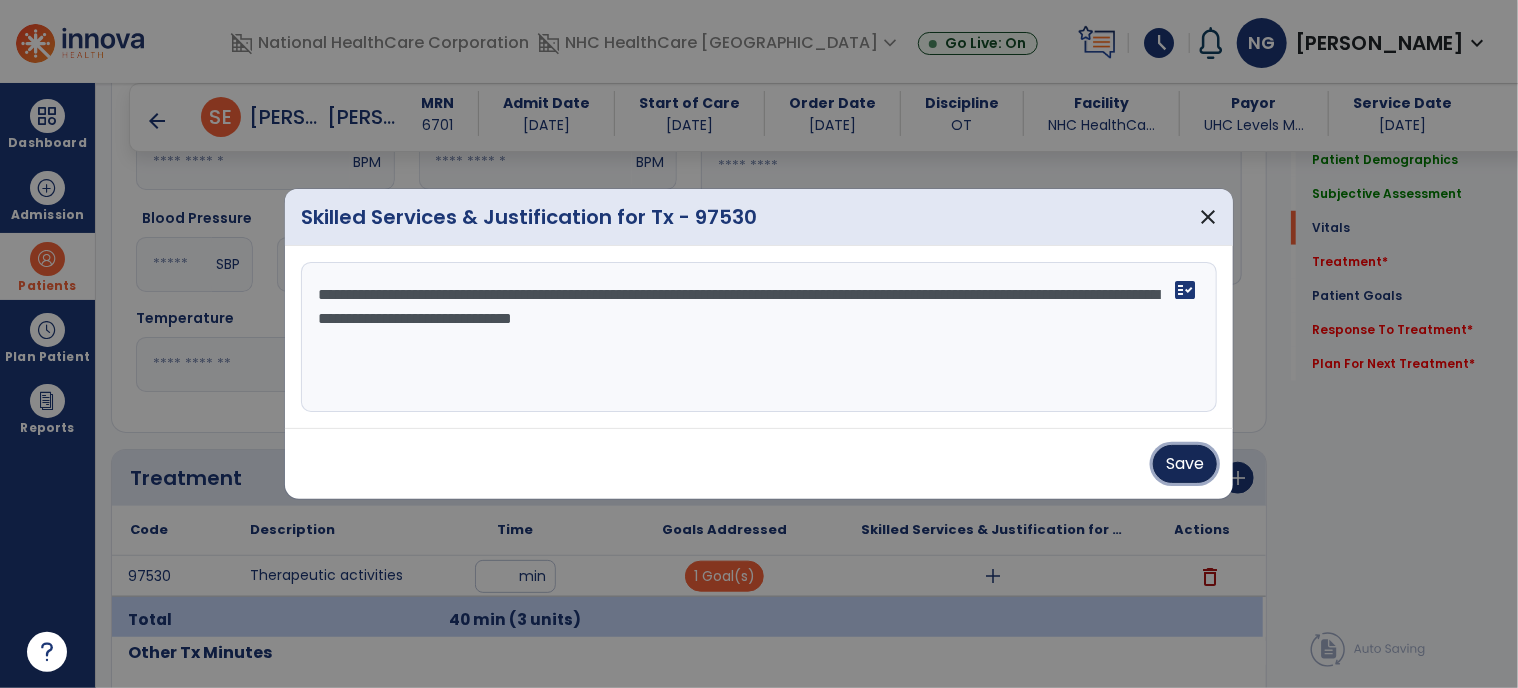click on "Save" at bounding box center (1185, 464) 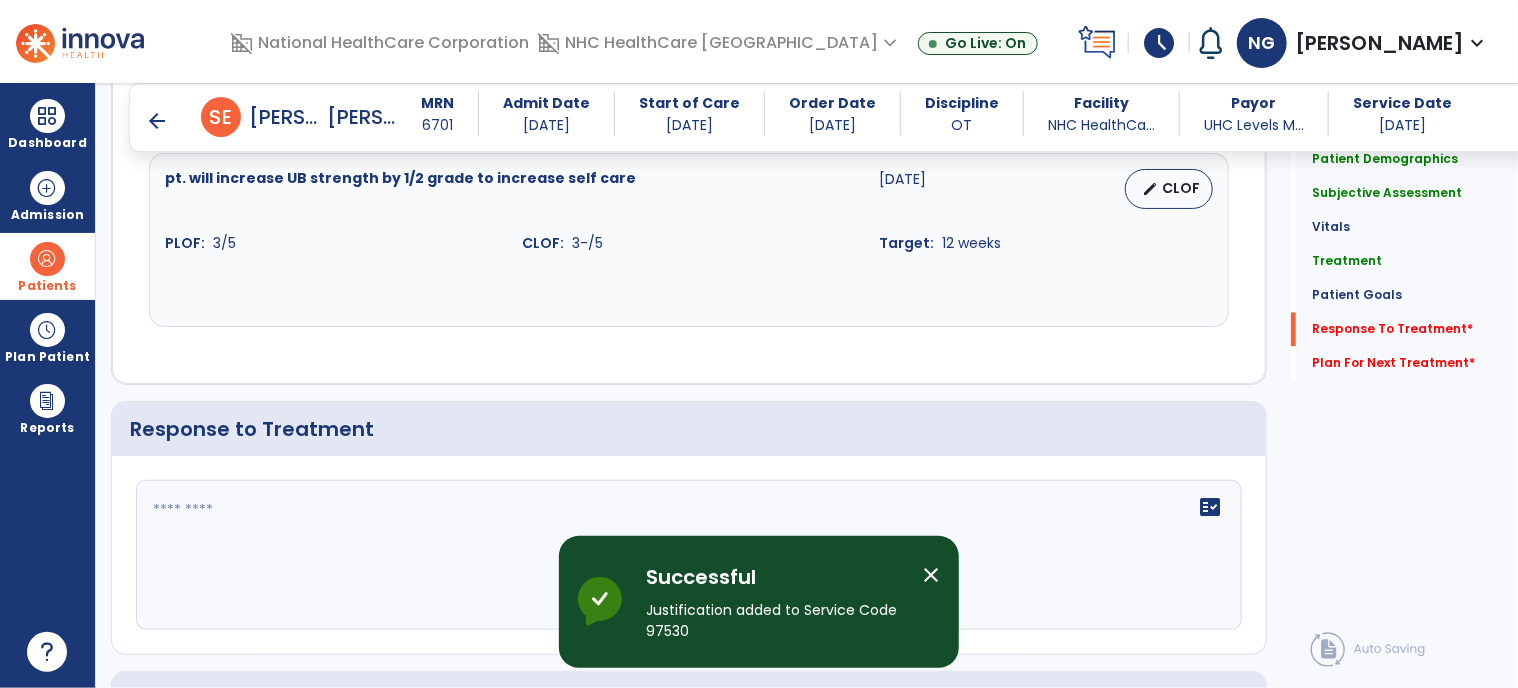 scroll, scrollTop: 2000, scrollLeft: 0, axis: vertical 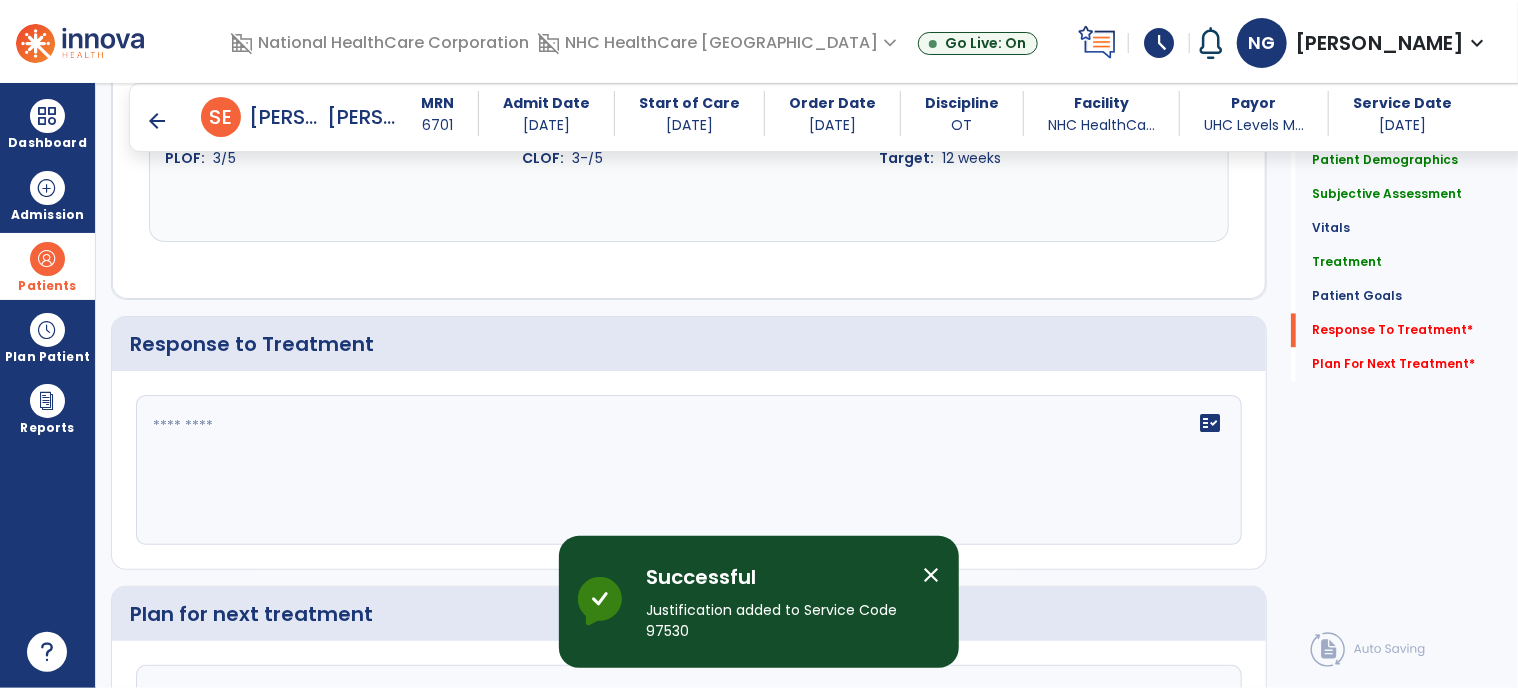 click on "fact_check" 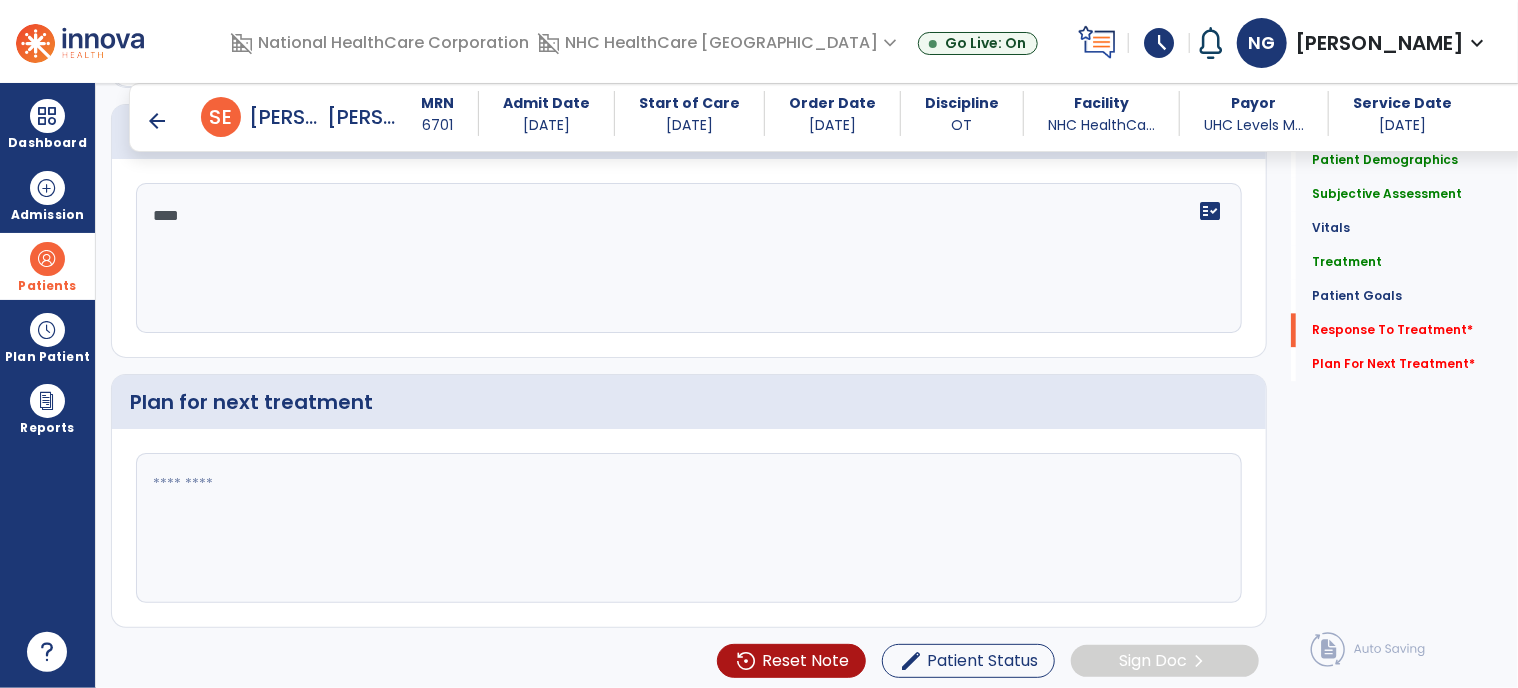 type on "****" 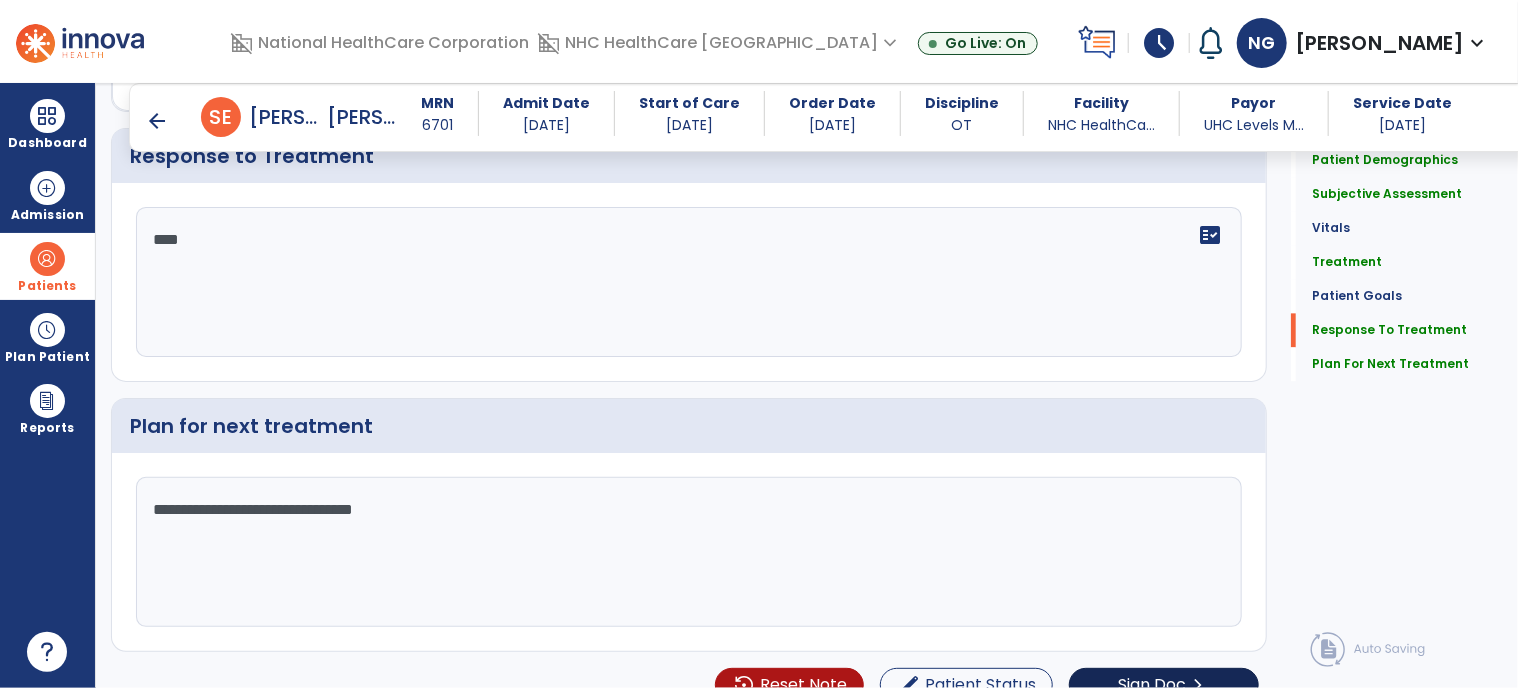 scroll, scrollTop: 2212, scrollLeft: 0, axis: vertical 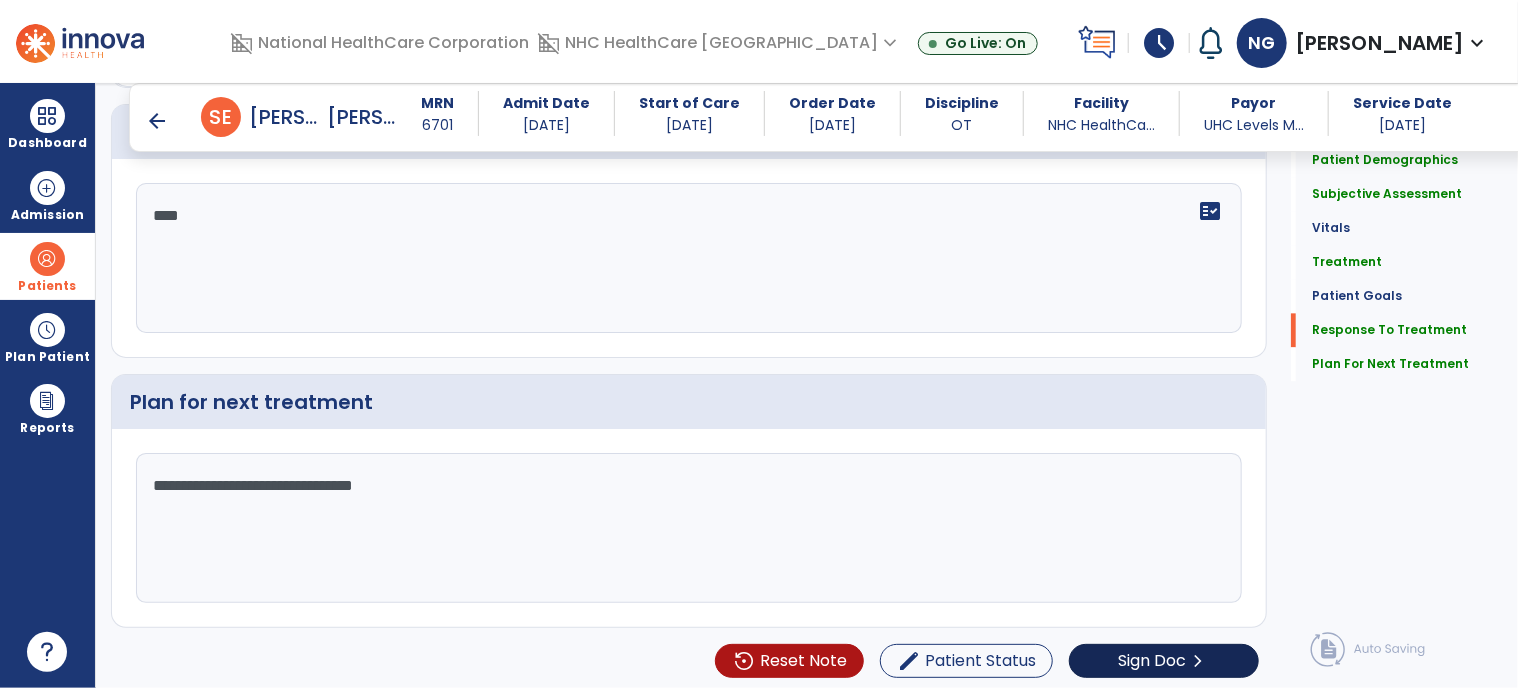 type on "**********" 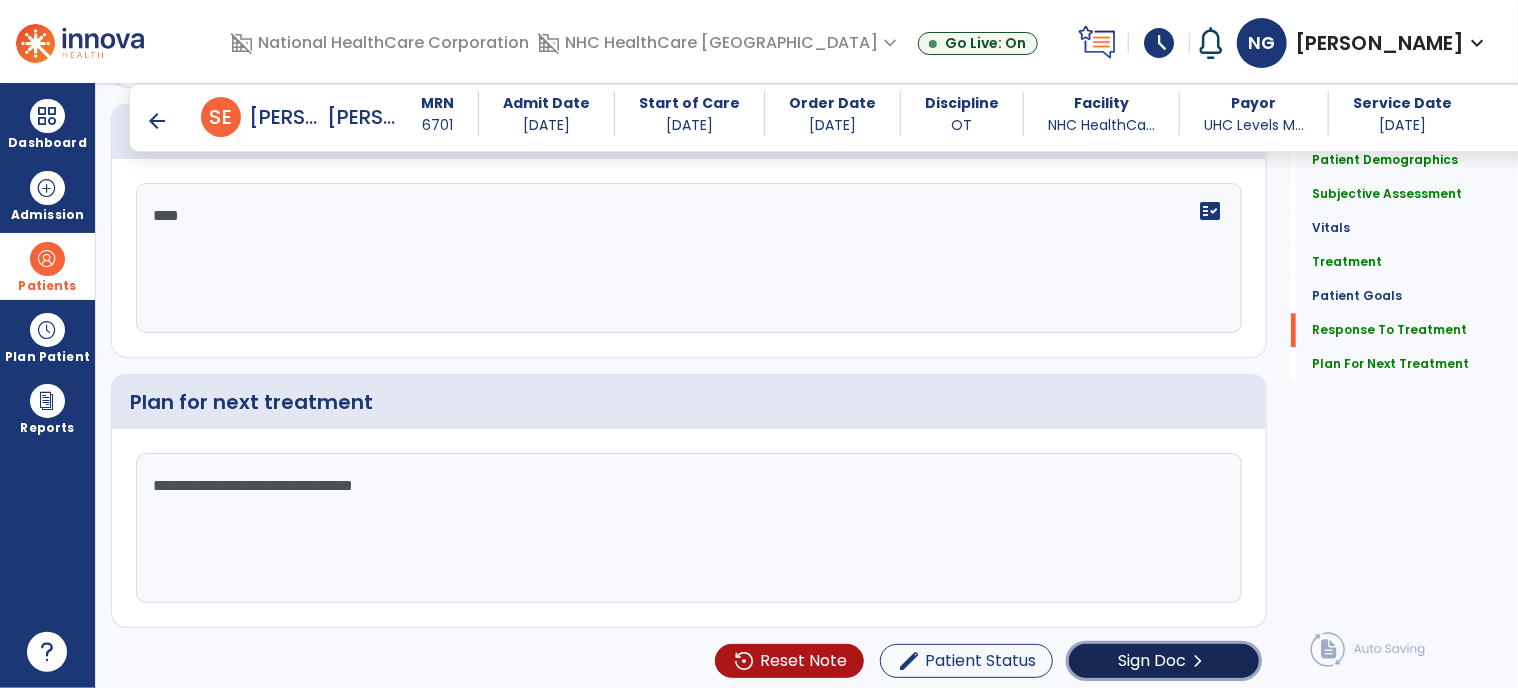 click on "chevron_right" 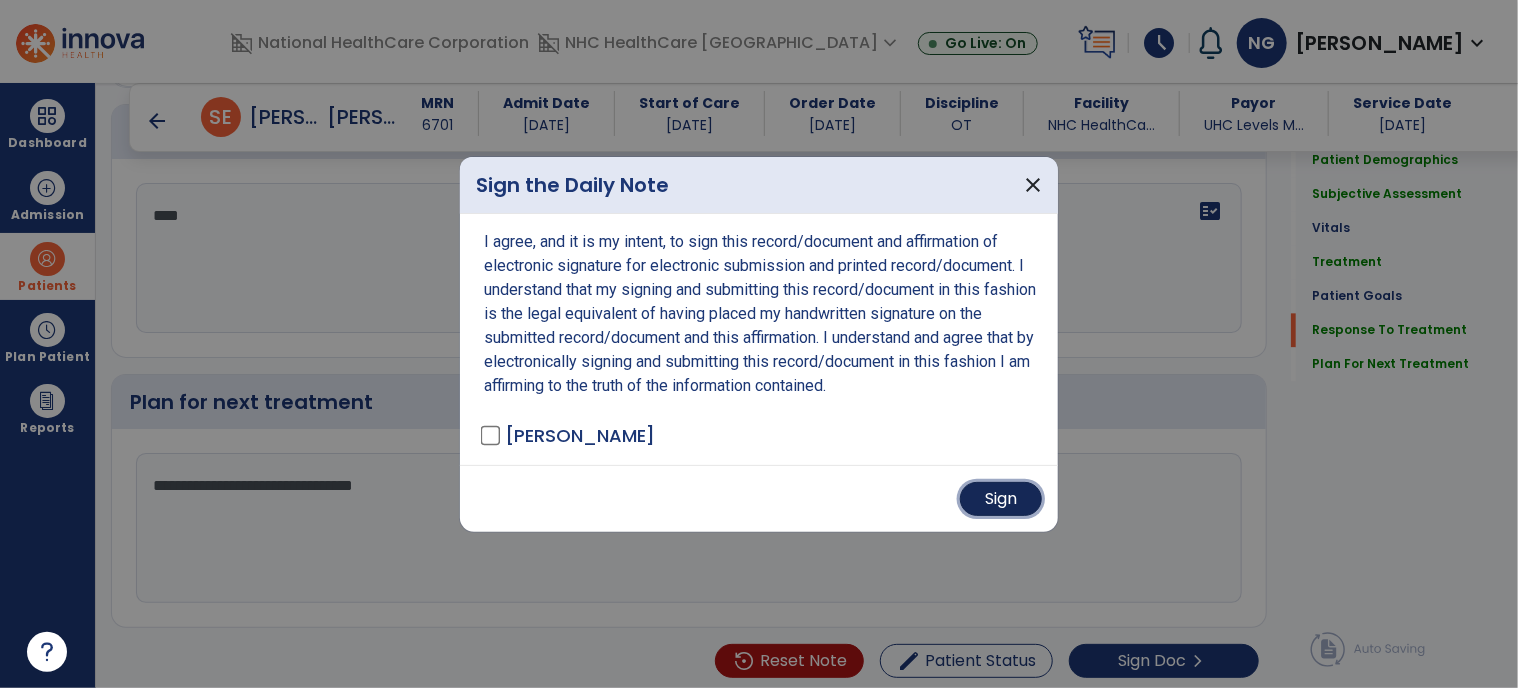 click on "Sign" at bounding box center (1001, 499) 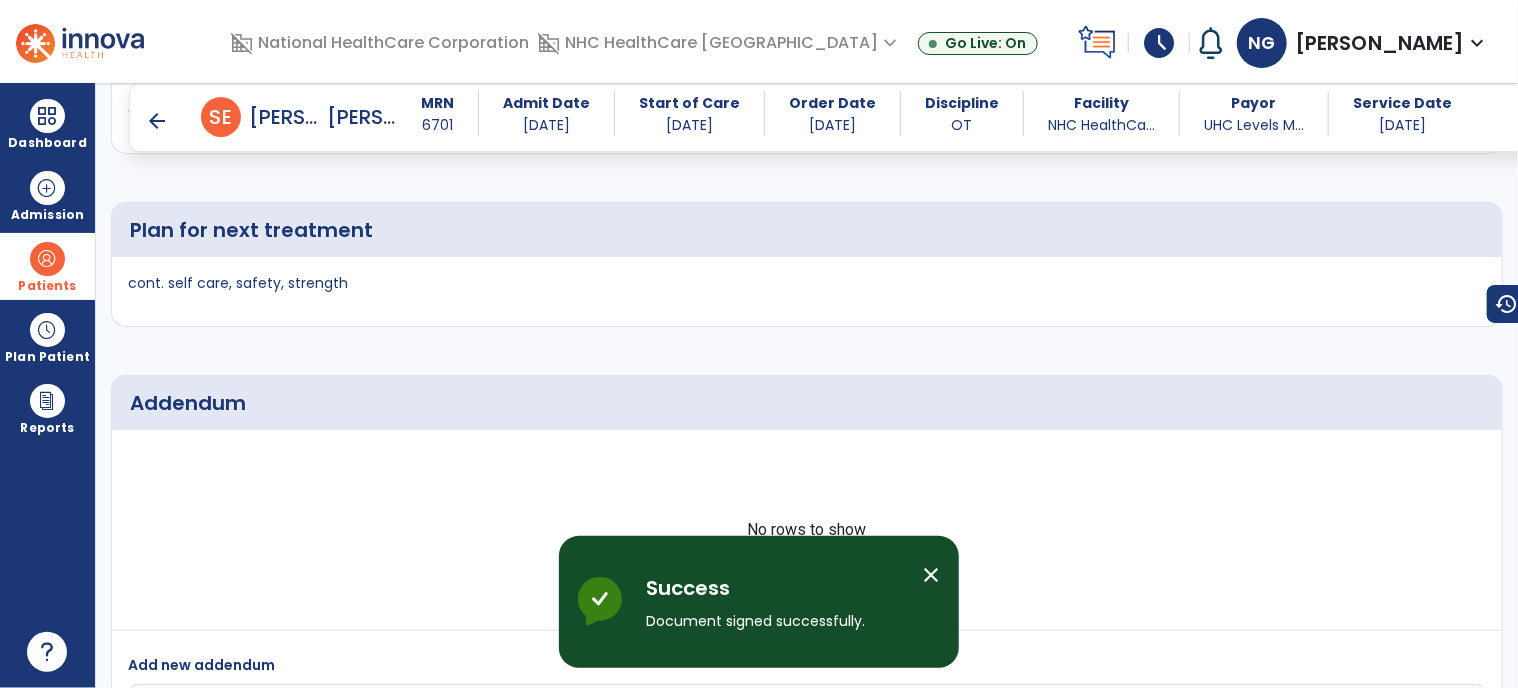 scroll, scrollTop: 2481, scrollLeft: 0, axis: vertical 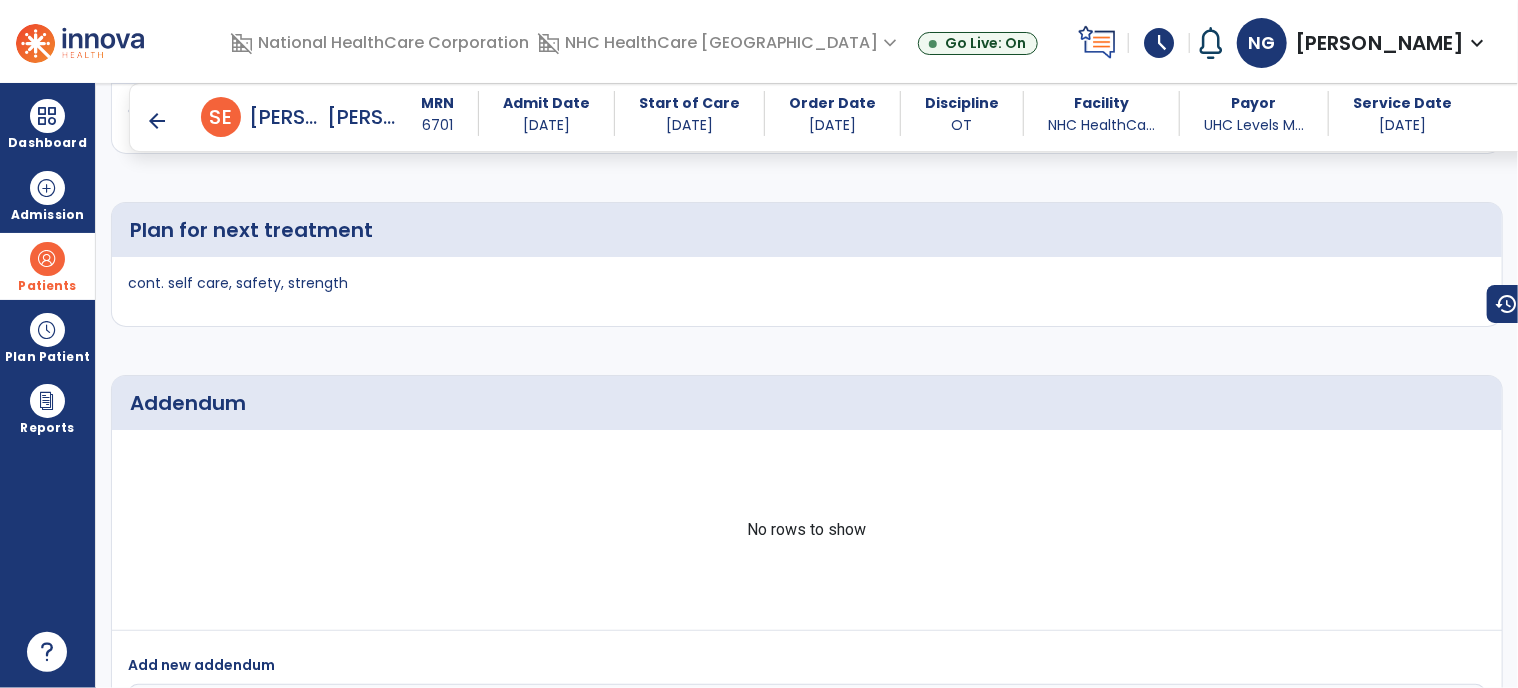 click on "arrow_back" at bounding box center [157, 121] 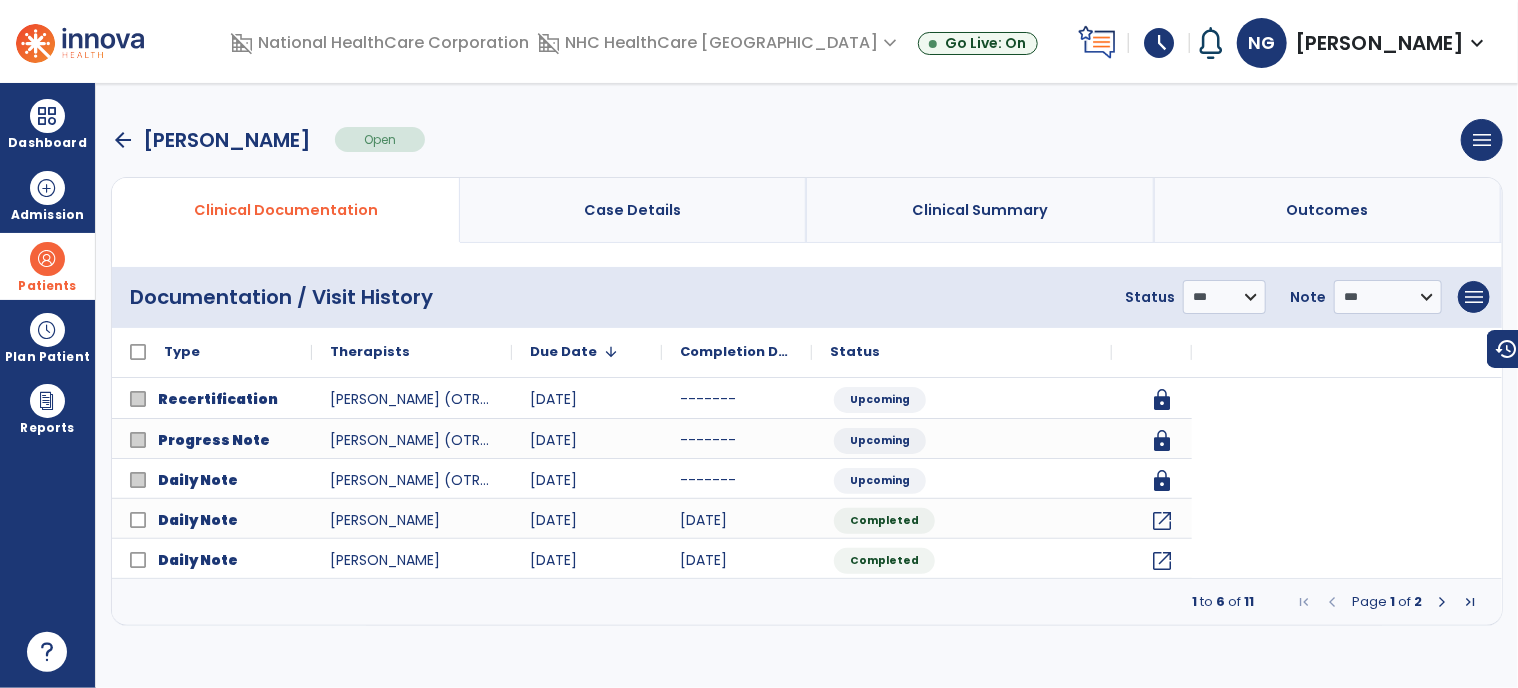 scroll, scrollTop: 0, scrollLeft: 0, axis: both 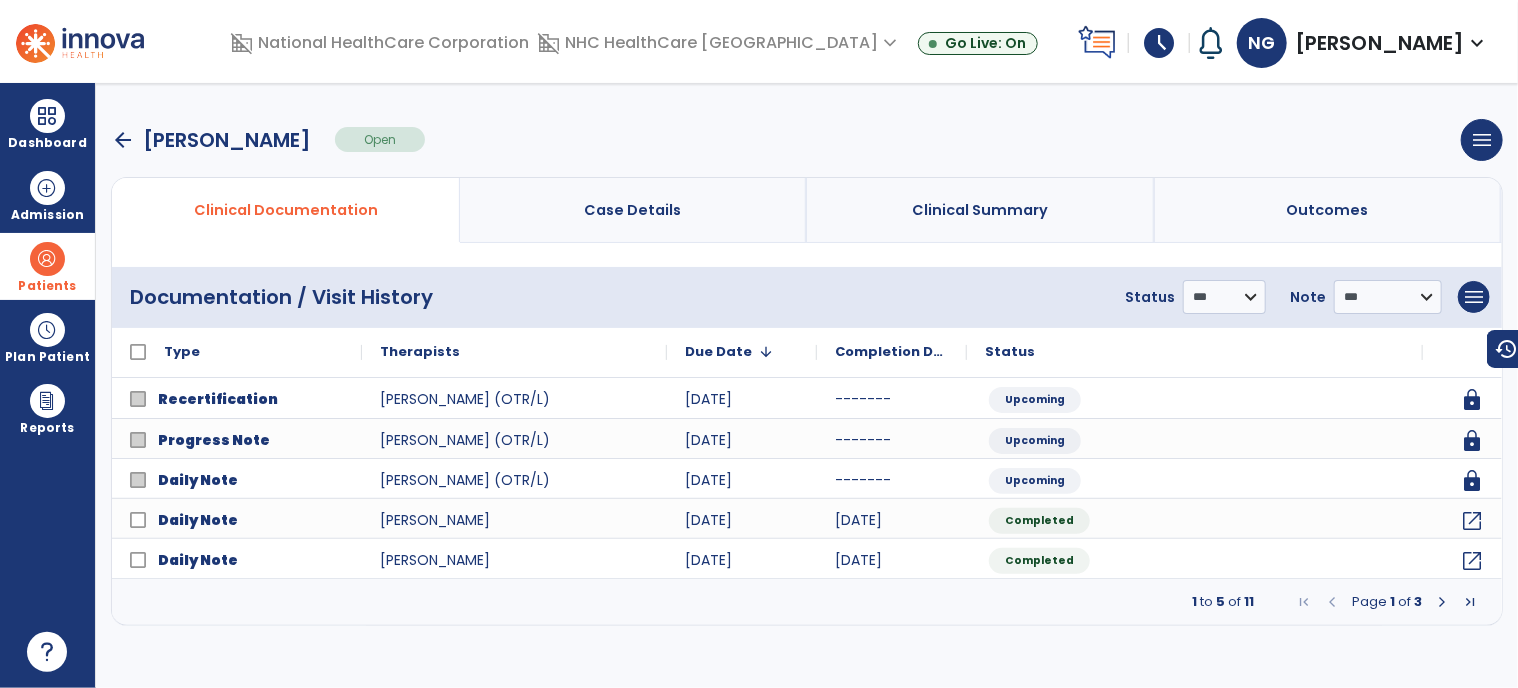 click on "arrow_back" at bounding box center [123, 140] 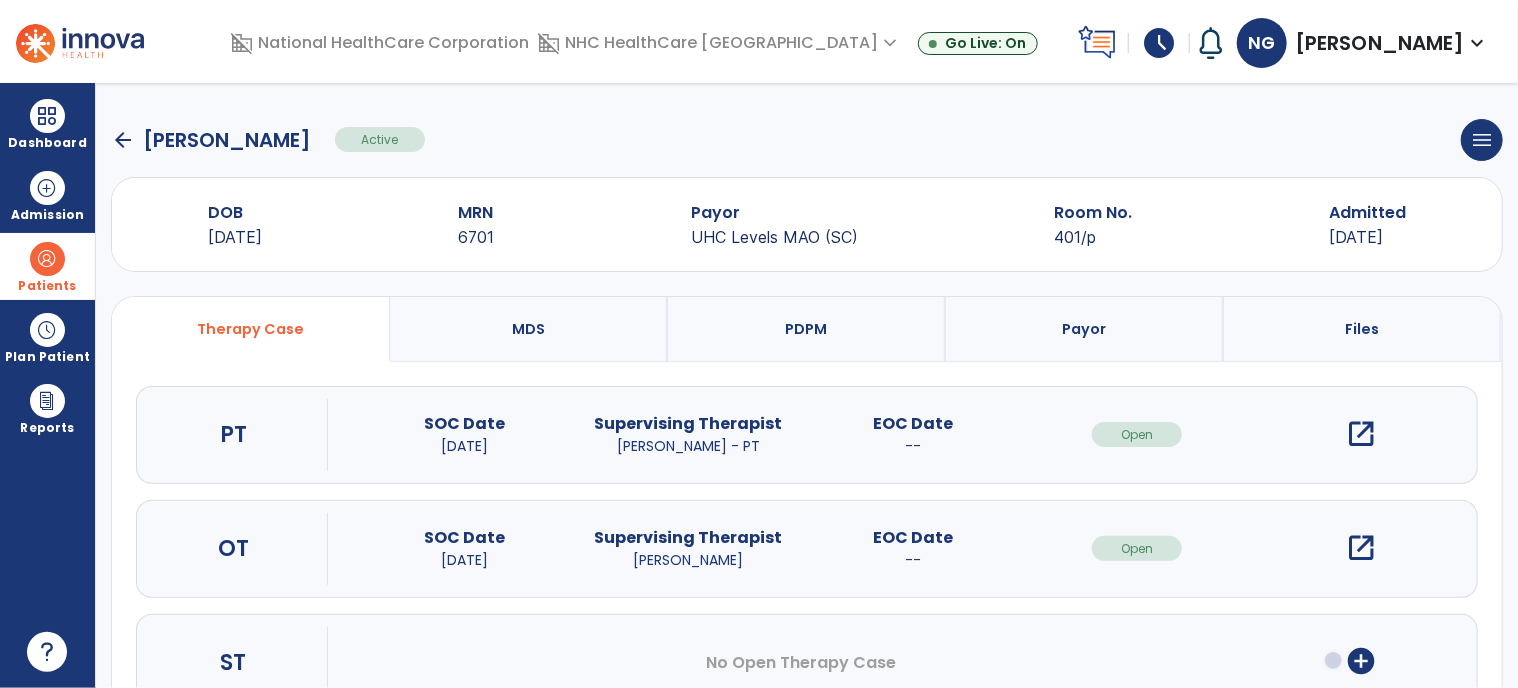 click on "arrow_back" 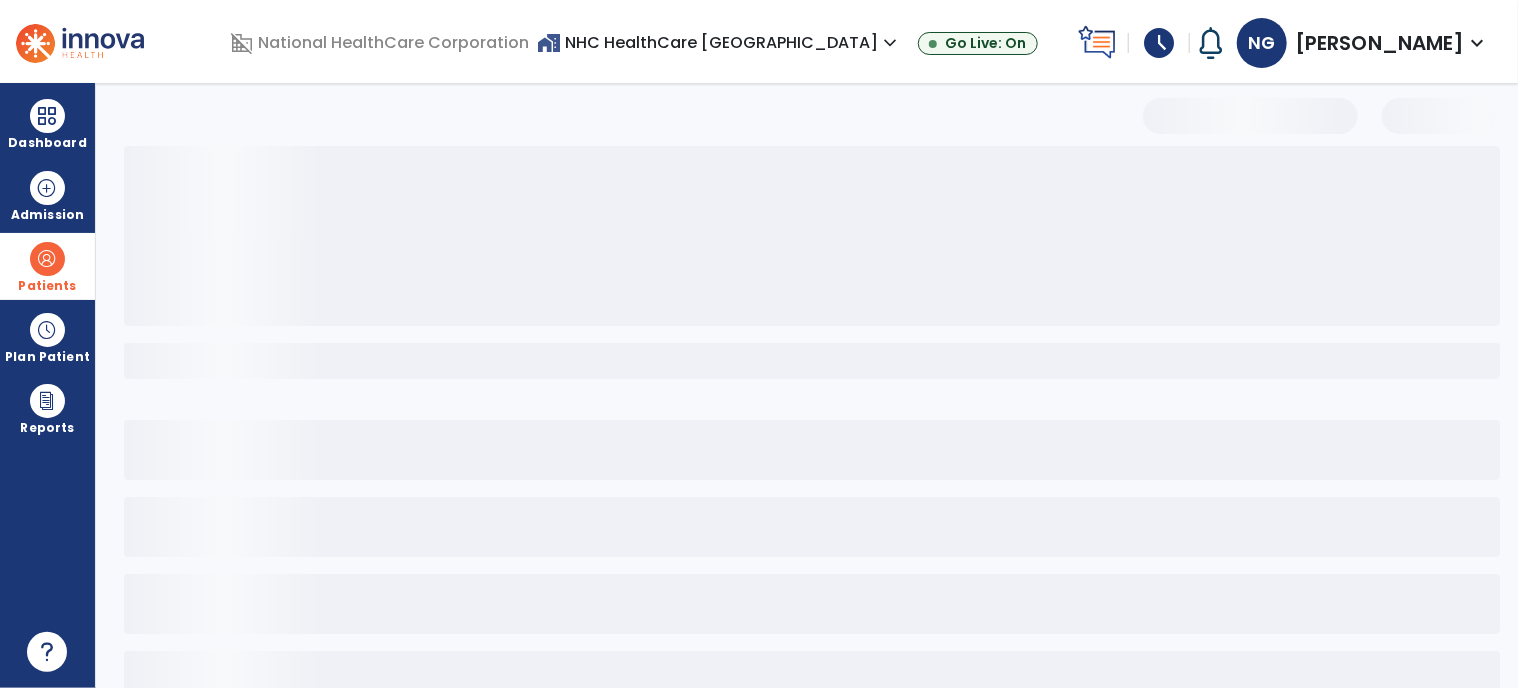 select on "***" 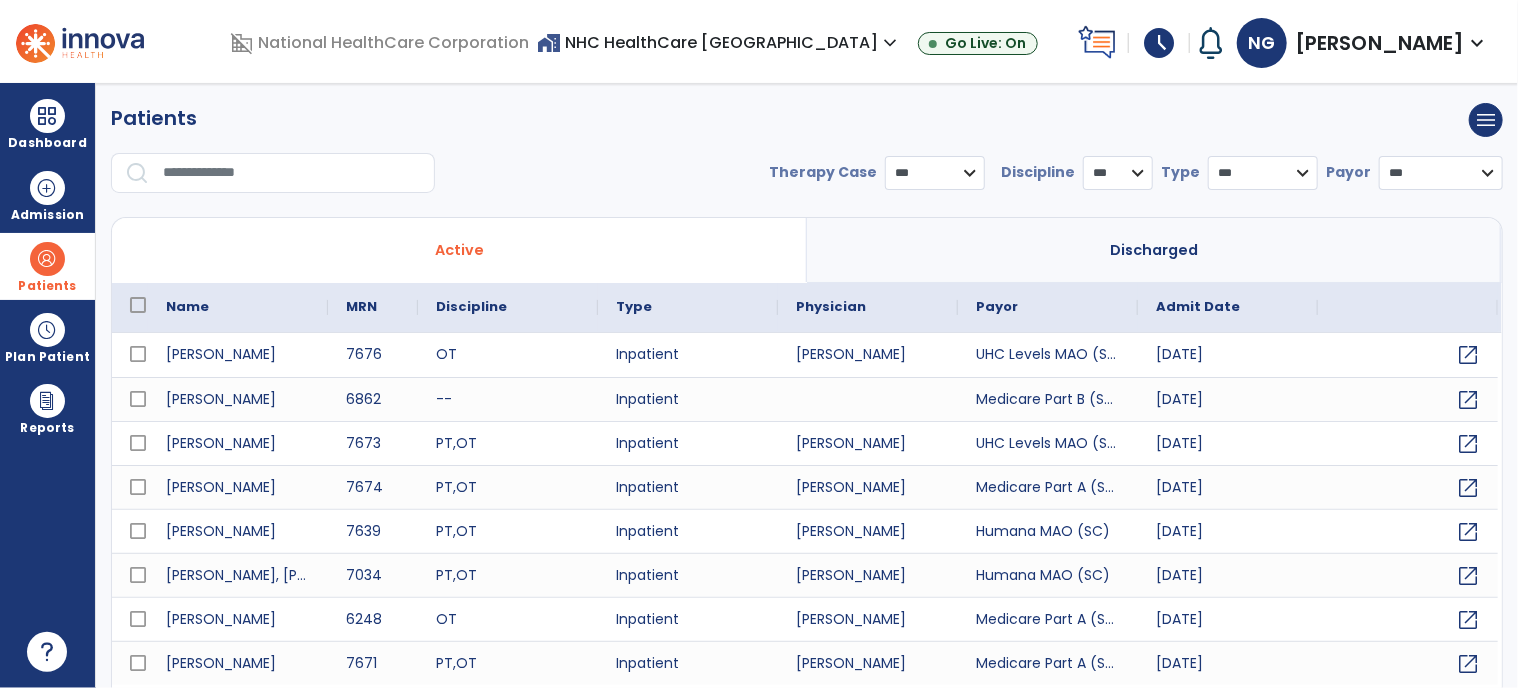 click at bounding box center [292, 173] 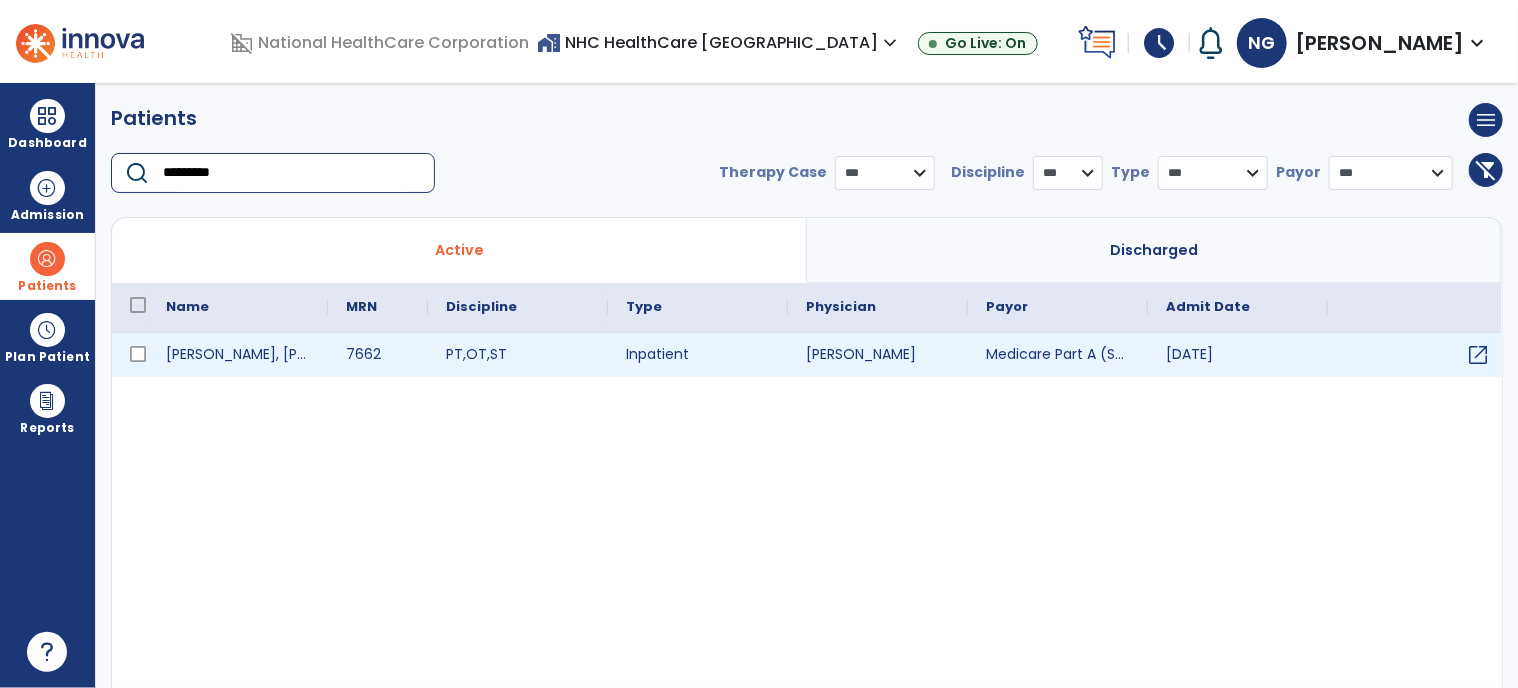 type on "*********" 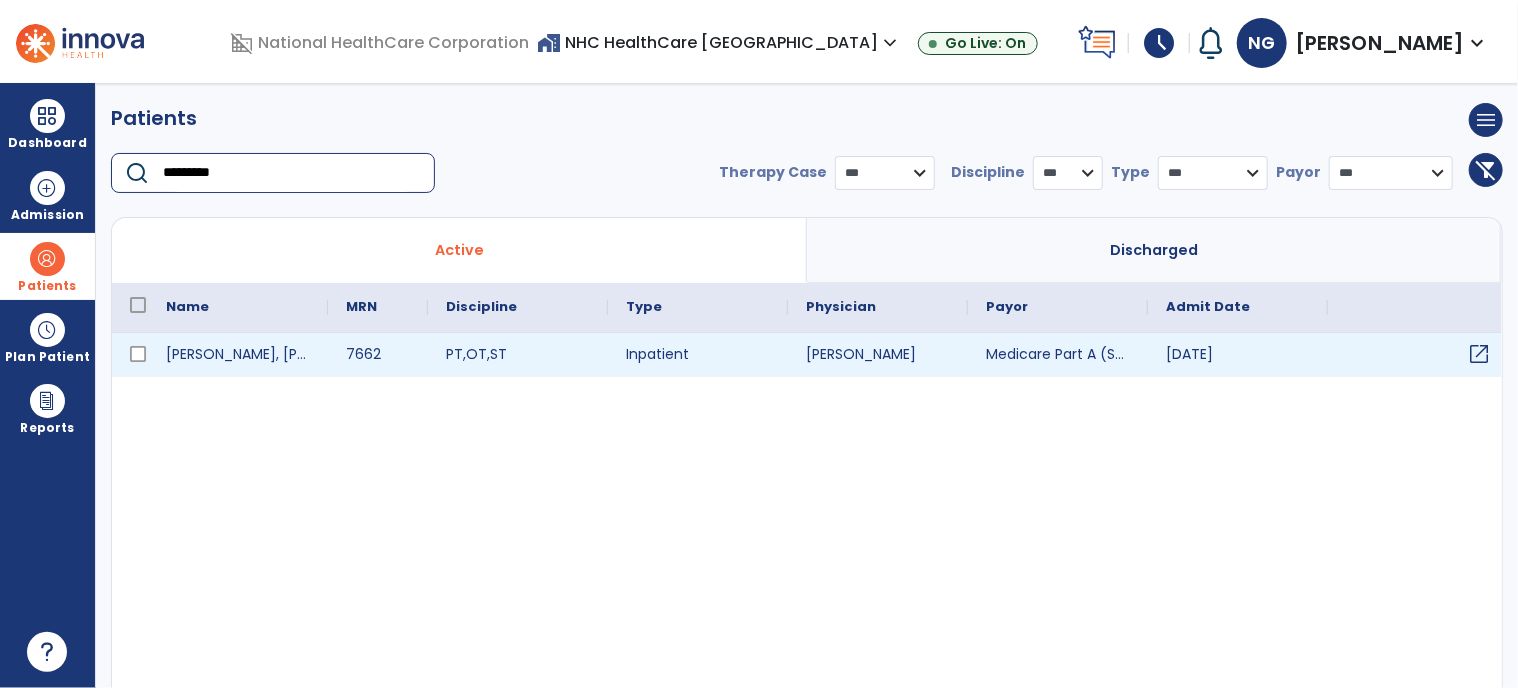 click on "open_in_new" at bounding box center (1479, 354) 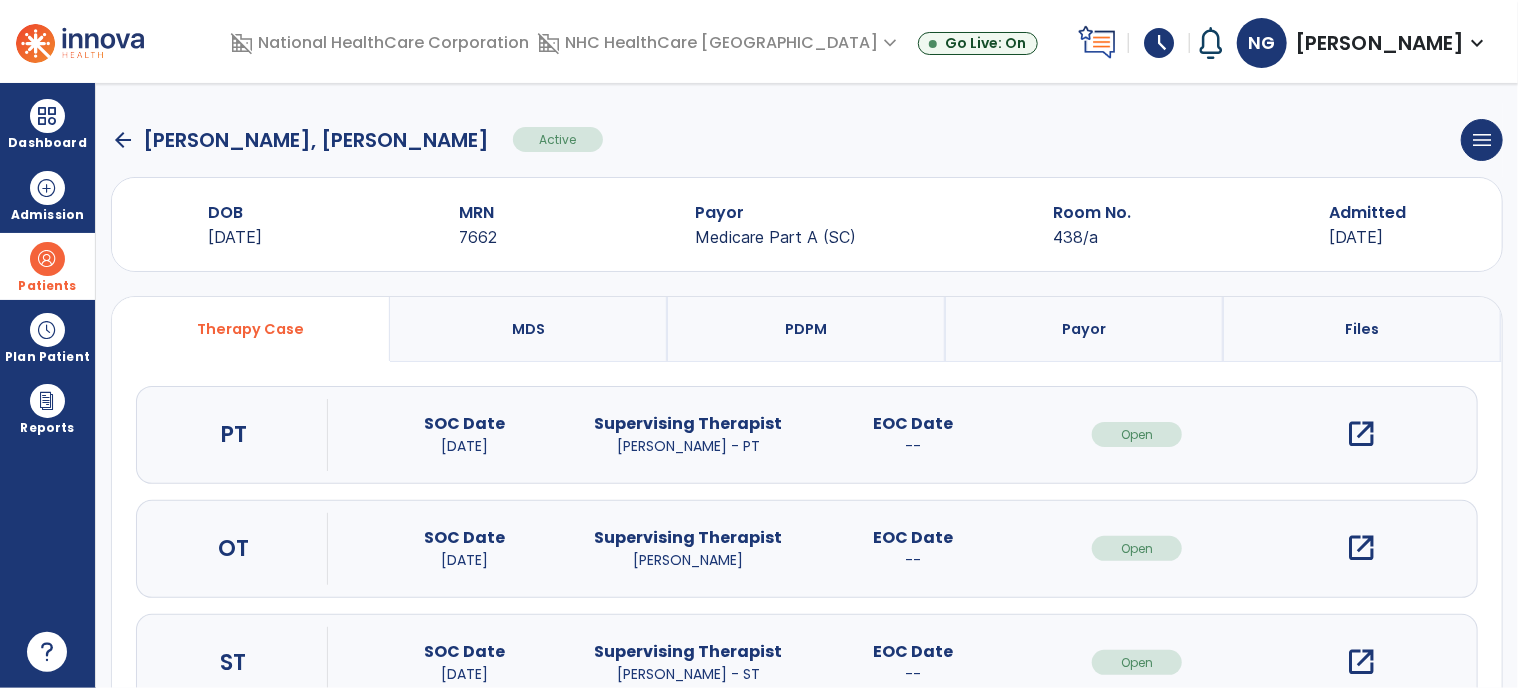 click on "open_in_new" at bounding box center [1362, 548] 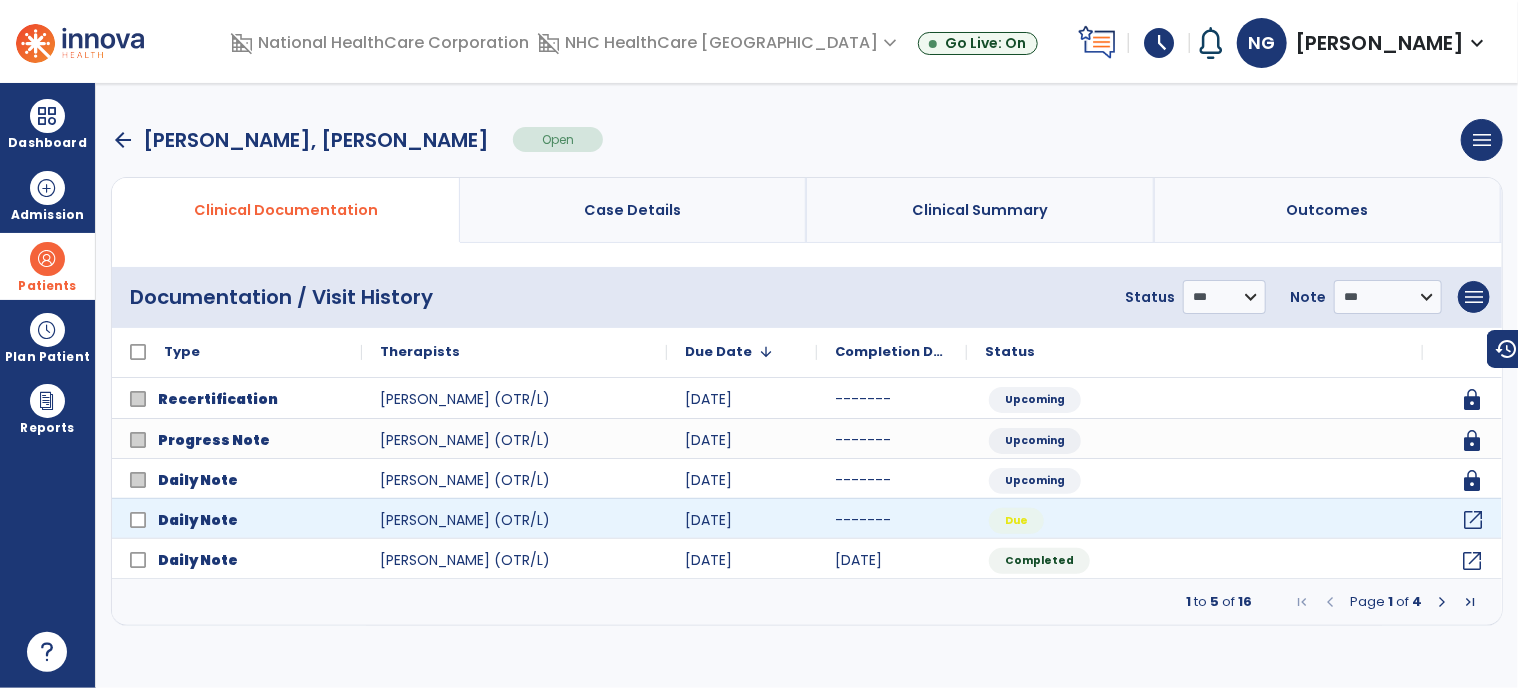 click on "open_in_new" 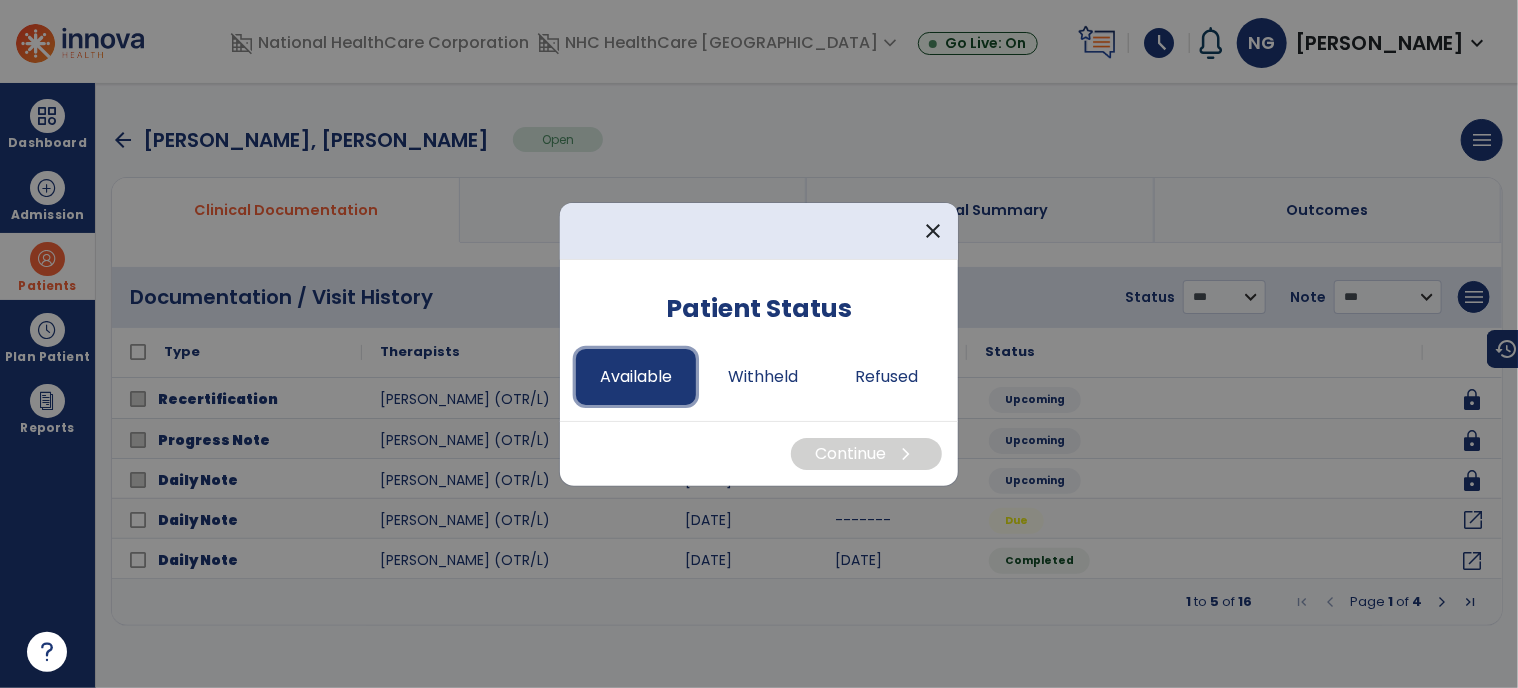 click on "Available" at bounding box center [636, 377] 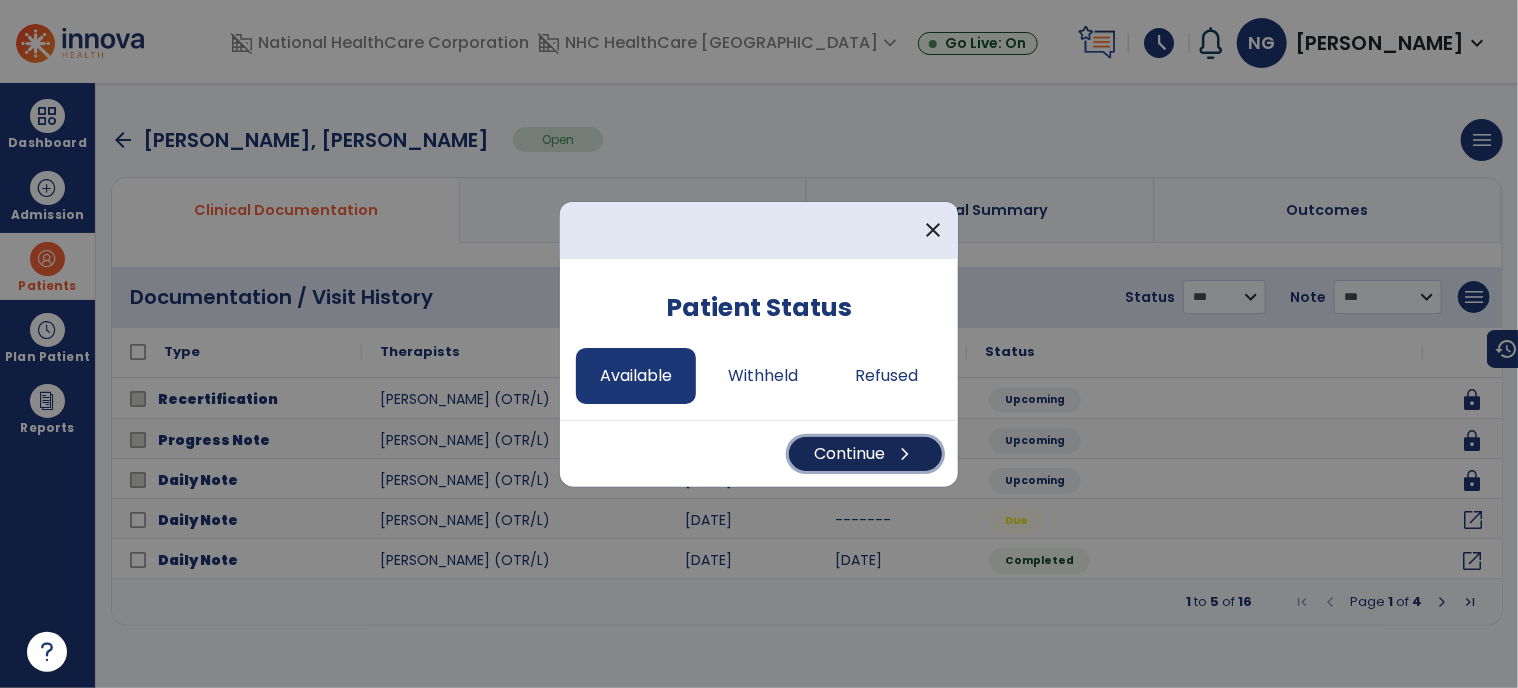click on "Continue   chevron_right" at bounding box center (865, 454) 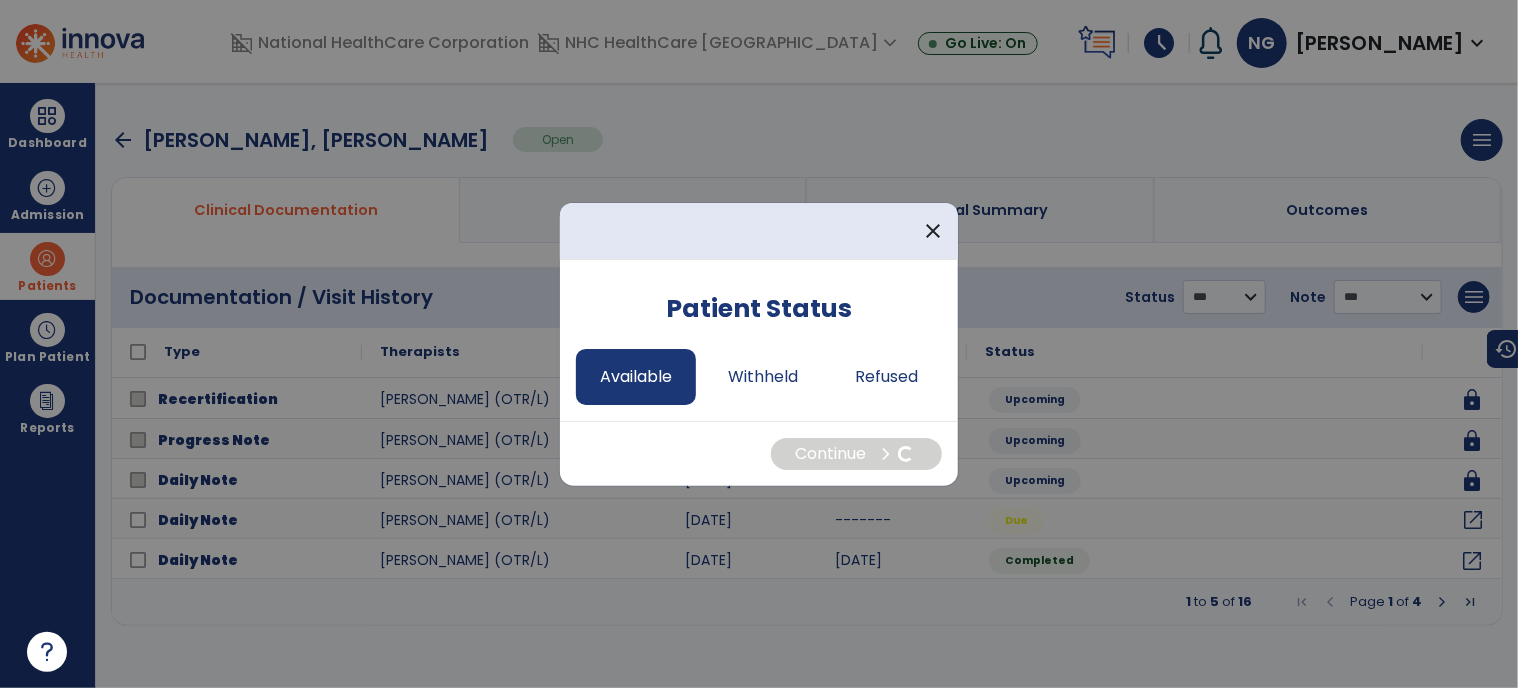 select on "*" 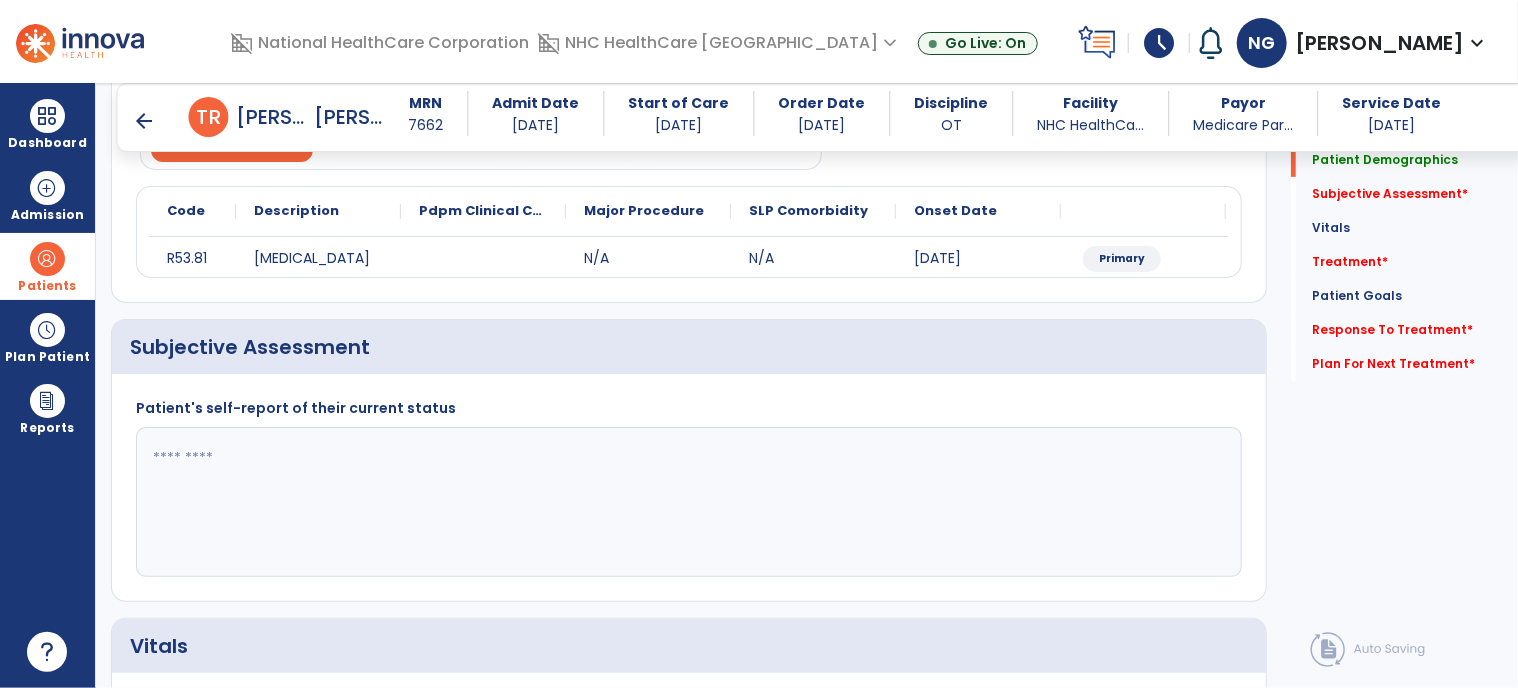 scroll, scrollTop: 300, scrollLeft: 0, axis: vertical 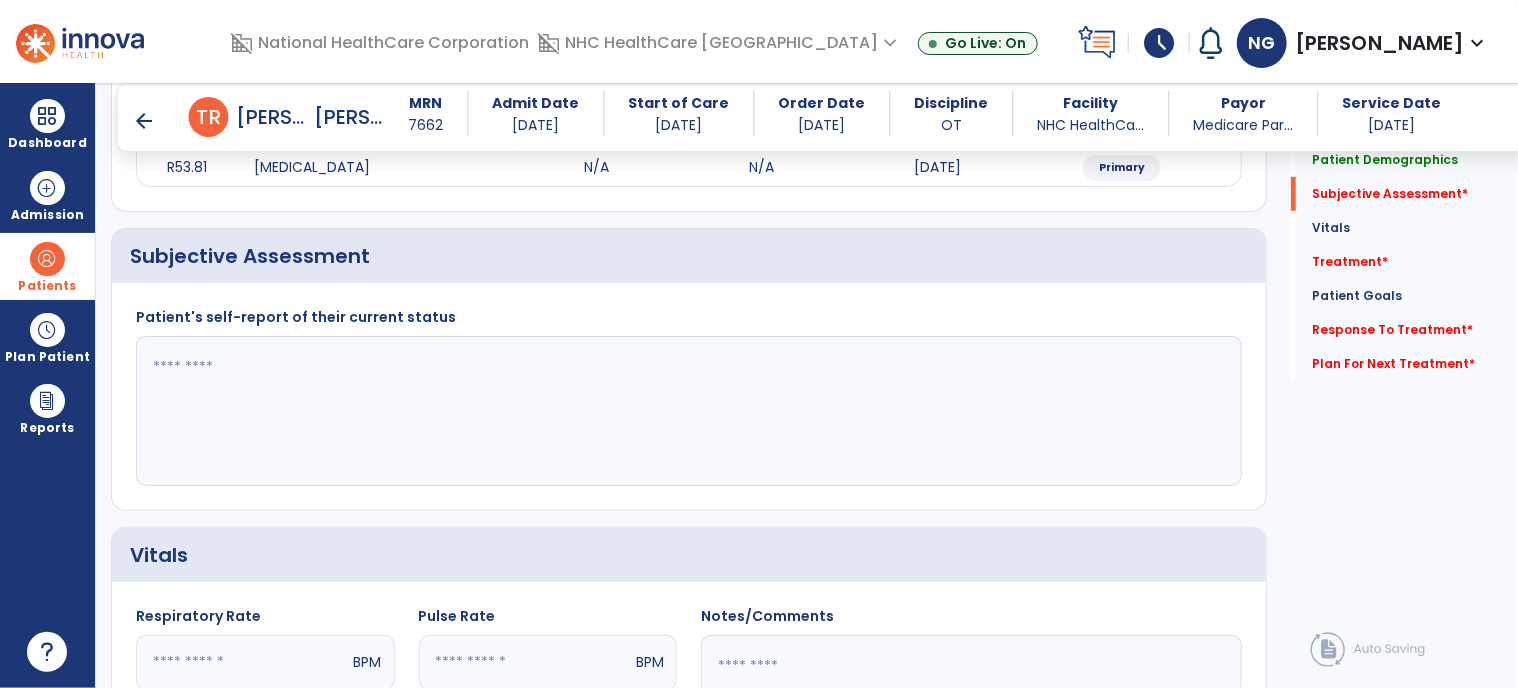 click 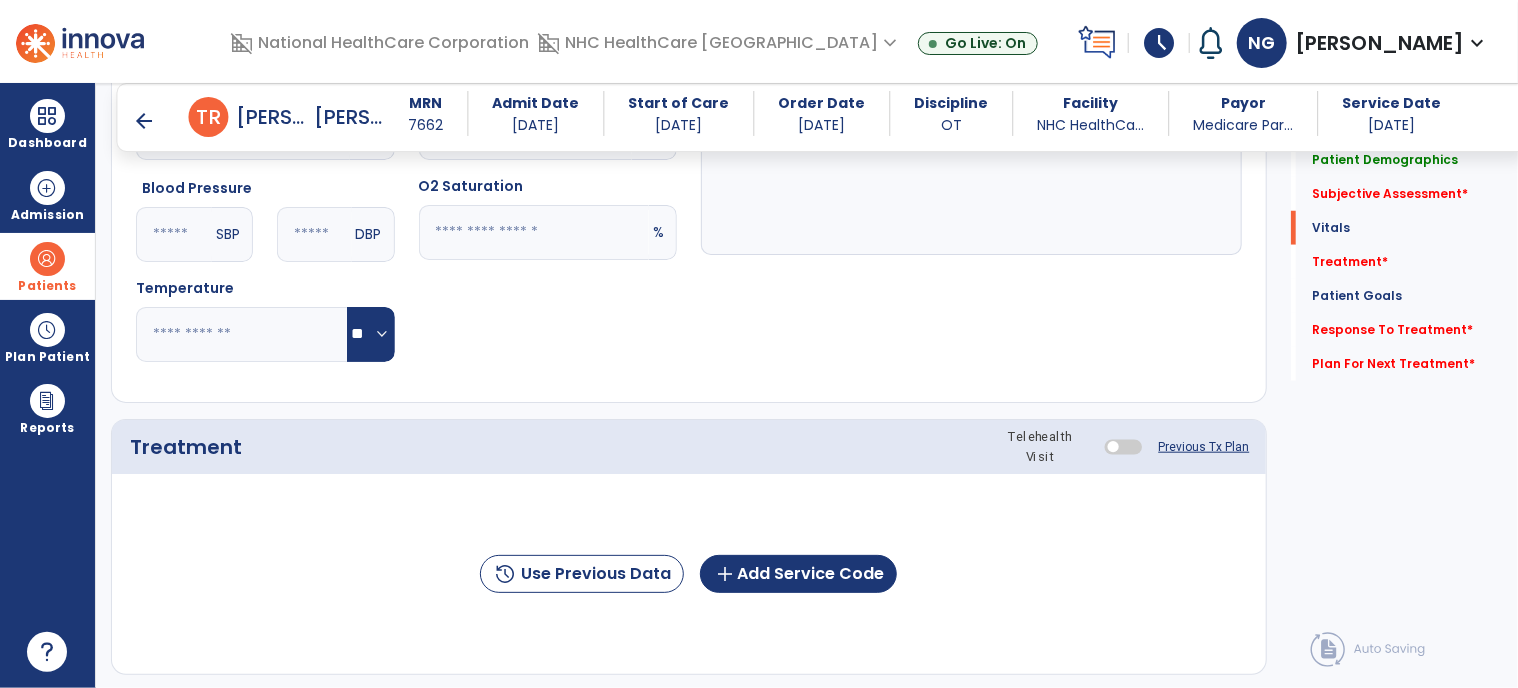 scroll, scrollTop: 1100, scrollLeft: 0, axis: vertical 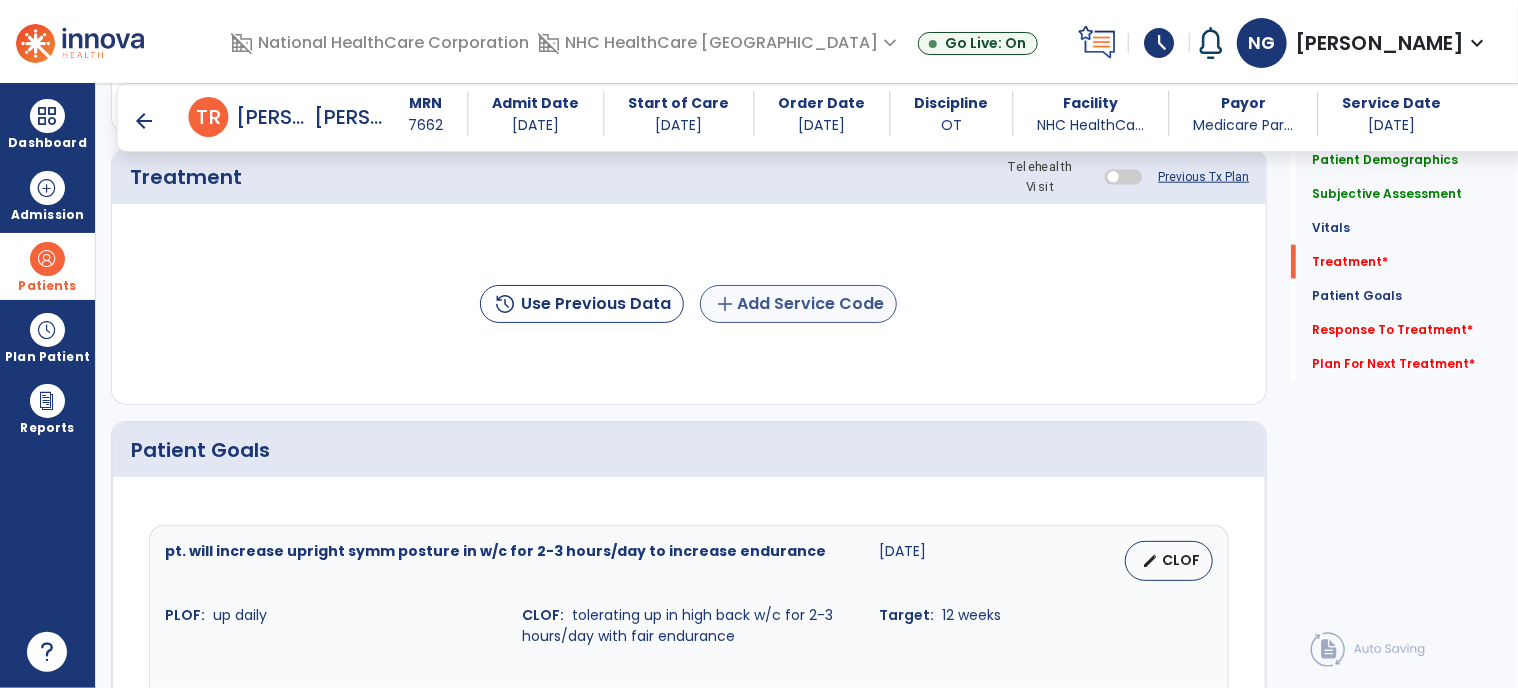 type on "**********" 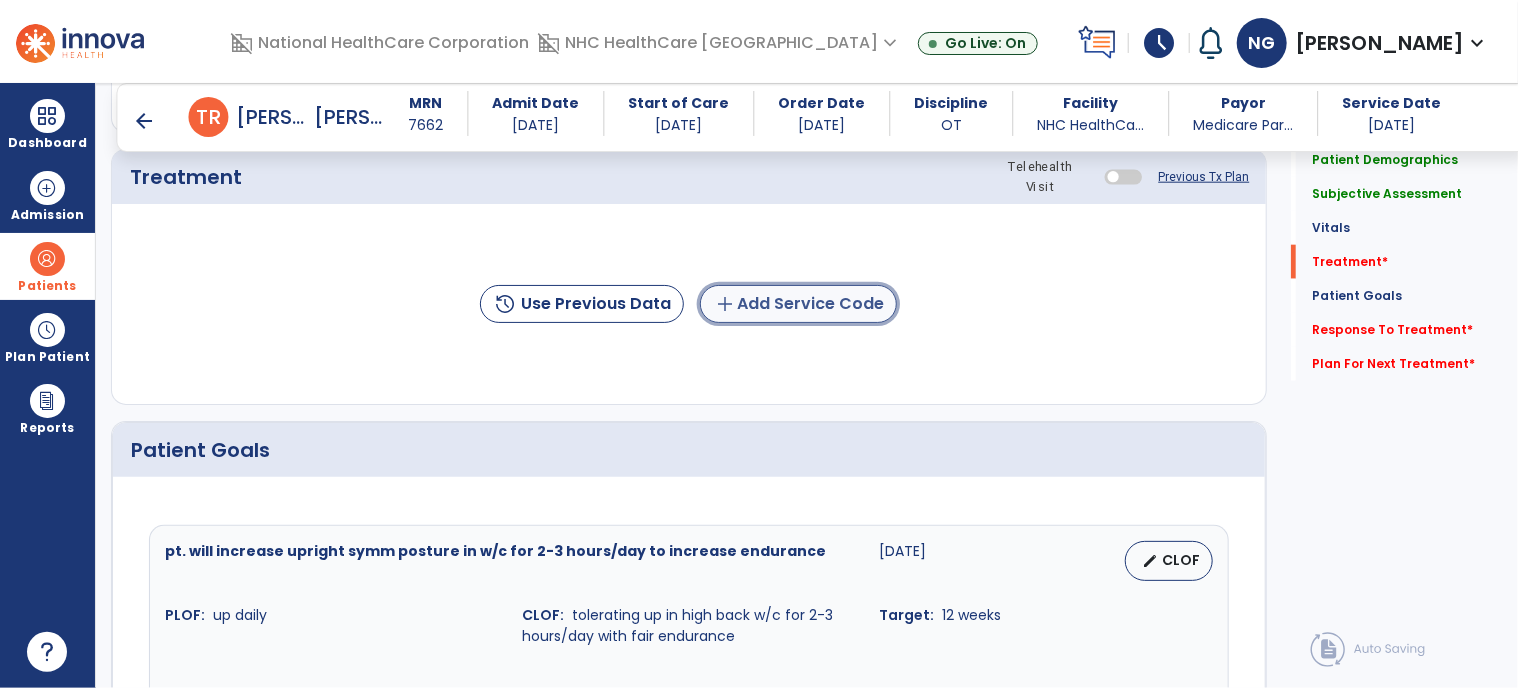 click on "add" 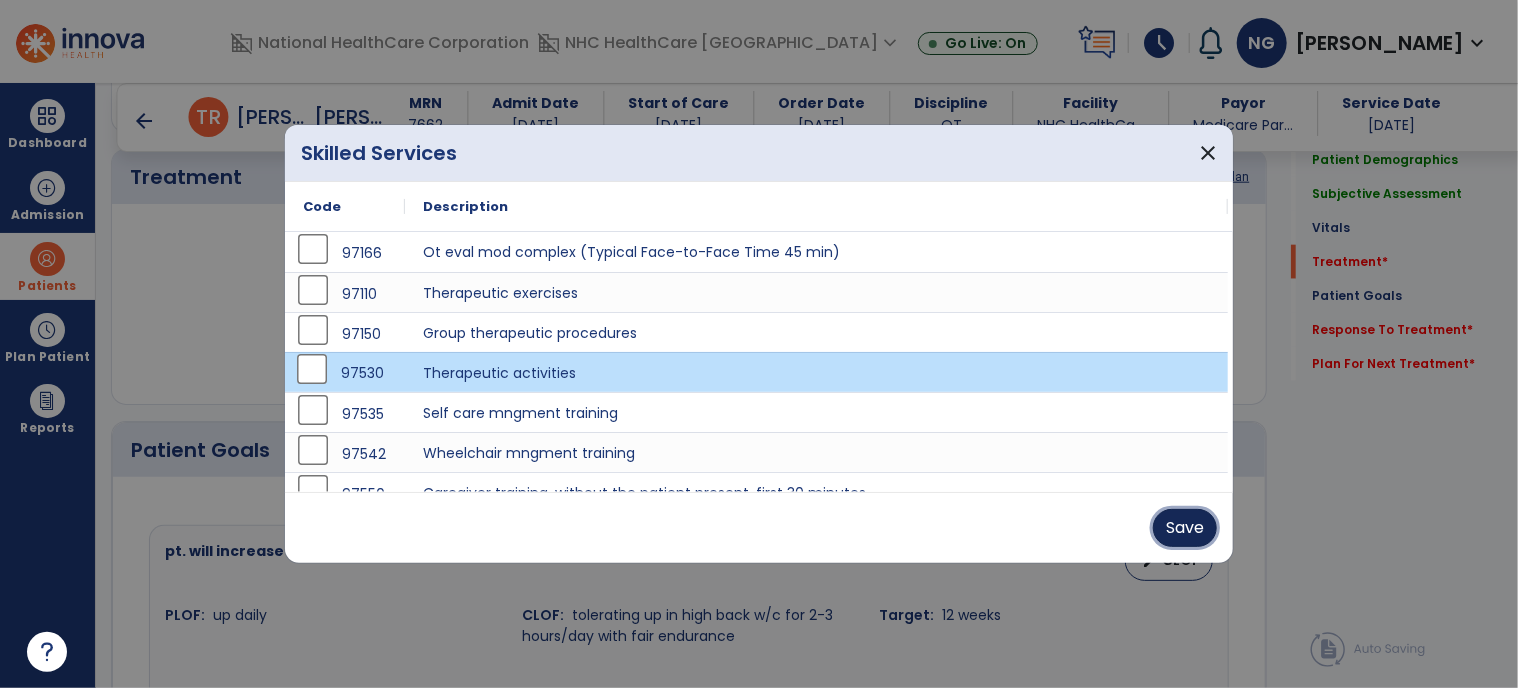 click on "Save" at bounding box center (1185, 528) 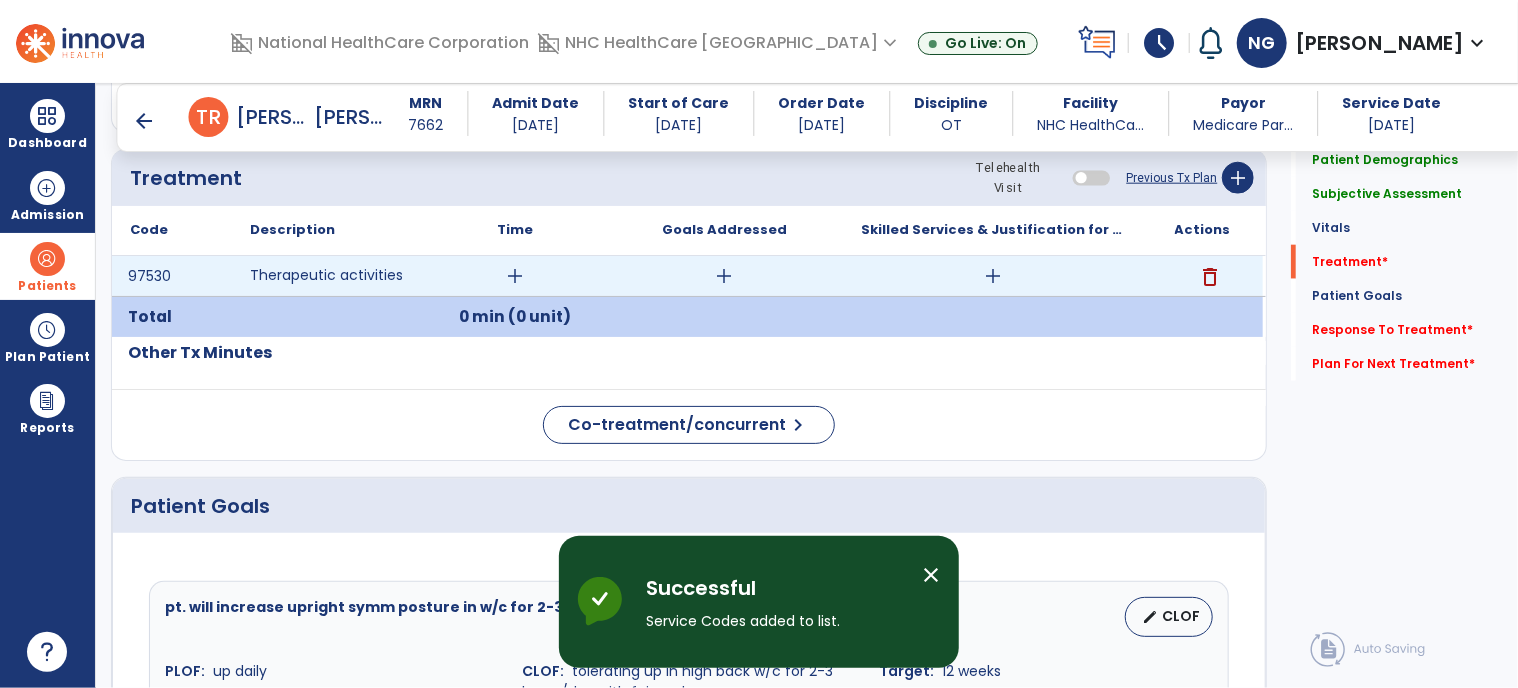 click on "add" at bounding box center (515, 276) 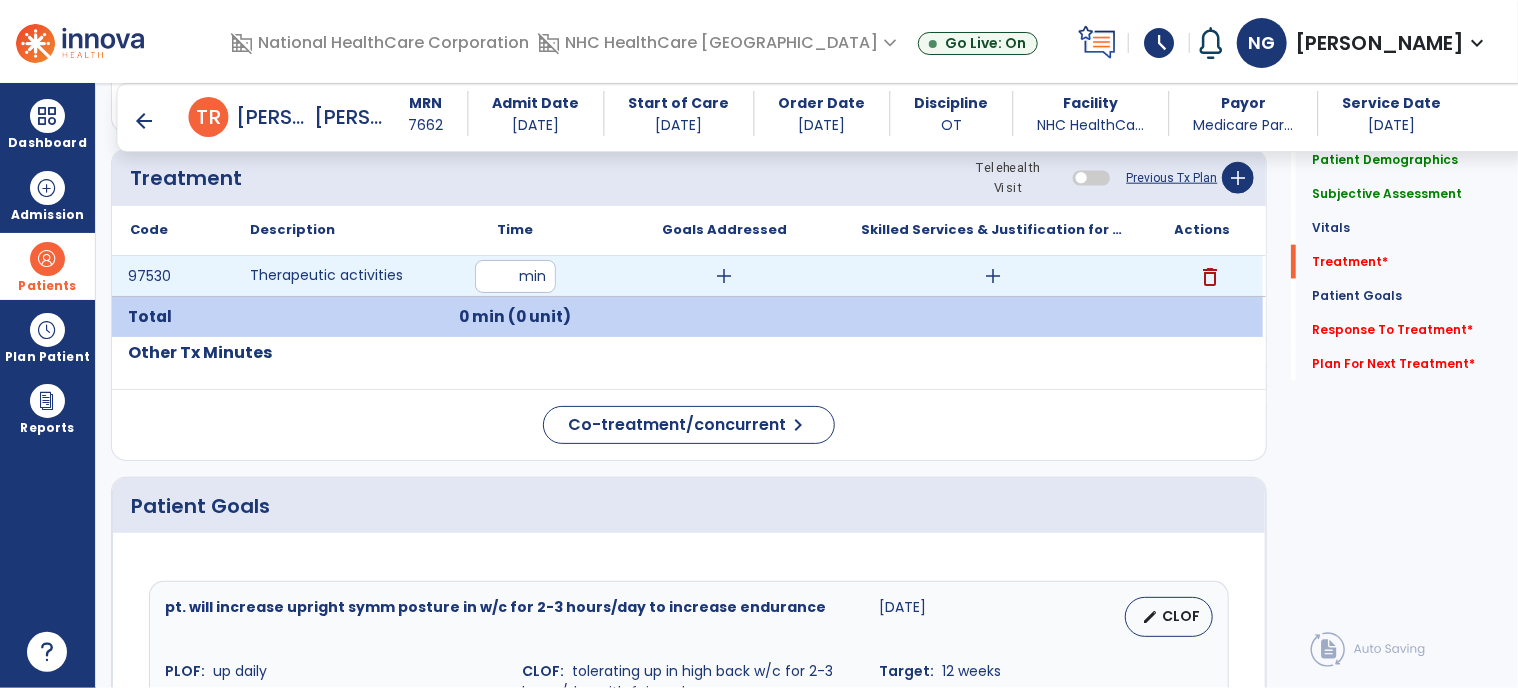 type on "**" 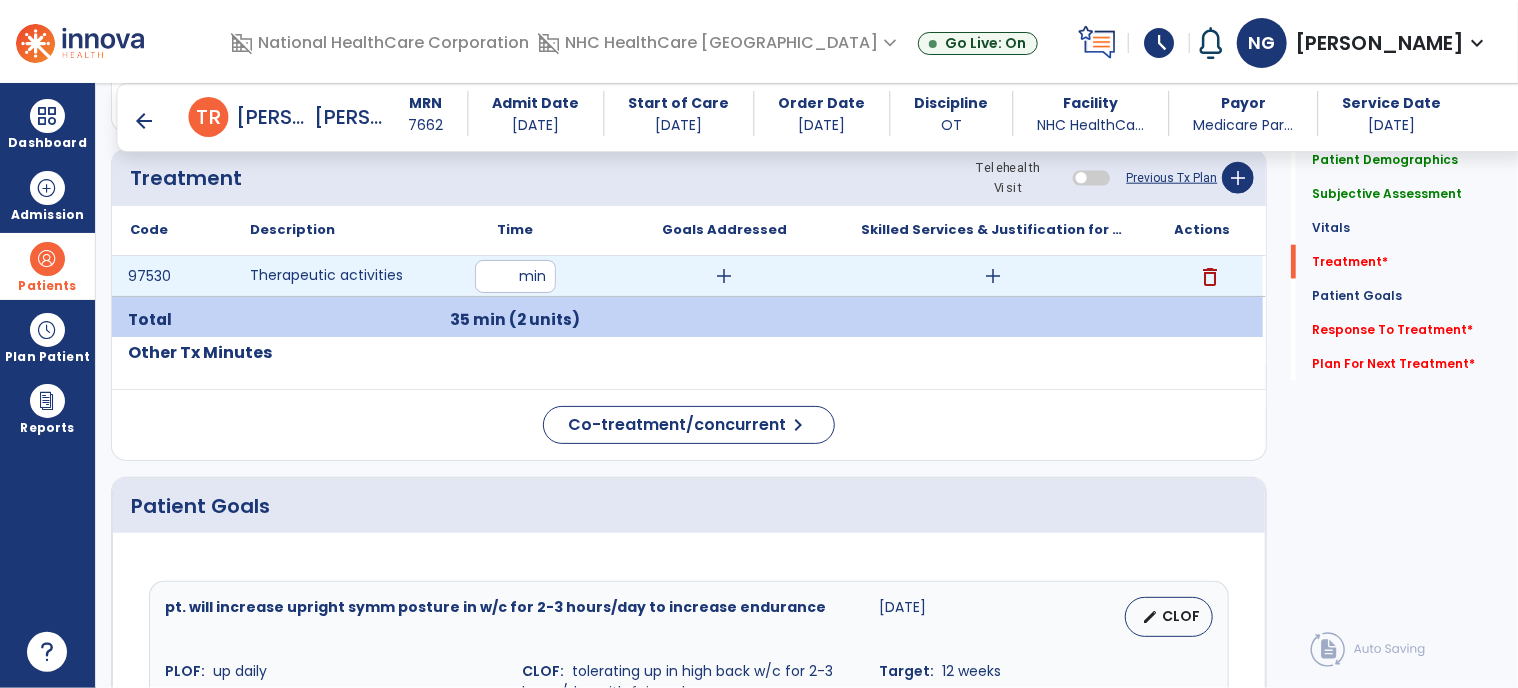 click on "add" at bounding box center [724, 276] 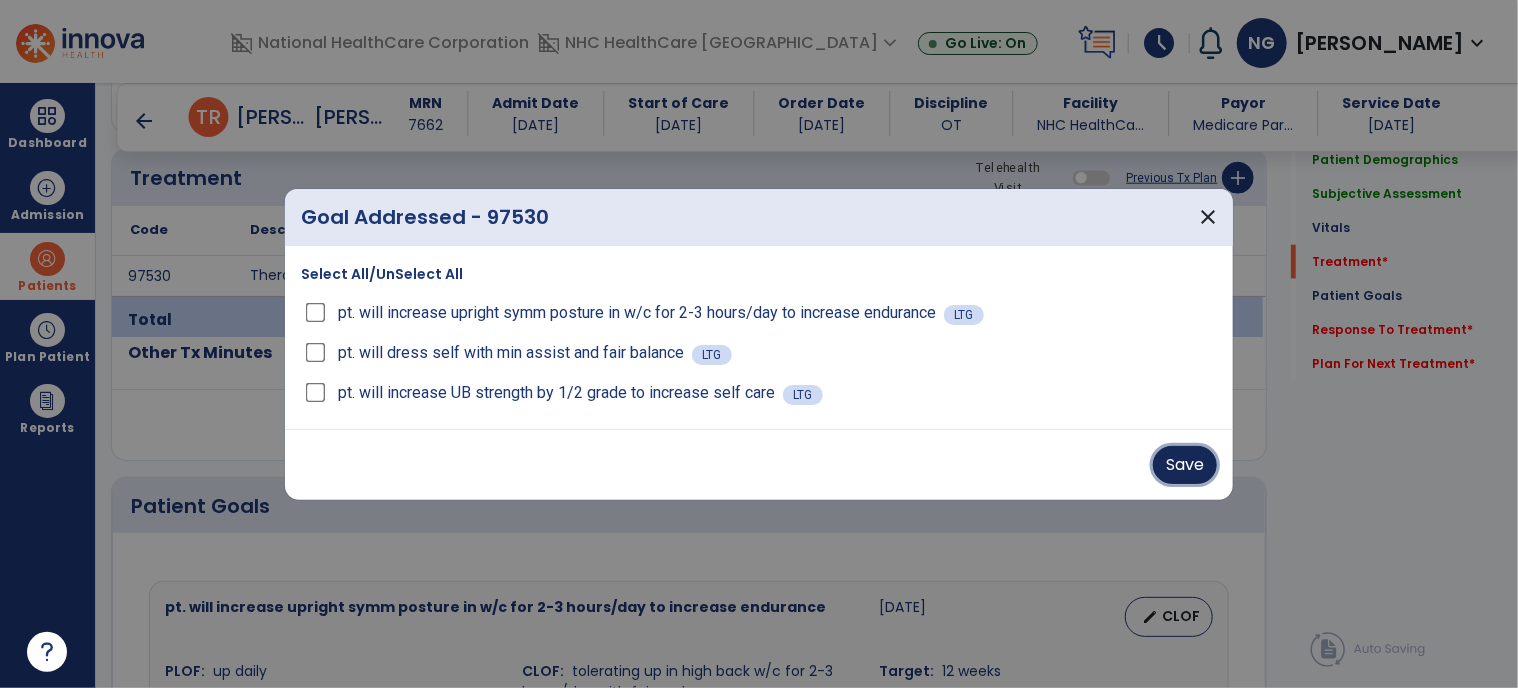 click on "Save" at bounding box center (1185, 465) 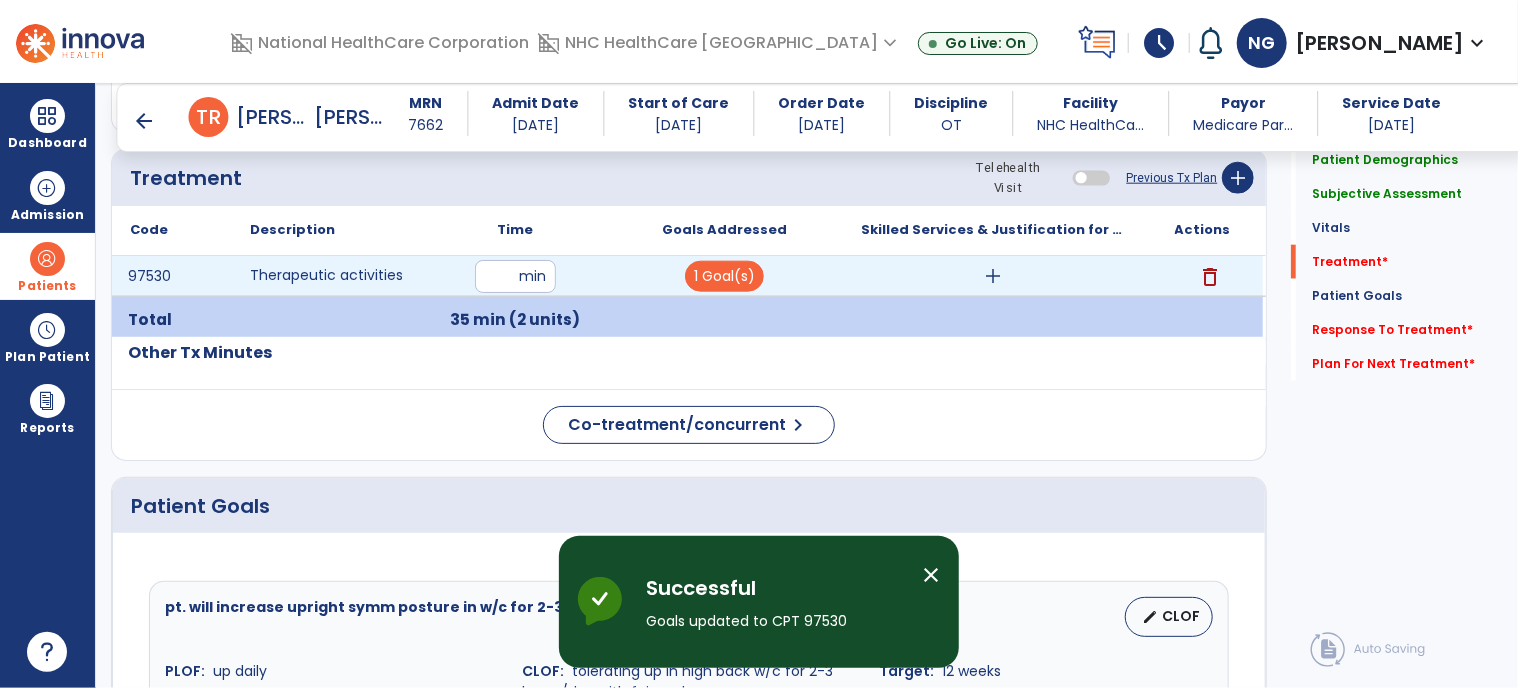 click on "add" at bounding box center [993, 276] 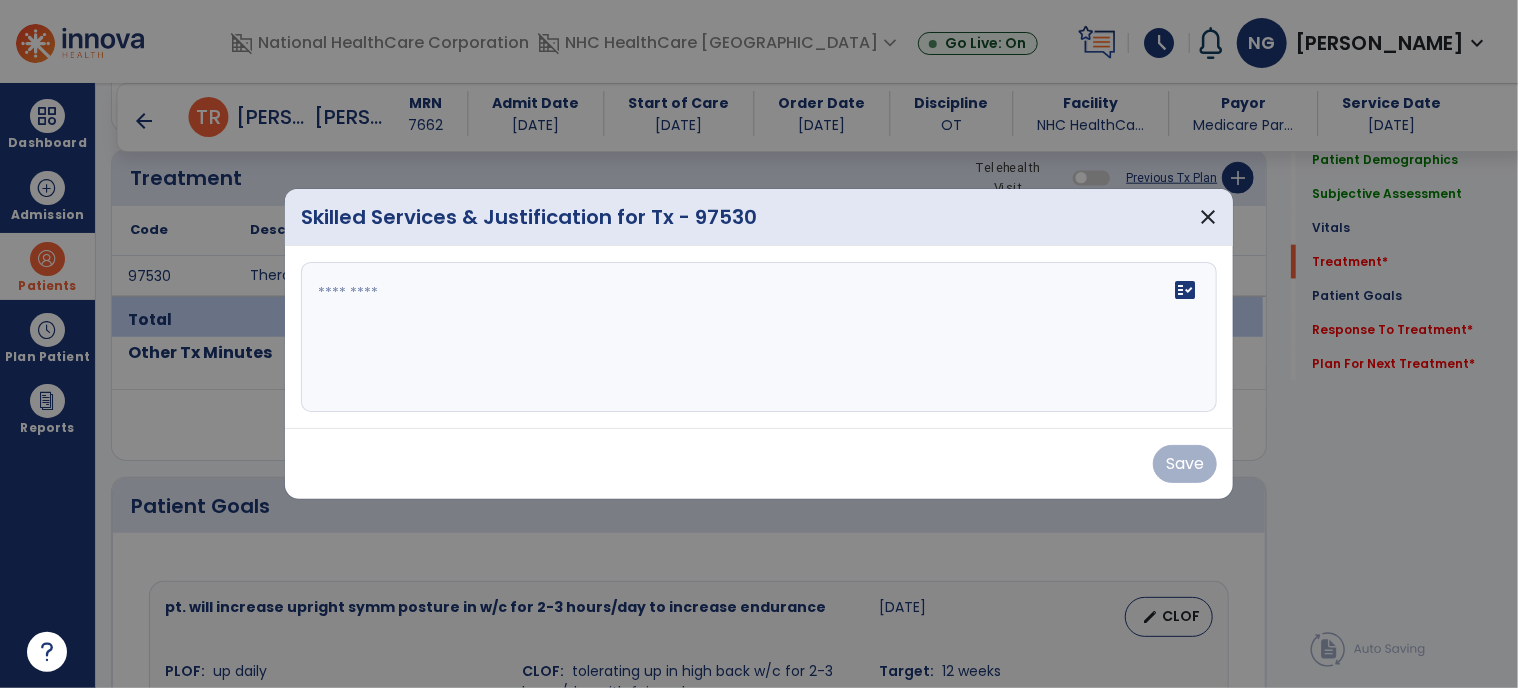 click on "fact_check" at bounding box center (759, 337) 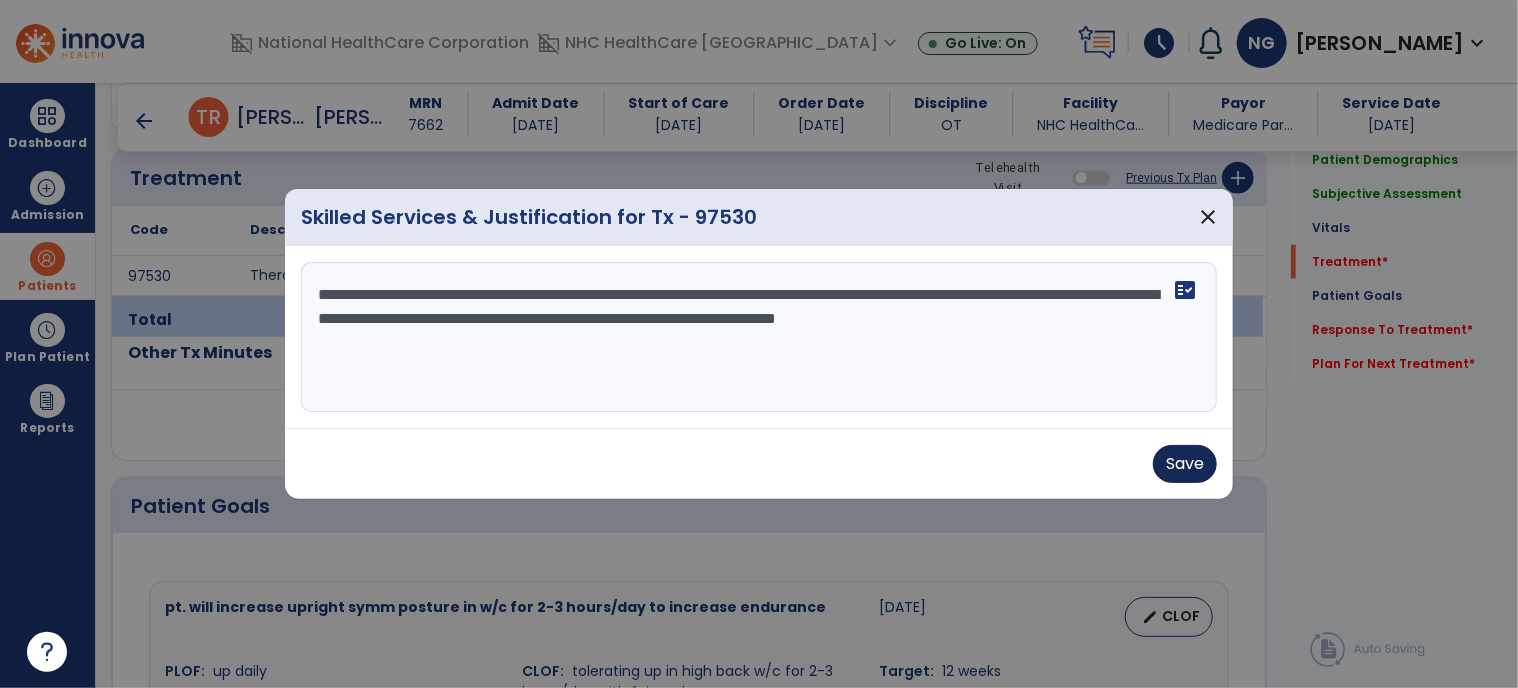 type on "**********" 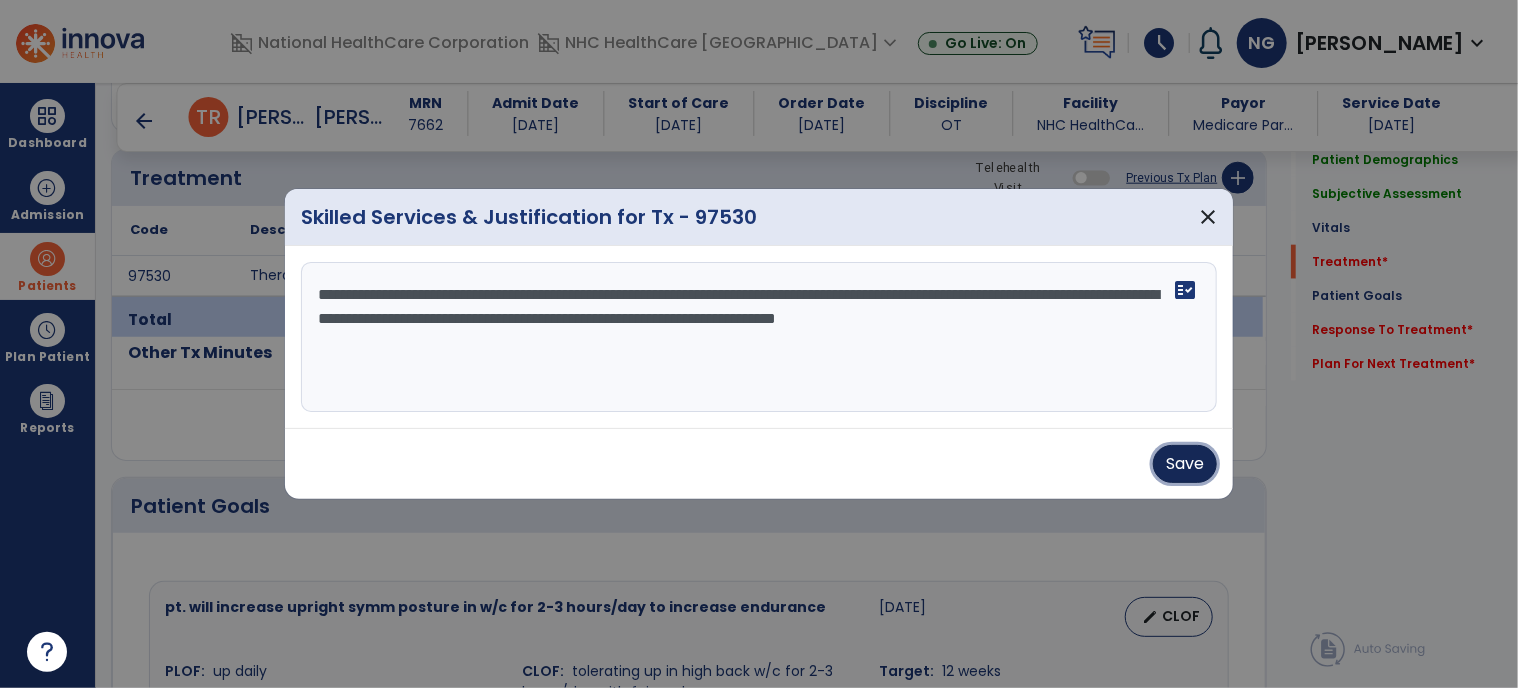 click on "Save" at bounding box center (1185, 464) 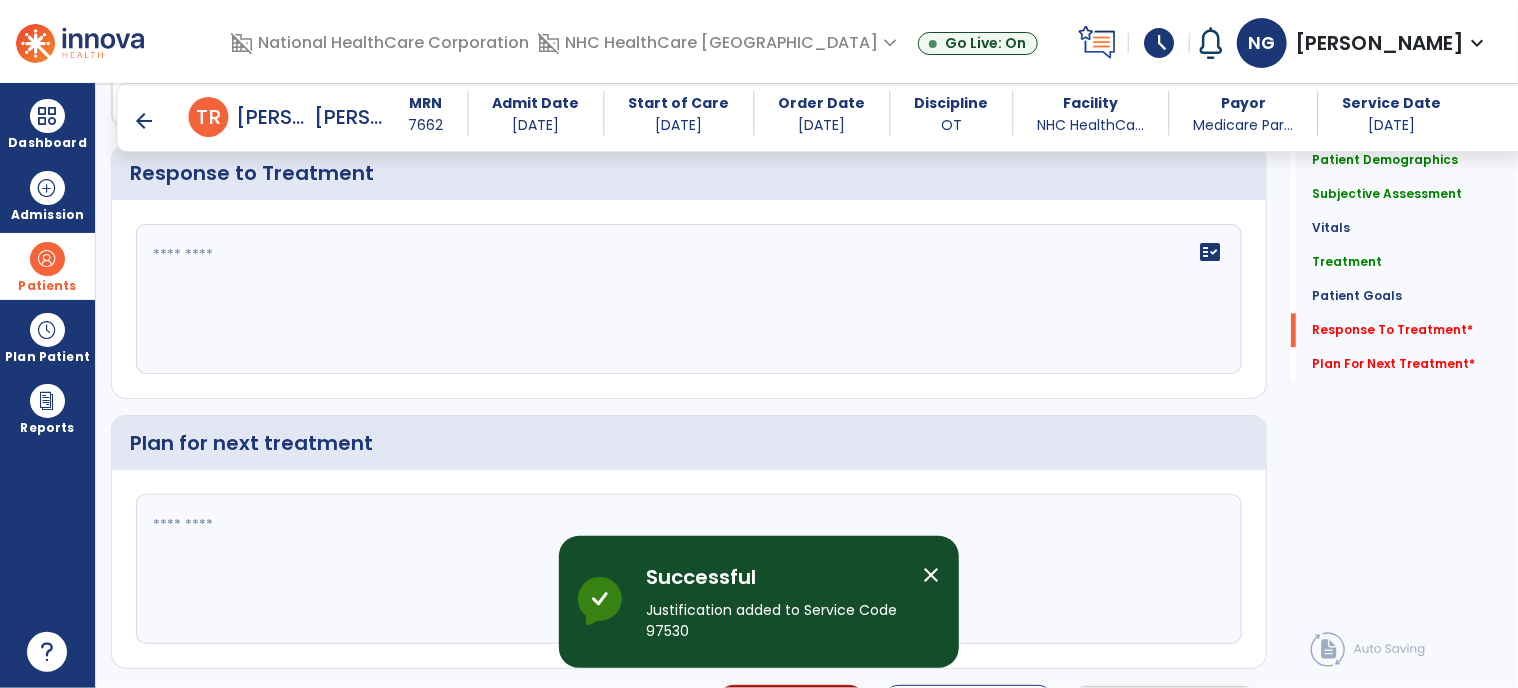scroll, scrollTop: 2200, scrollLeft: 0, axis: vertical 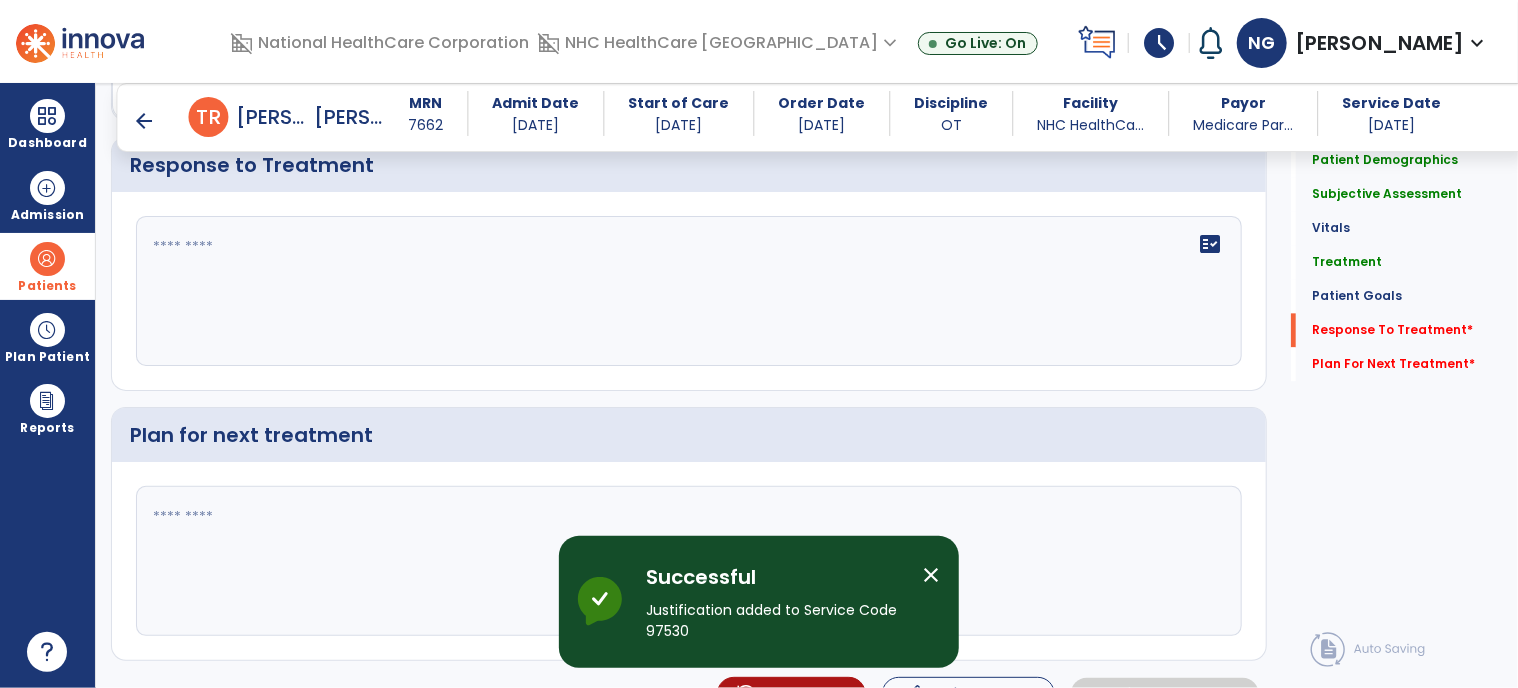 click 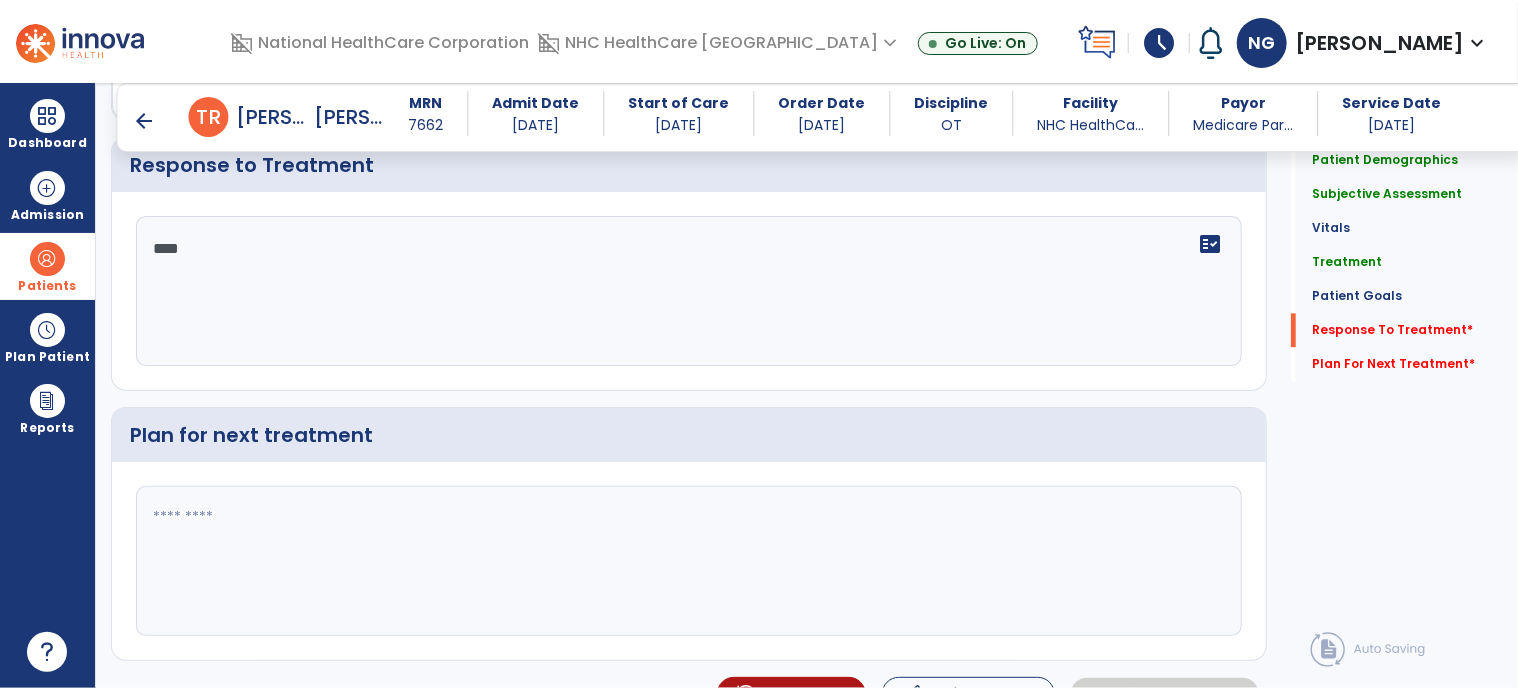 type on "****" 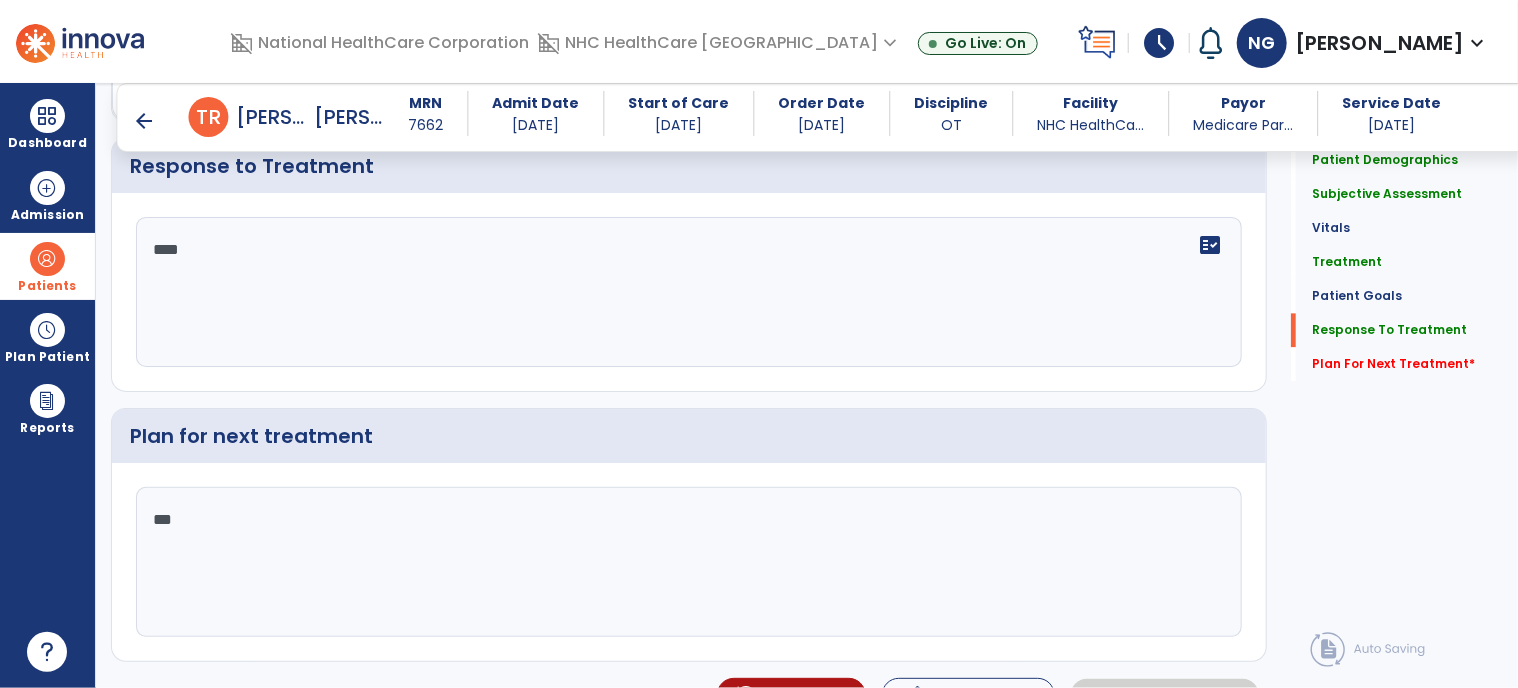 scroll, scrollTop: 2200, scrollLeft: 0, axis: vertical 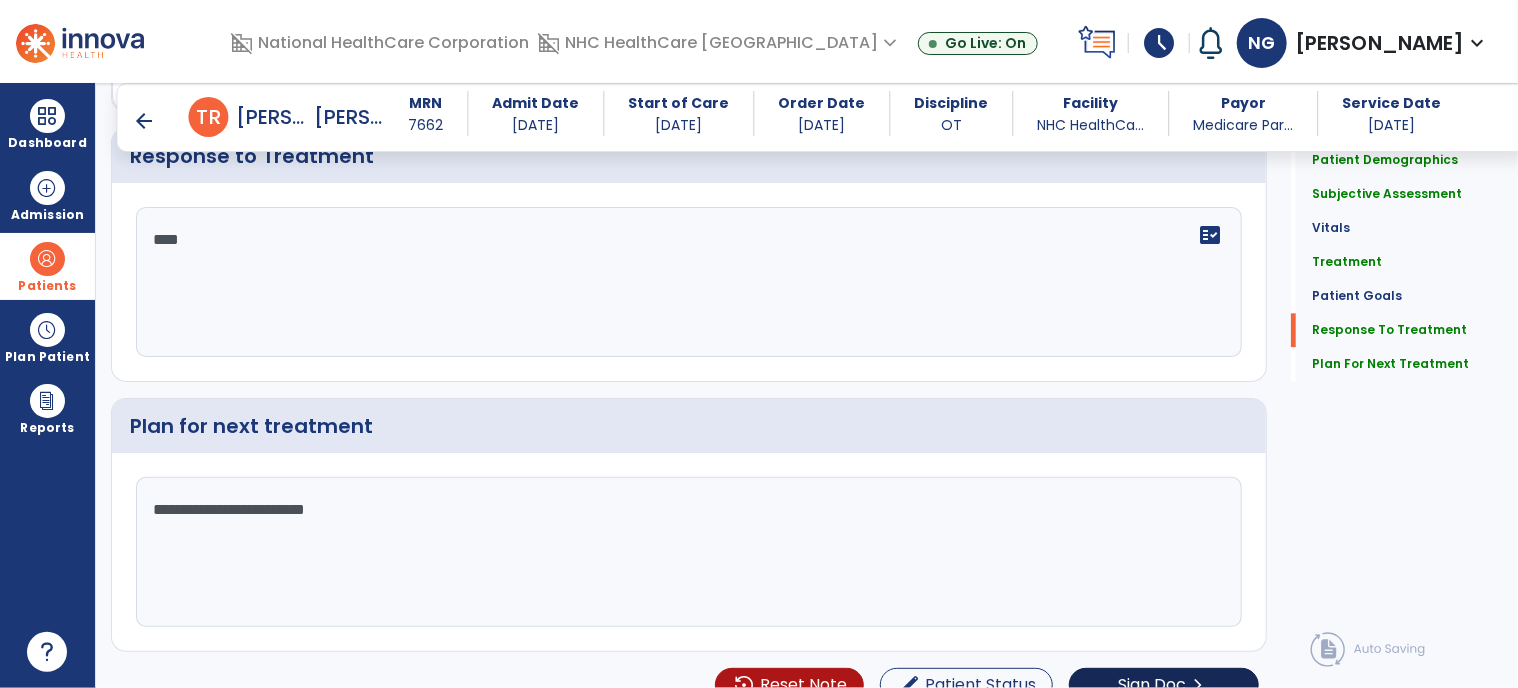 type on "**********" 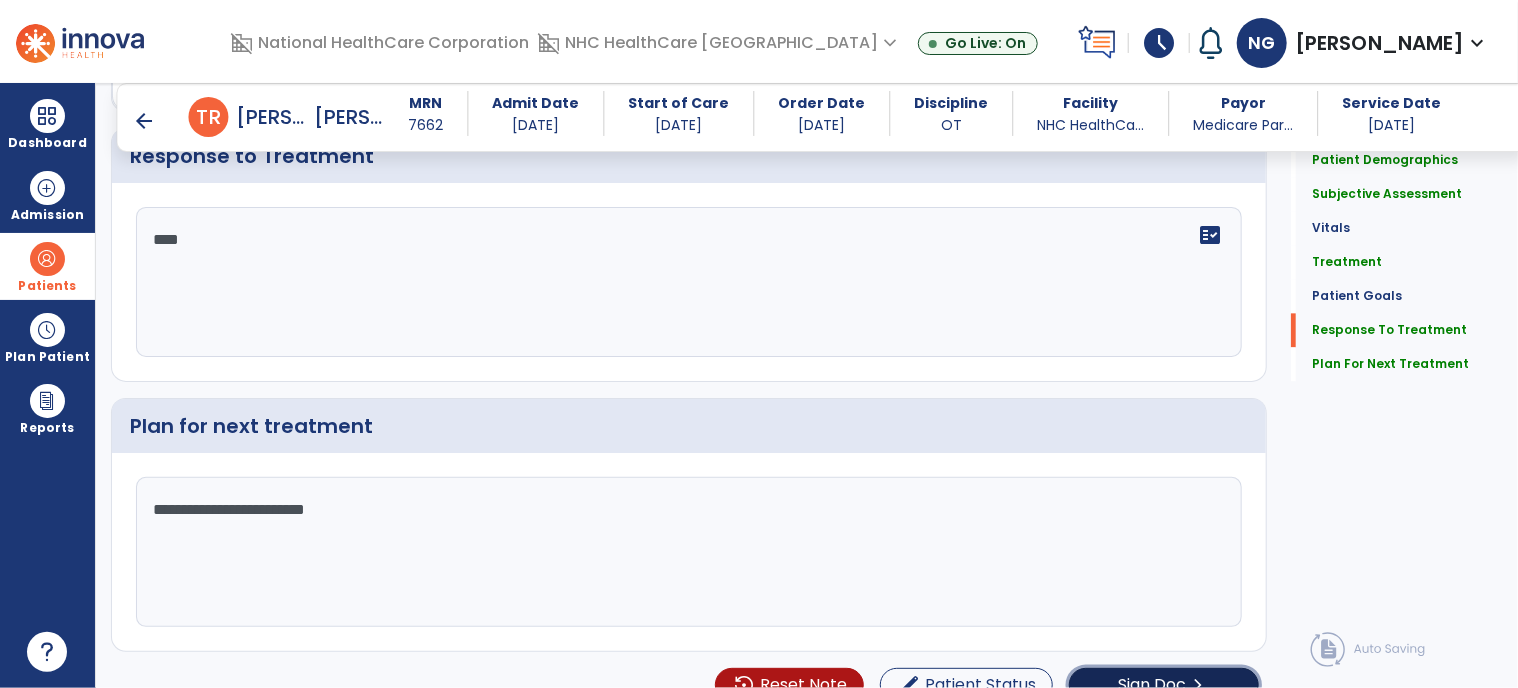scroll, scrollTop: 2232, scrollLeft: 0, axis: vertical 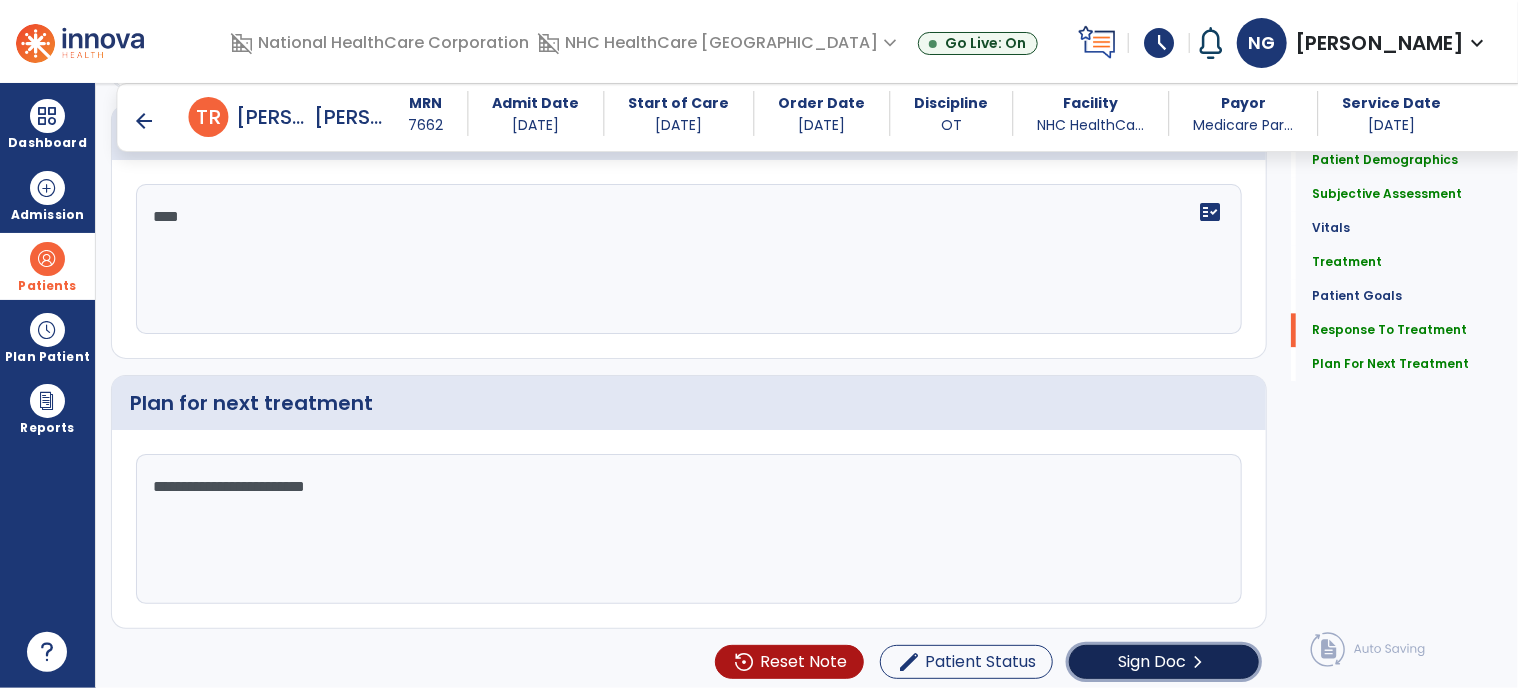 click on "Sign Doc  chevron_right" 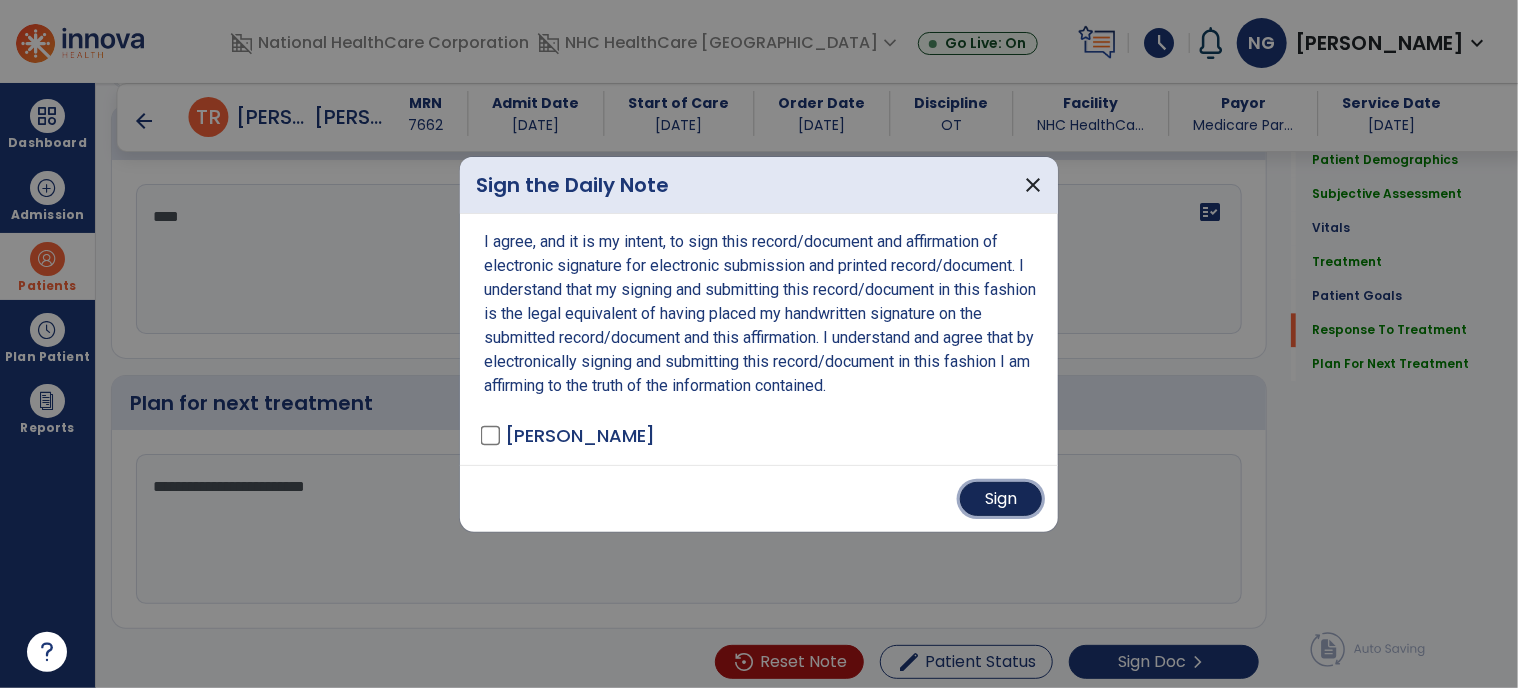 click on "Sign" at bounding box center [1001, 499] 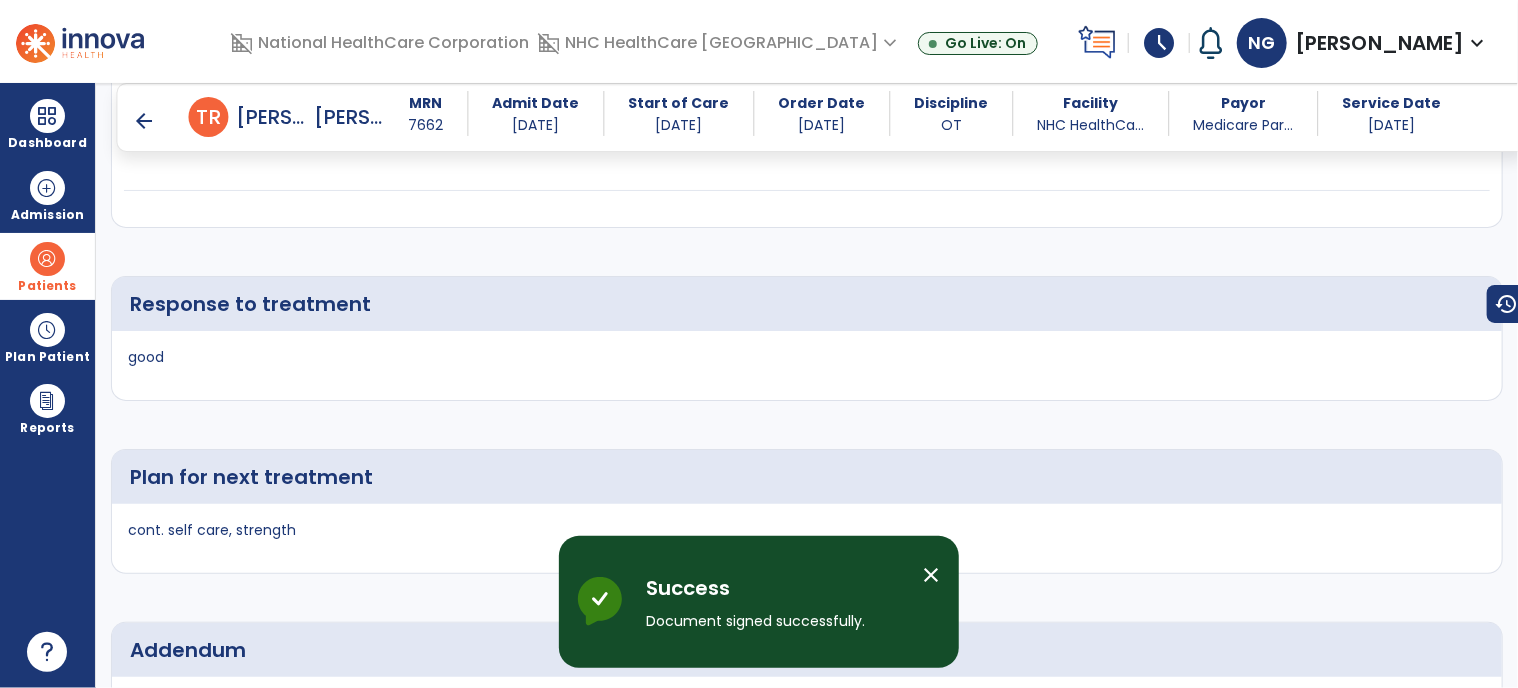 scroll, scrollTop: 2604, scrollLeft: 0, axis: vertical 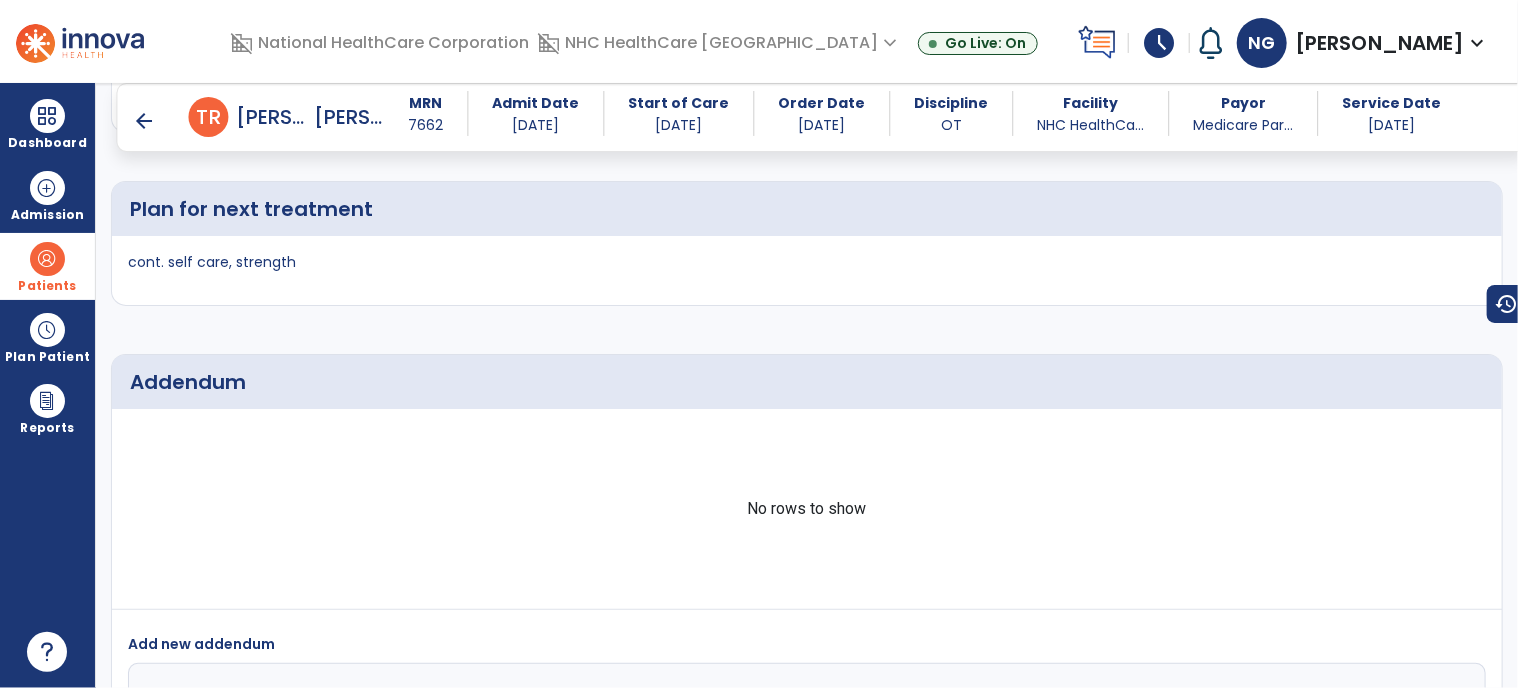click on "arrow_back" at bounding box center (145, 121) 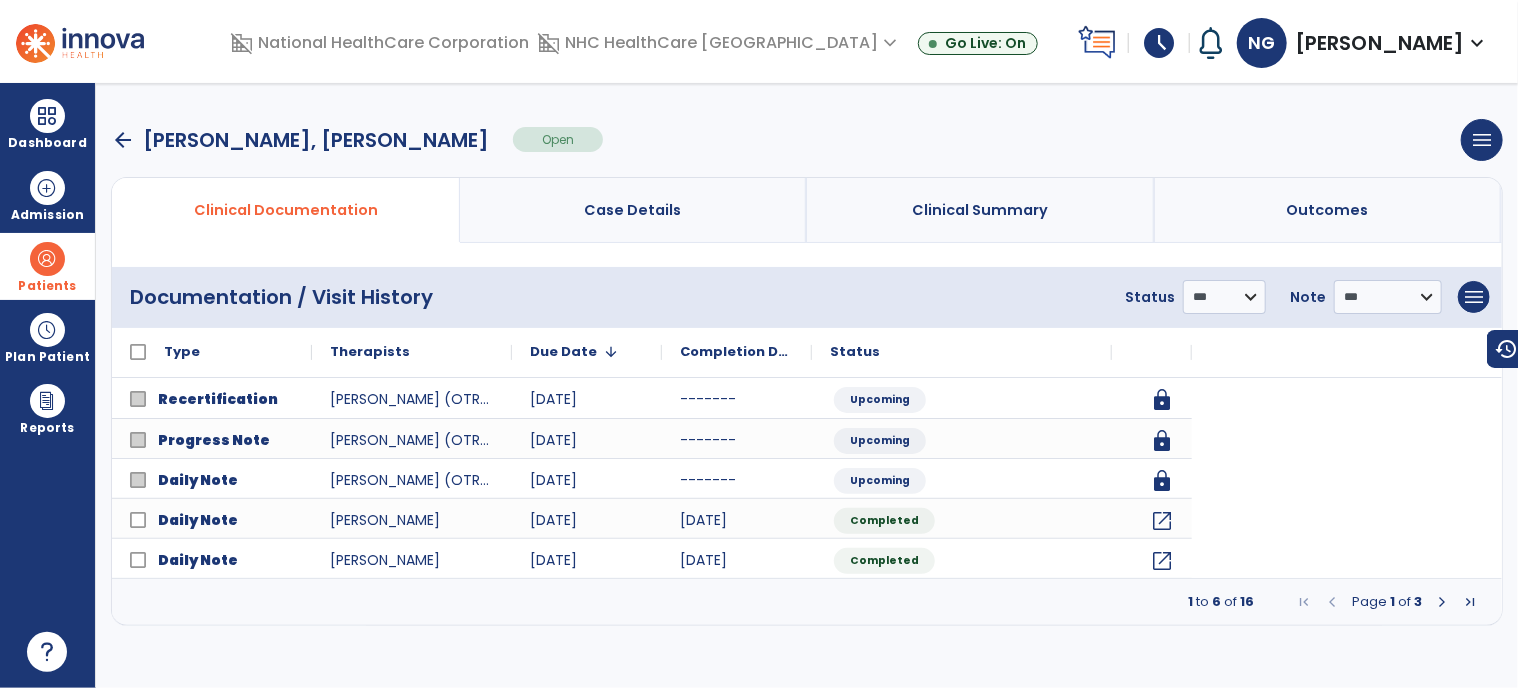 scroll, scrollTop: 0, scrollLeft: 0, axis: both 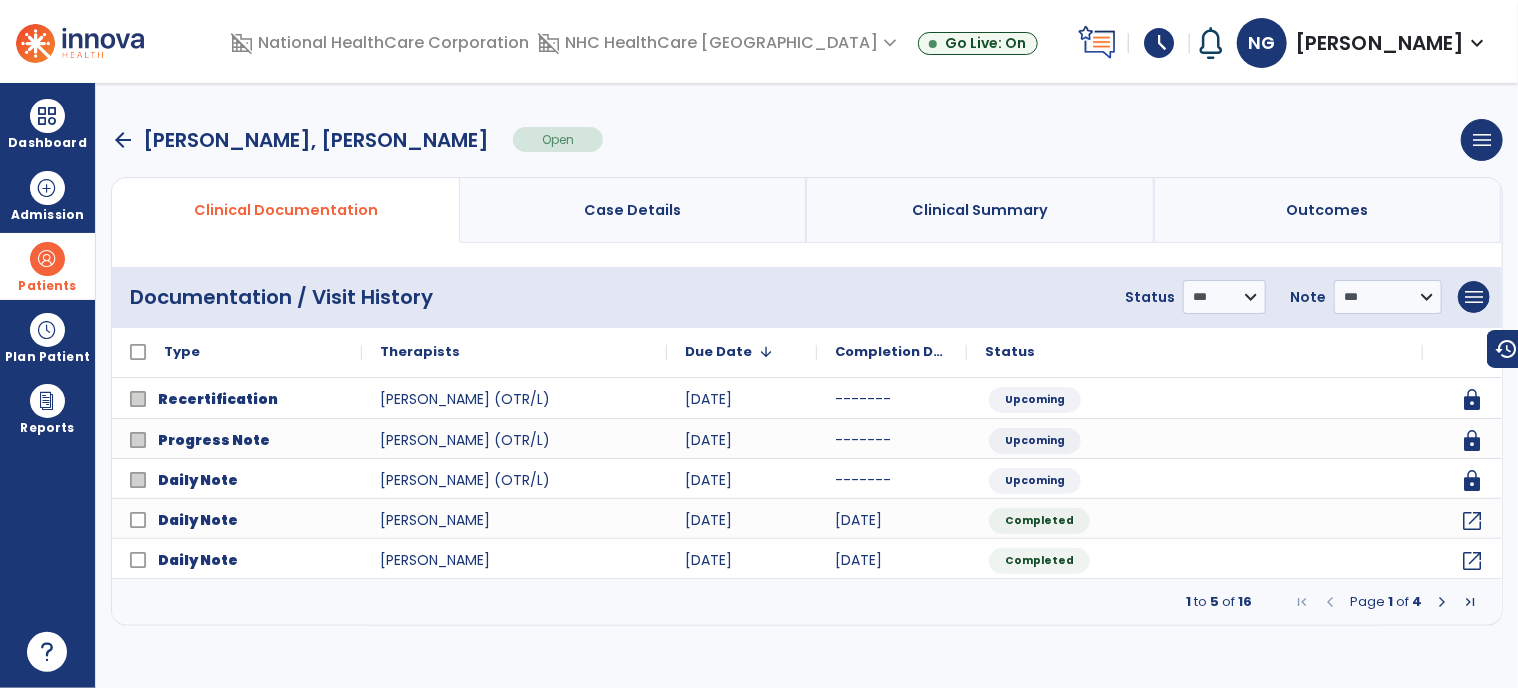 click on "arrow_back" at bounding box center [123, 140] 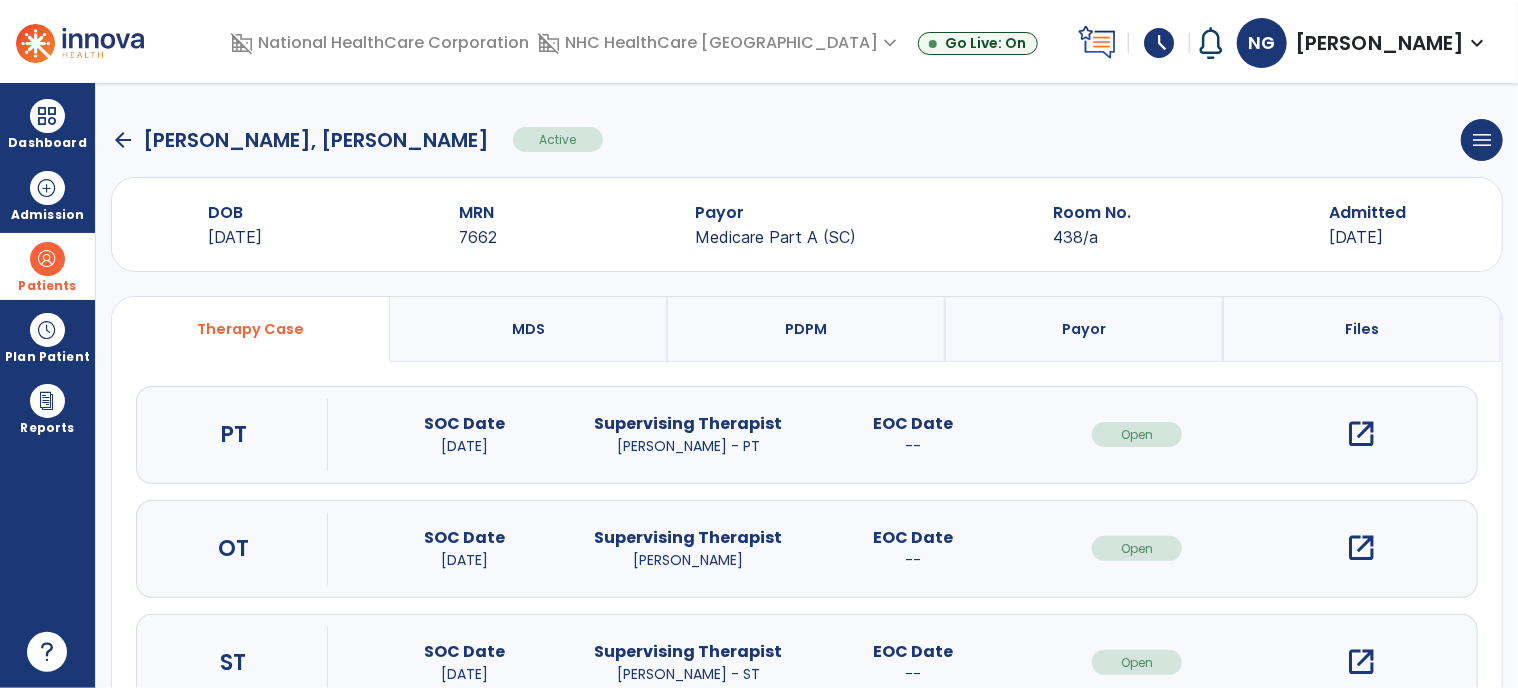 click on "arrow_back" 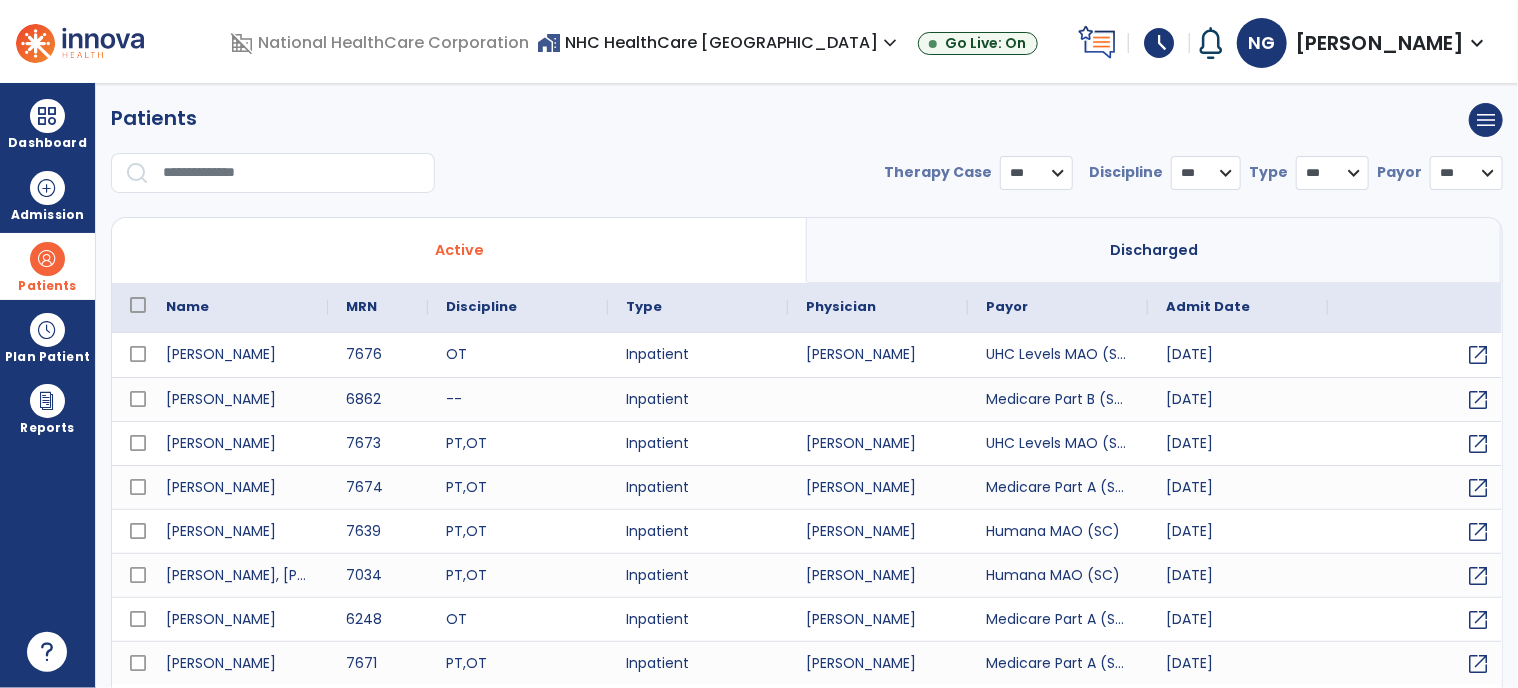 select on "***" 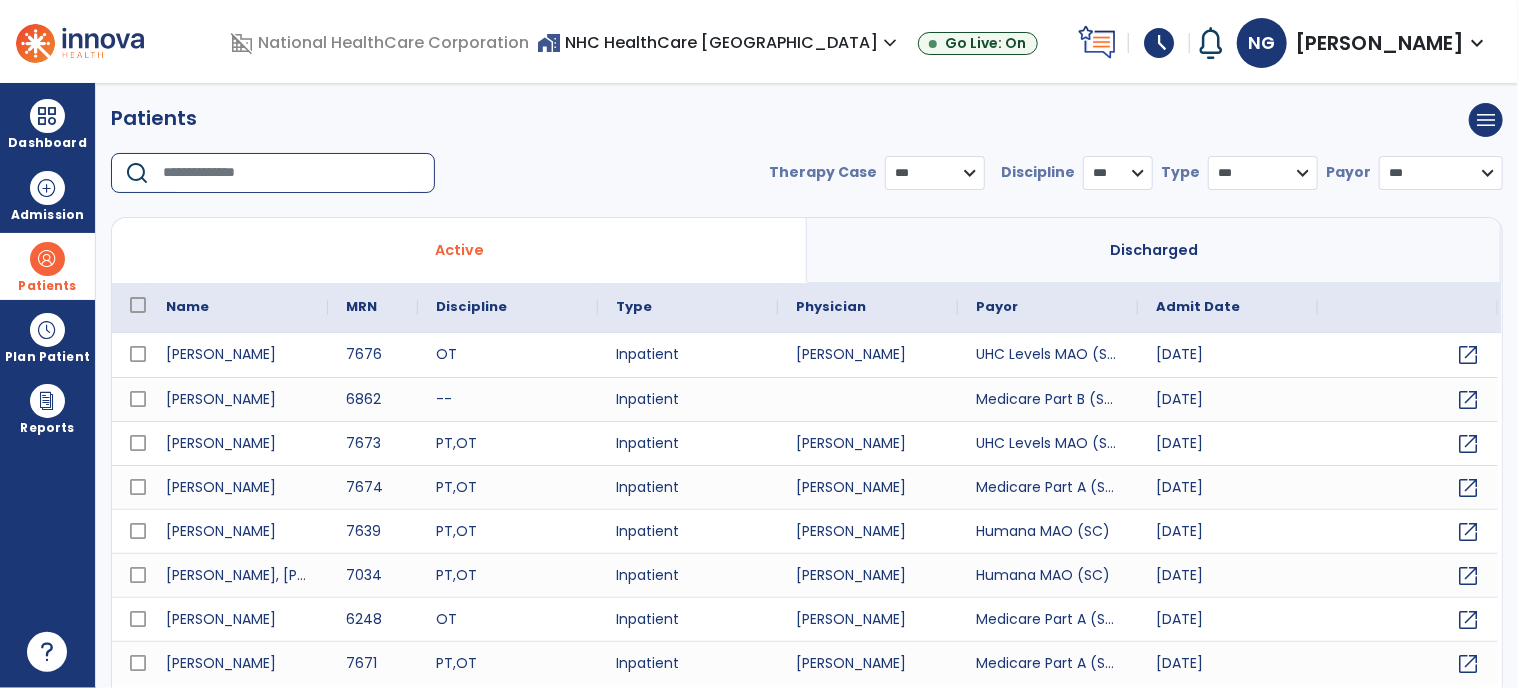 click at bounding box center [292, 173] 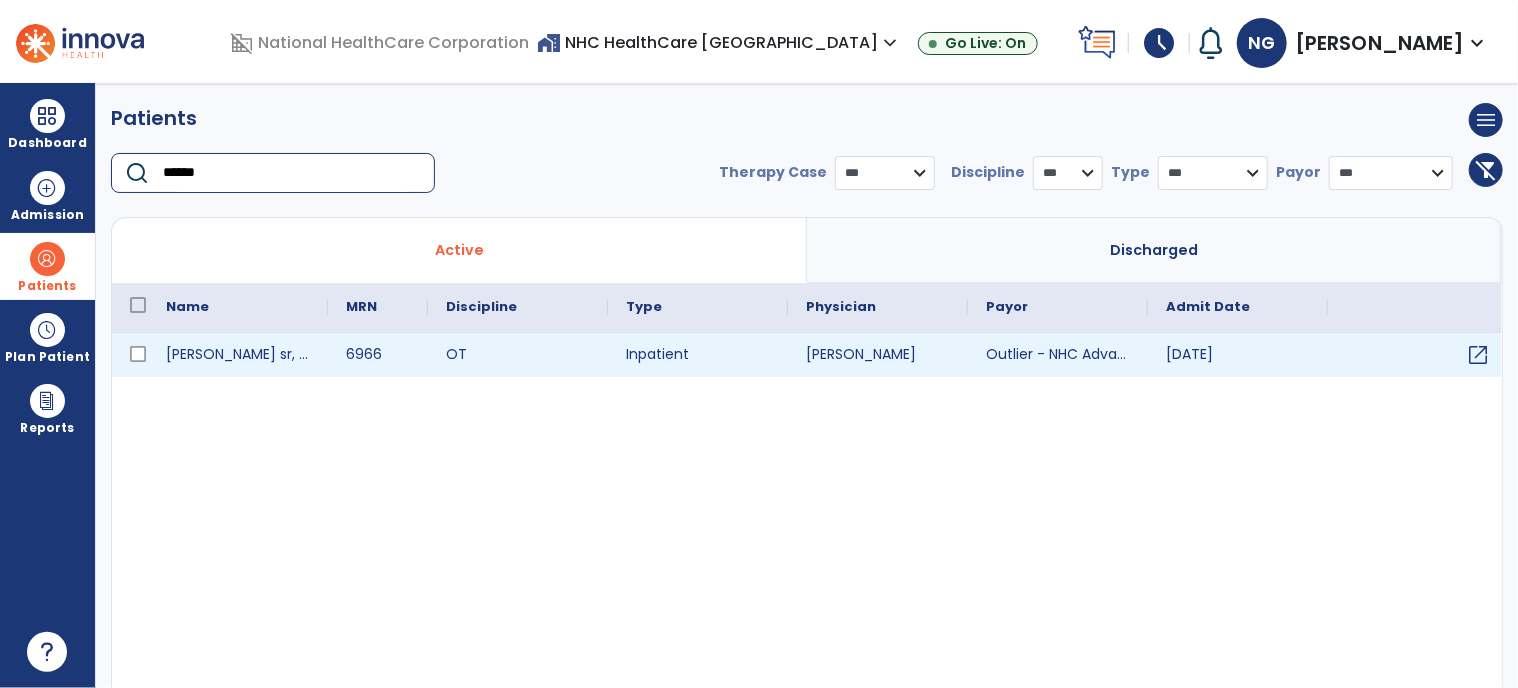 type on "******" 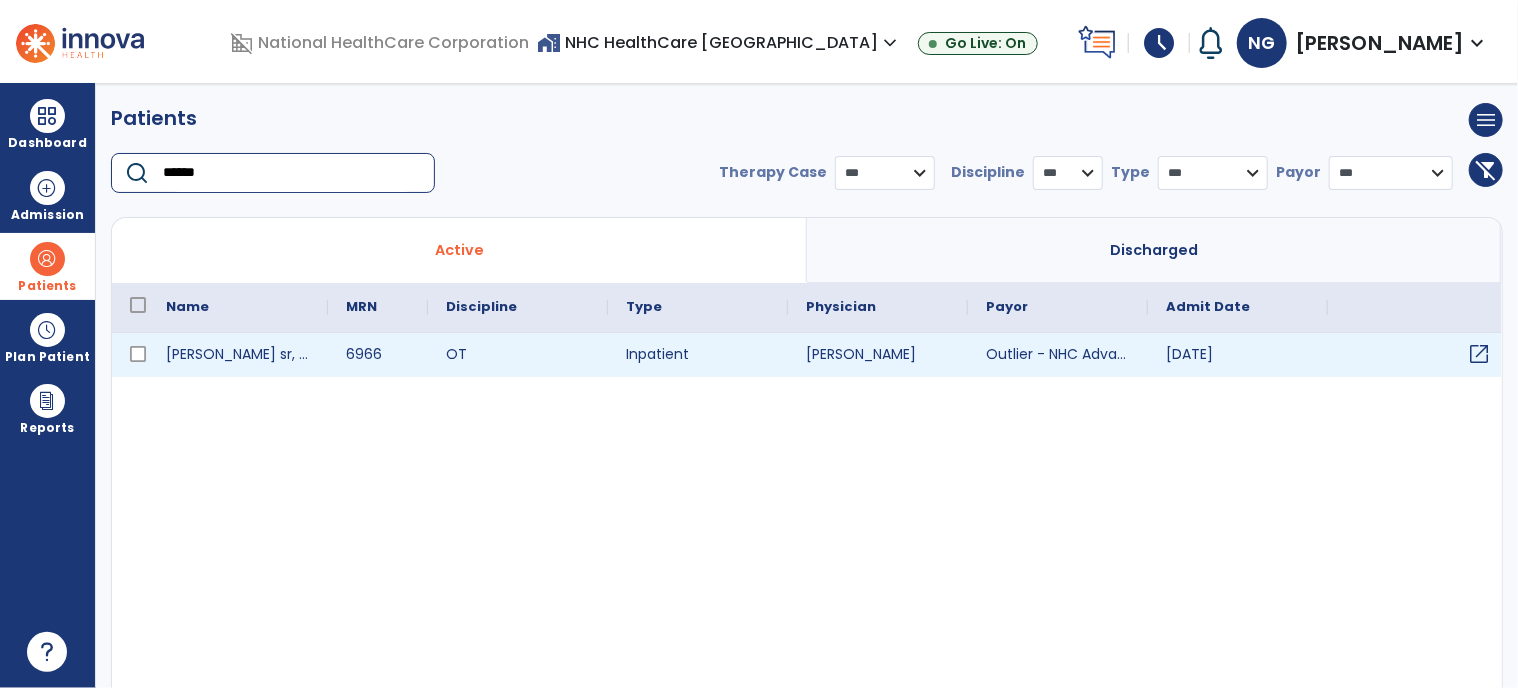 click on "open_in_new" at bounding box center [1479, 354] 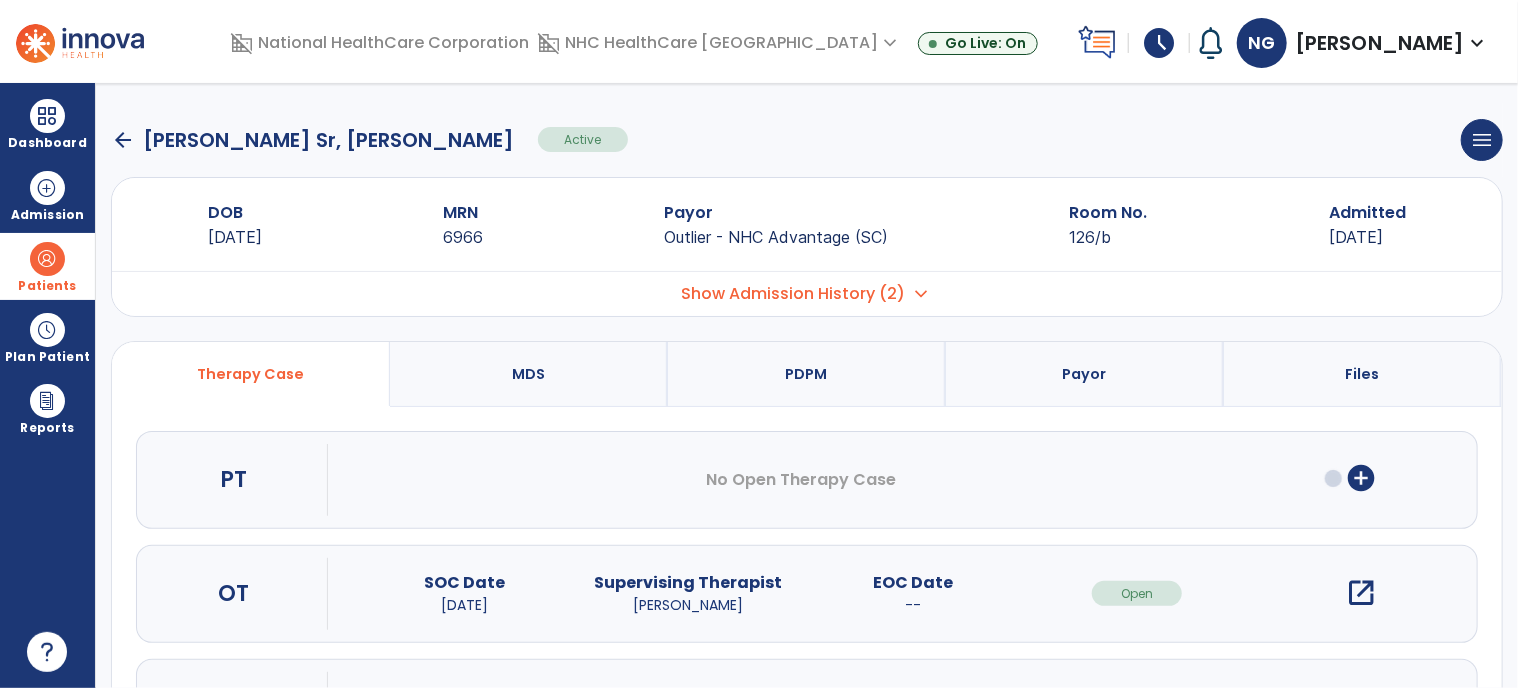click on "open_in_new" at bounding box center [1362, 593] 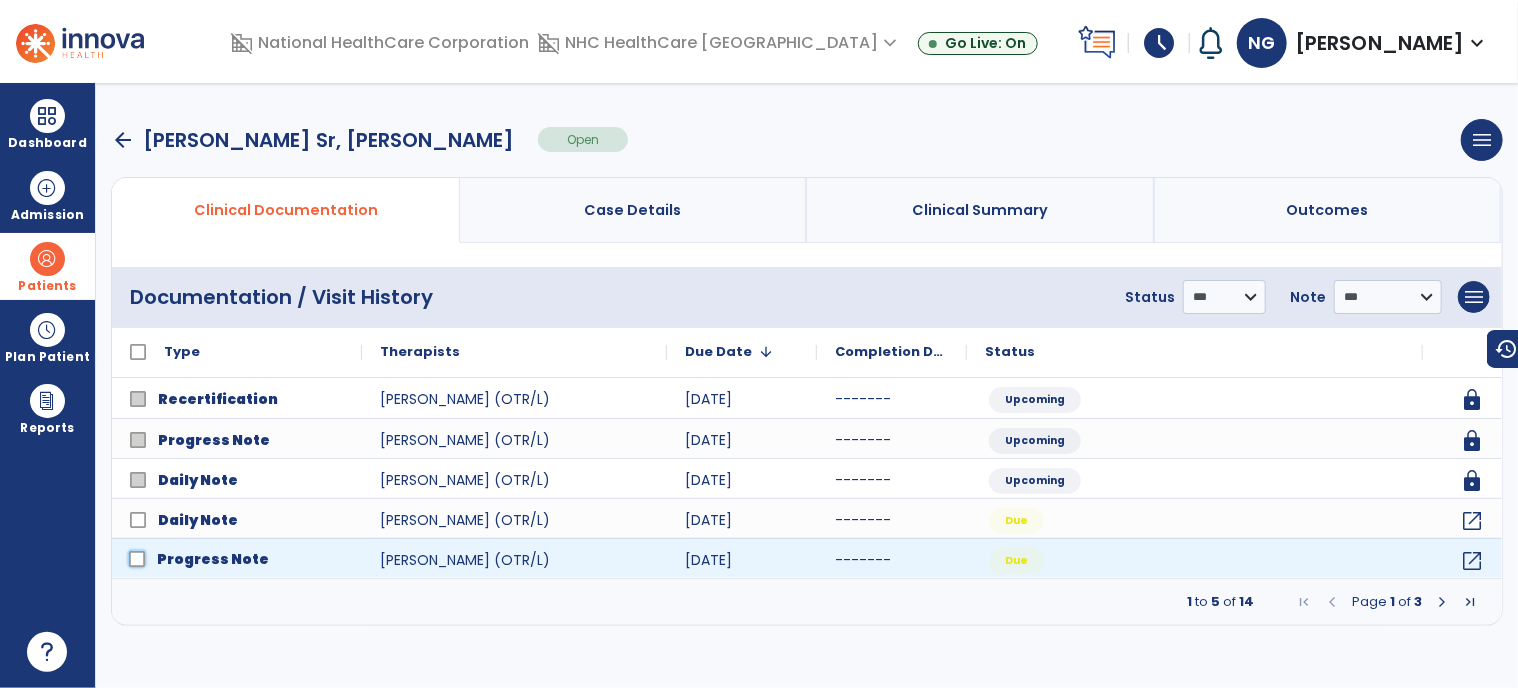 click on "Progress Note" 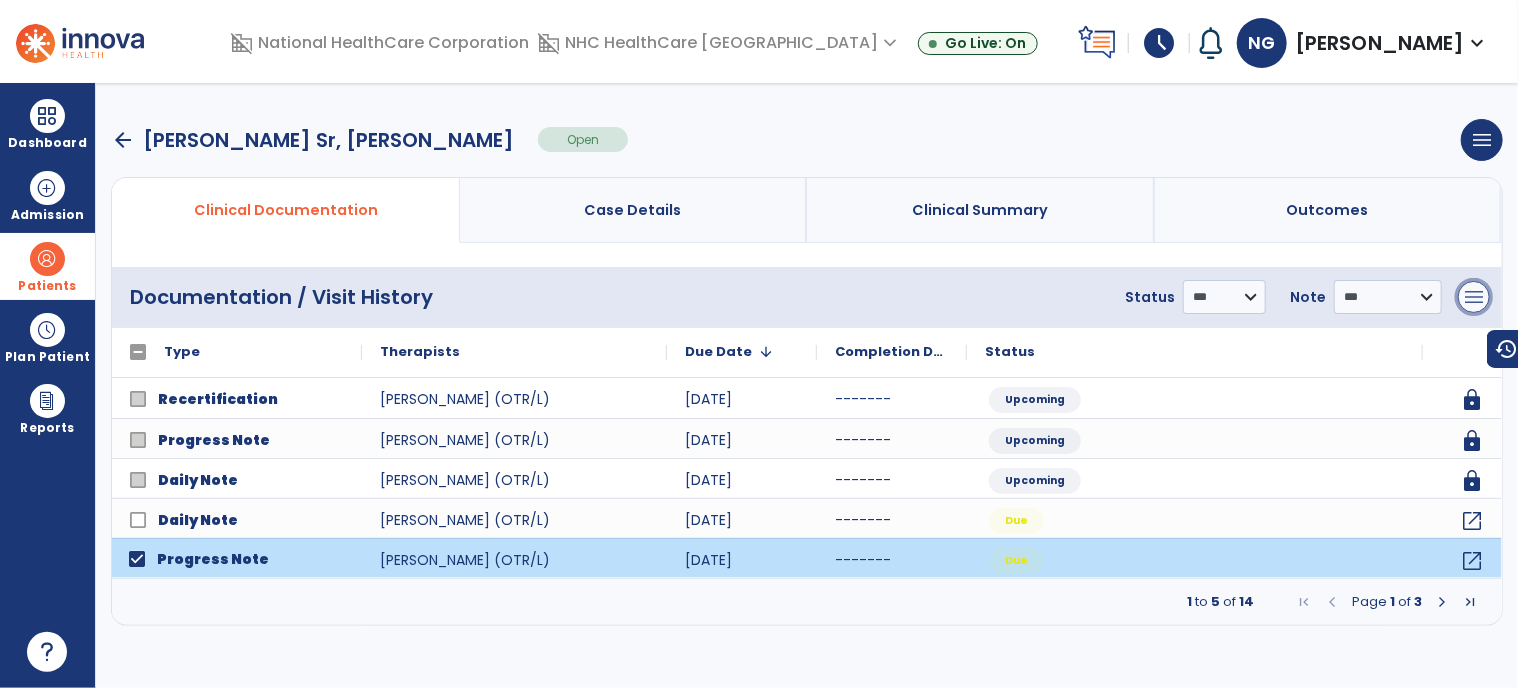click on "menu" at bounding box center [1474, 297] 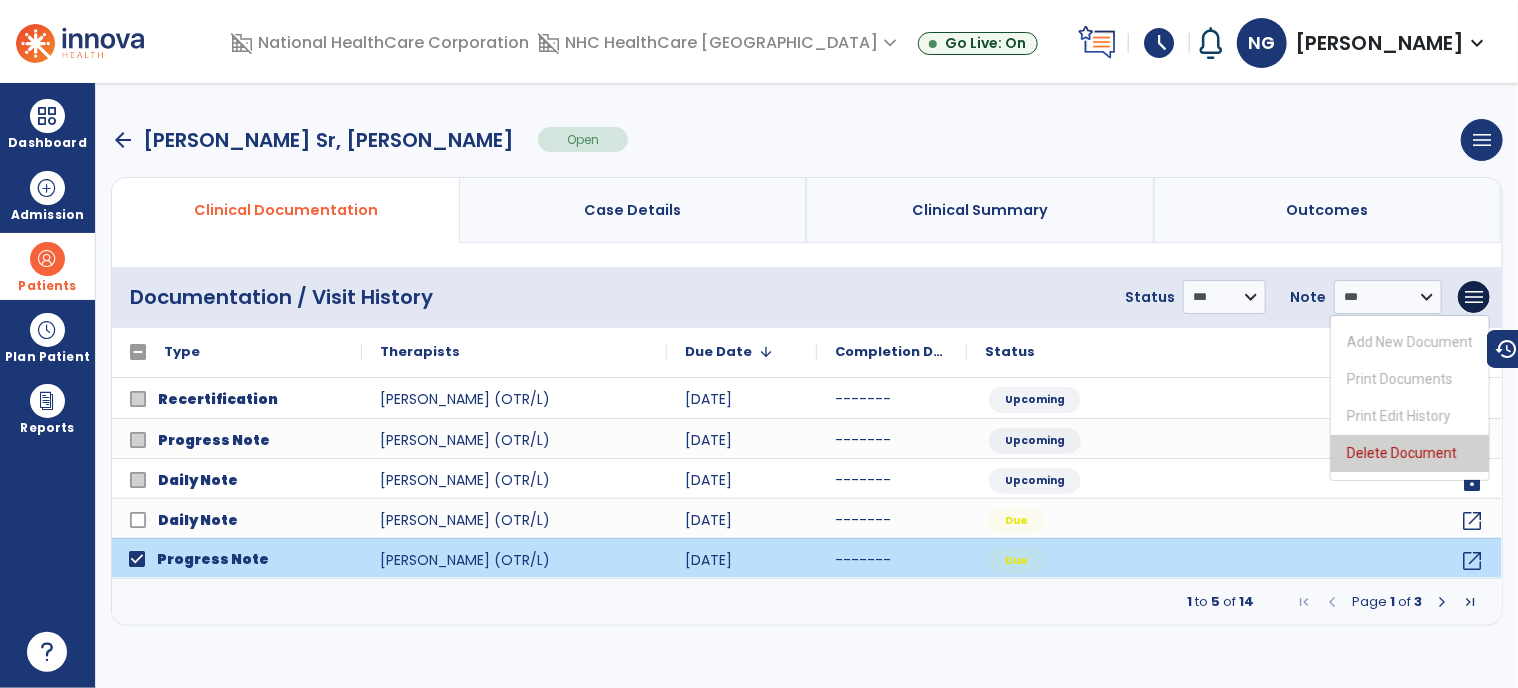 click on "Delete Document" at bounding box center [1410, 453] 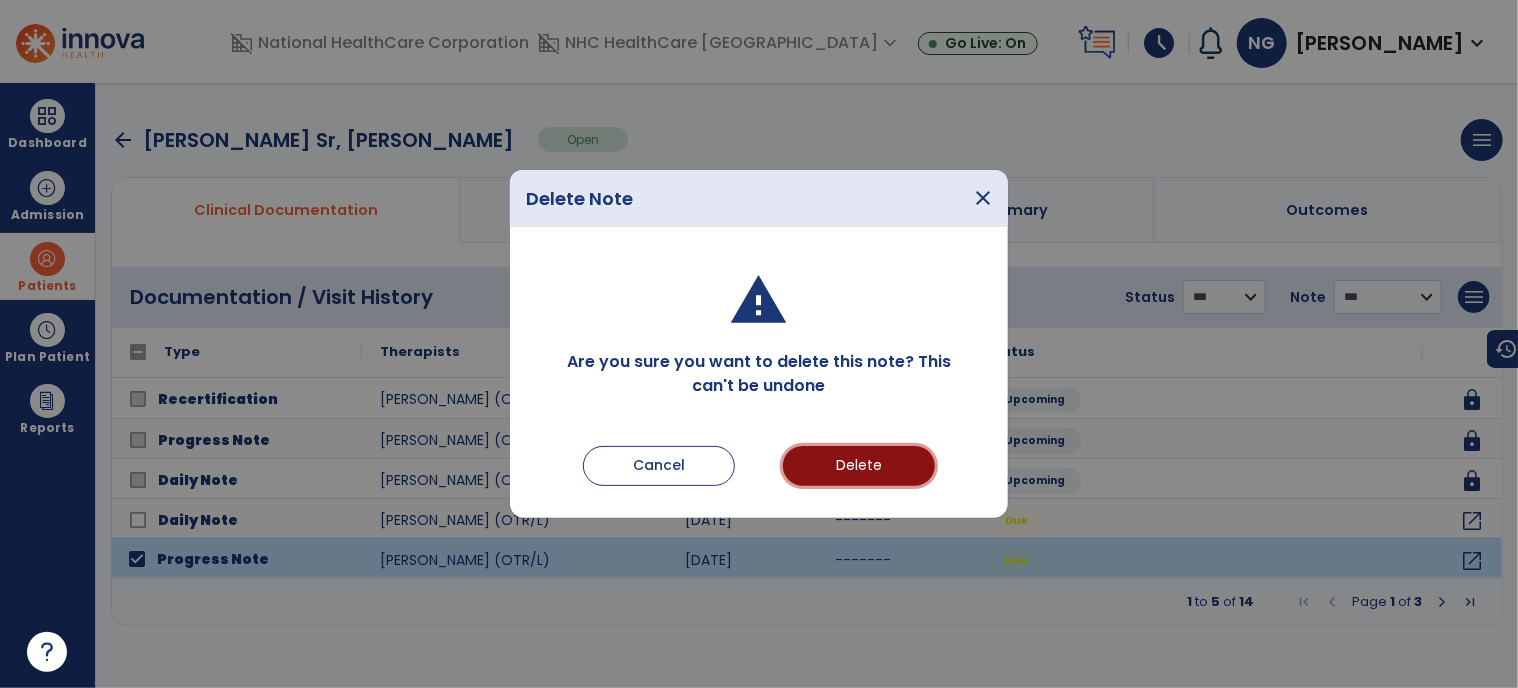 click on "Delete" at bounding box center (859, 466) 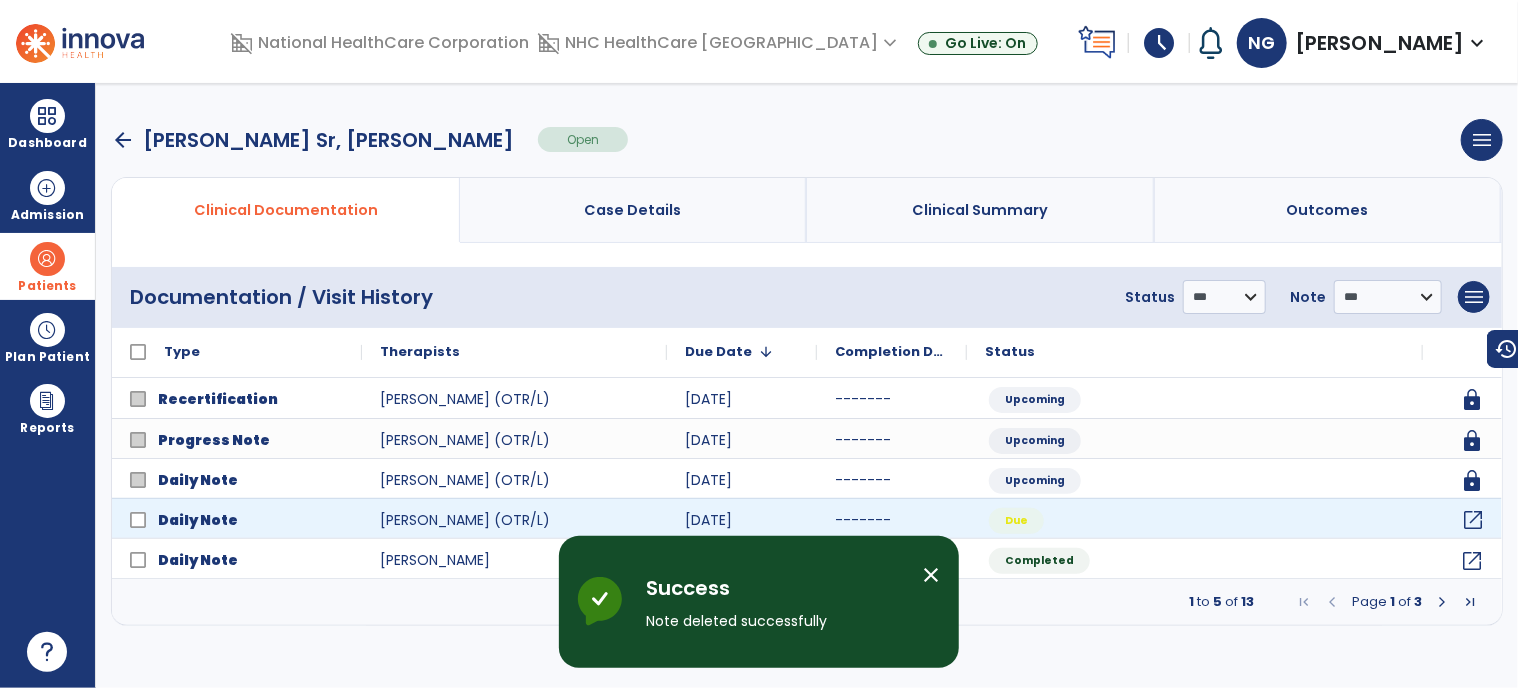 click on "open_in_new" 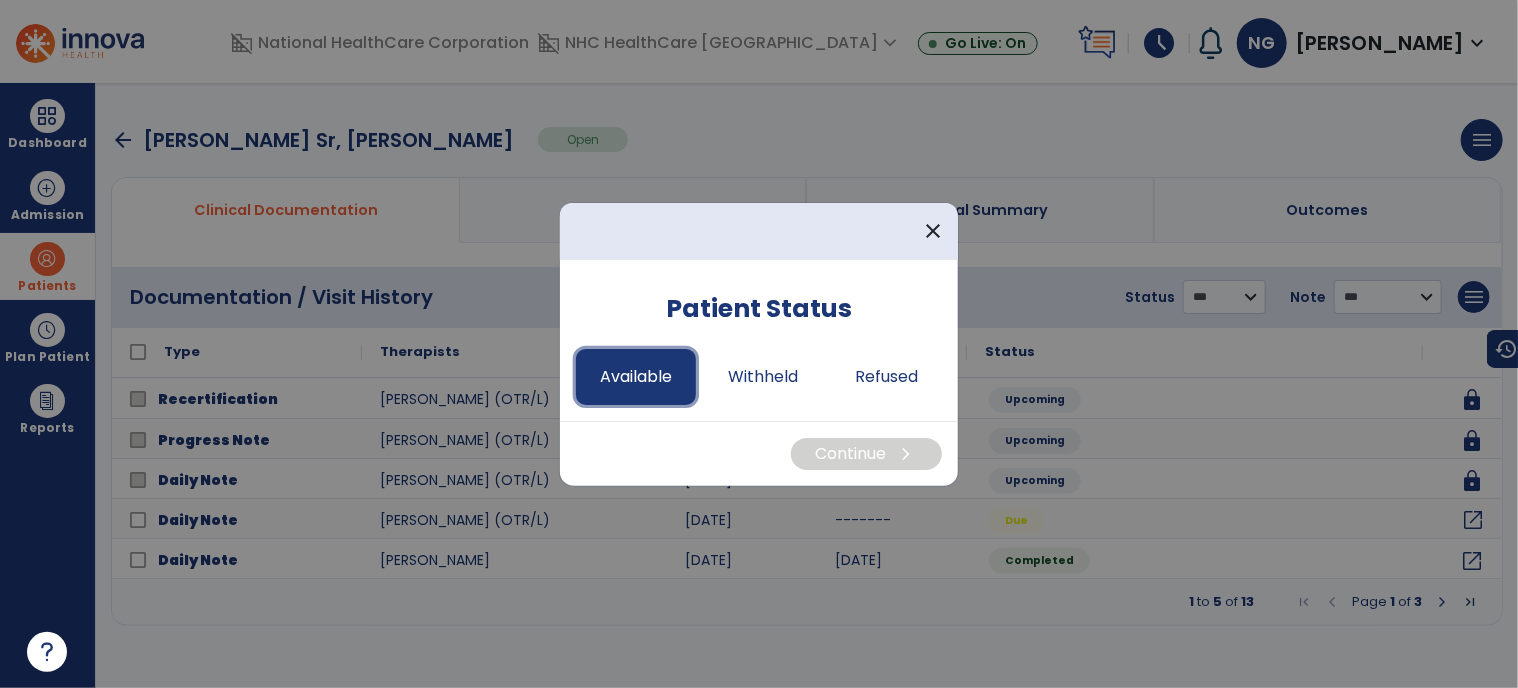 click on "Available" at bounding box center [636, 377] 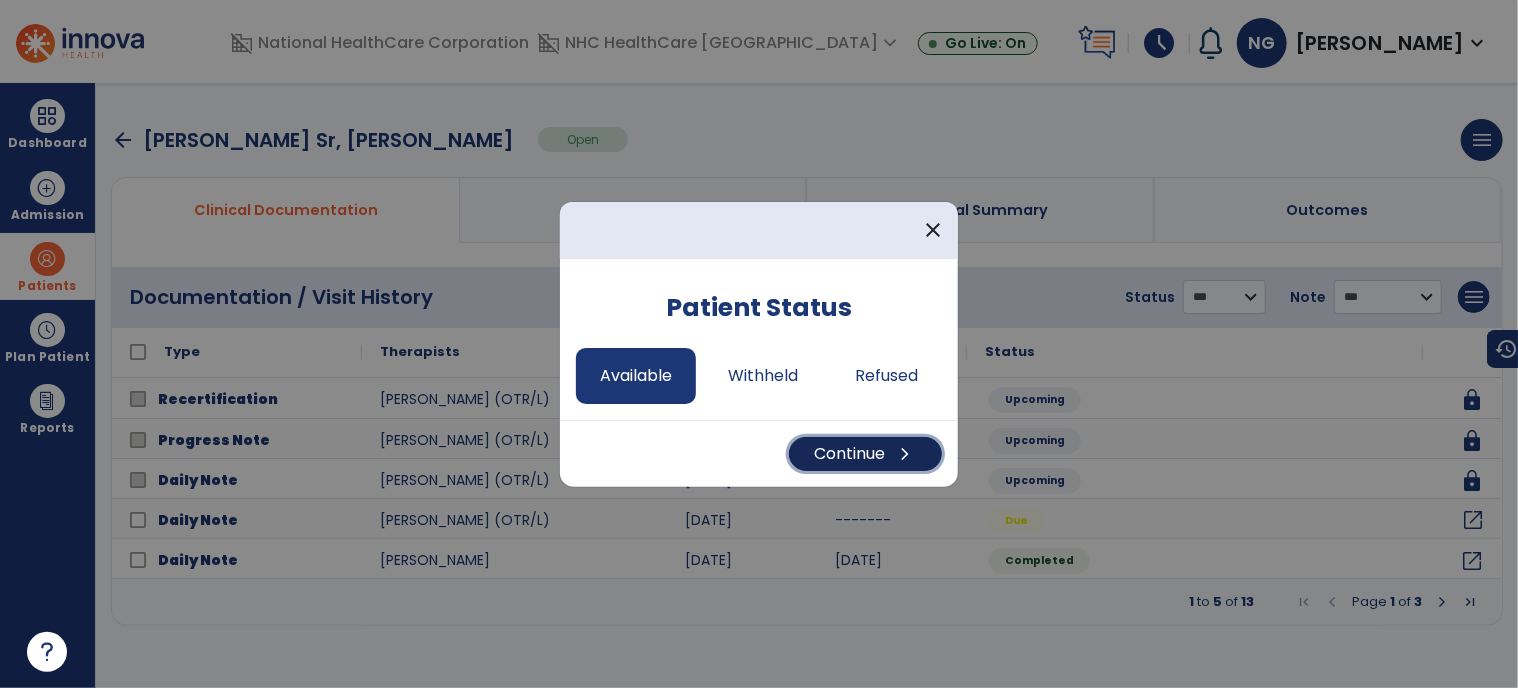 click on "Continue   chevron_right" at bounding box center (865, 454) 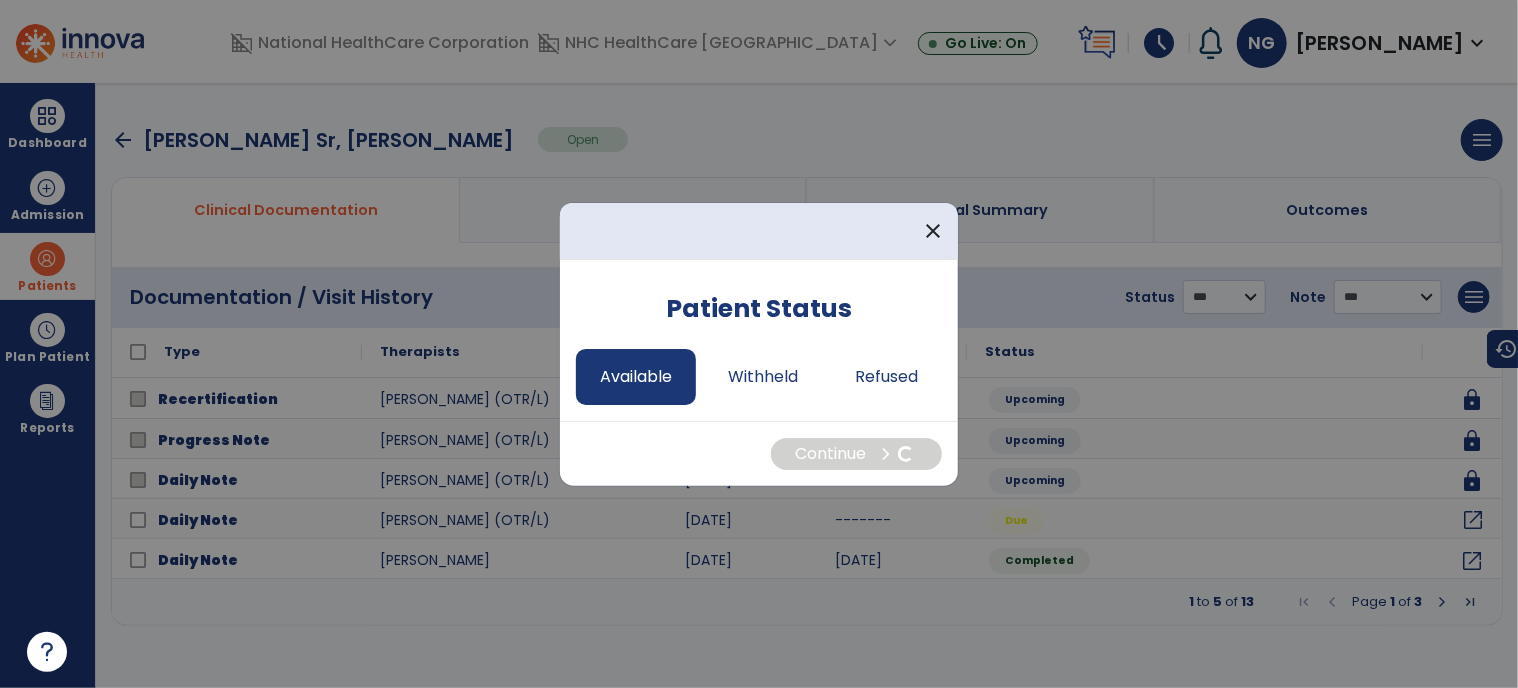 select on "*" 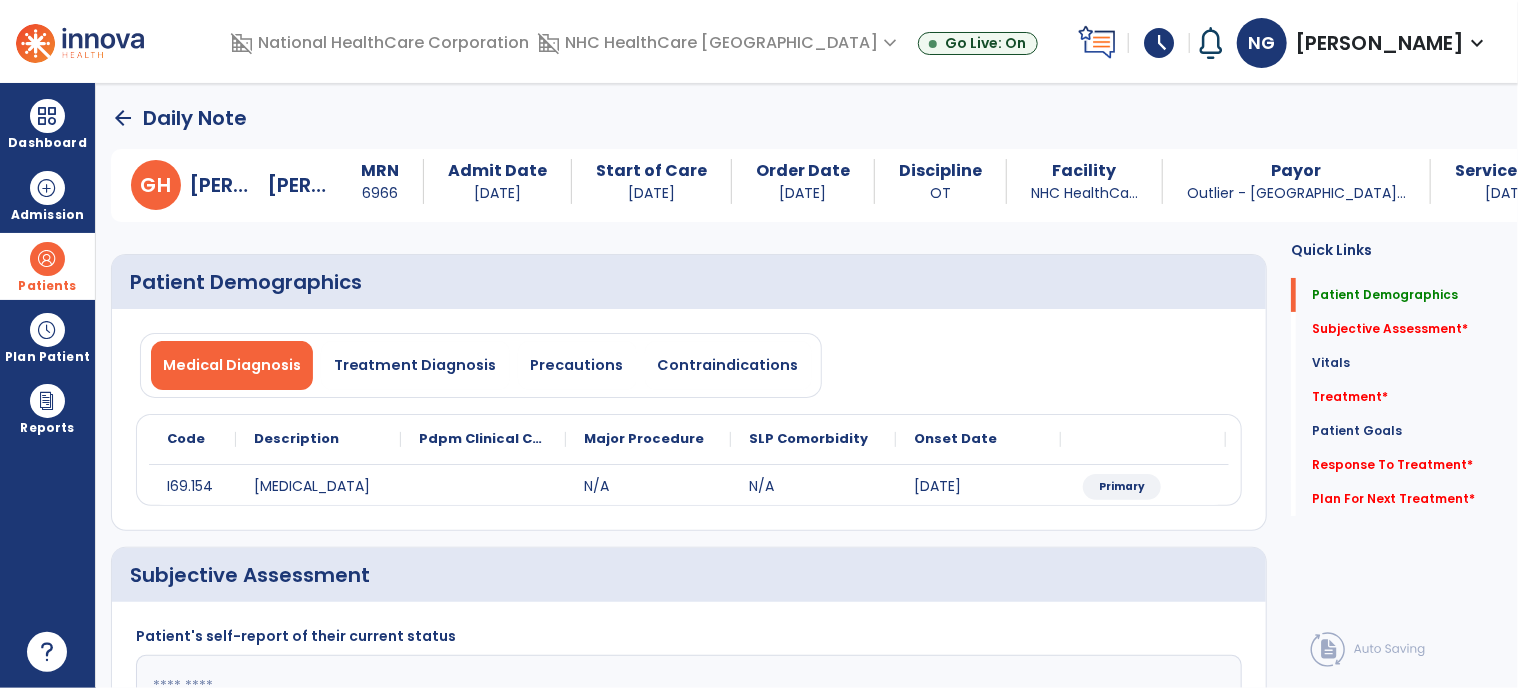 scroll, scrollTop: 300, scrollLeft: 0, axis: vertical 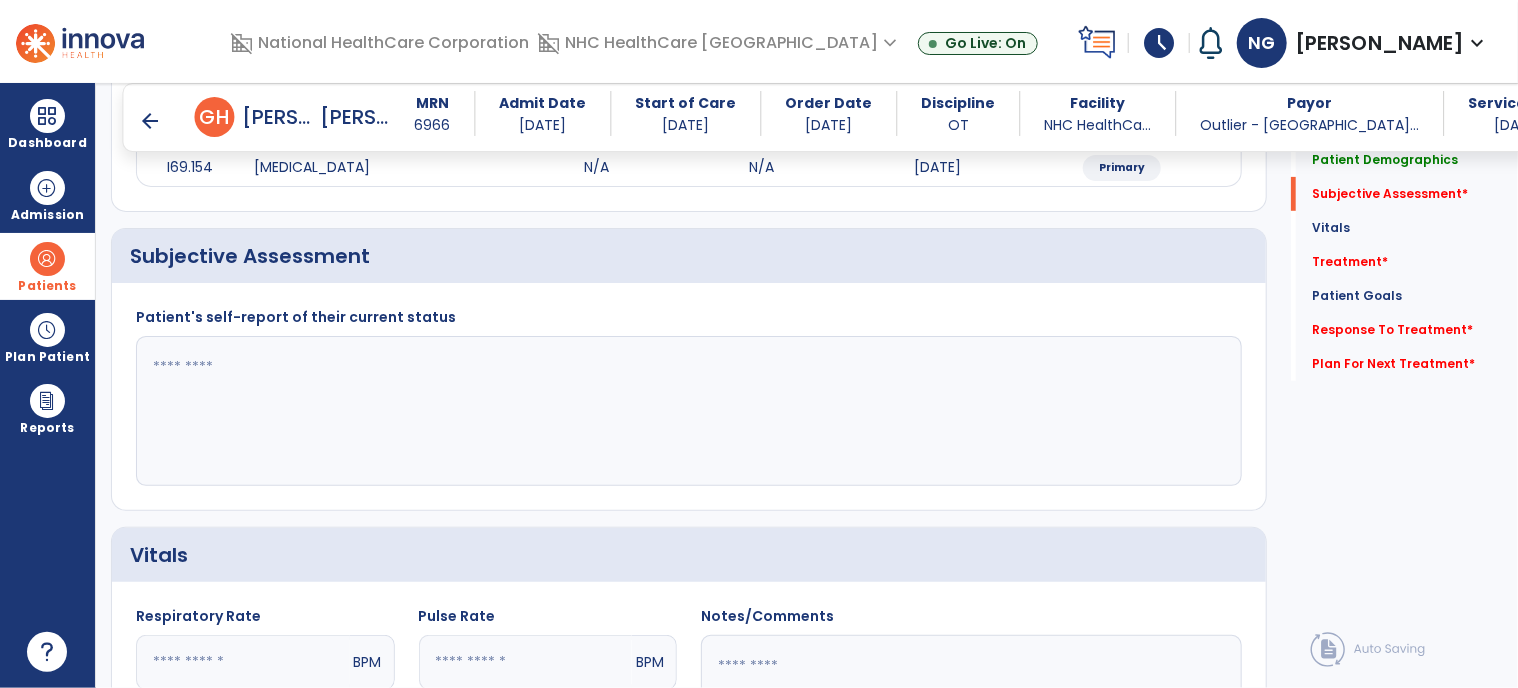 click 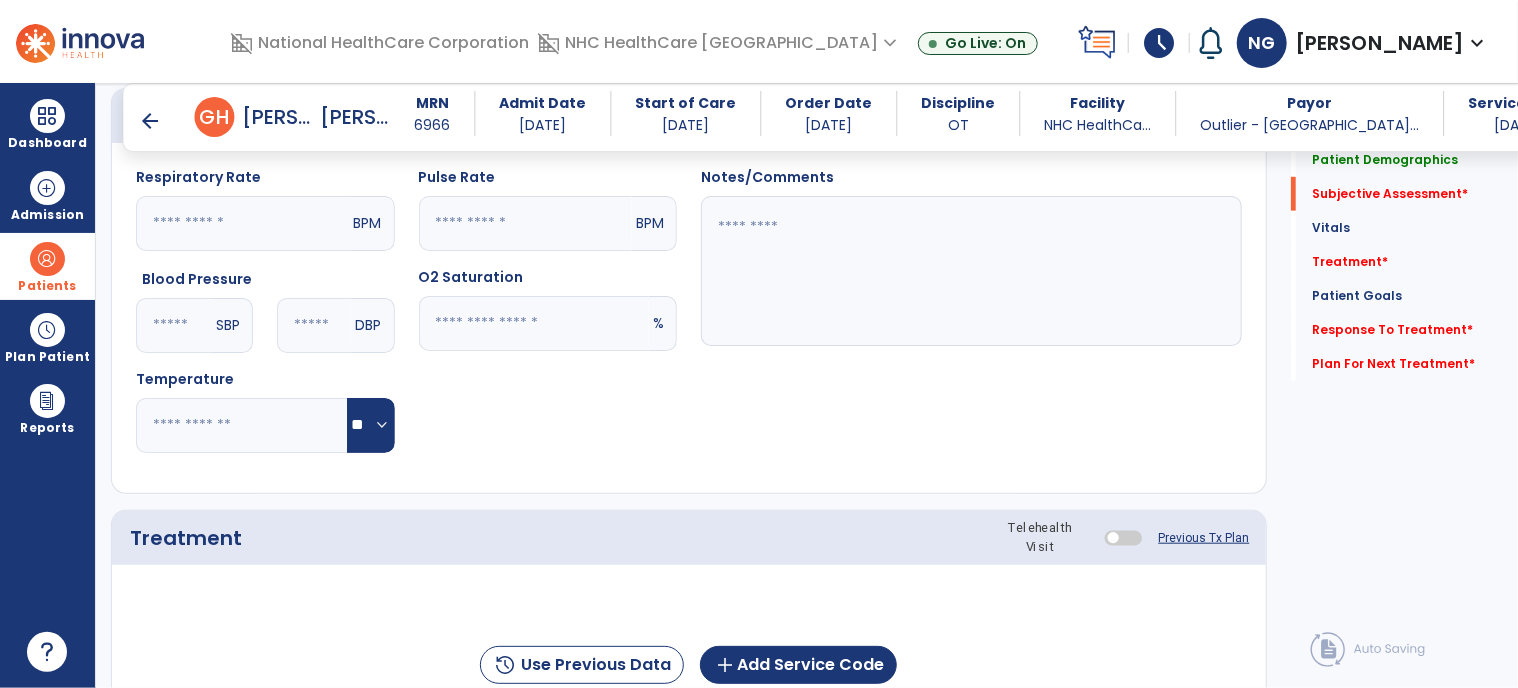 scroll, scrollTop: 800, scrollLeft: 0, axis: vertical 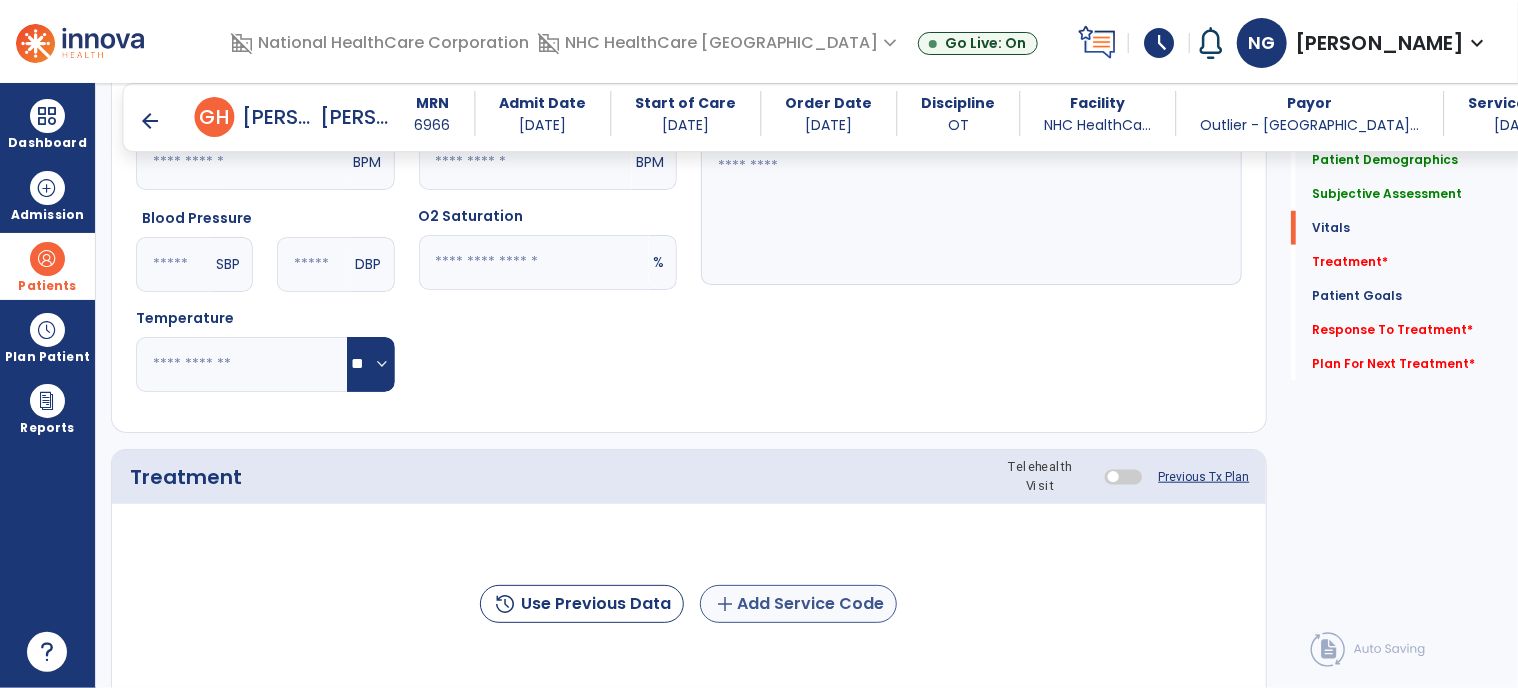 type on "**********" 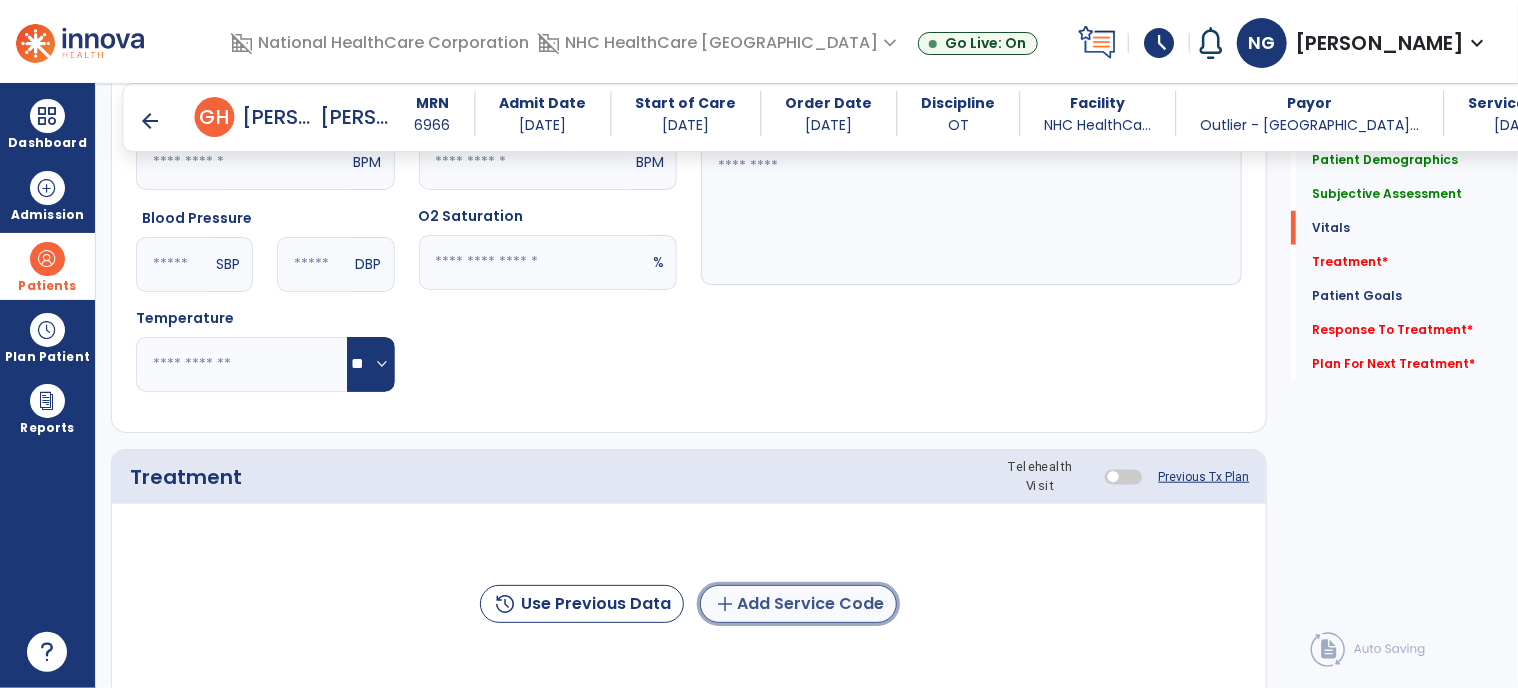click on "add" 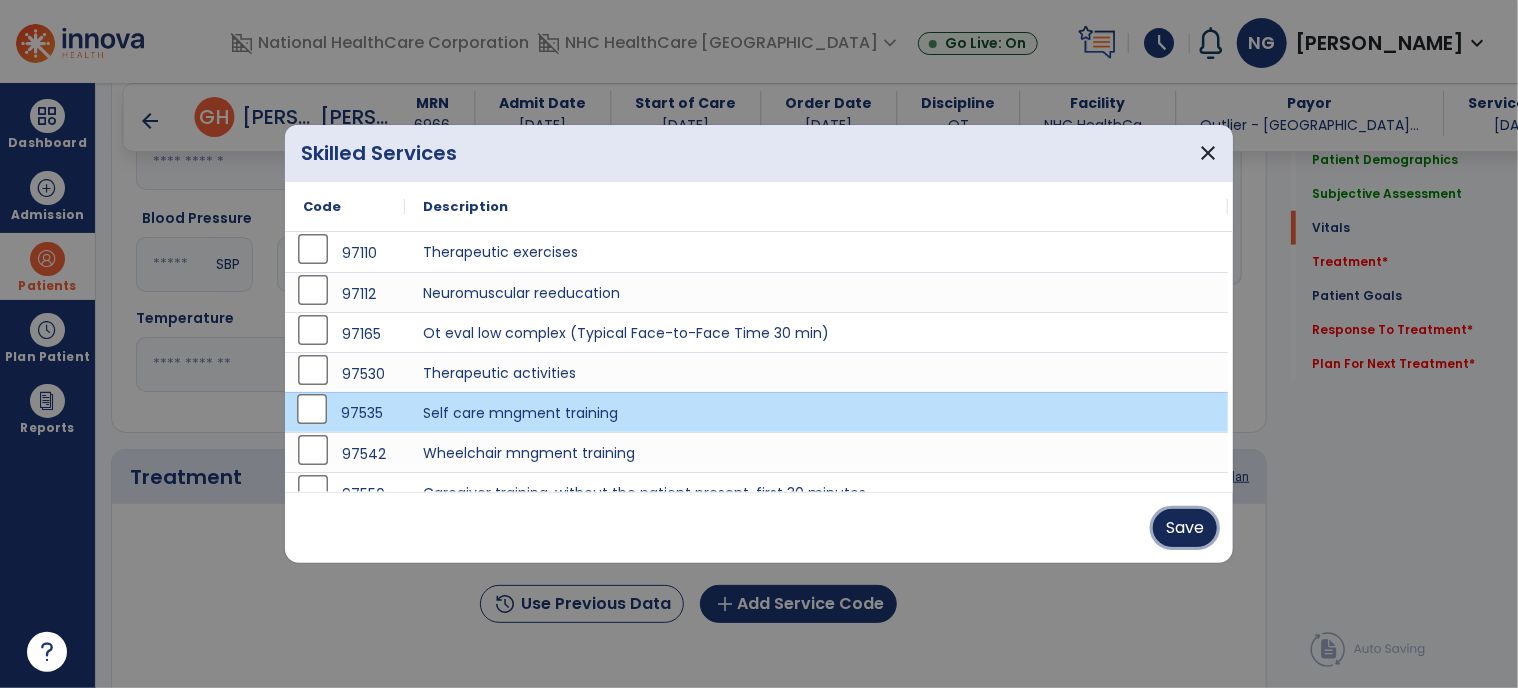 click on "Save" at bounding box center [1185, 528] 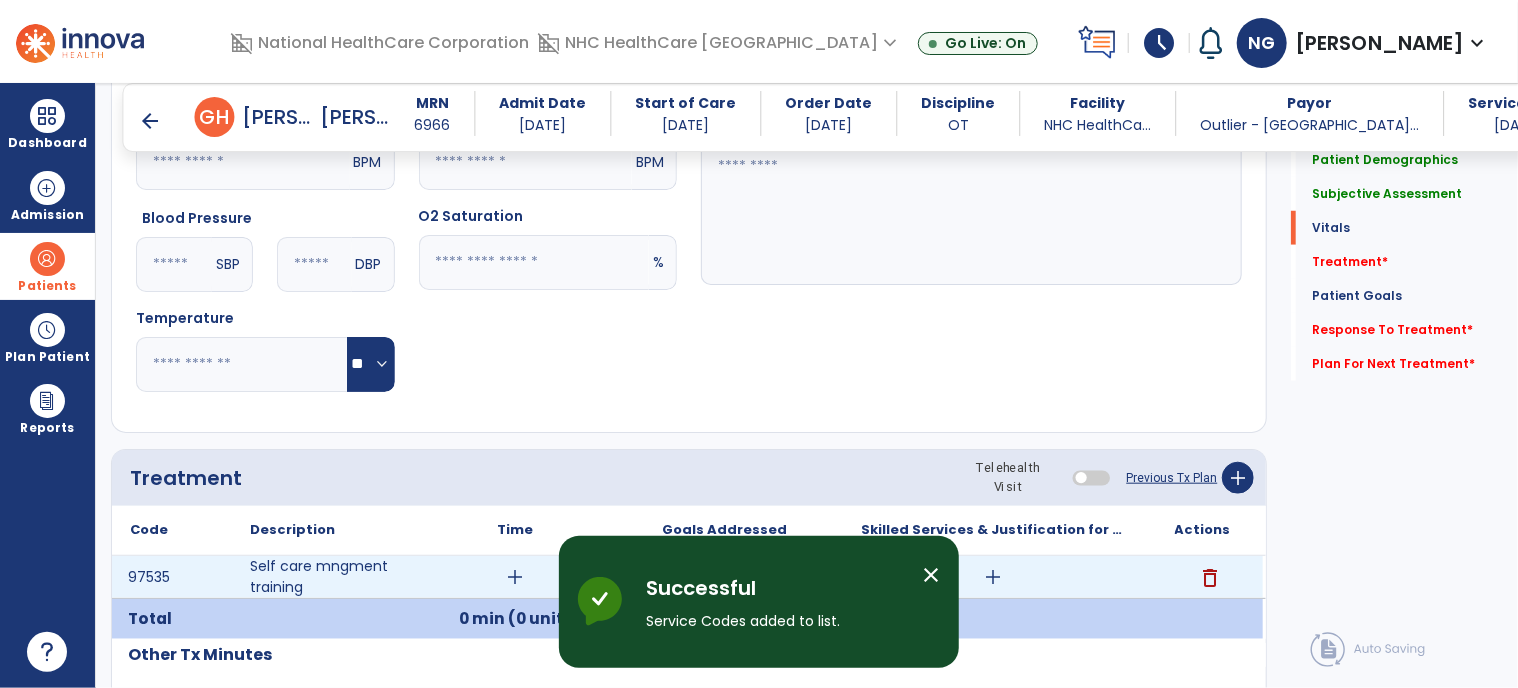 click on "add" at bounding box center [515, 577] 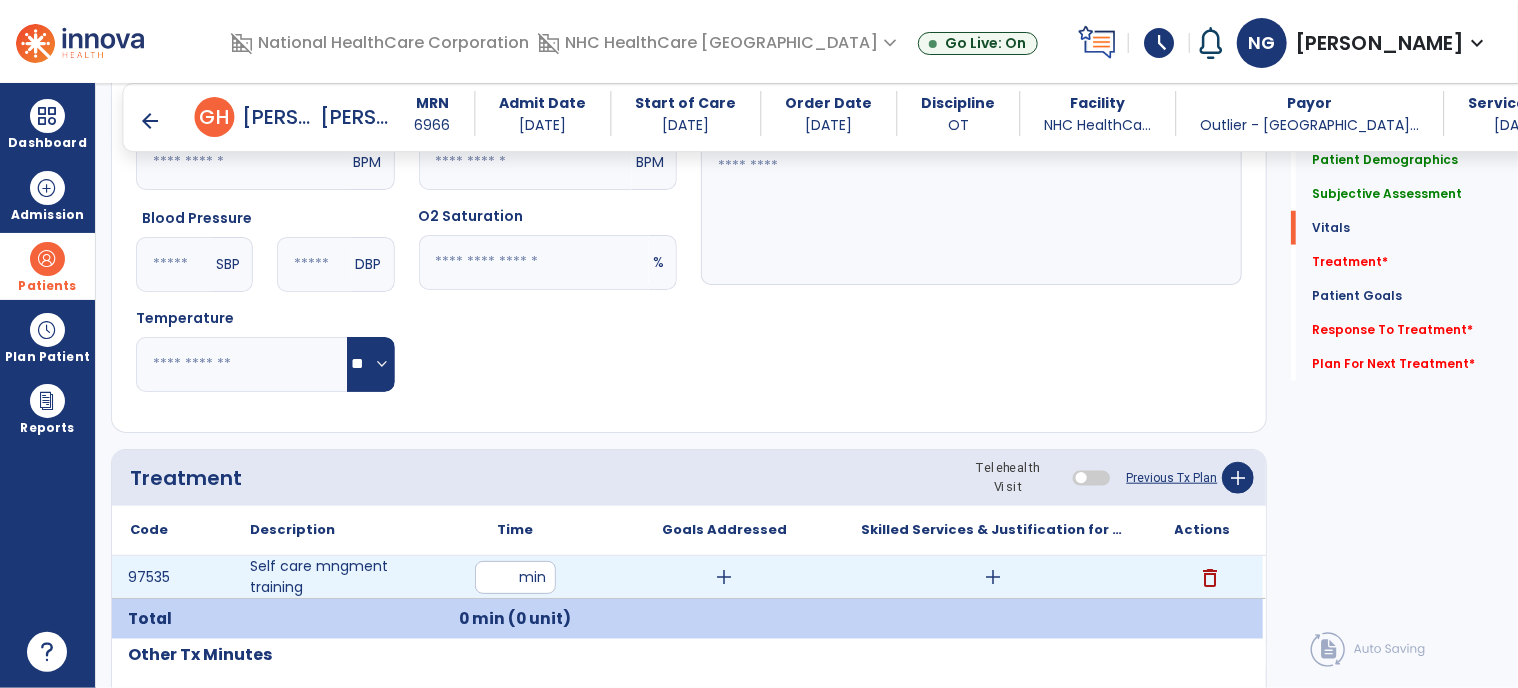 type on "**" 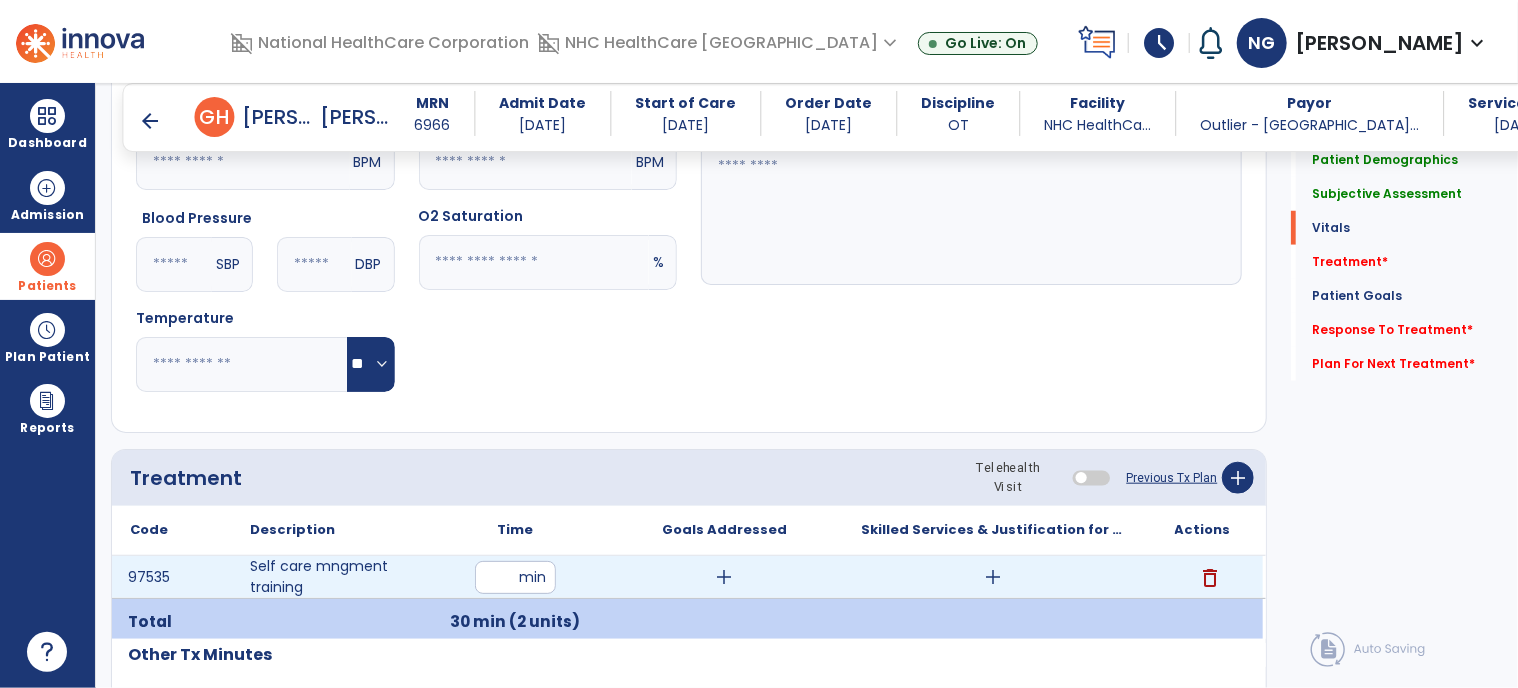click on "add" at bounding box center (724, 577) 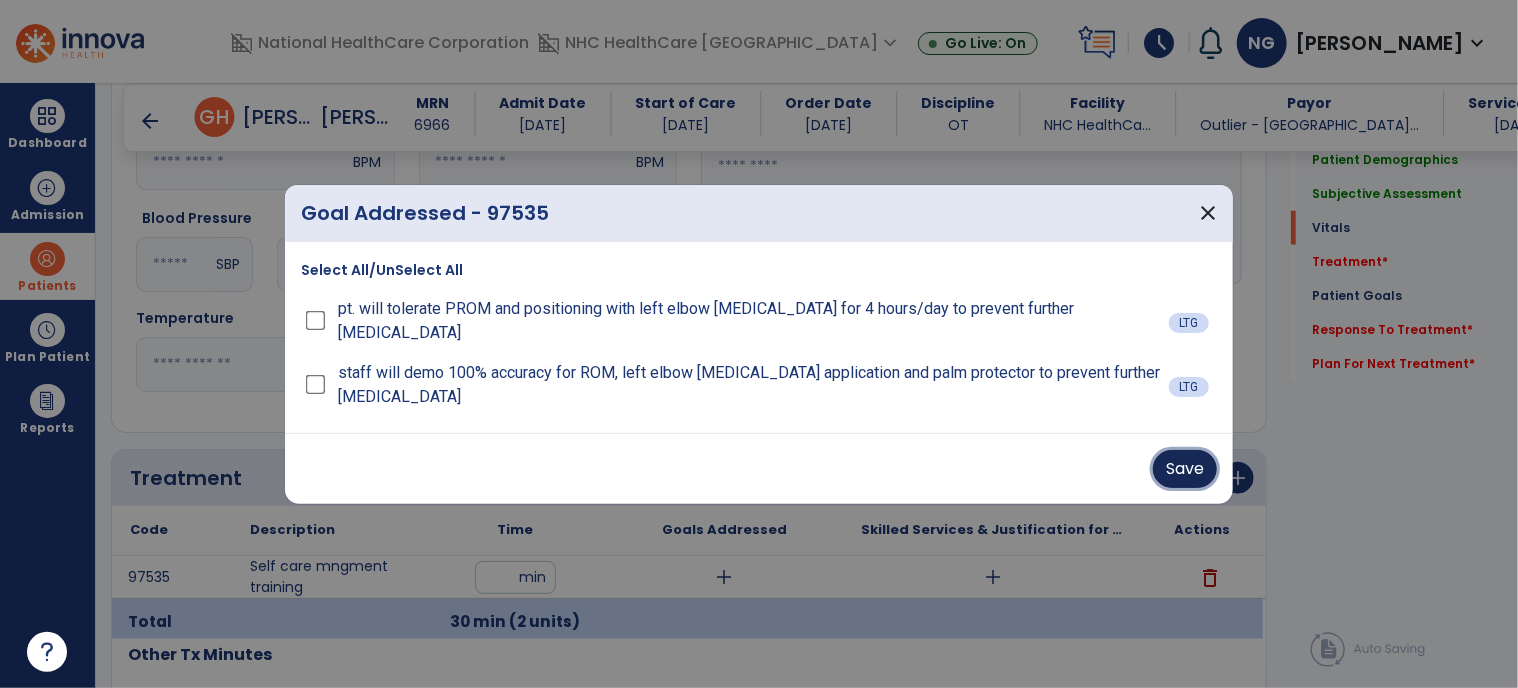 click on "Save" at bounding box center (1185, 469) 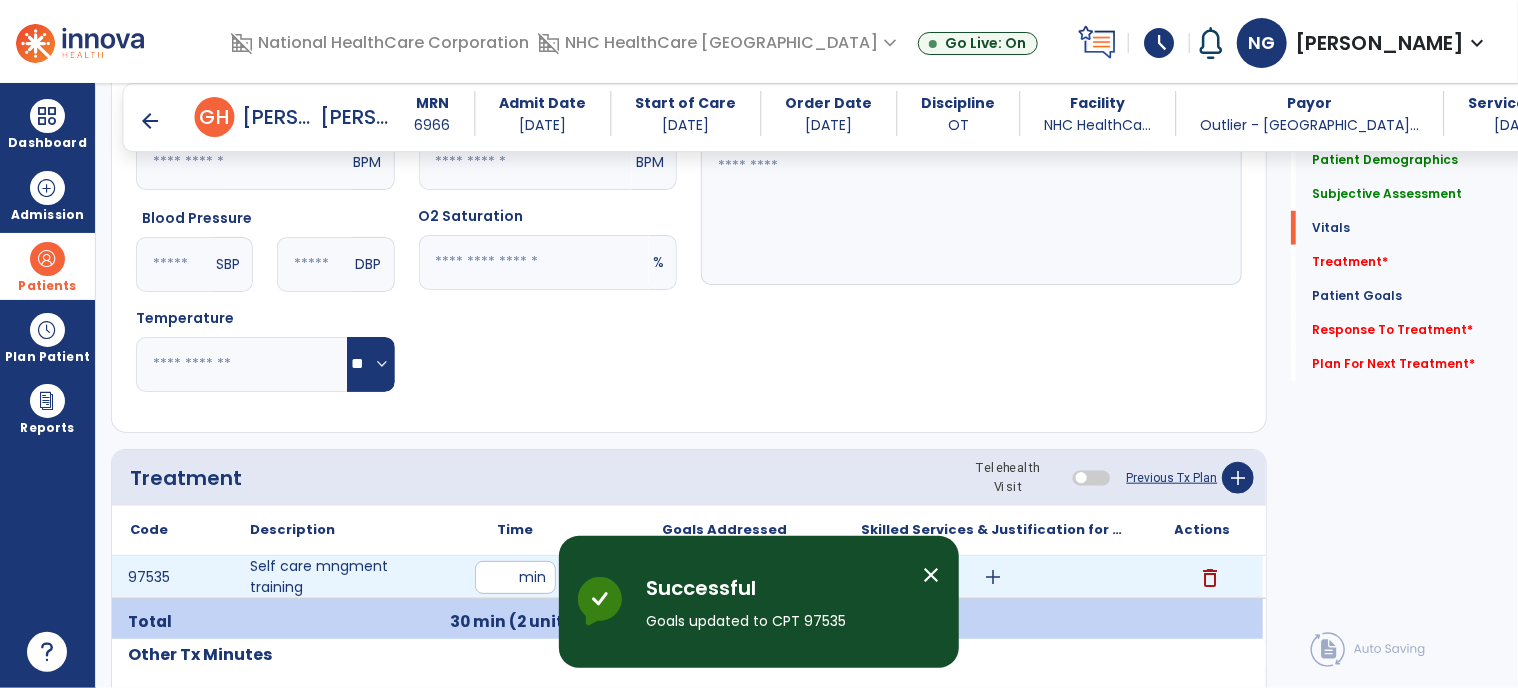 click on "add" at bounding box center [993, 577] 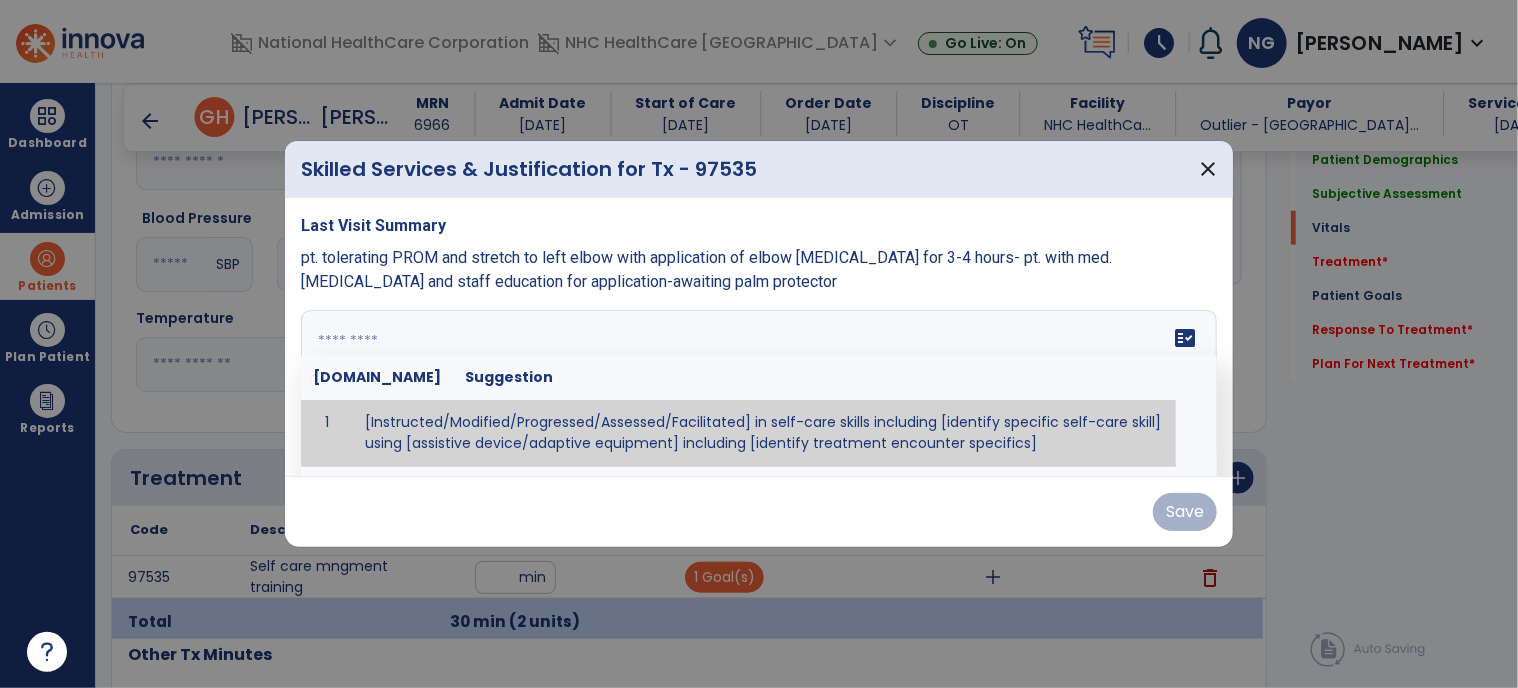 click on "fact_check  [DOMAIN_NAME] Suggestion 1 [Instructed/Modified/Progressed/Assessed/Facilitated] in self-care skills including [identify specific self-care skill] using [assistive device/adaptive equipment] including [identify treatment encounter specifics]" at bounding box center [759, 385] 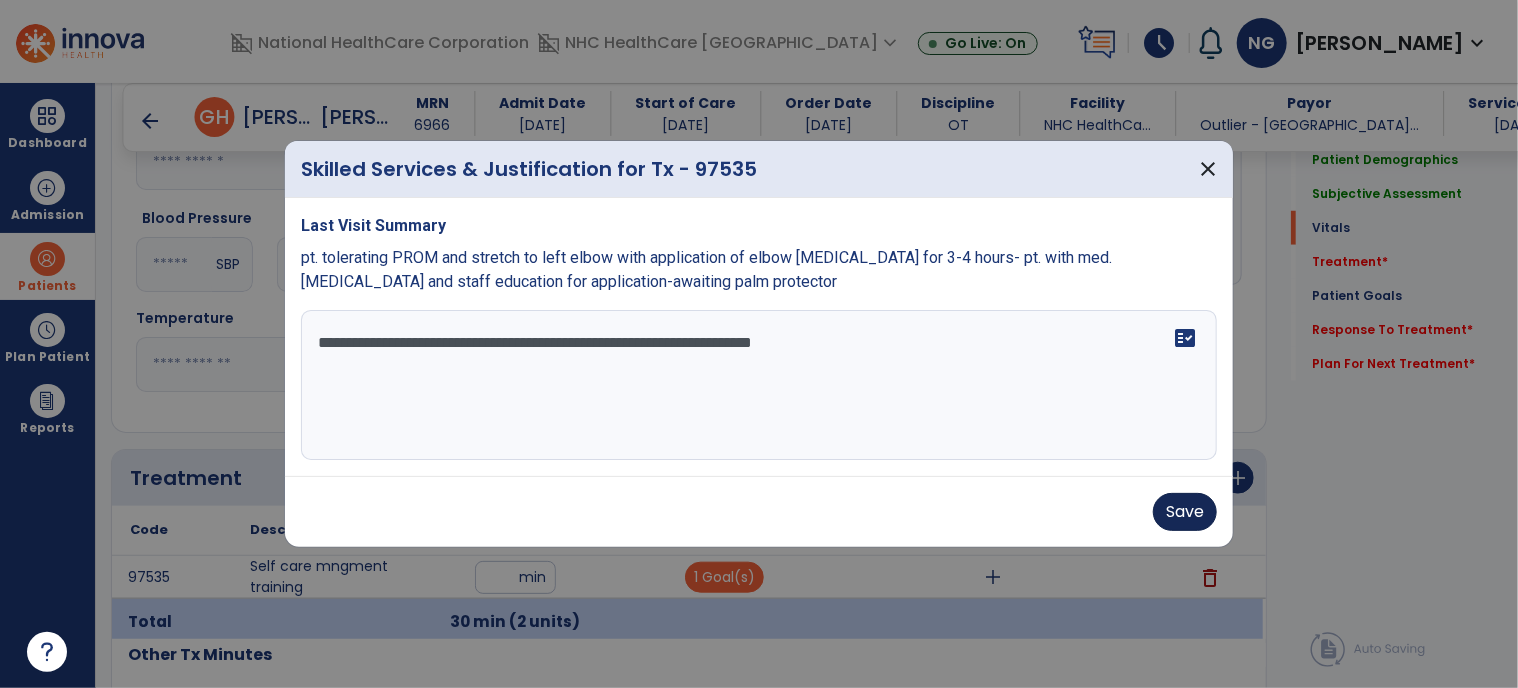 type on "**********" 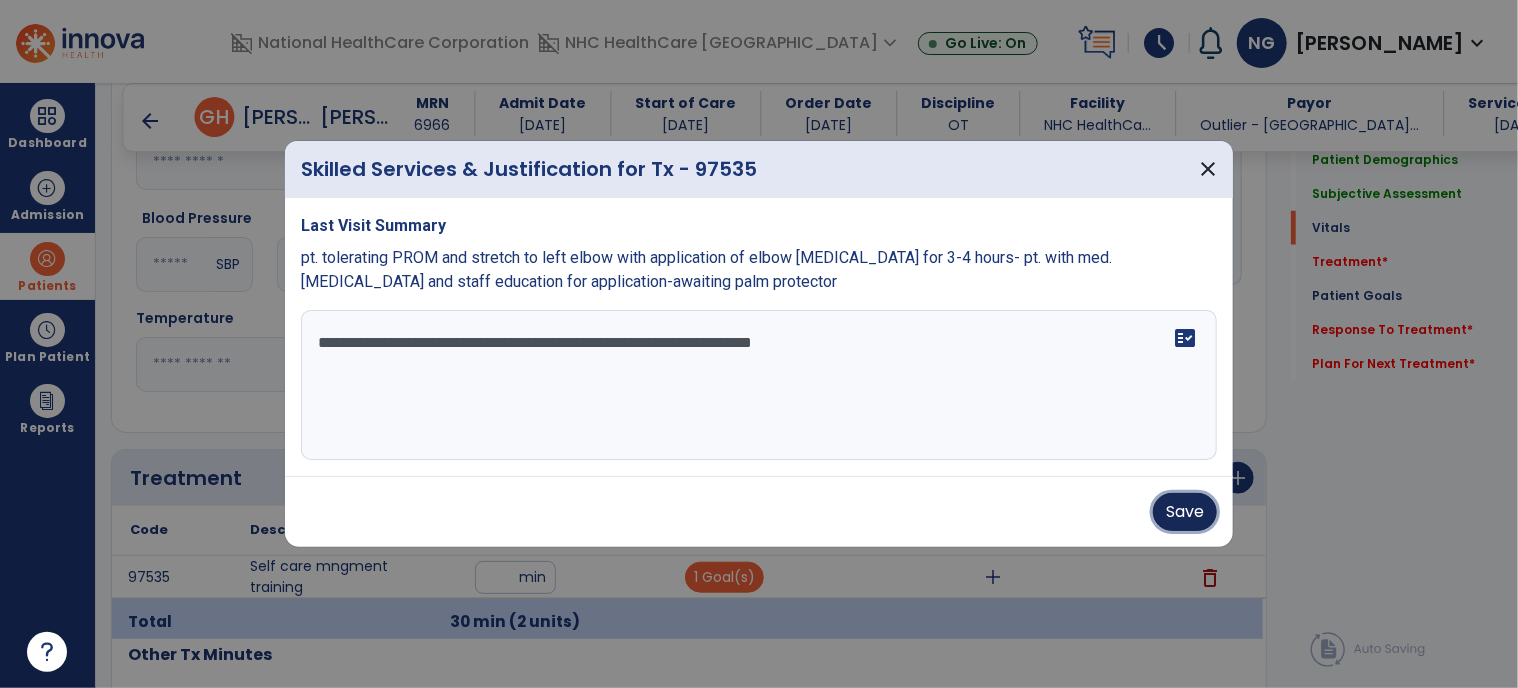 click on "Save" at bounding box center (1185, 512) 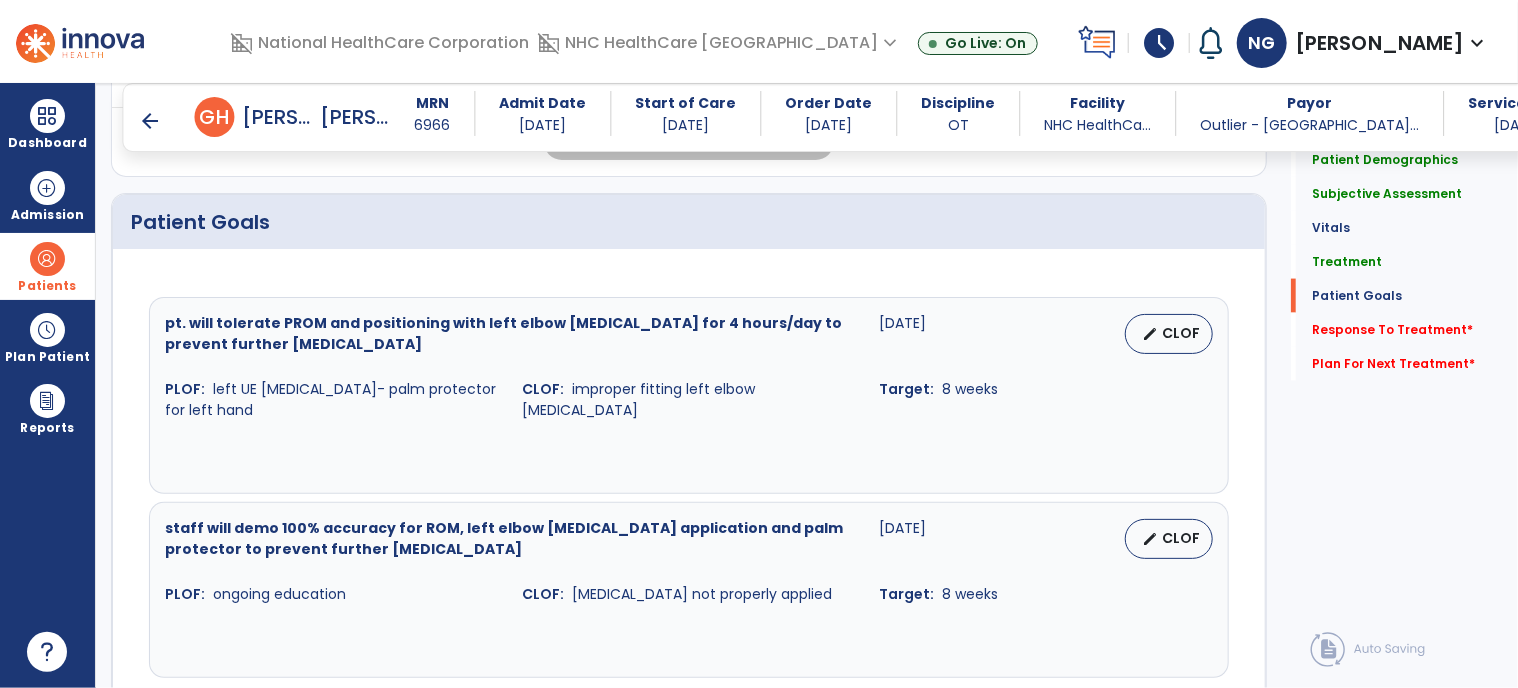 scroll, scrollTop: 1400, scrollLeft: 0, axis: vertical 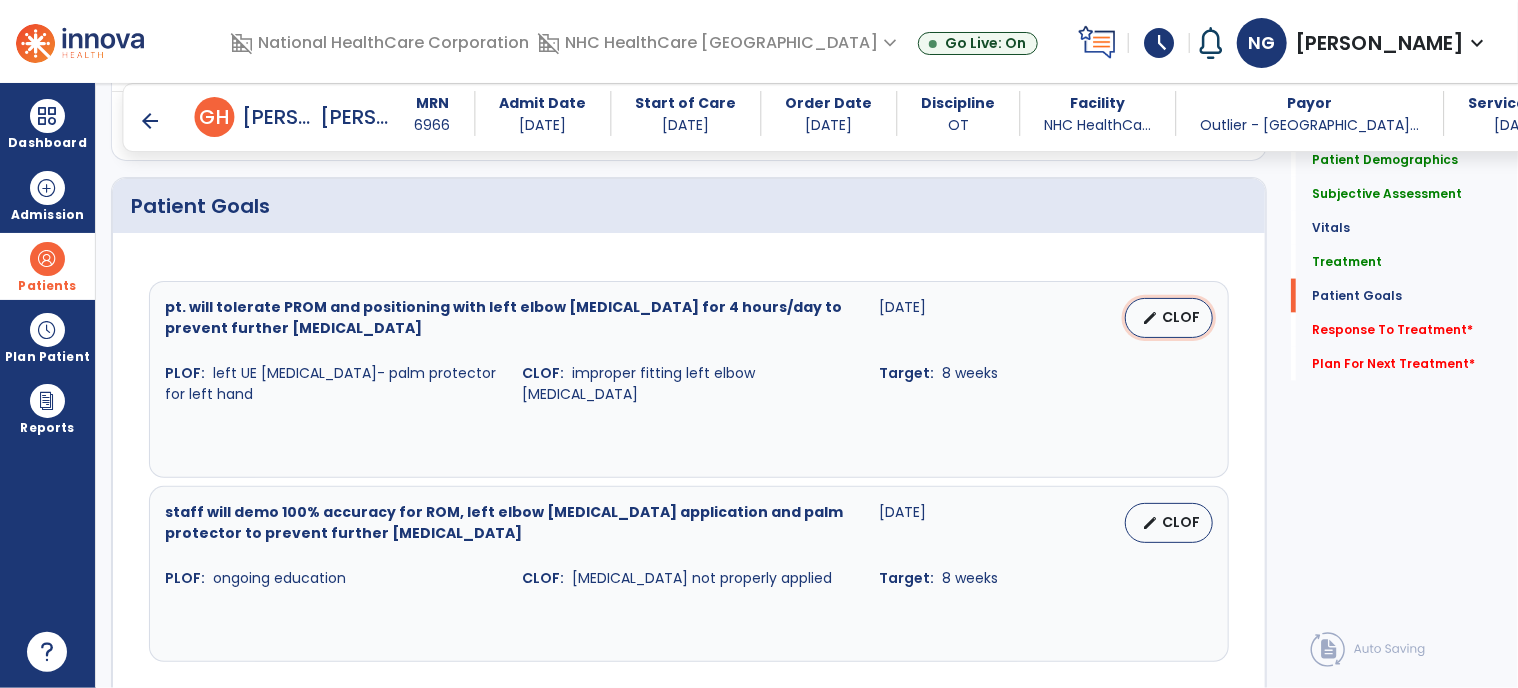 click on "CLOF" at bounding box center (1181, 317) 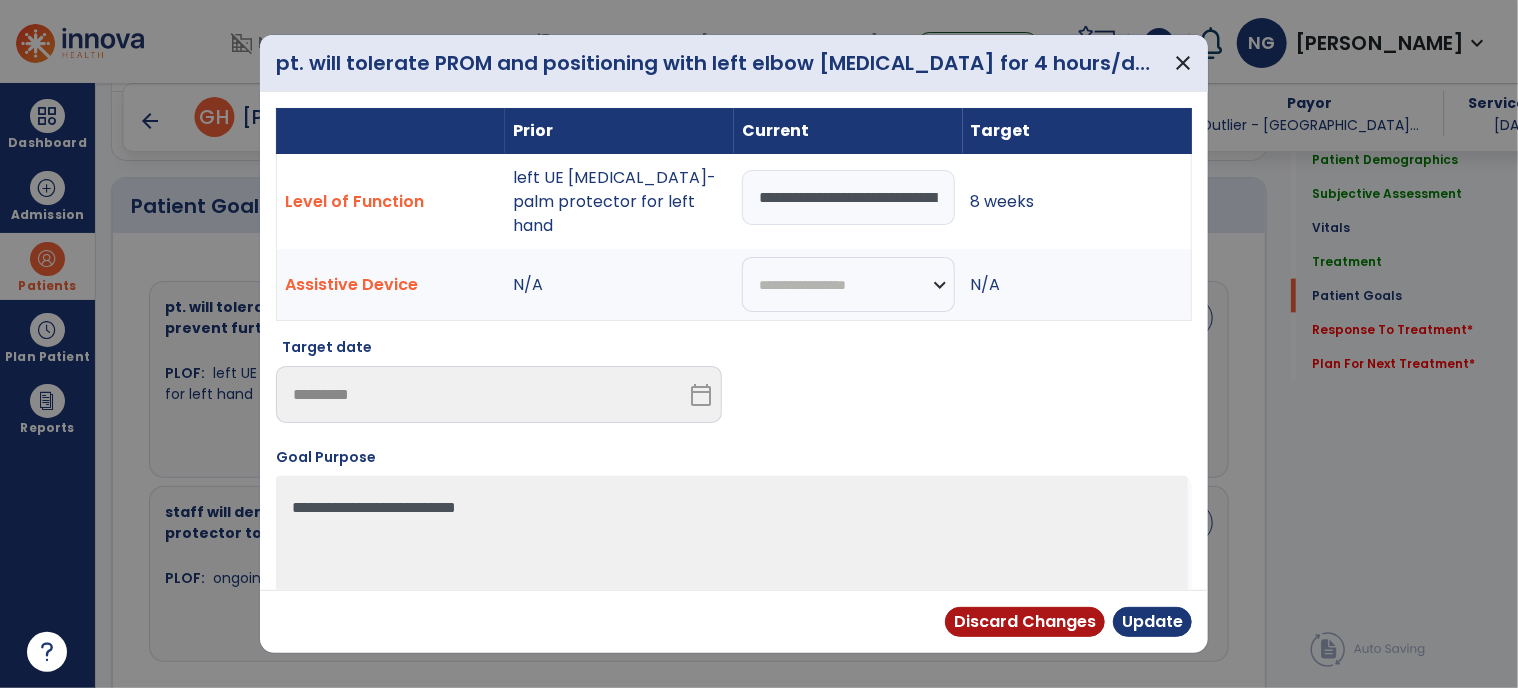 click on "**********" at bounding box center [848, 197] 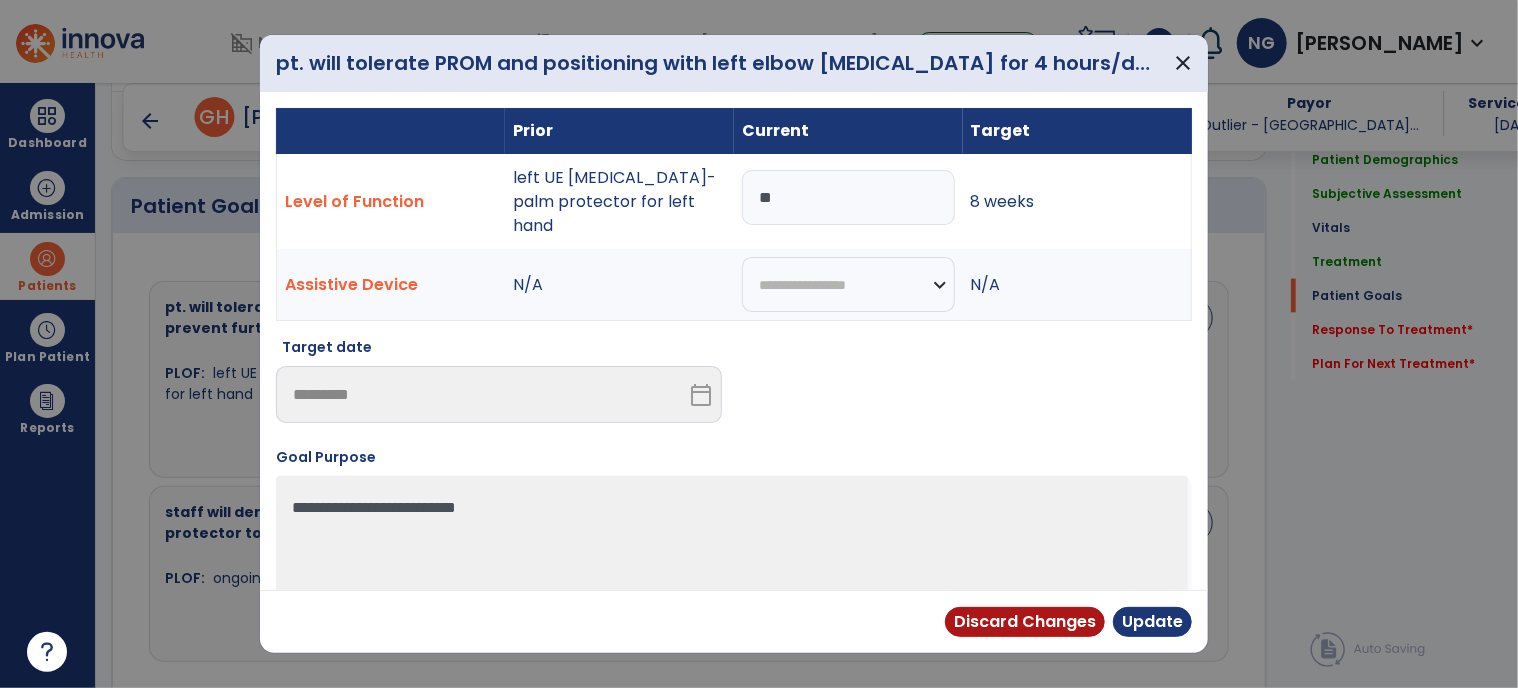 type on "*" 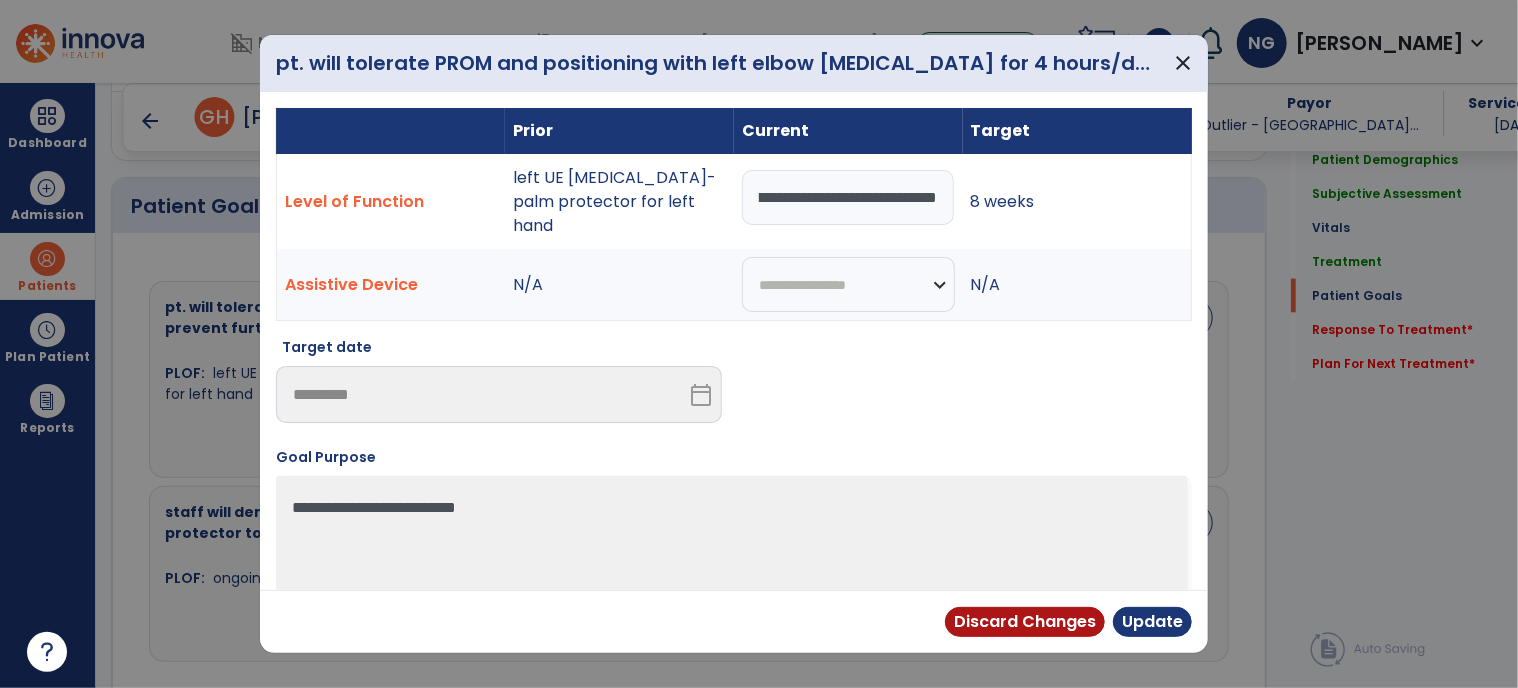 scroll, scrollTop: 0, scrollLeft: 148, axis: horizontal 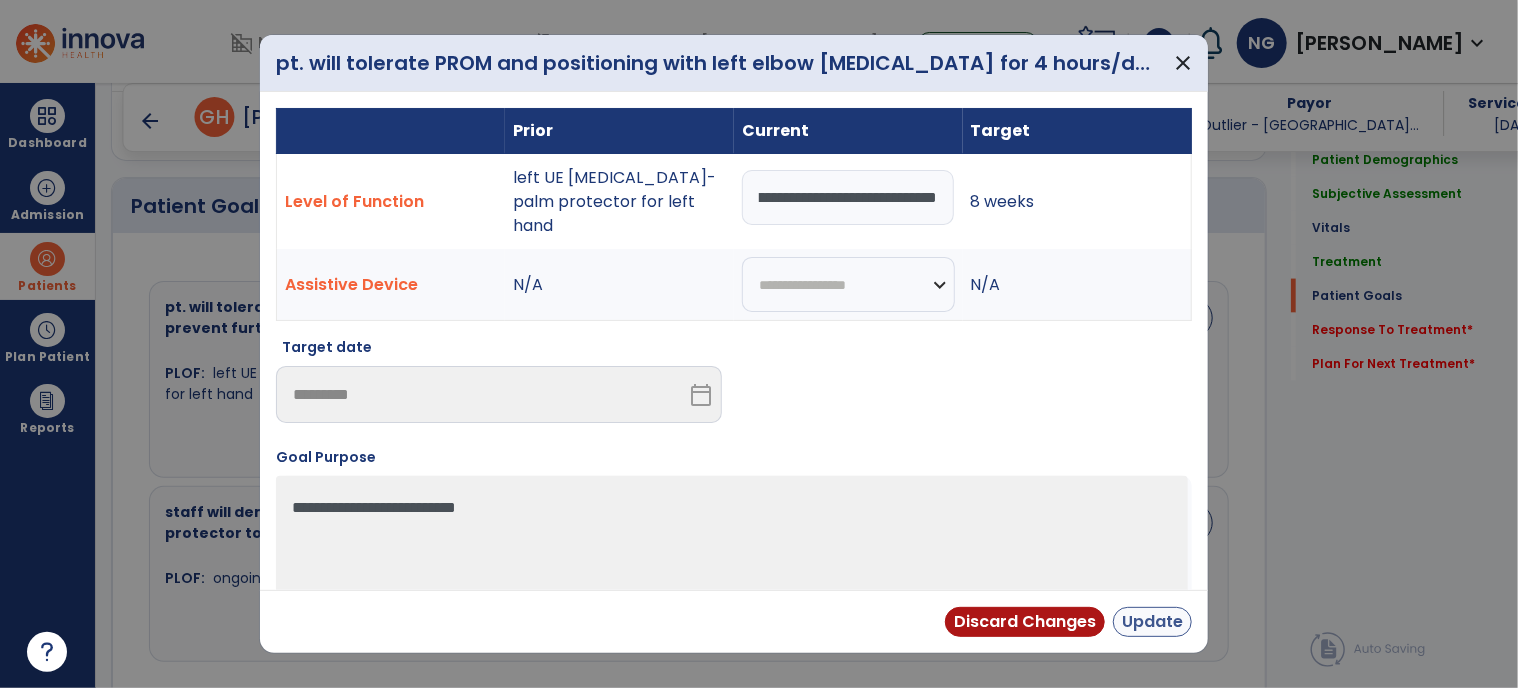 type on "**********" 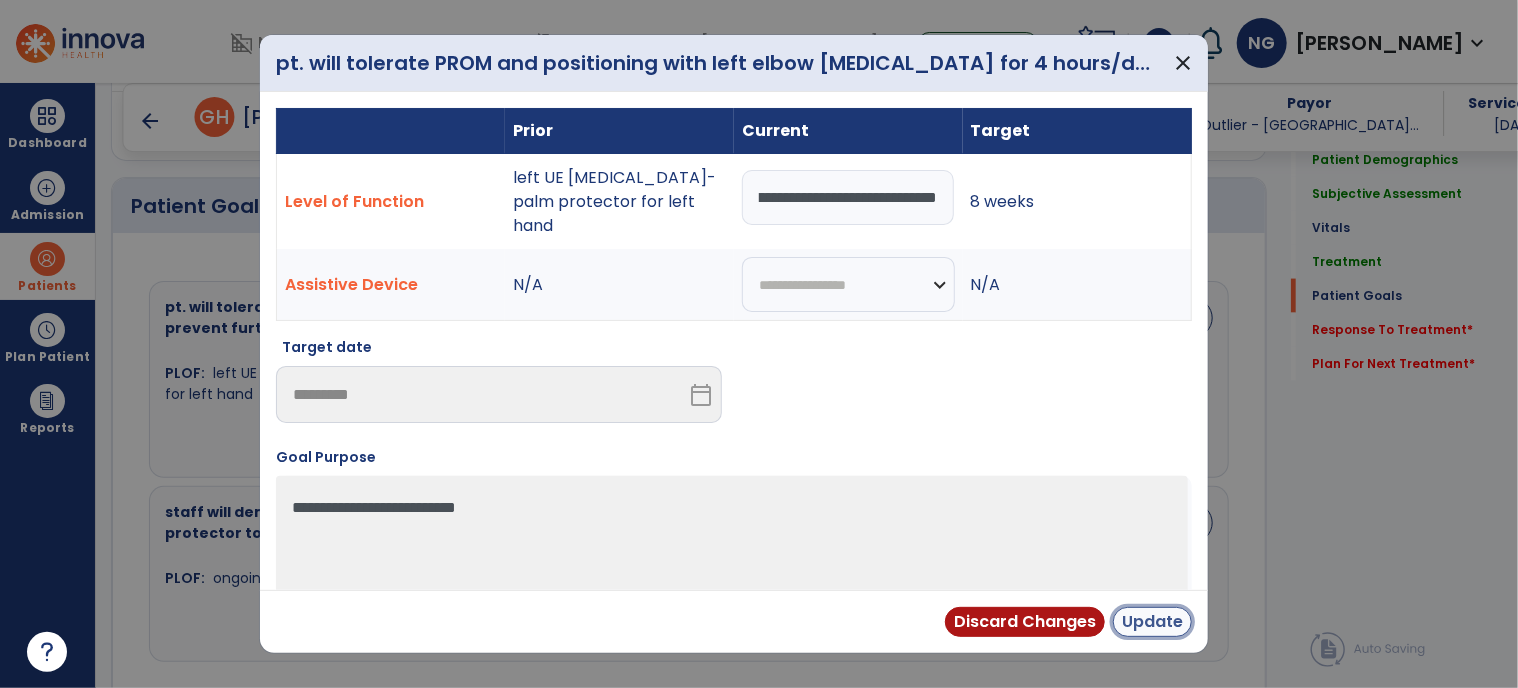 scroll, scrollTop: 0, scrollLeft: 0, axis: both 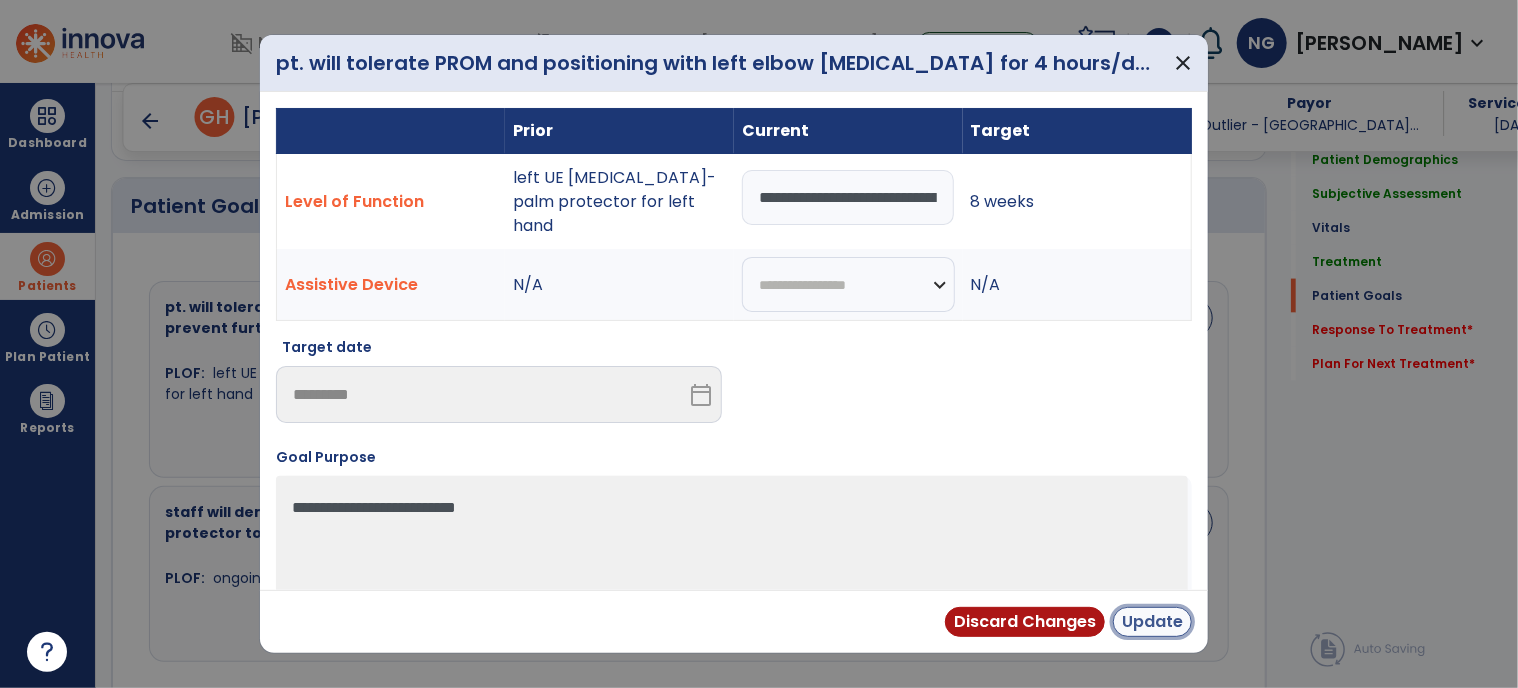 click on "Update" at bounding box center (1152, 622) 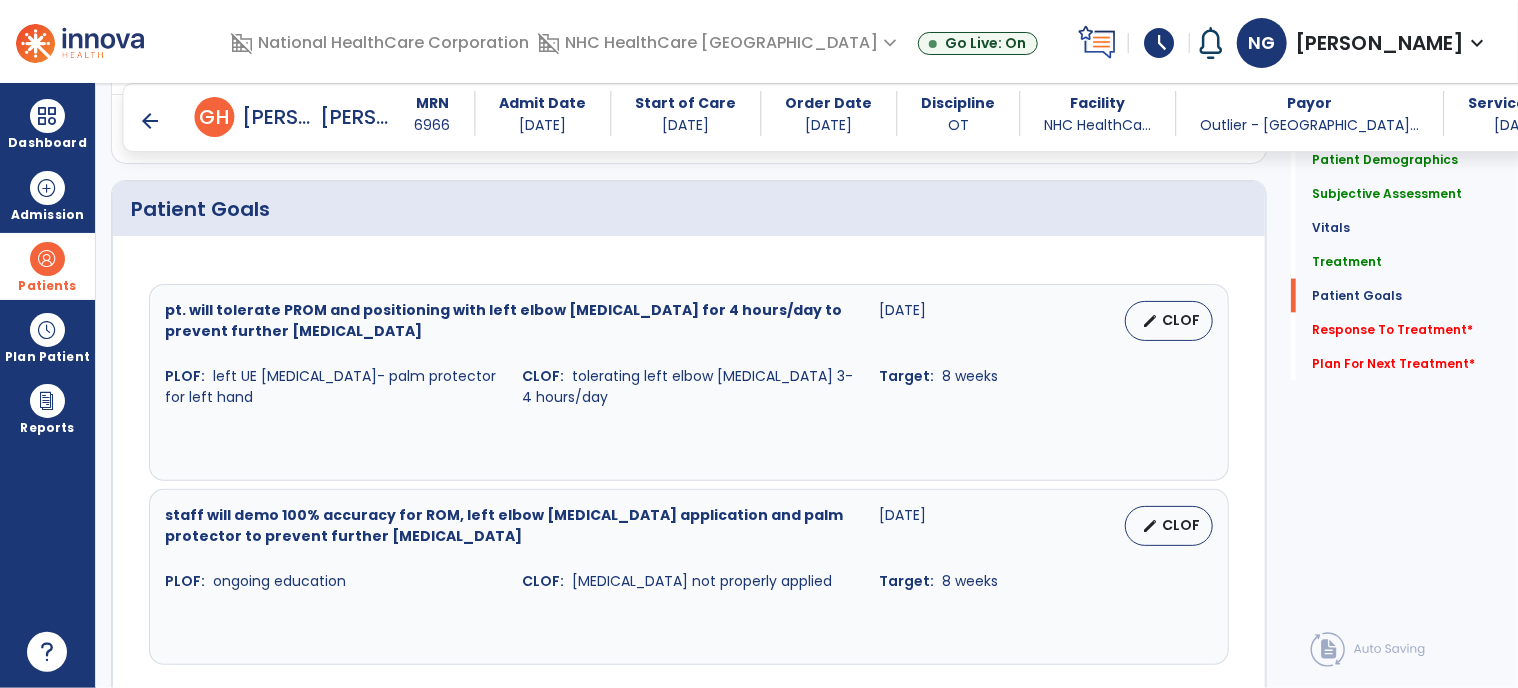 scroll, scrollTop: 1400, scrollLeft: 0, axis: vertical 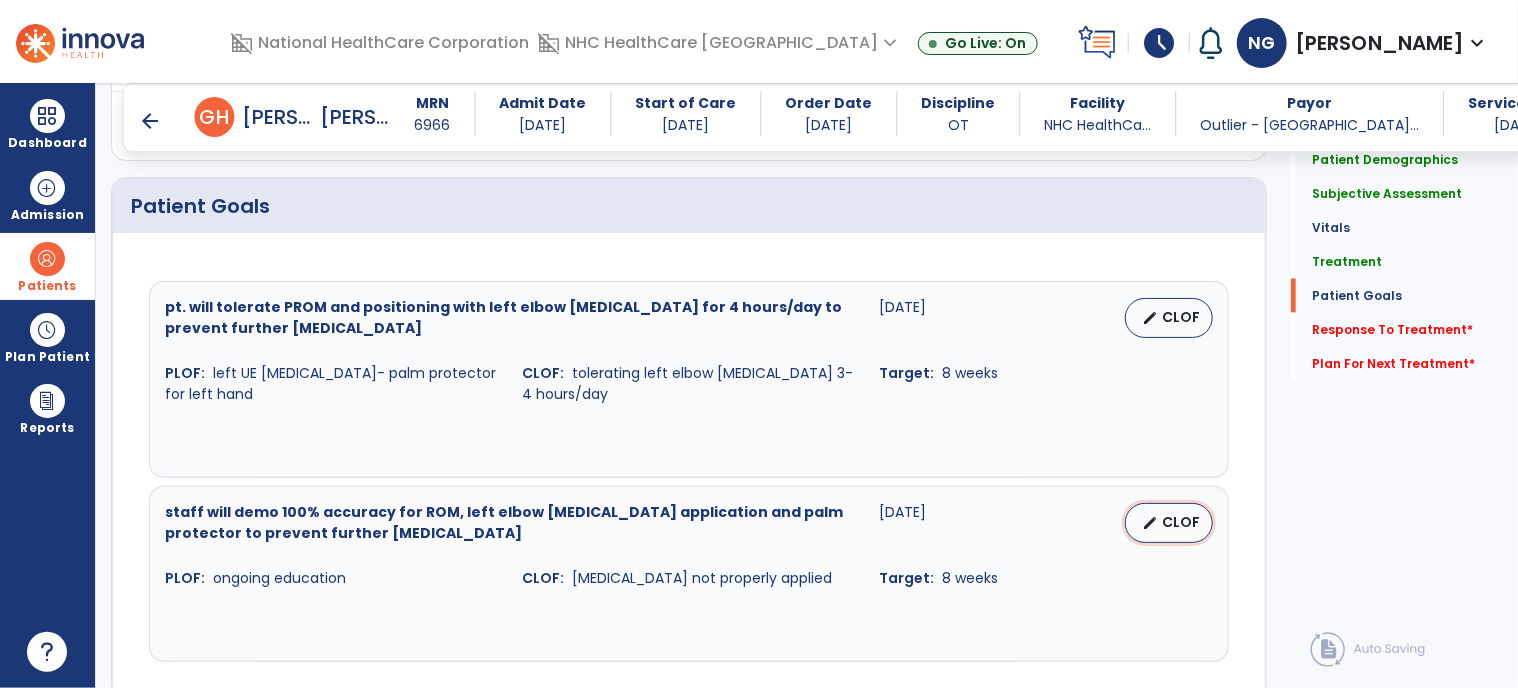 click on "CLOF" at bounding box center (1181, 522) 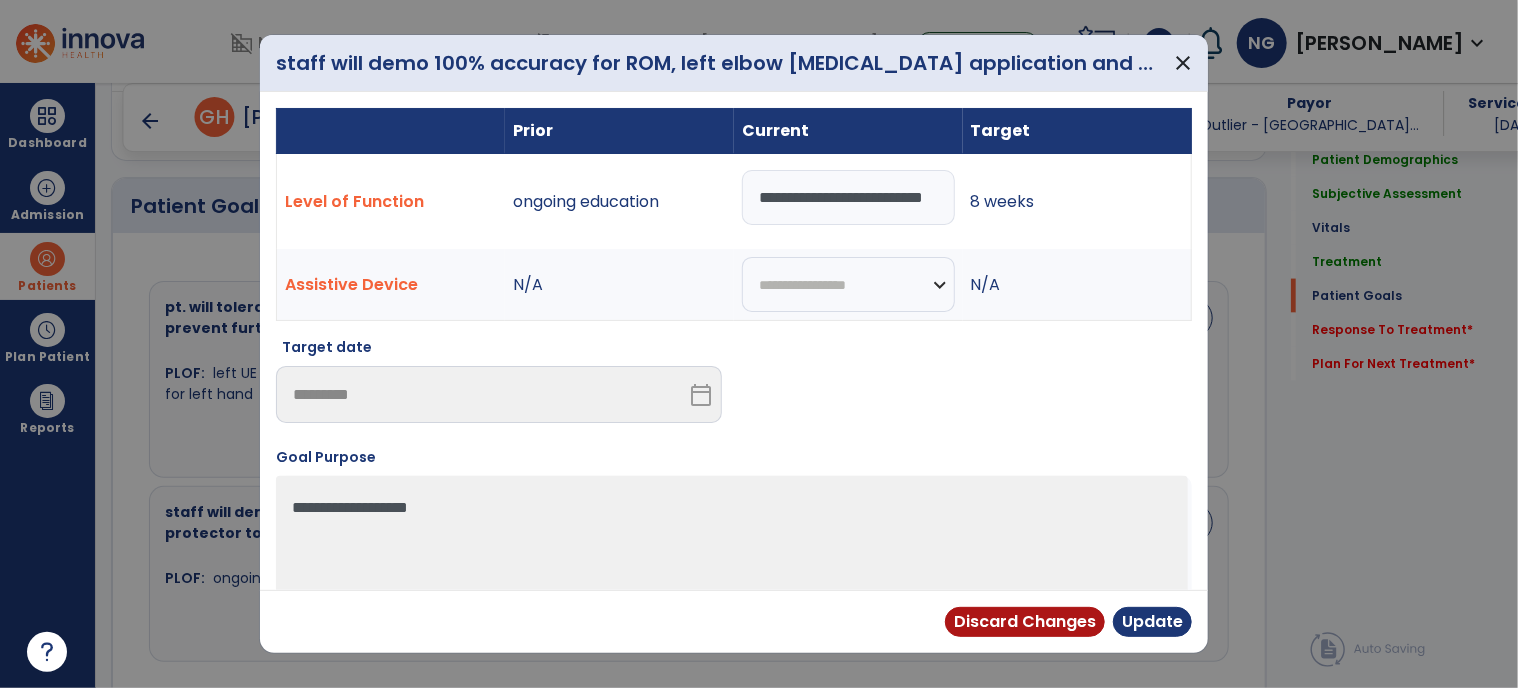 click on "**********" at bounding box center (848, 197) 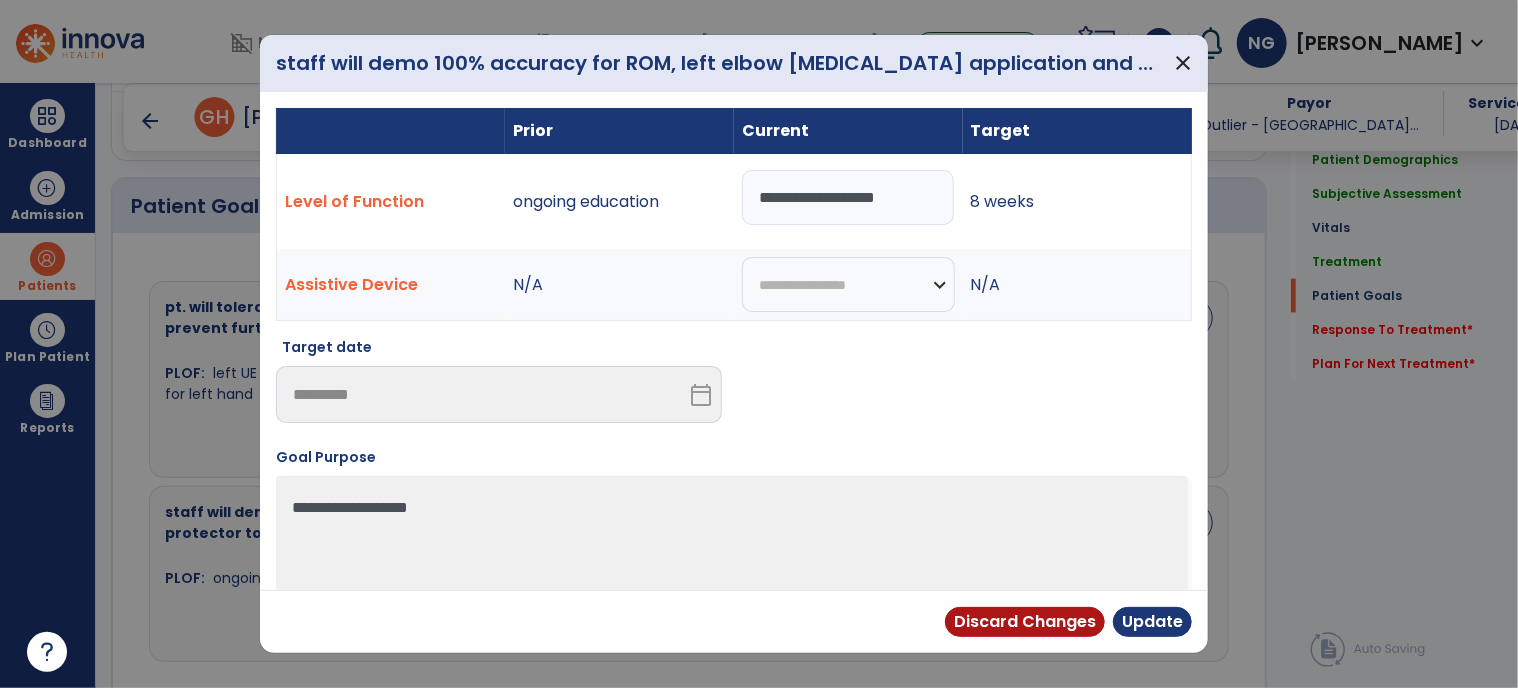 scroll, scrollTop: 0, scrollLeft: 0, axis: both 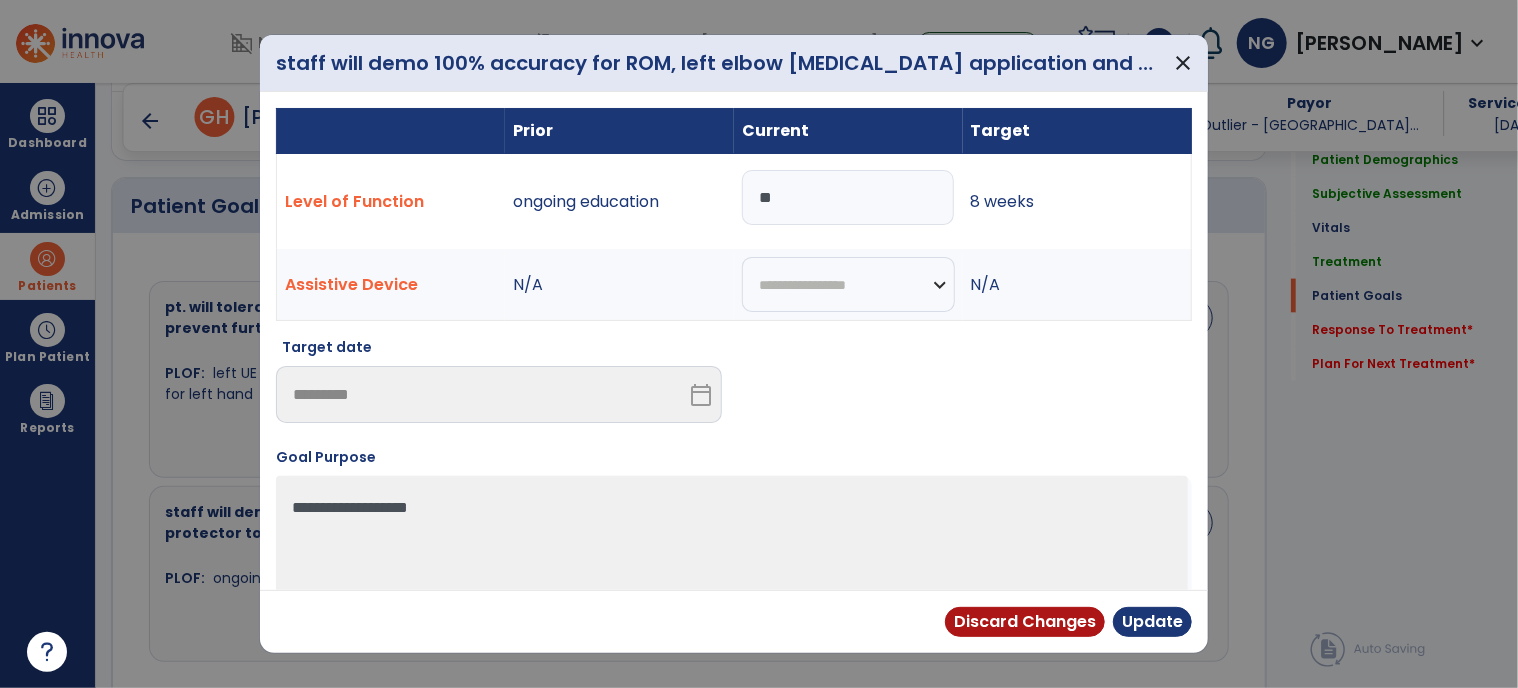 type on "*" 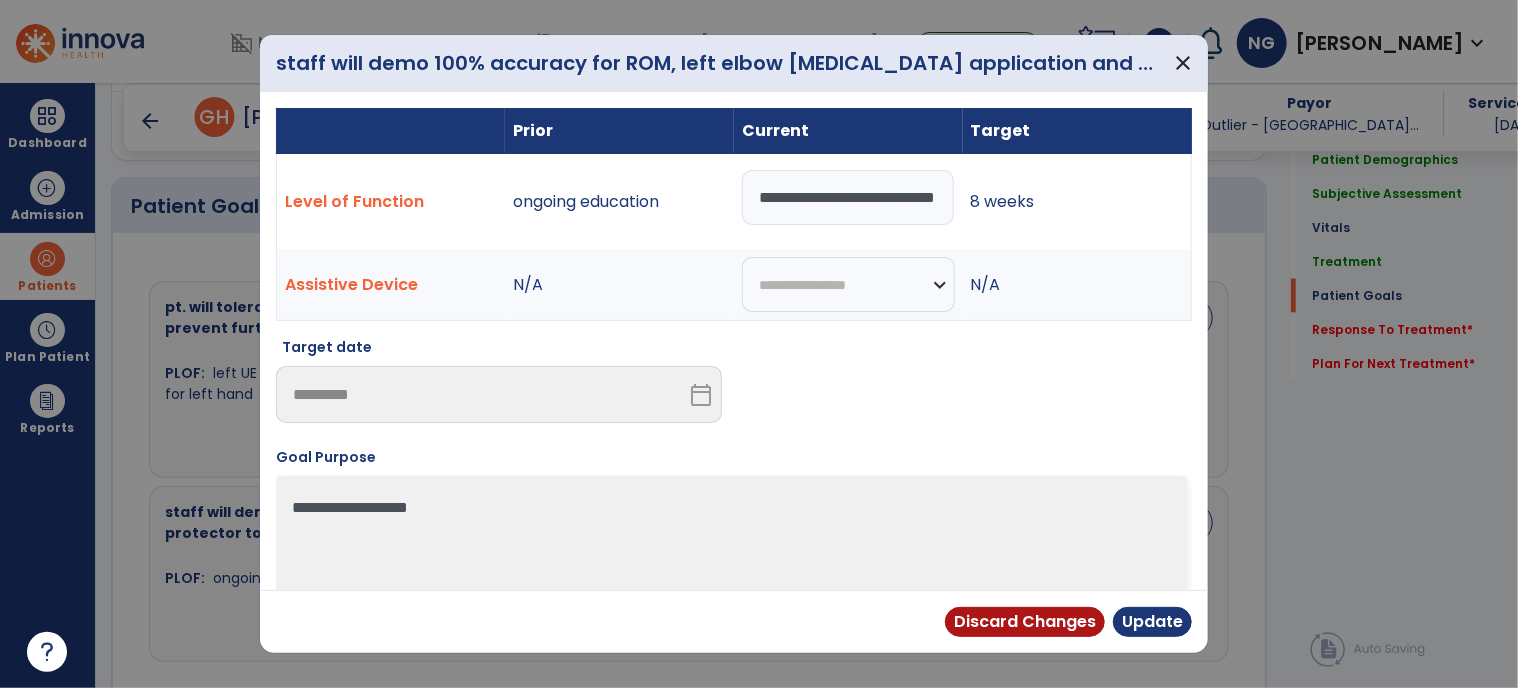 scroll, scrollTop: 0, scrollLeft: 75, axis: horizontal 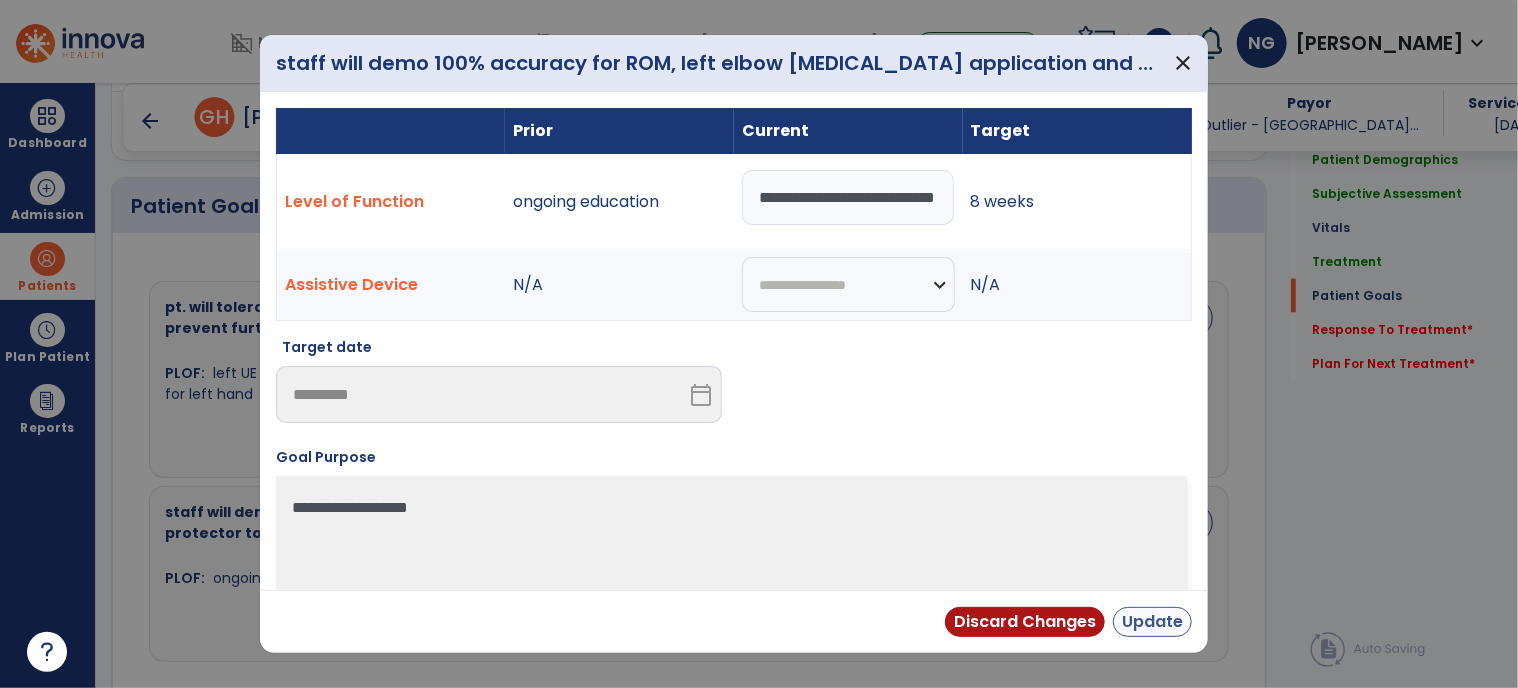 type on "**********" 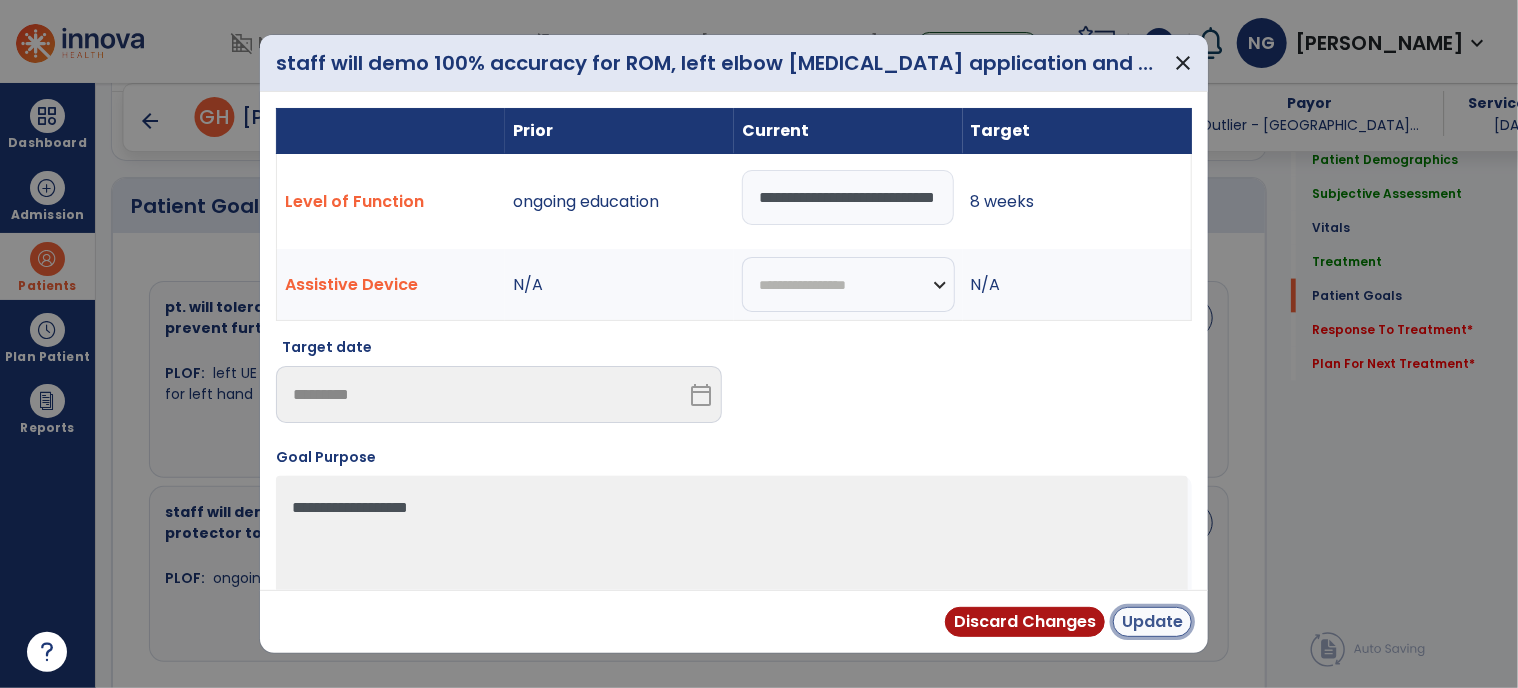 click on "Update" at bounding box center [1152, 622] 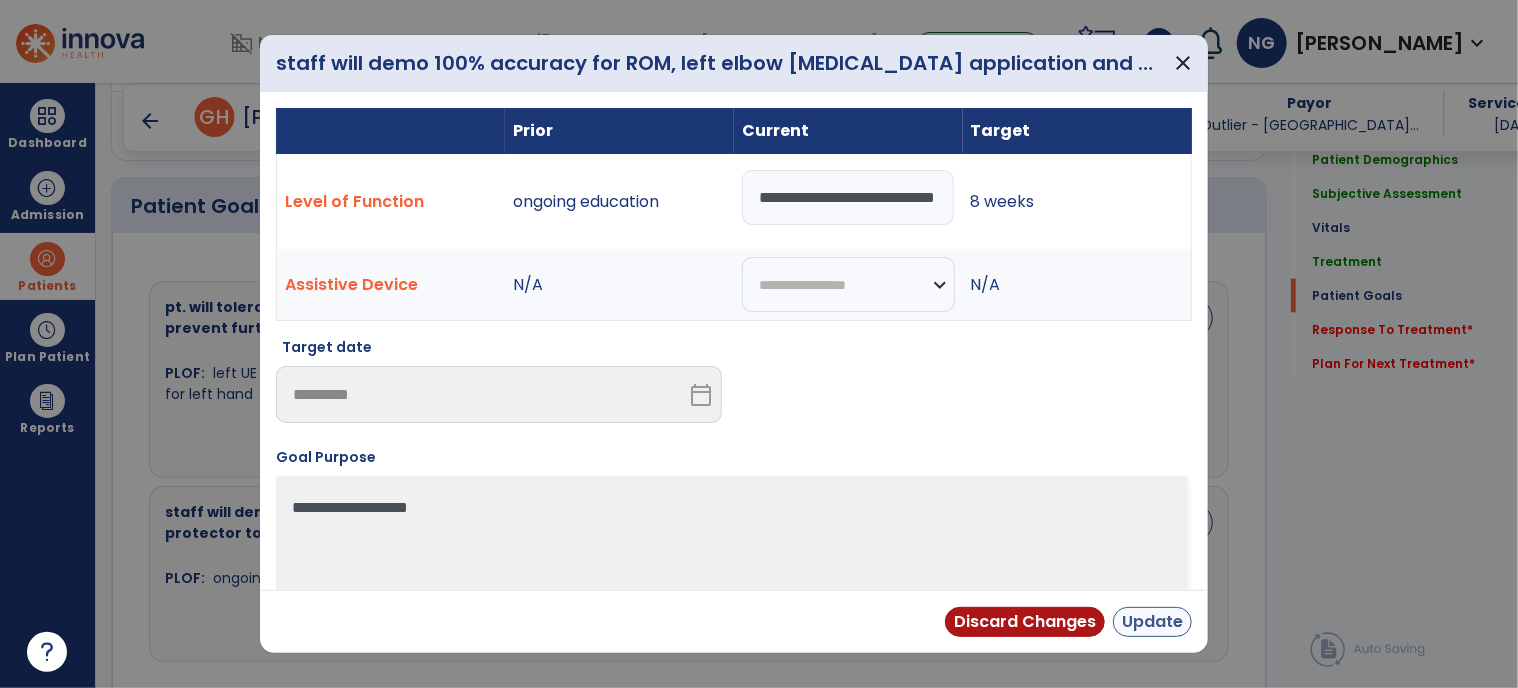 scroll, scrollTop: 0, scrollLeft: 0, axis: both 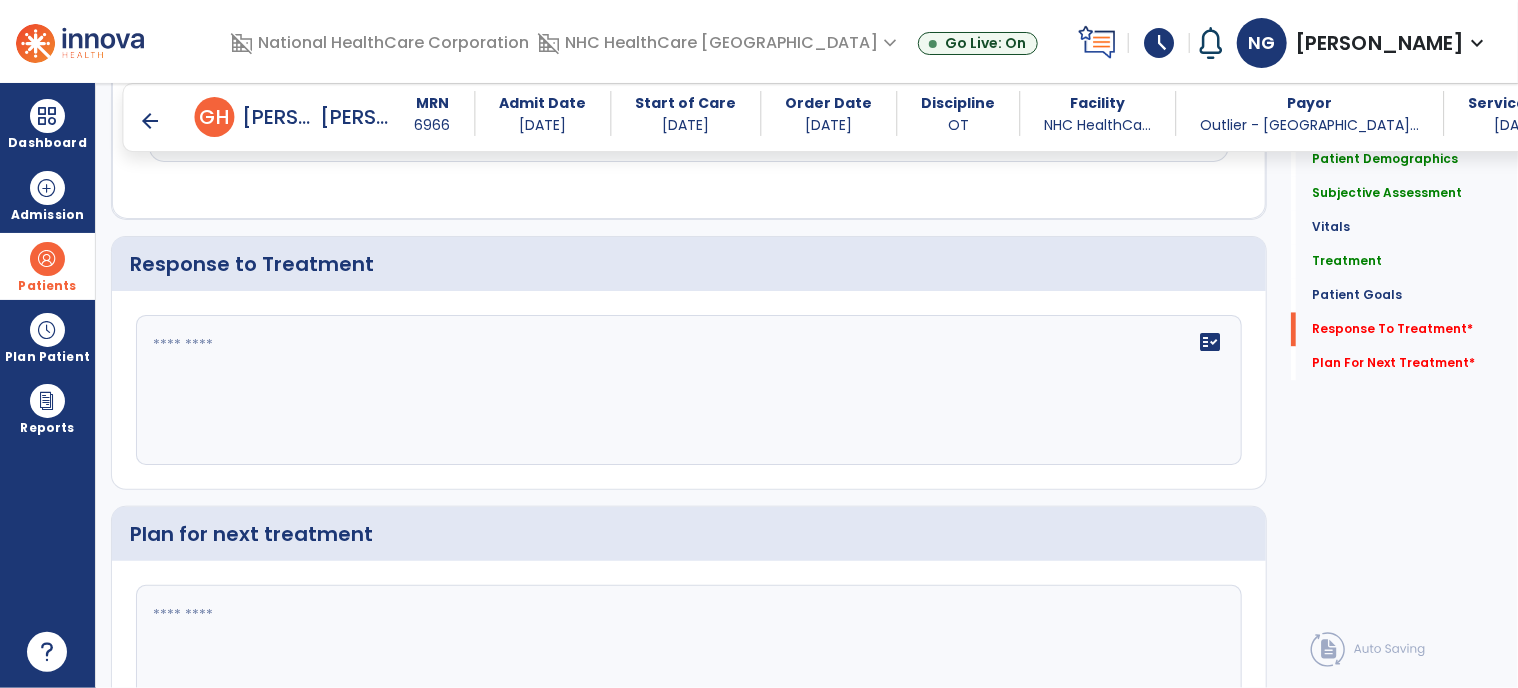 click on "fact_check" 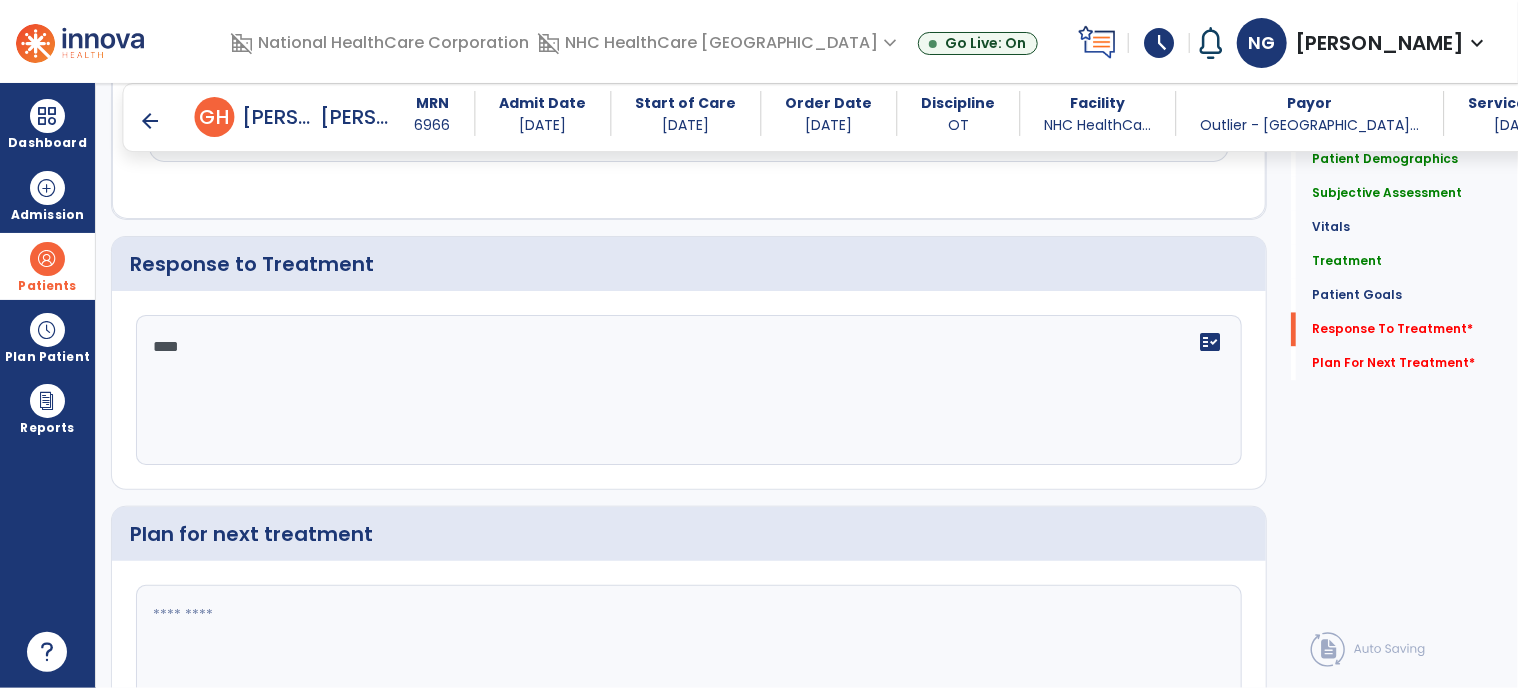type on "****" 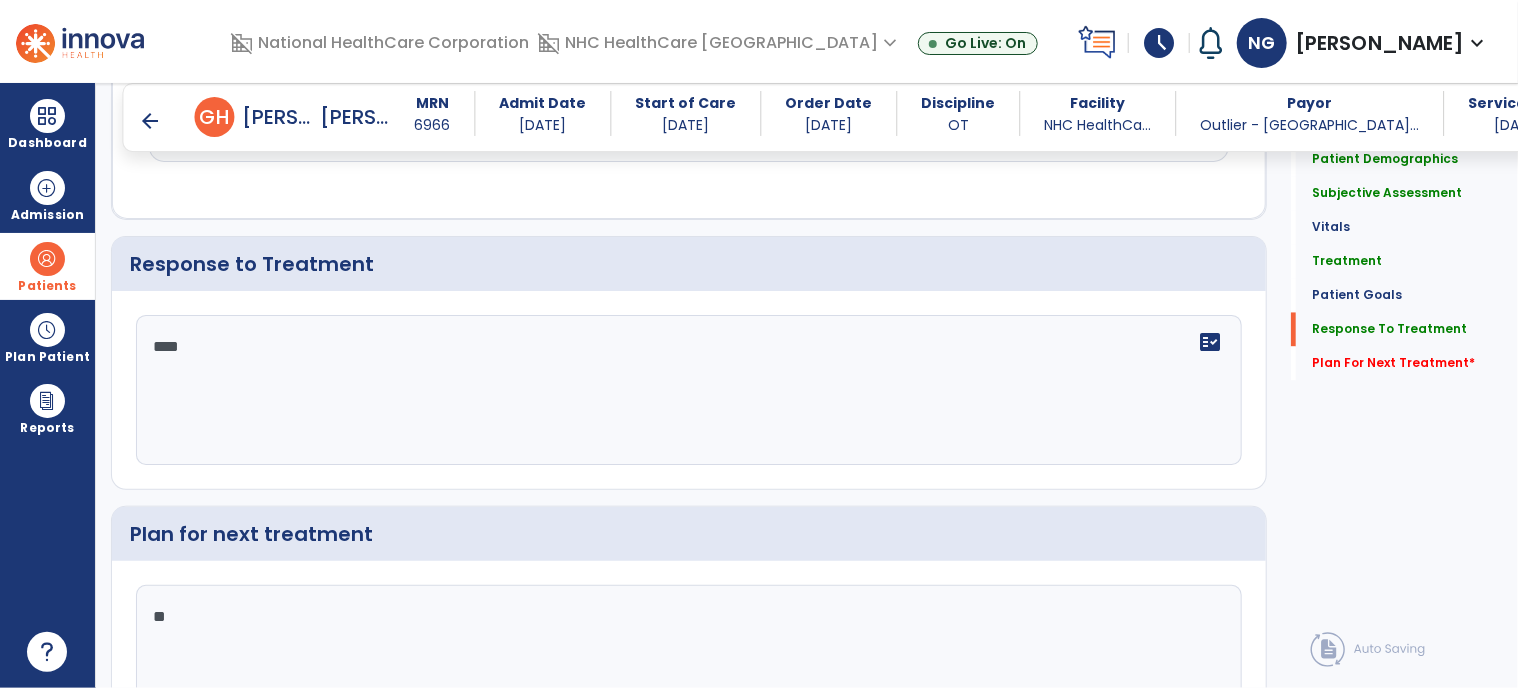 scroll, scrollTop: 1900, scrollLeft: 0, axis: vertical 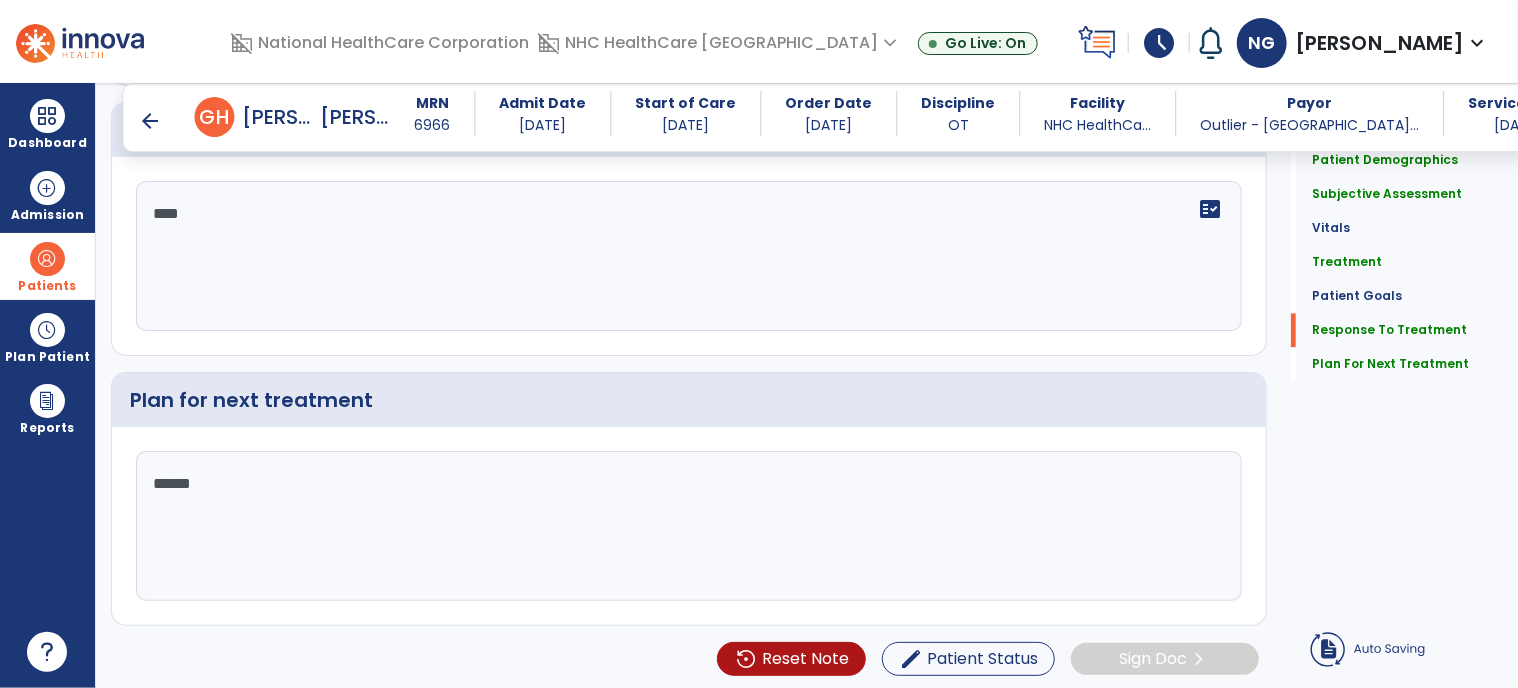type on "******" 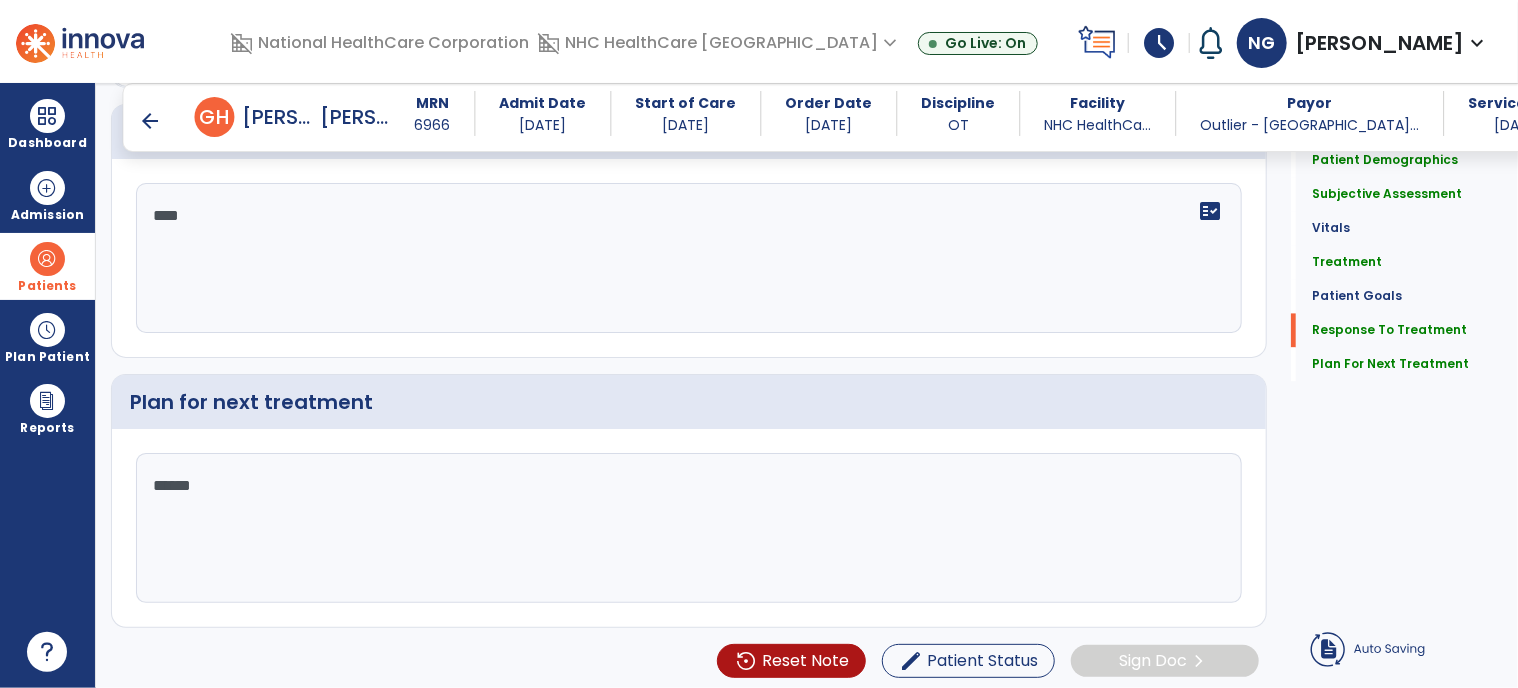 click on "Sign Doc  chevron_right" 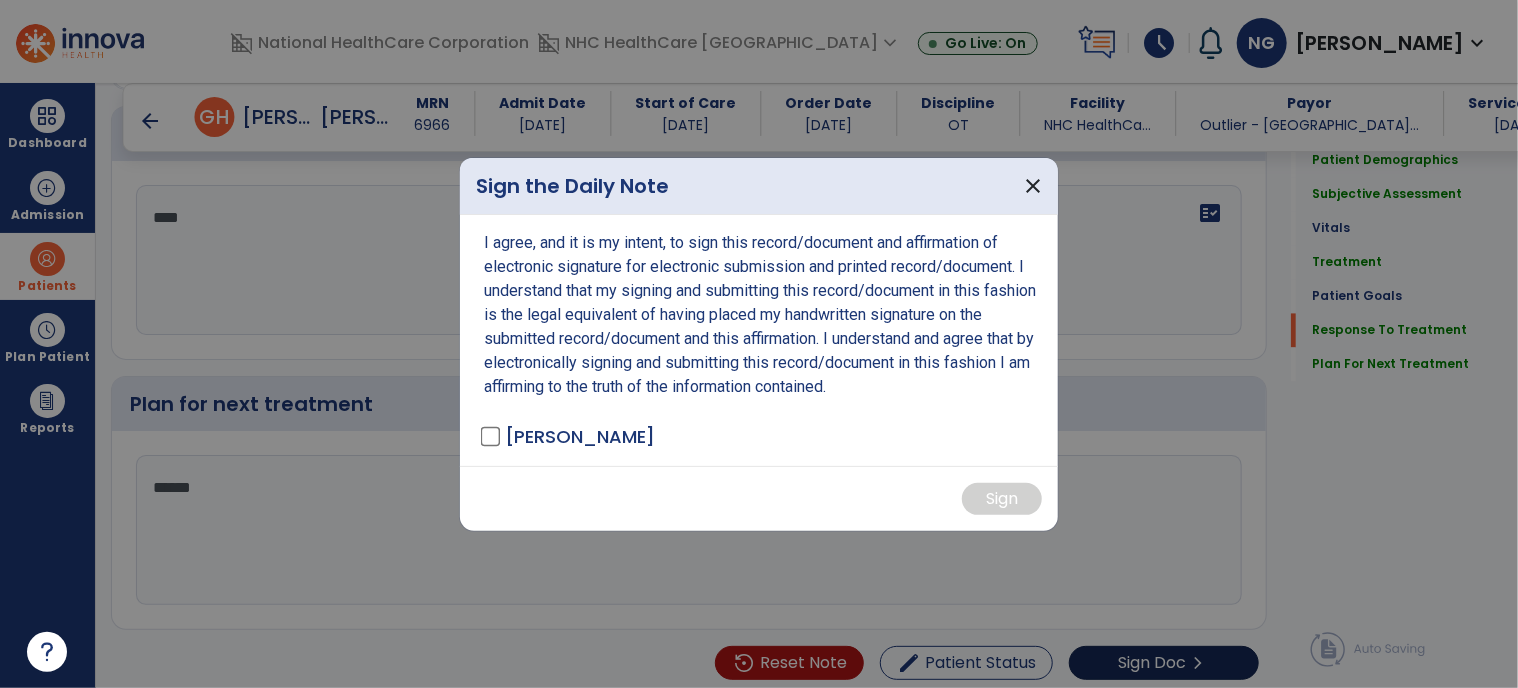 scroll, scrollTop: 2032, scrollLeft: 0, axis: vertical 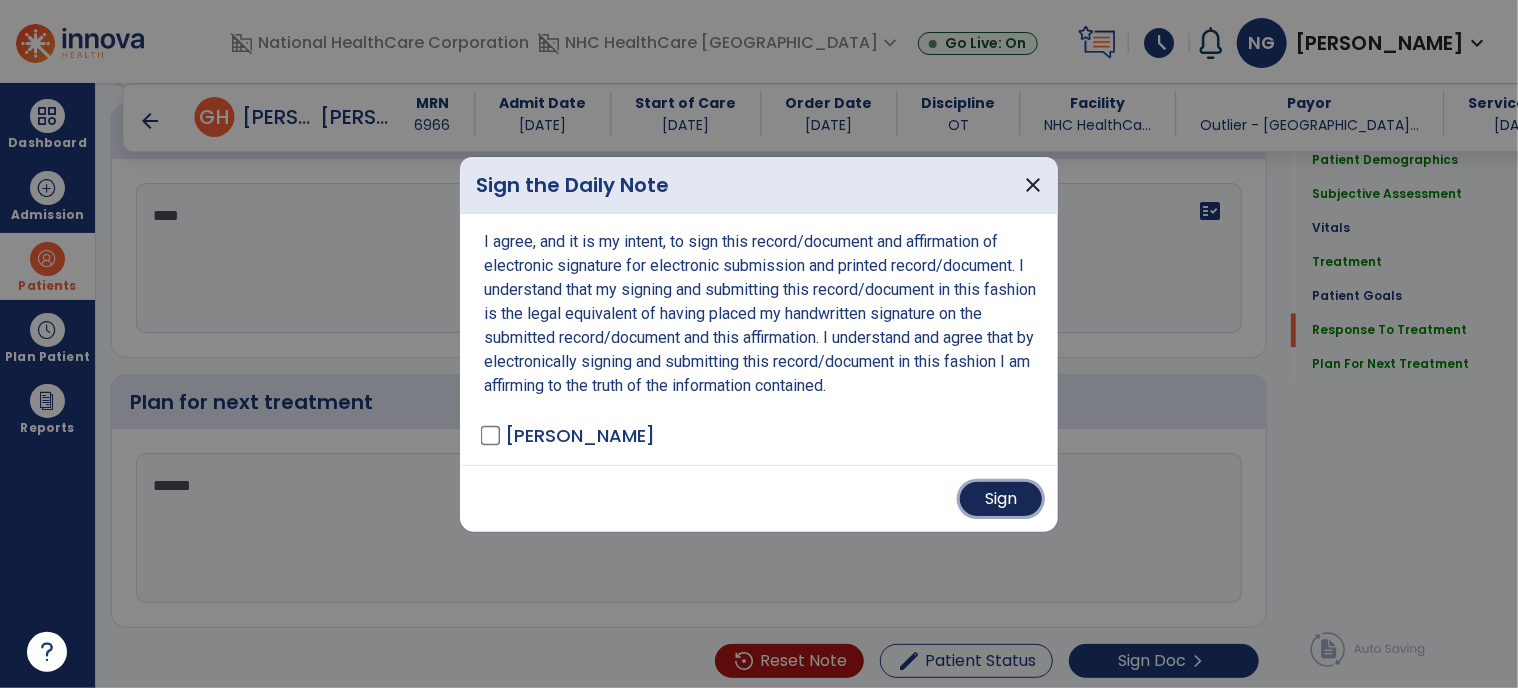 click on "Sign" at bounding box center (1001, 499) 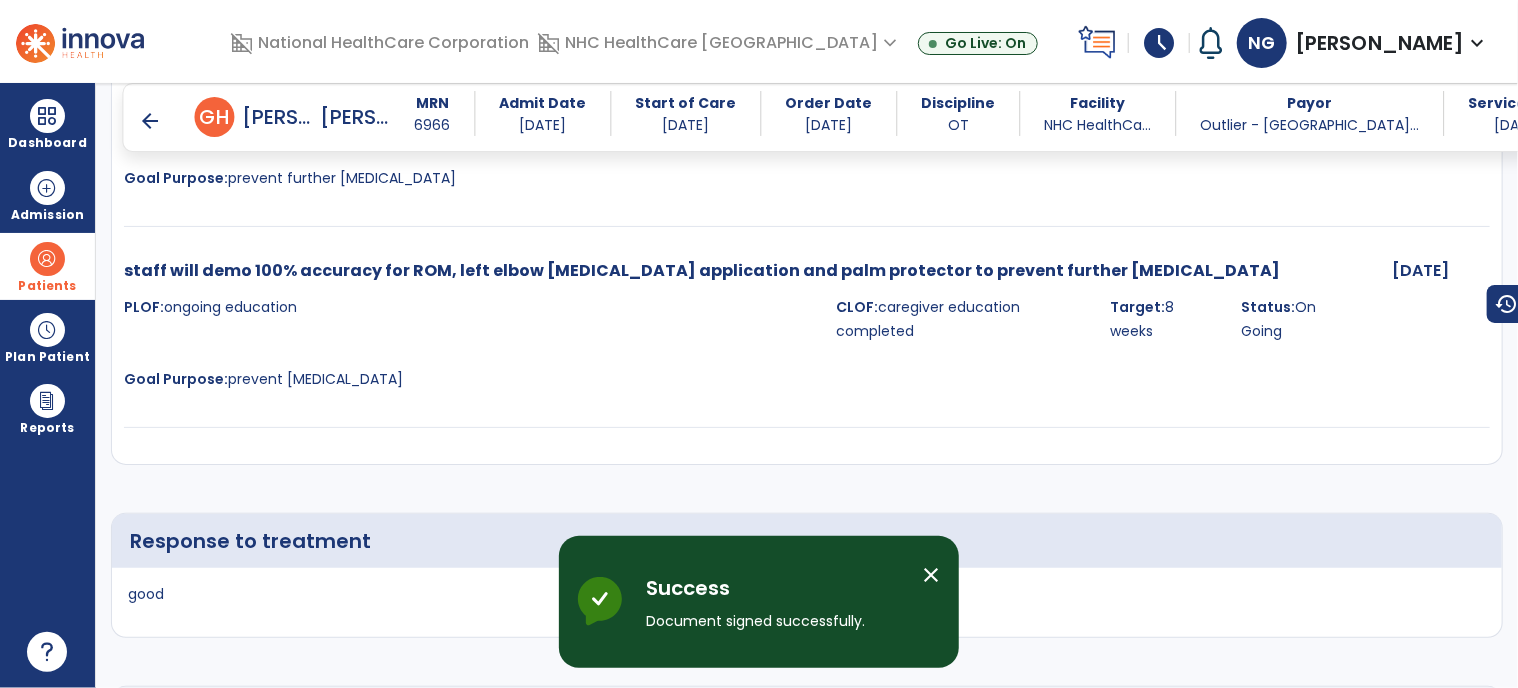 scroll, scrollTop: 1882, scrollLeft: 0, axis: vertical 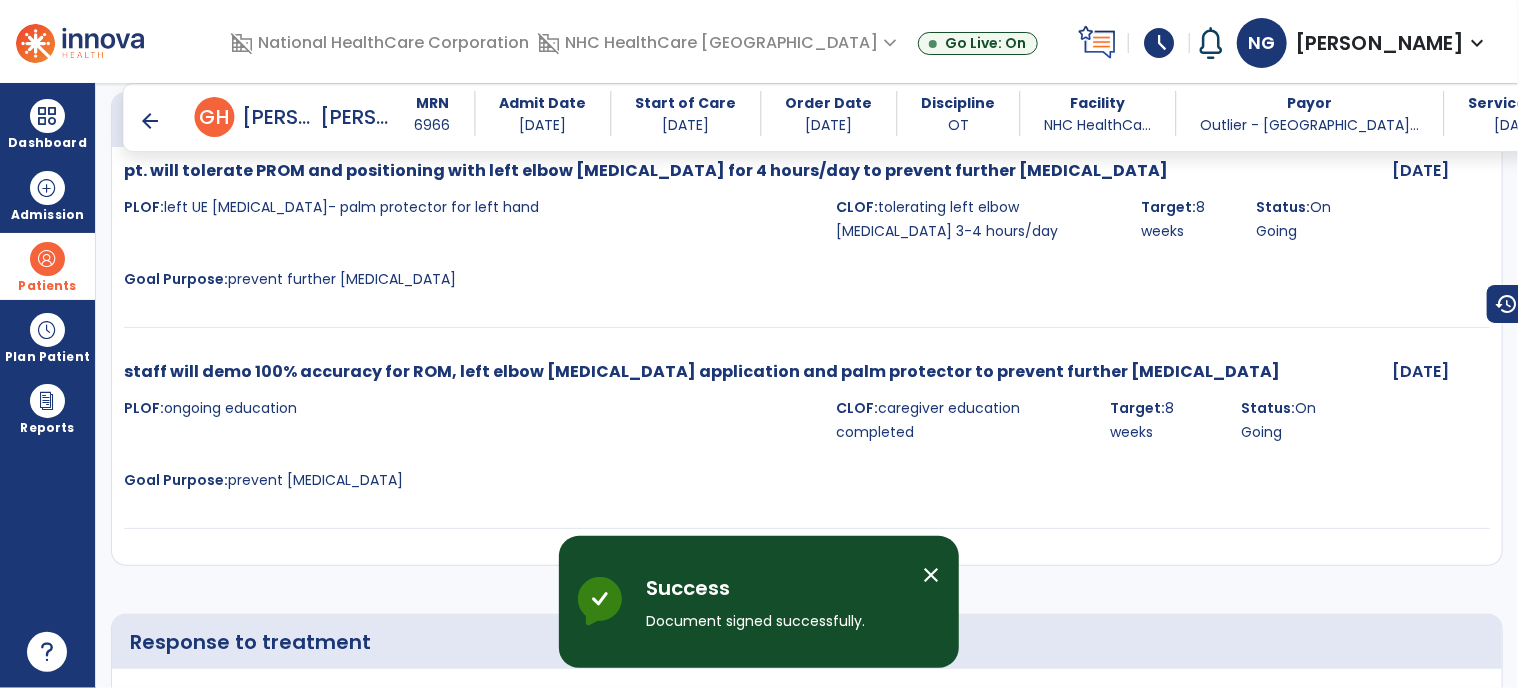 click on "arrow_back" at bounding box center [151, 121] 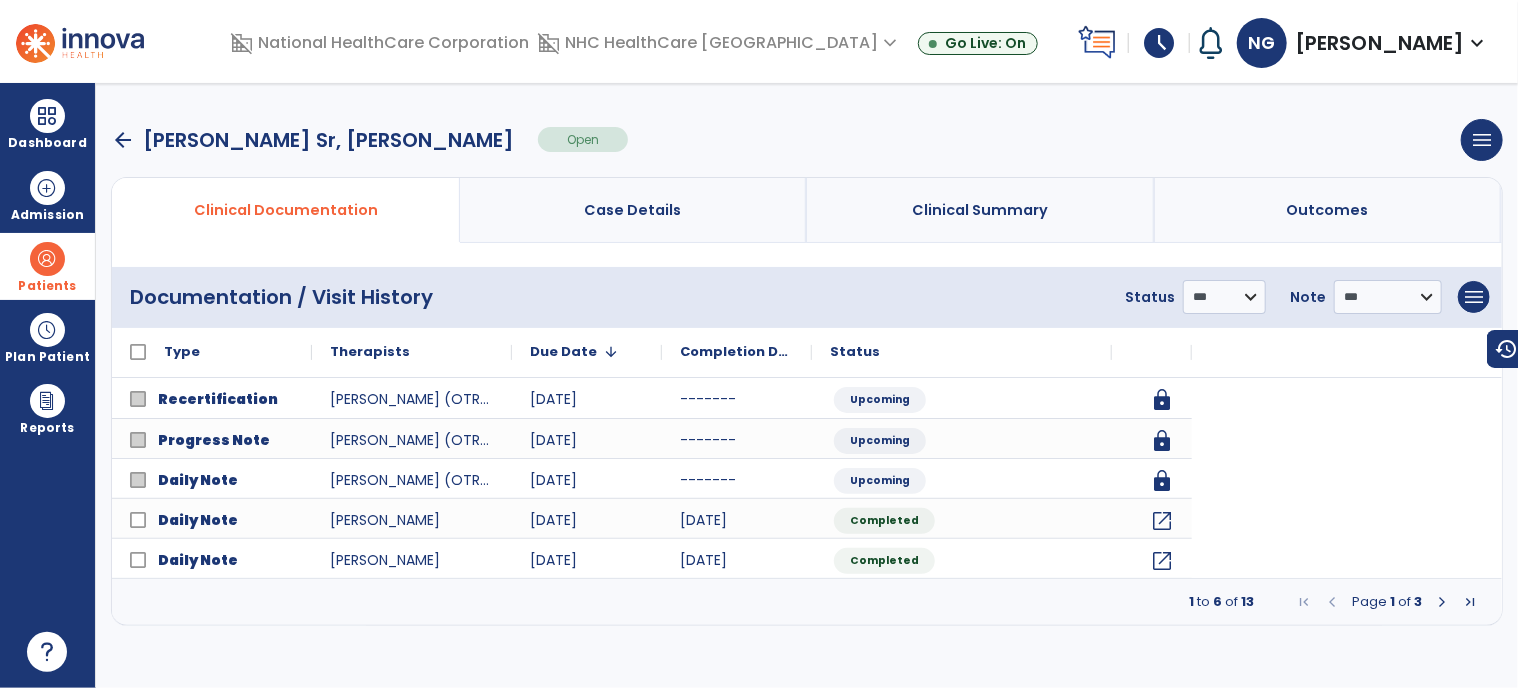 scroll, scrollTop: 0, scrollLeft: 0, axis: both 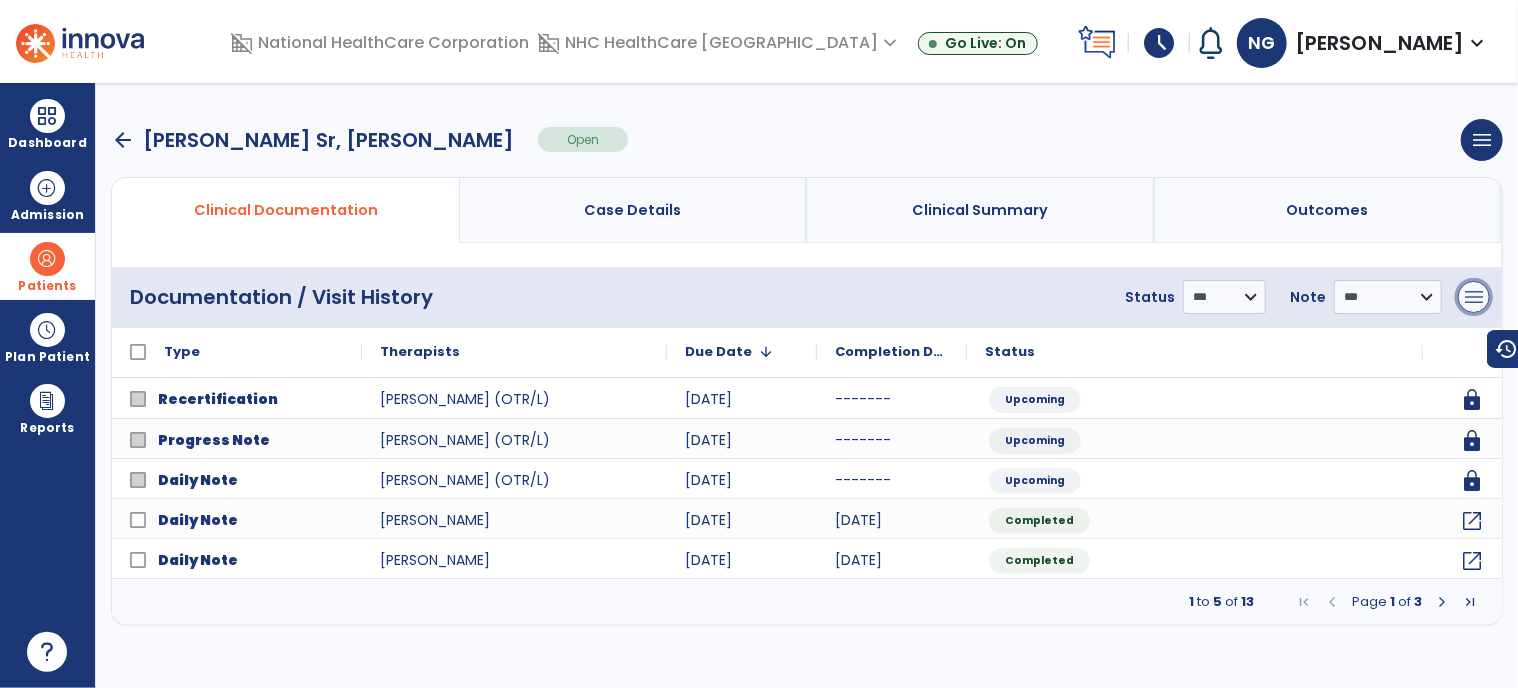 click on "menu" at bounding box center (1474, 297) 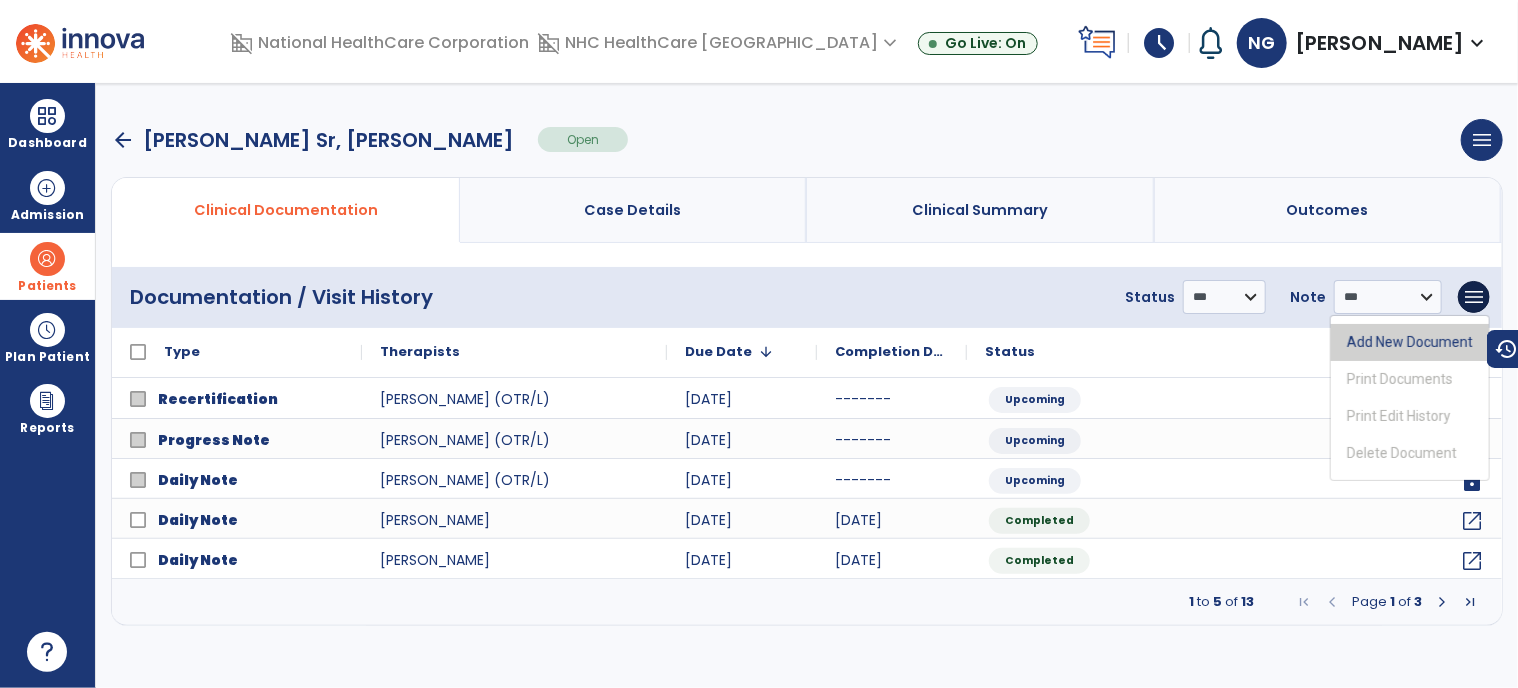click on "Add New Document" at bounding box center (1410, 342) 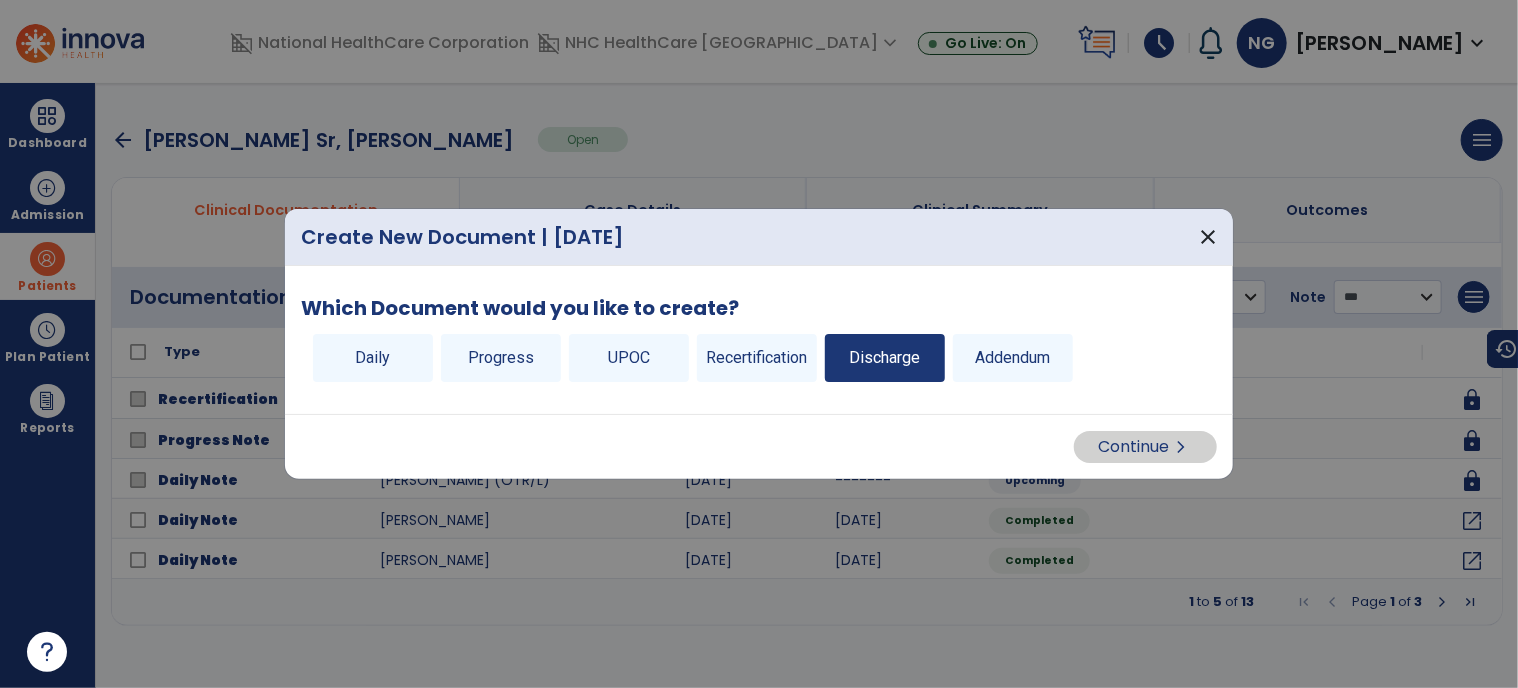 click on "Discharge" at bounding box center [885, 358] 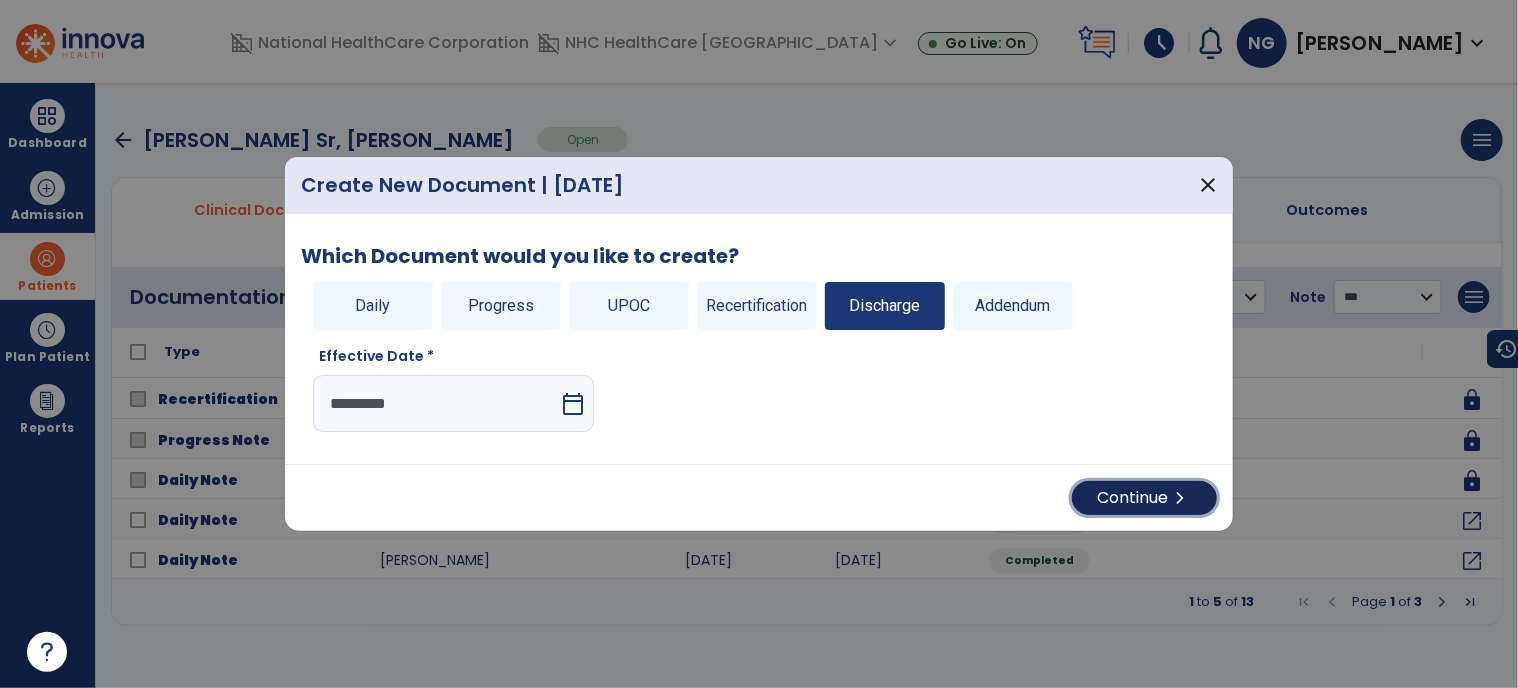 click on "Continue   chevron_right" at bounding box center [1144, 498] 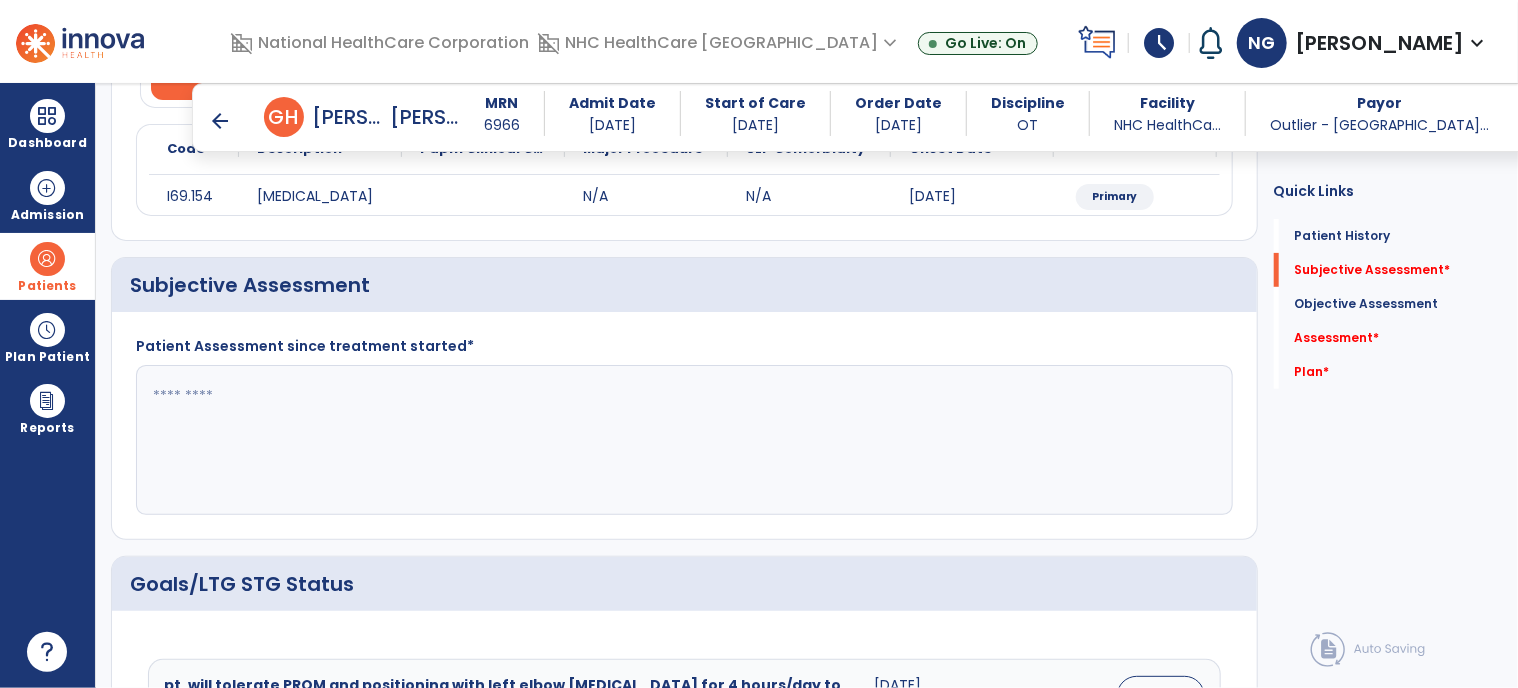 scroll, scrollTop: 300, scrollLeft: 0, axis: vertical 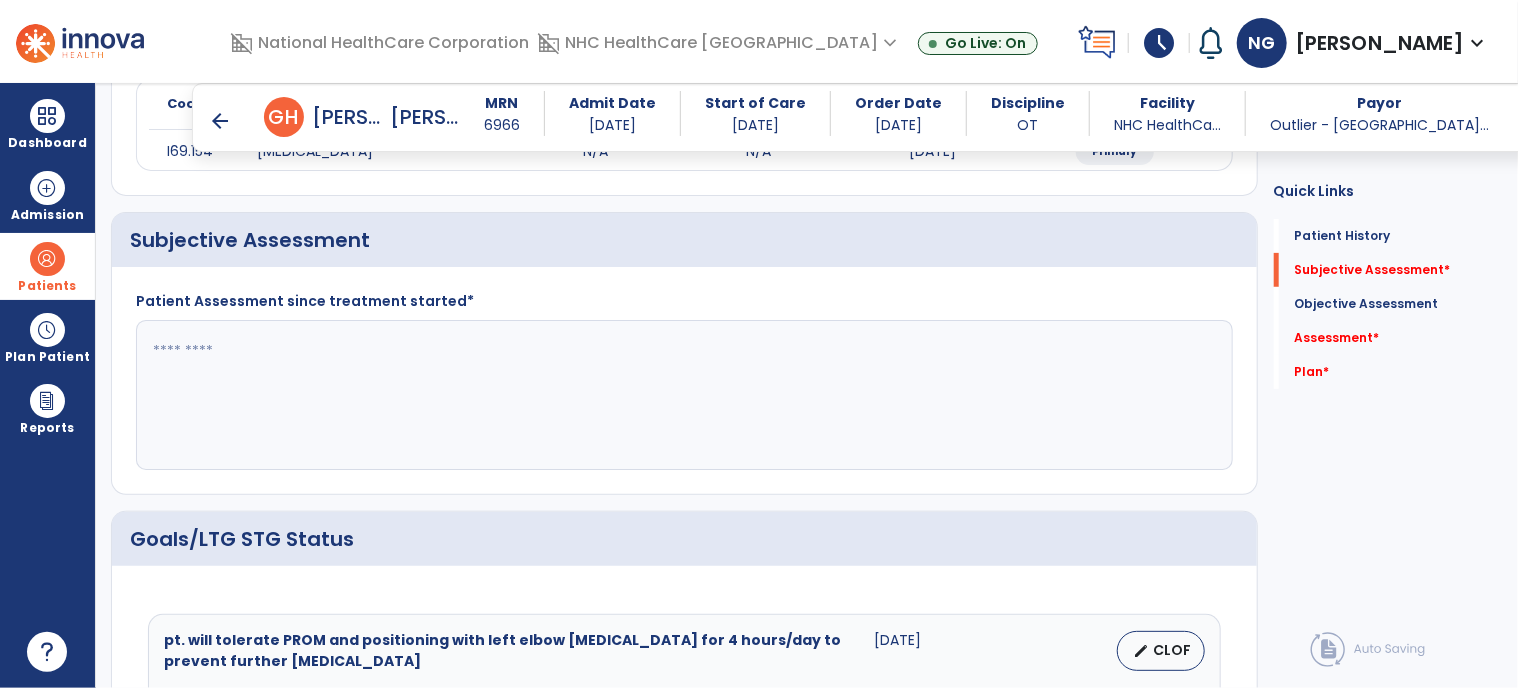 click 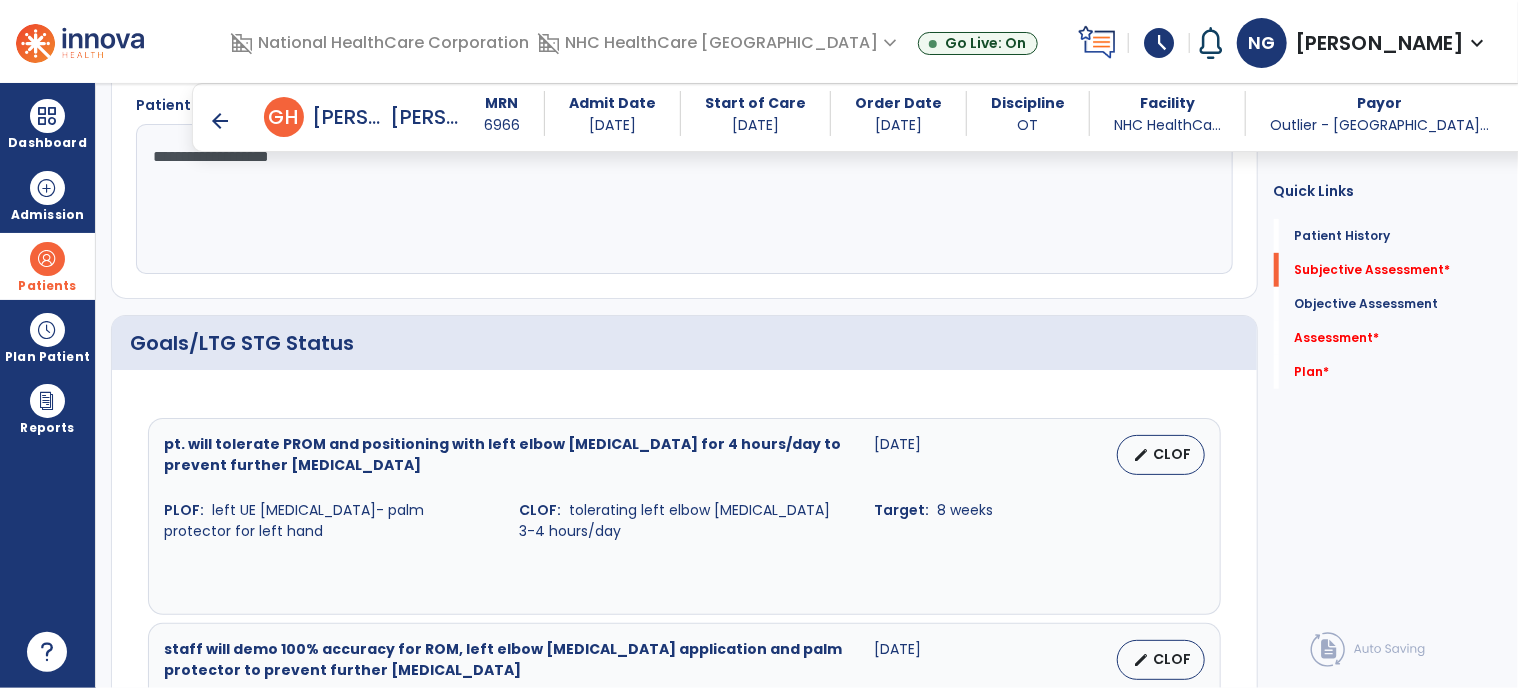 scroll, scrollTop: 500, scrollLeft: 0, axis: vertical 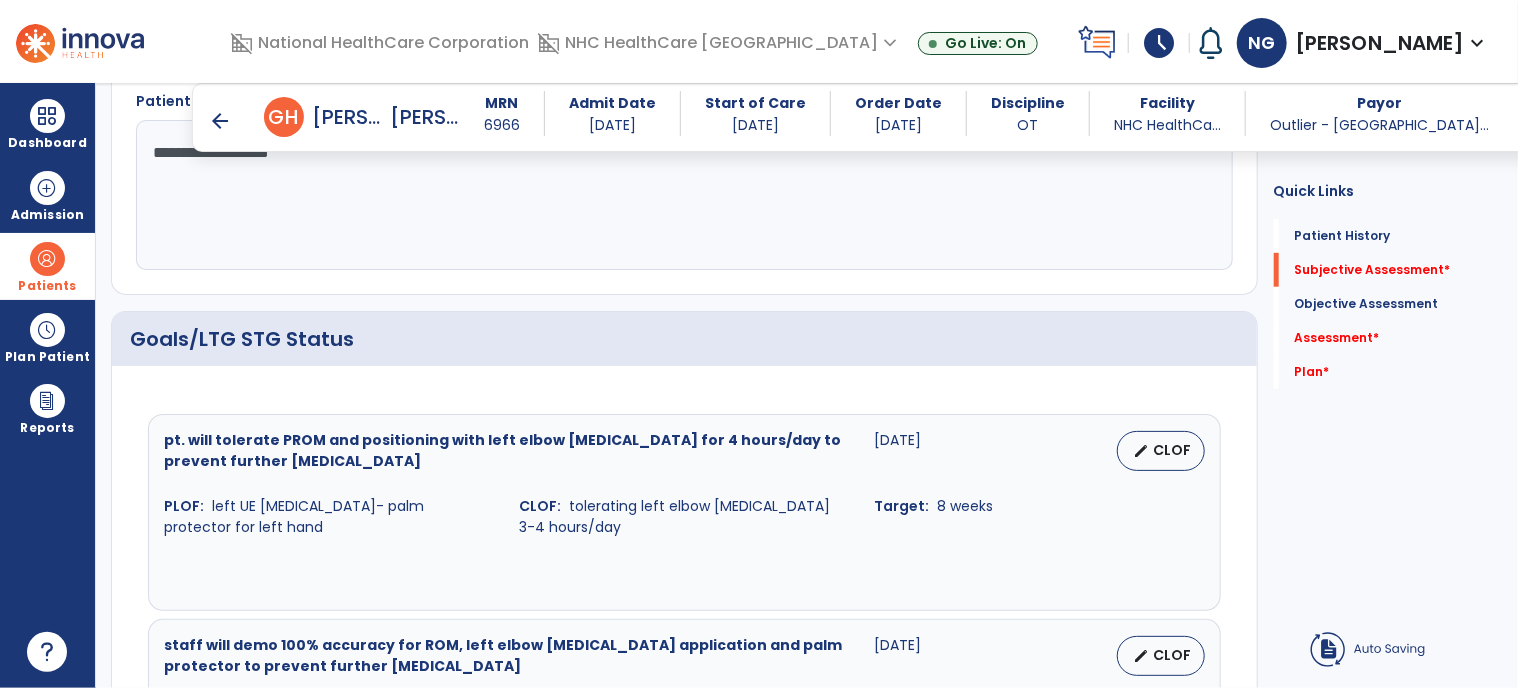 type on "**********" 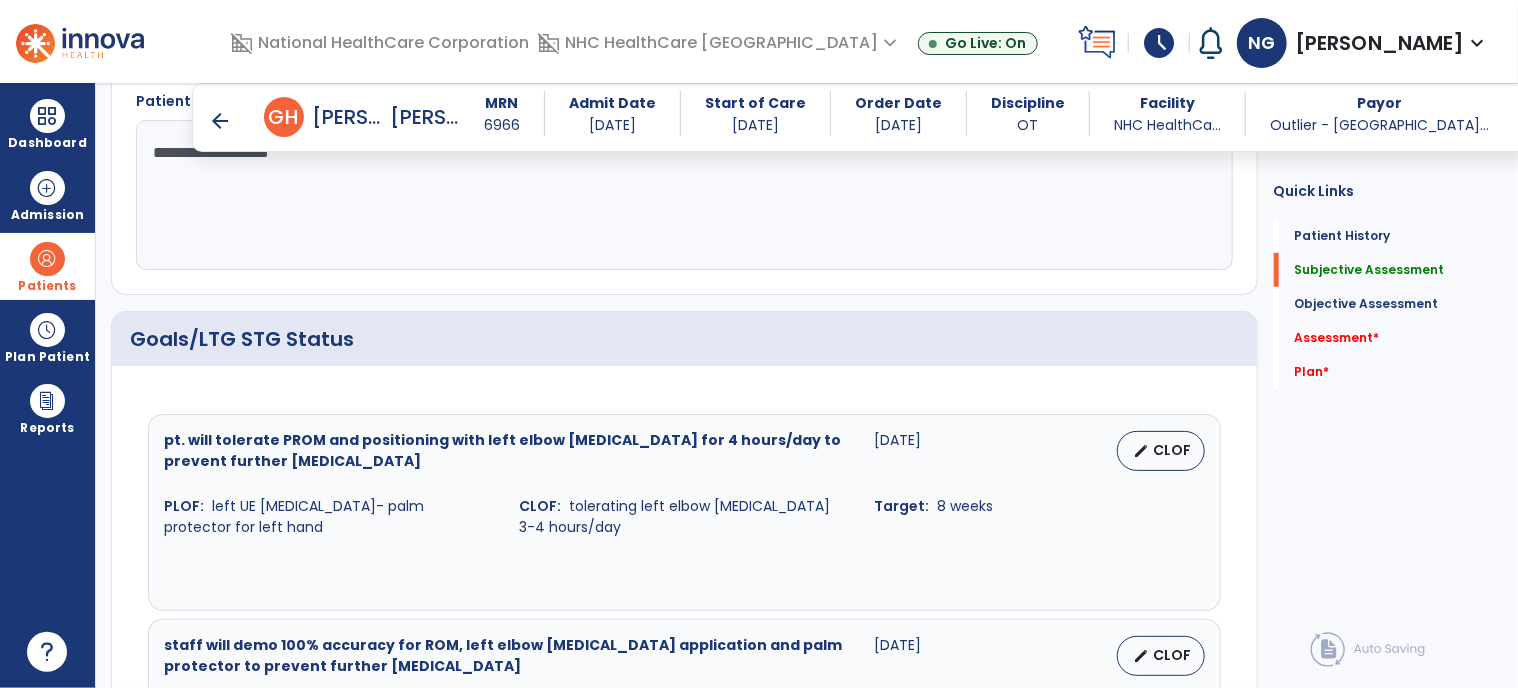 click on "CLOF" at bounding box center [1173, 450] 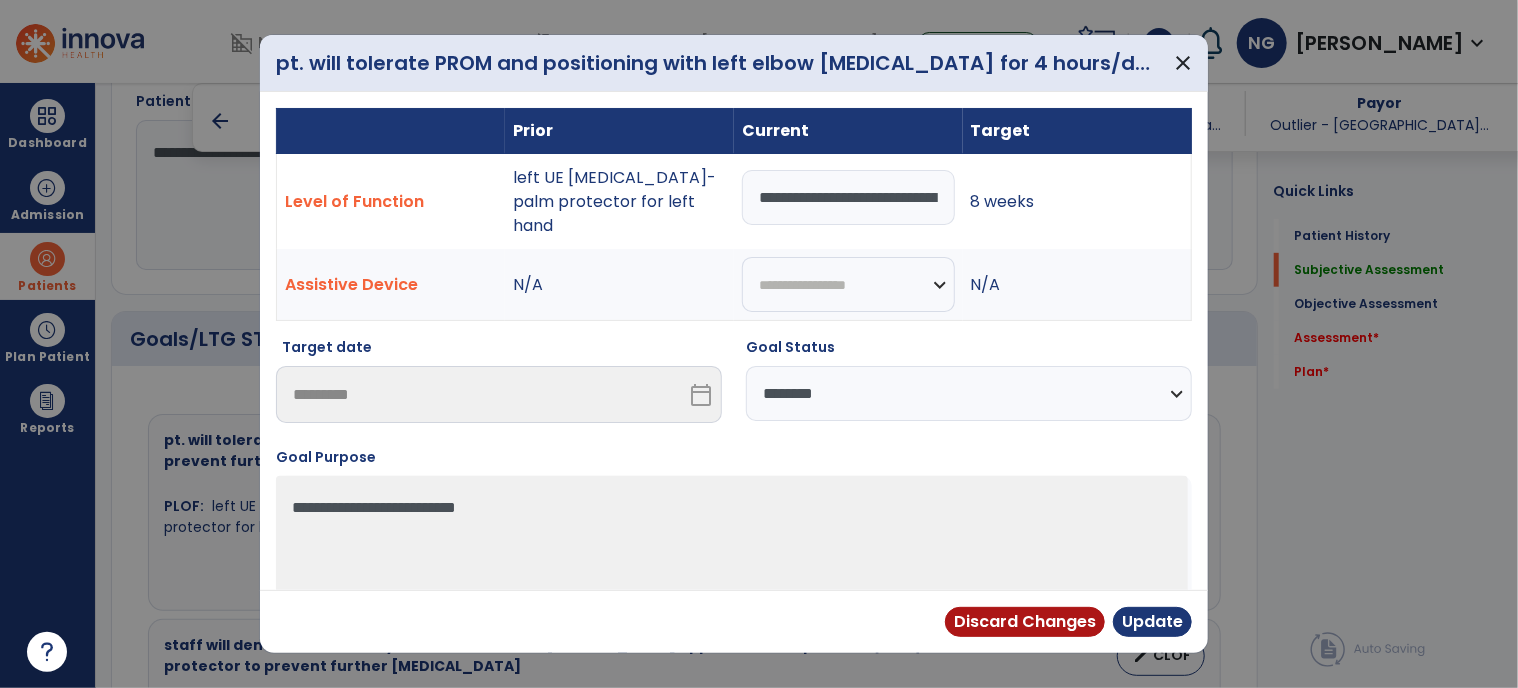 click on "**********" at bounding box center (969, 393) 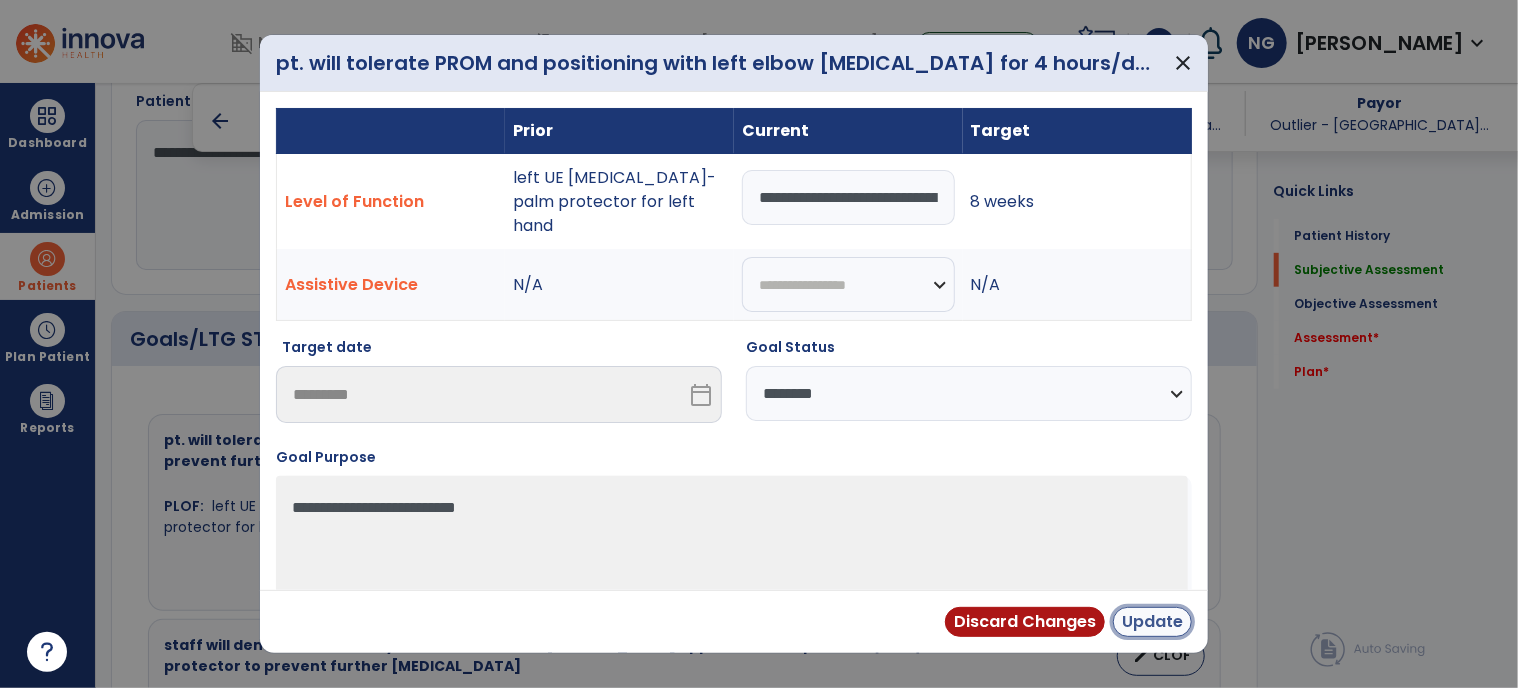 click on "Update" at bounding box center [1152, 622] 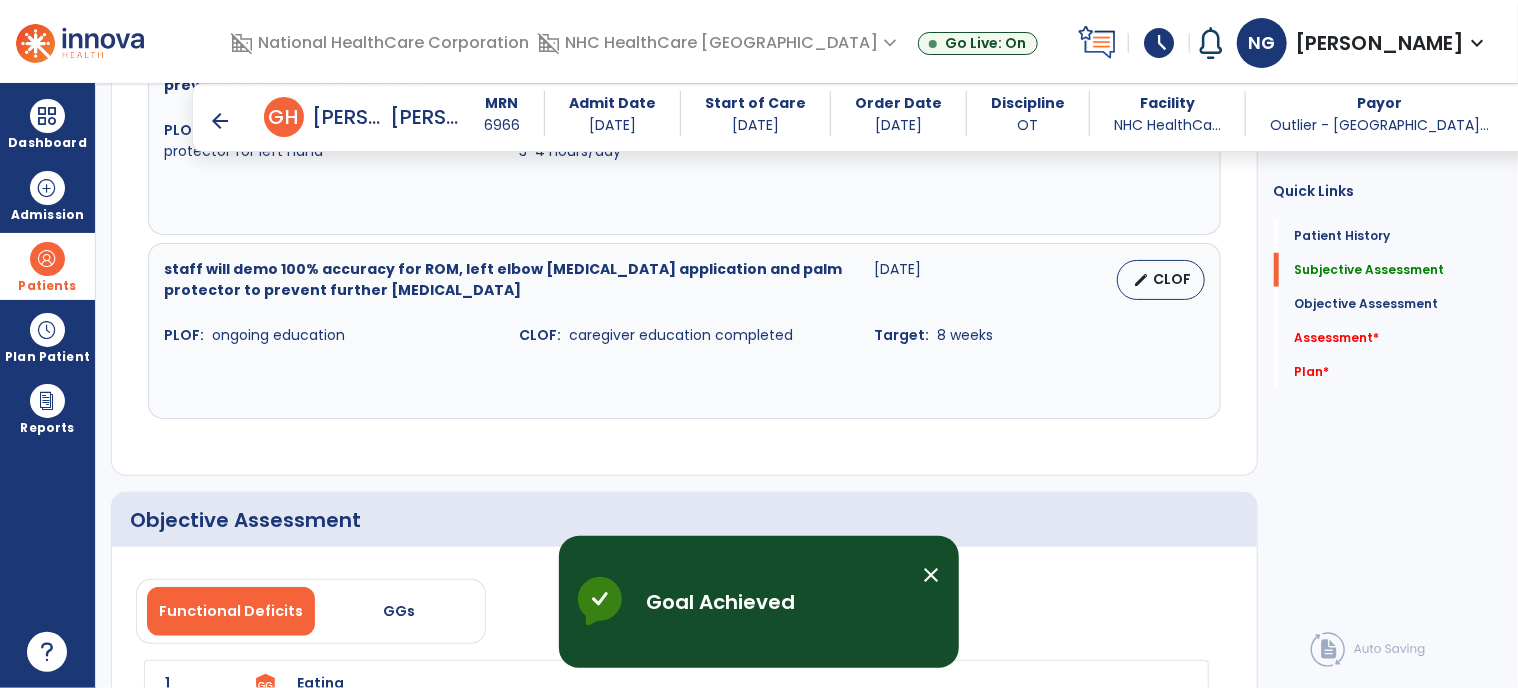 scroll, scrollTop: 900, scrollLeft: 0, axis: vertical 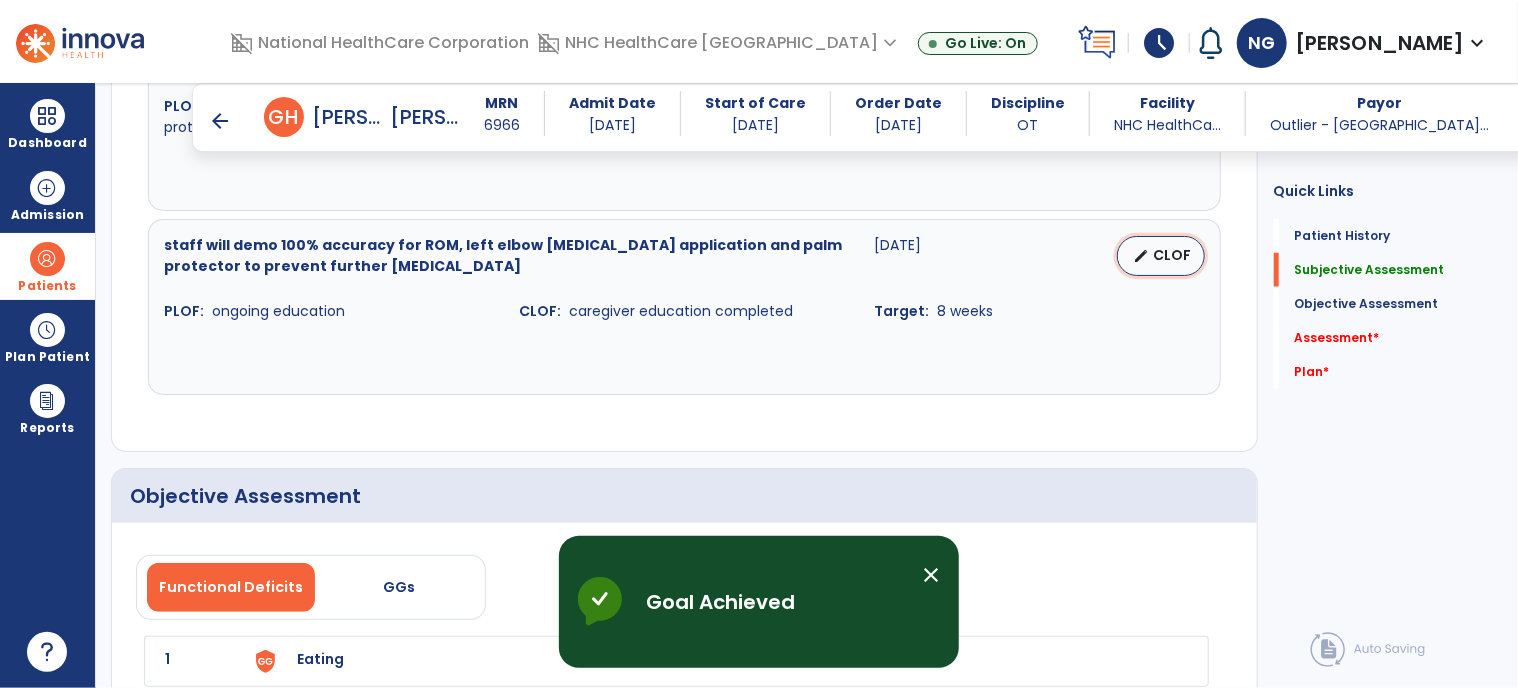 click on "edit   CLOF" at bounding box center [1161, 256] 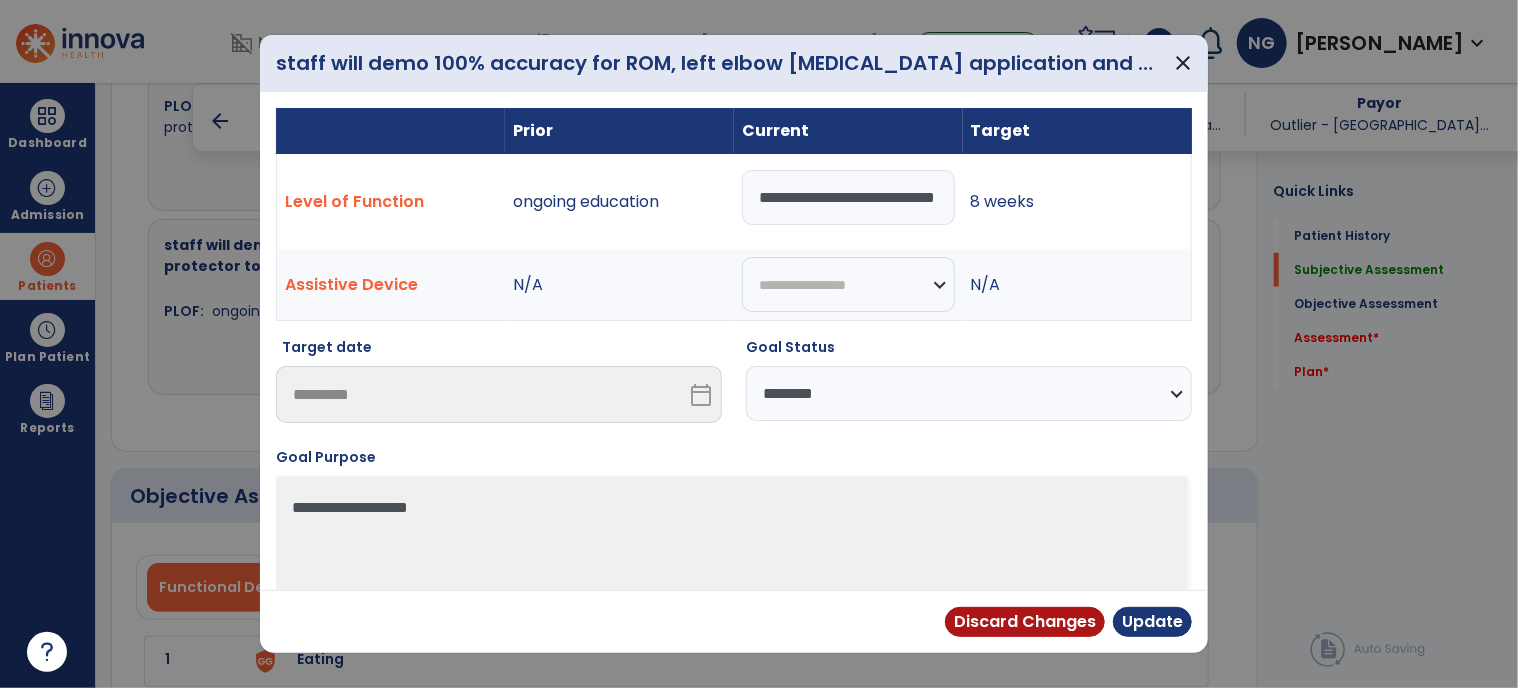 click on "**********" at bounding box center (969, 393) 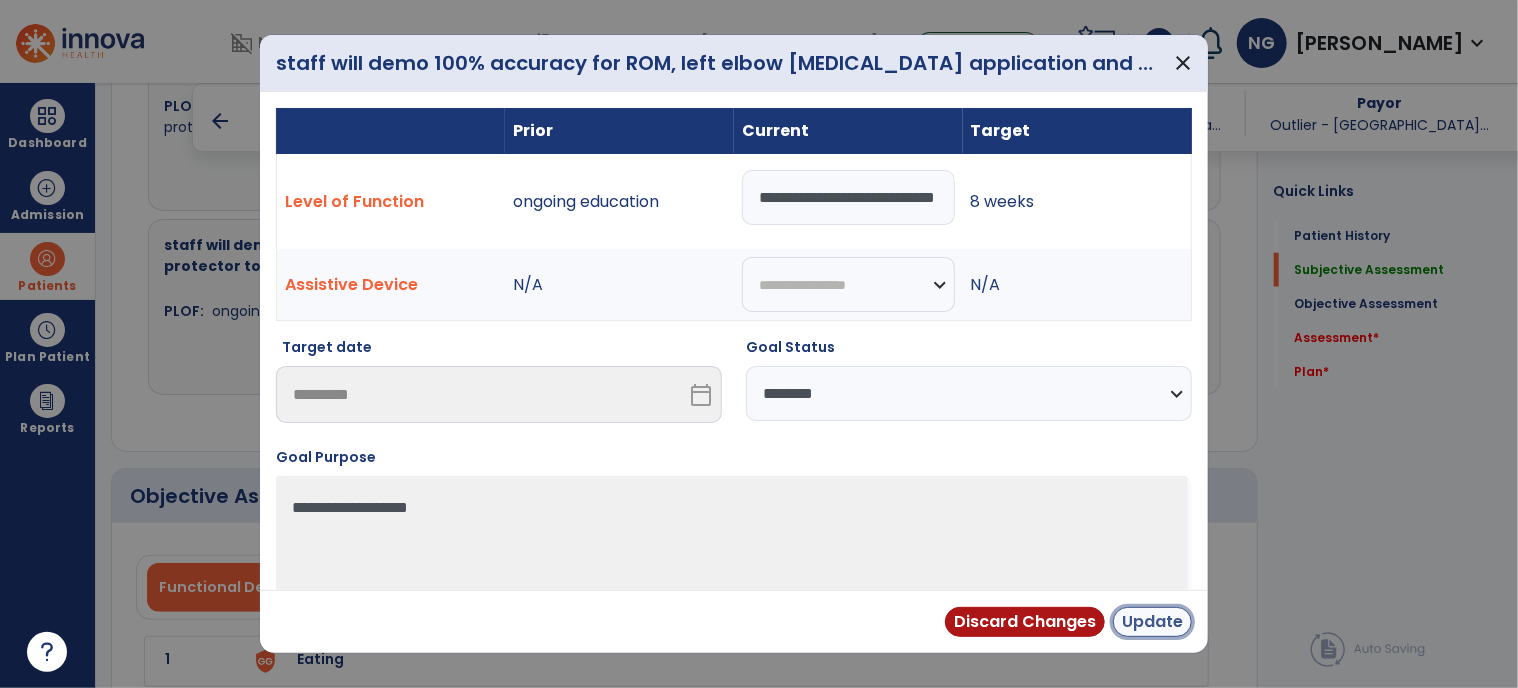 click on "Update" at bounding box center [1152, 622] 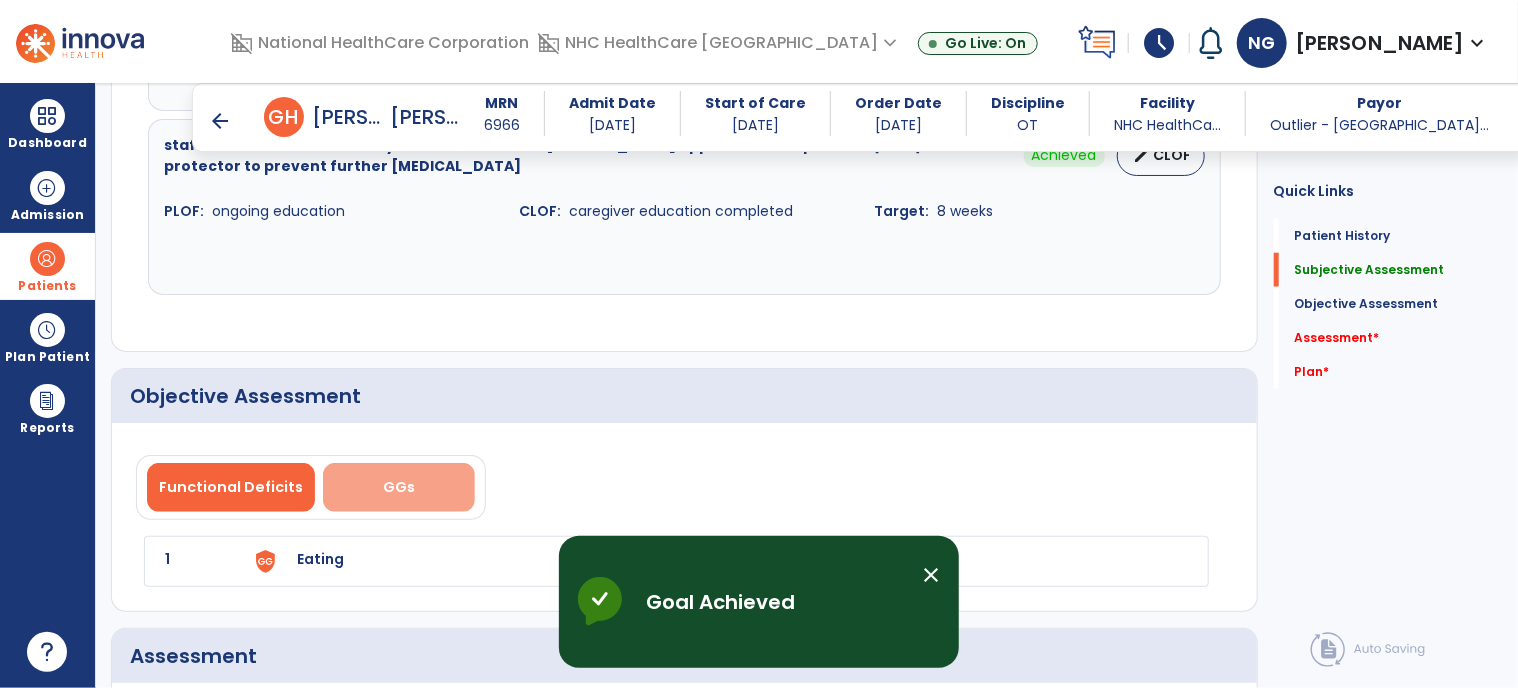 scroll, scrollTop: 1400, scrollLeft: 0, axis: vertical 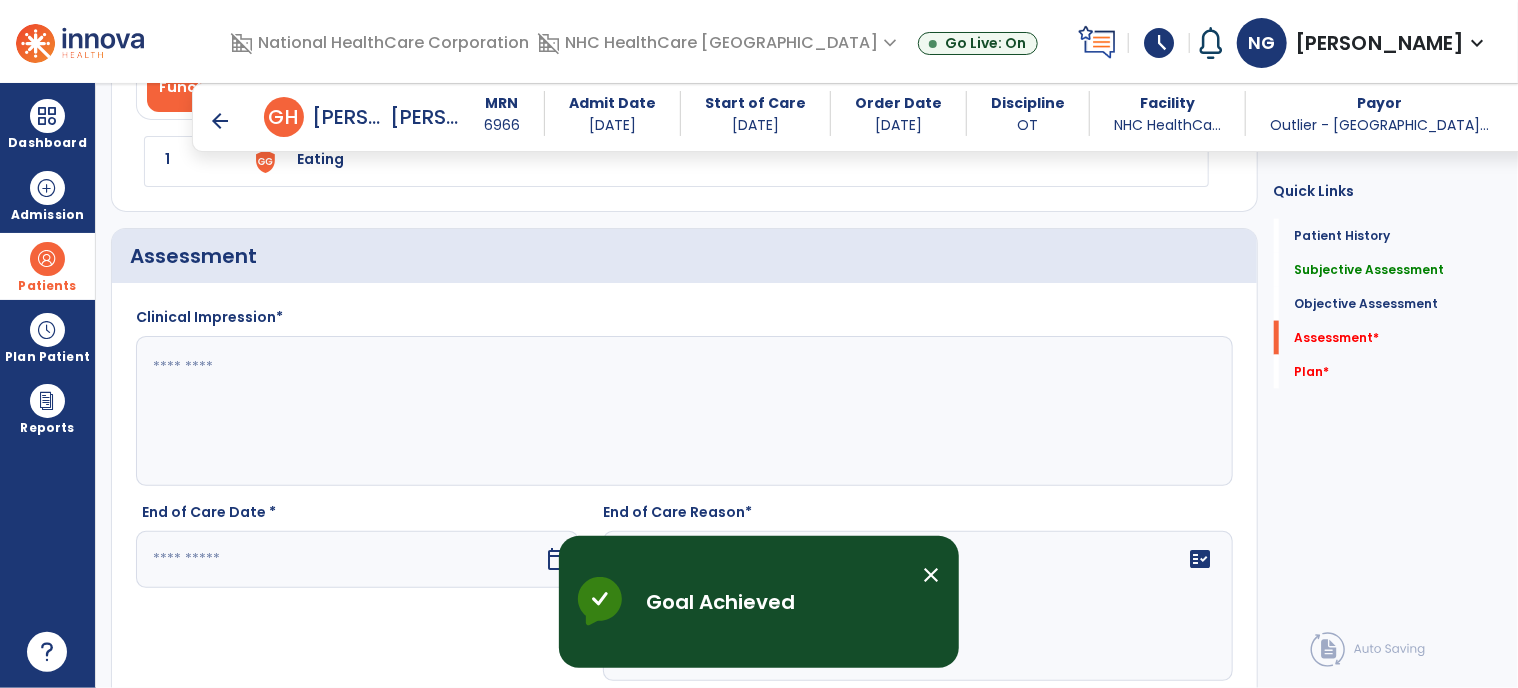 click 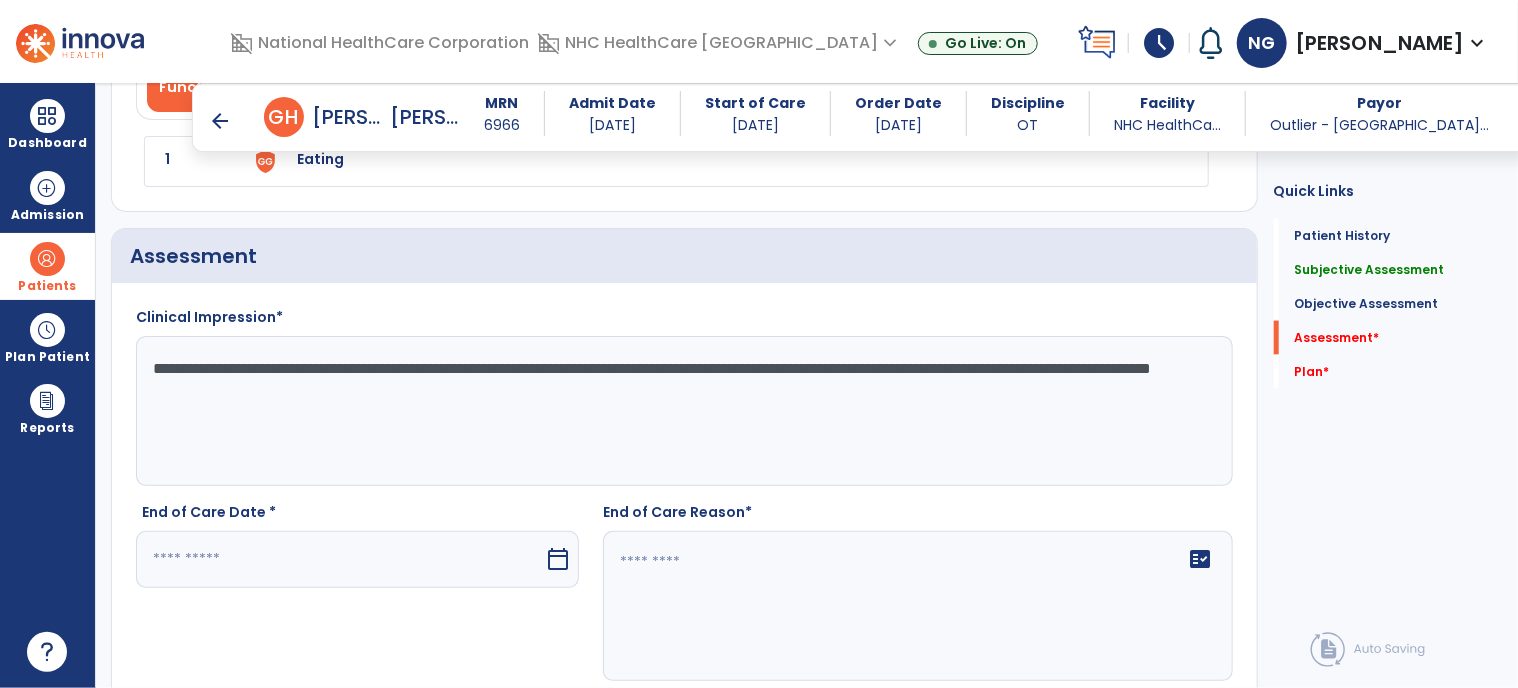 type on "**********" 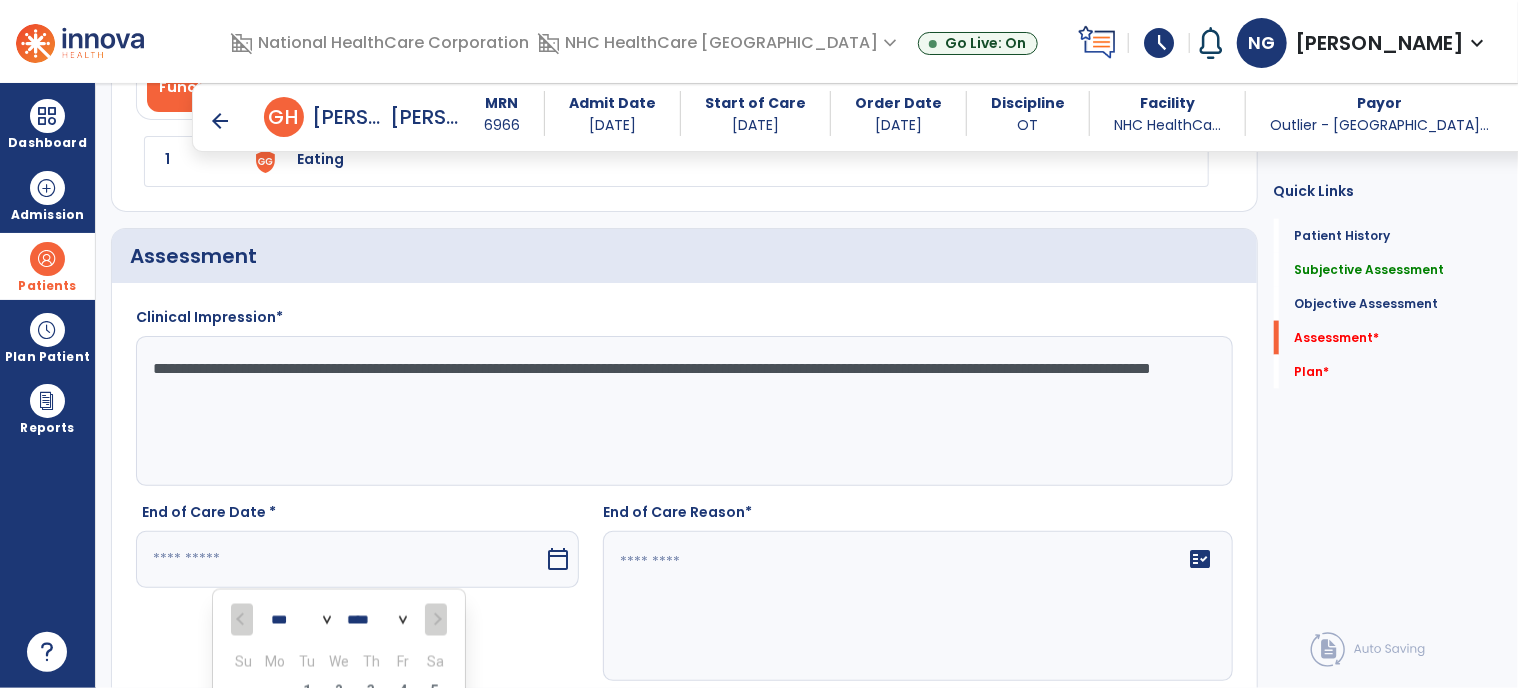 scroll, scrollTop: 1736, scrollLeft: 0, axis: vertical 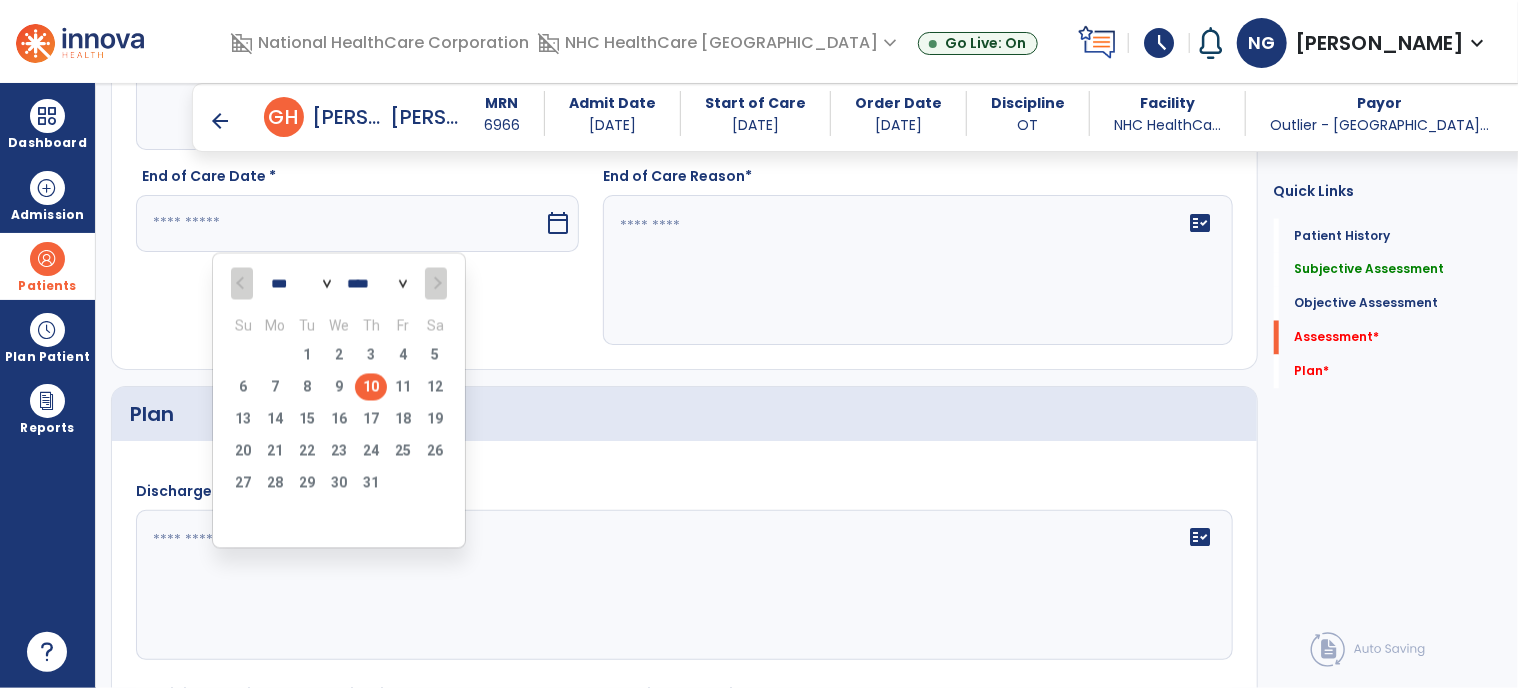 click on "10" at bounding box center [371, 387] 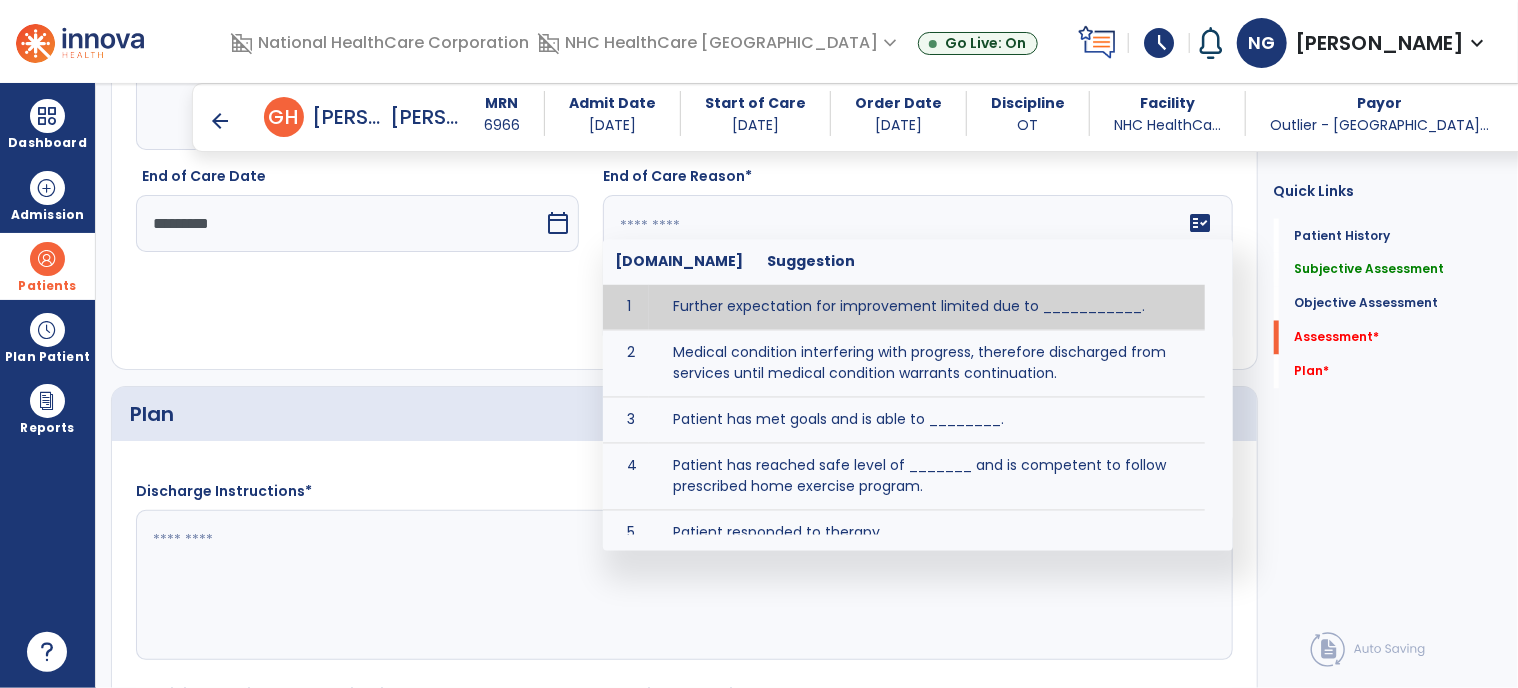 click on "fact_check  [DOMAIN_NAME] Suggestion 1 Further expectation for improvement limited due to ___________. 2 Medical condition interfering with progress, therefore discharged from services until medical condition warrants continuation. 3 Patient has met goals and is able to ________. 4 Patient has reached safe level of _______ and is competent to follow prescribed home exercise program. 5 Patient responded to therapy ____________. 6 Unexpected facility discharge - patient continues to warrant further therapy and will be re-screened upon readmission. 7 Unstable medical condition makes continued services inappropriate at this time." 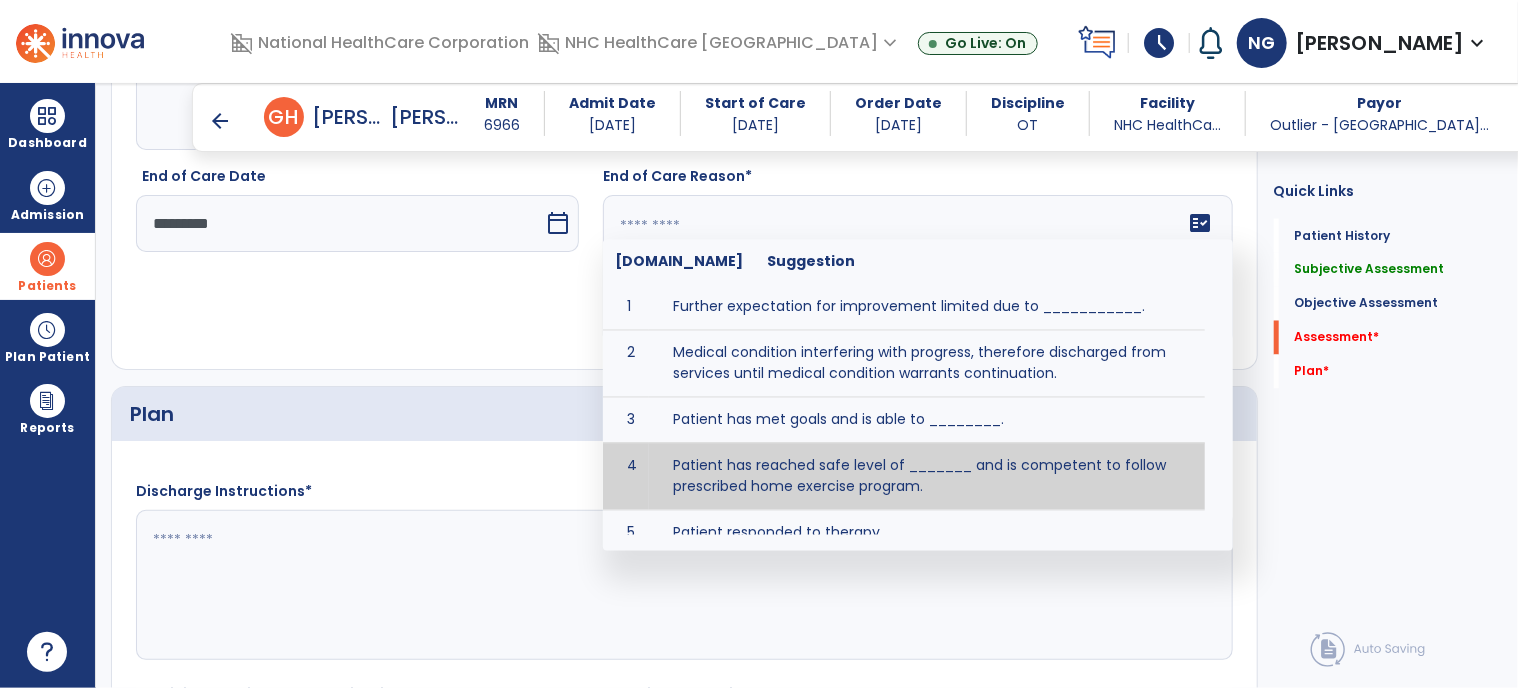 scroll, scrollTop: 154, scrollLeft: 0, axis: vertical 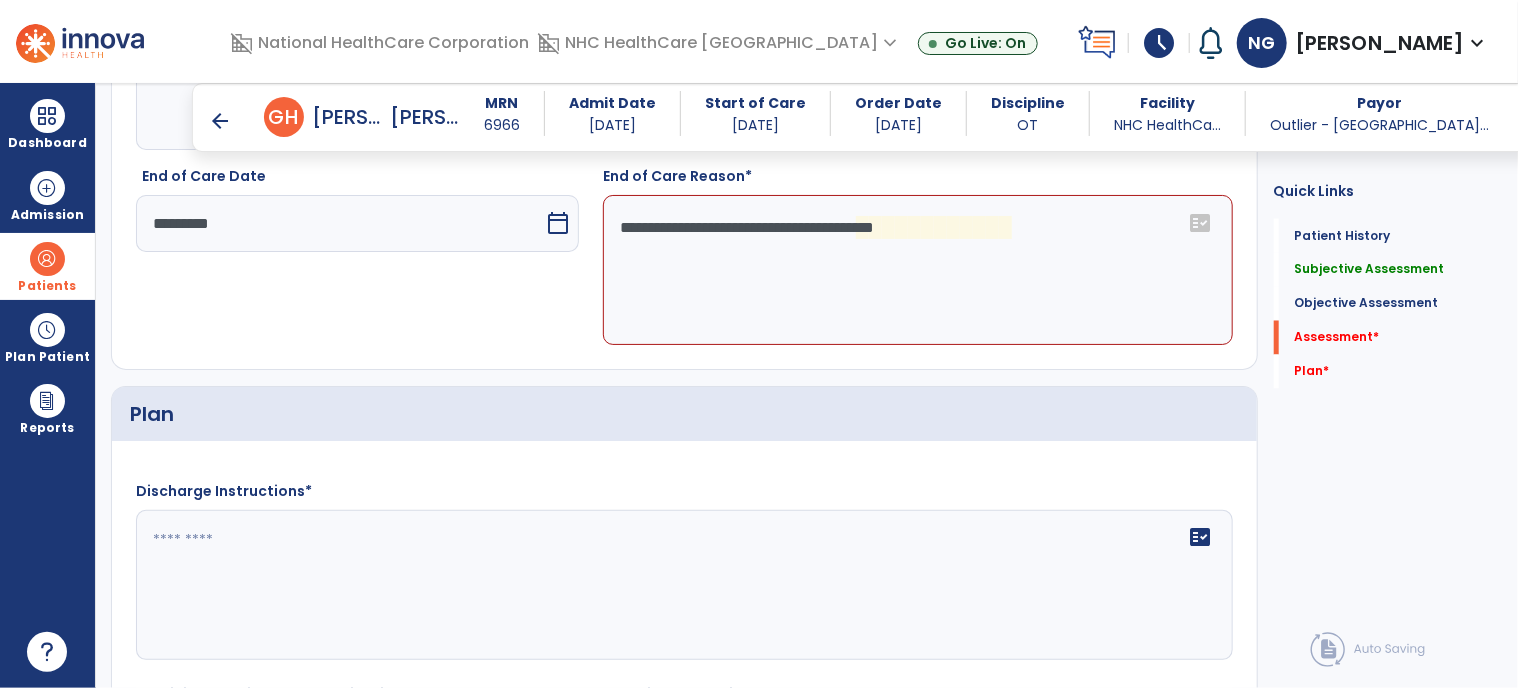 click on "**********" 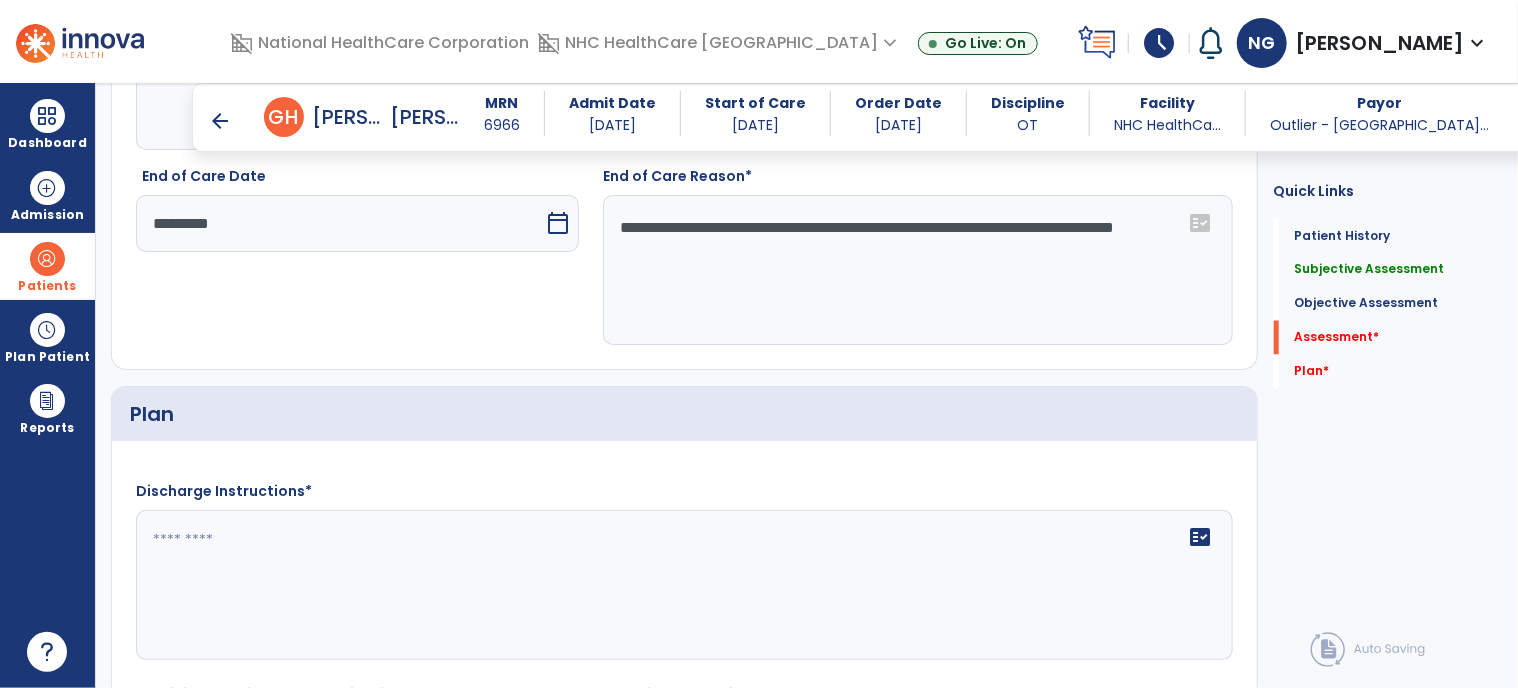 type on "**********" 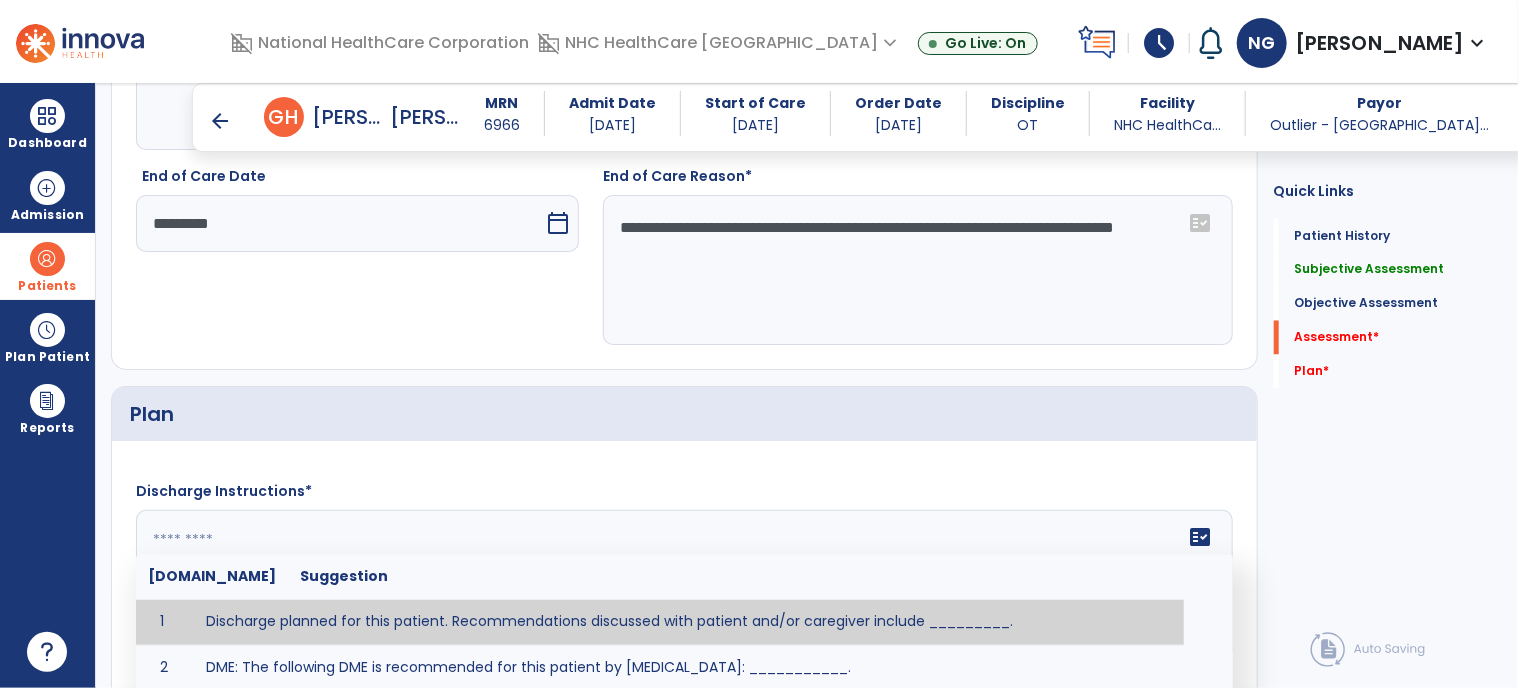 click 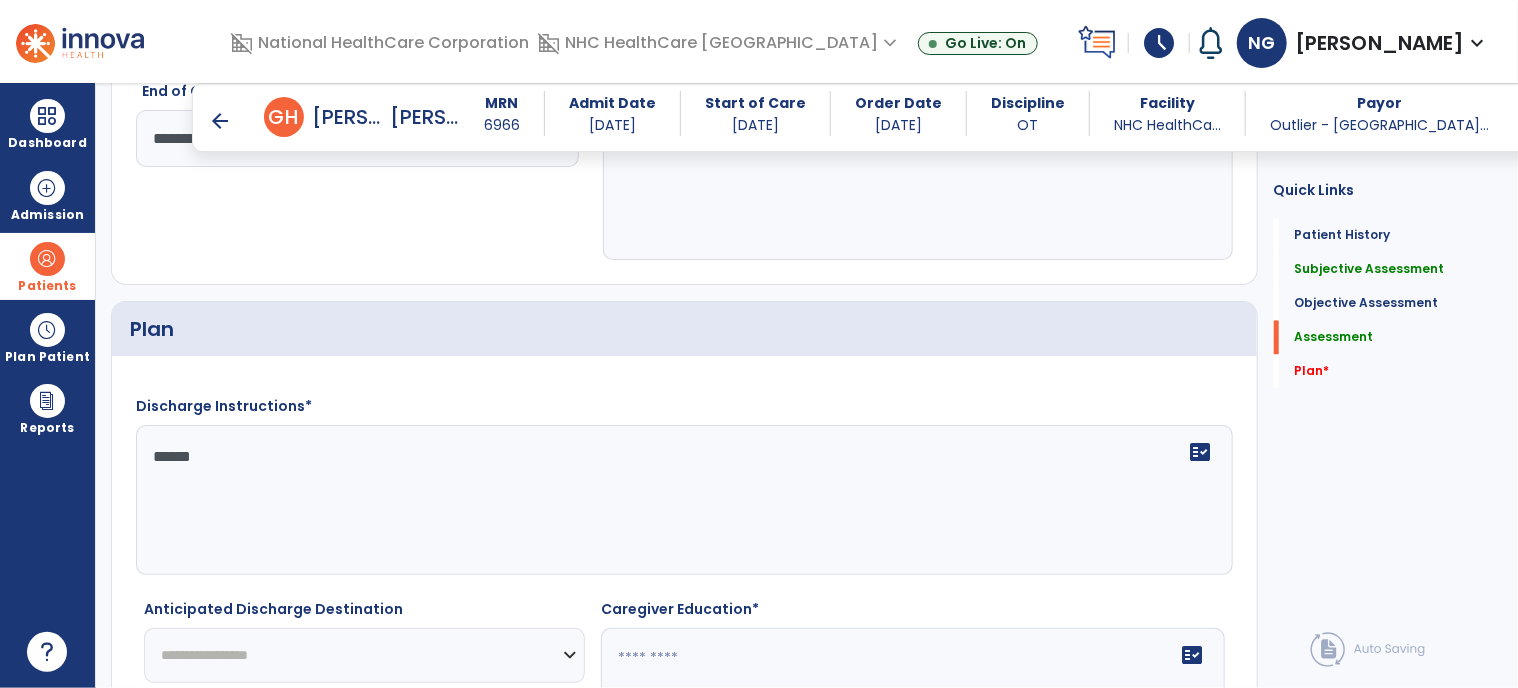 scroll, scrollTop: 2009, scrollLeft: 0, axis: vertical 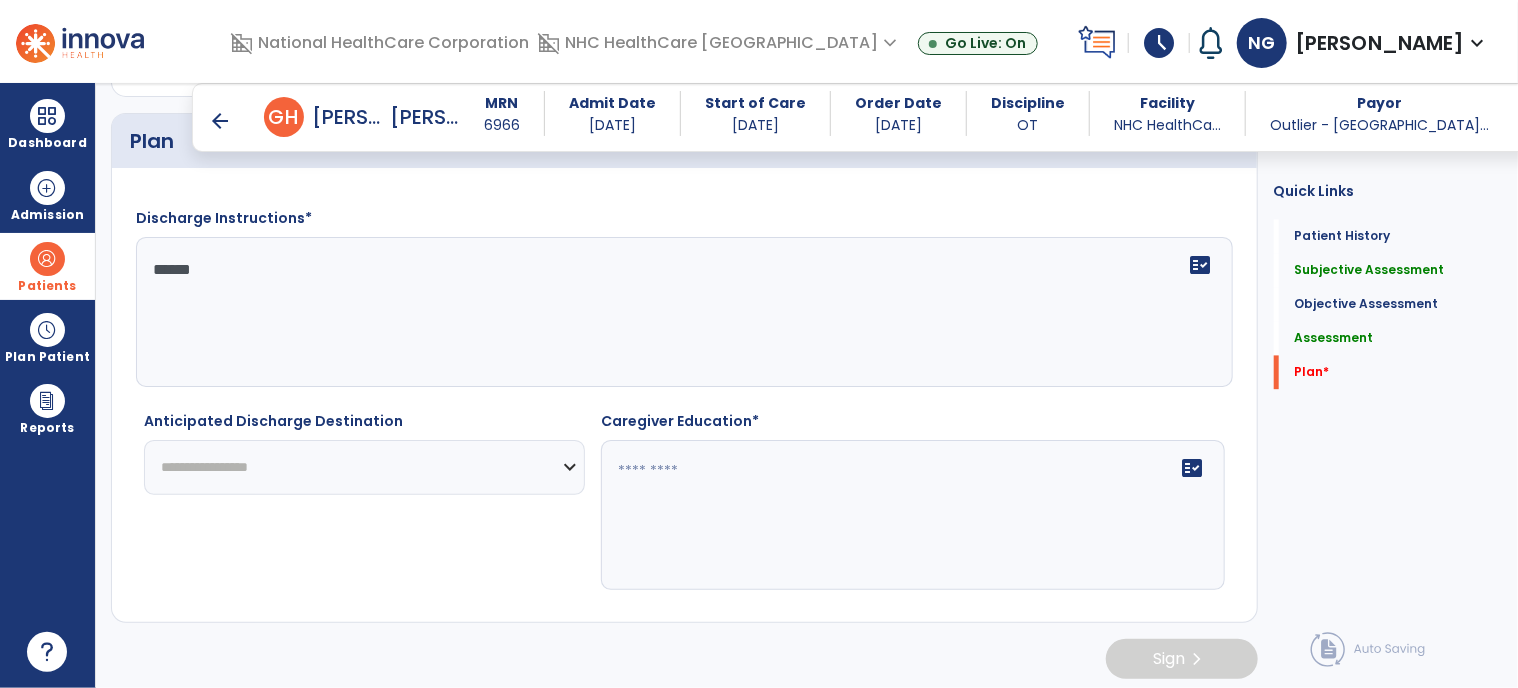 type on "******" 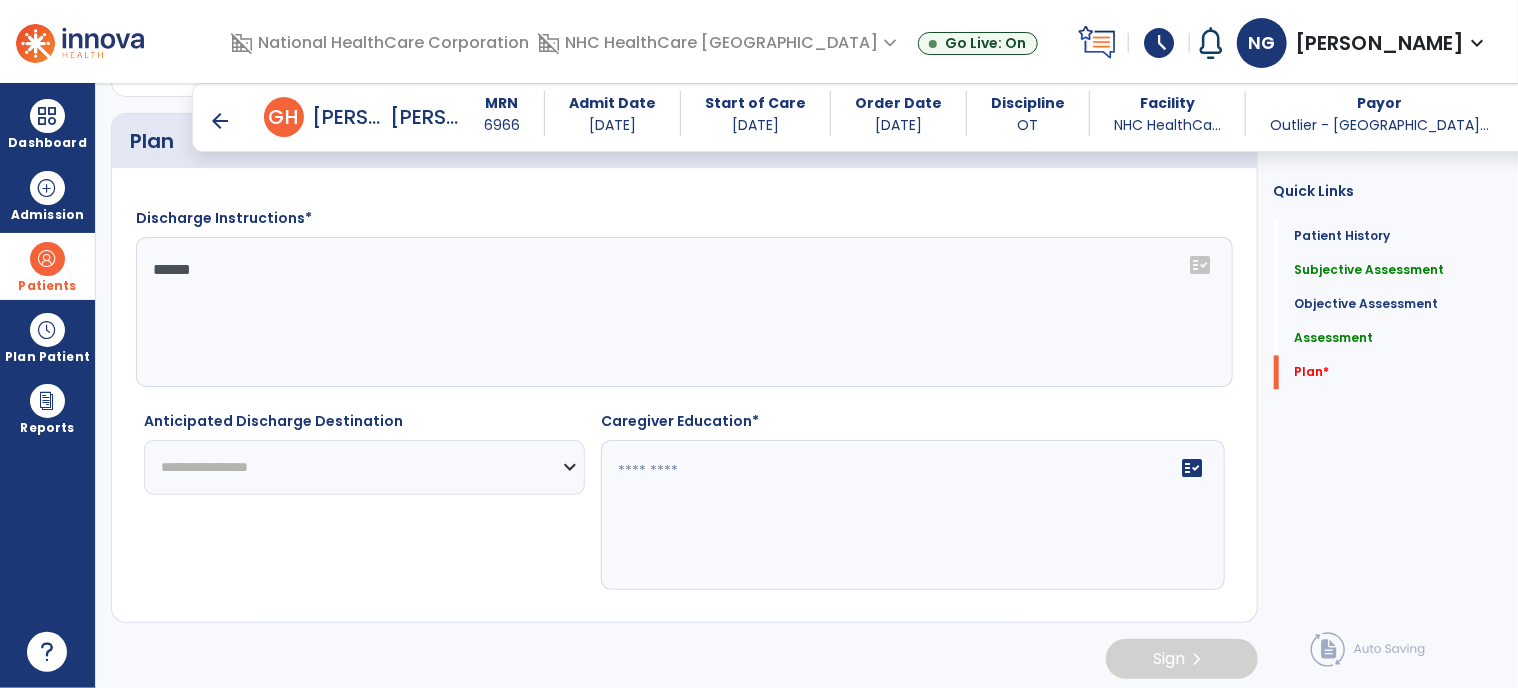 click on "**********" 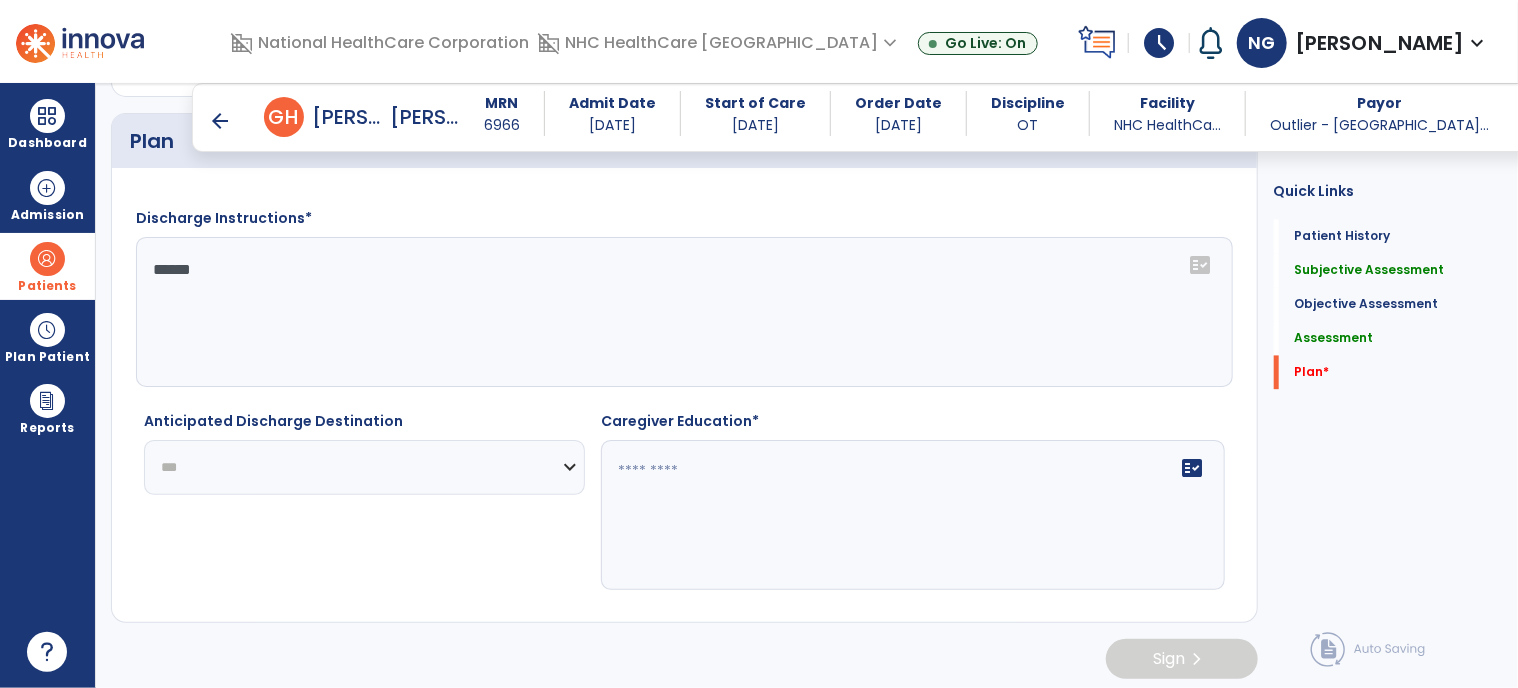 click on "**********" 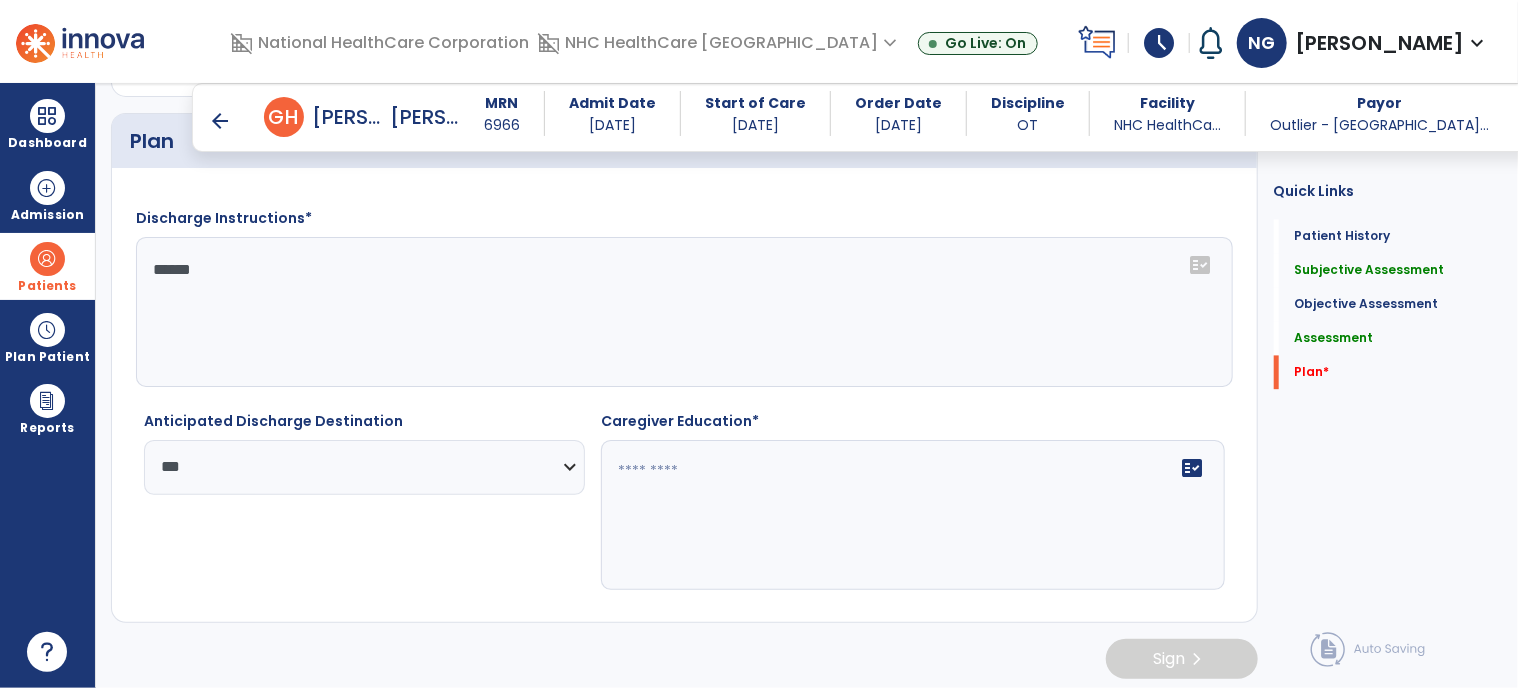 click on "fact_check" 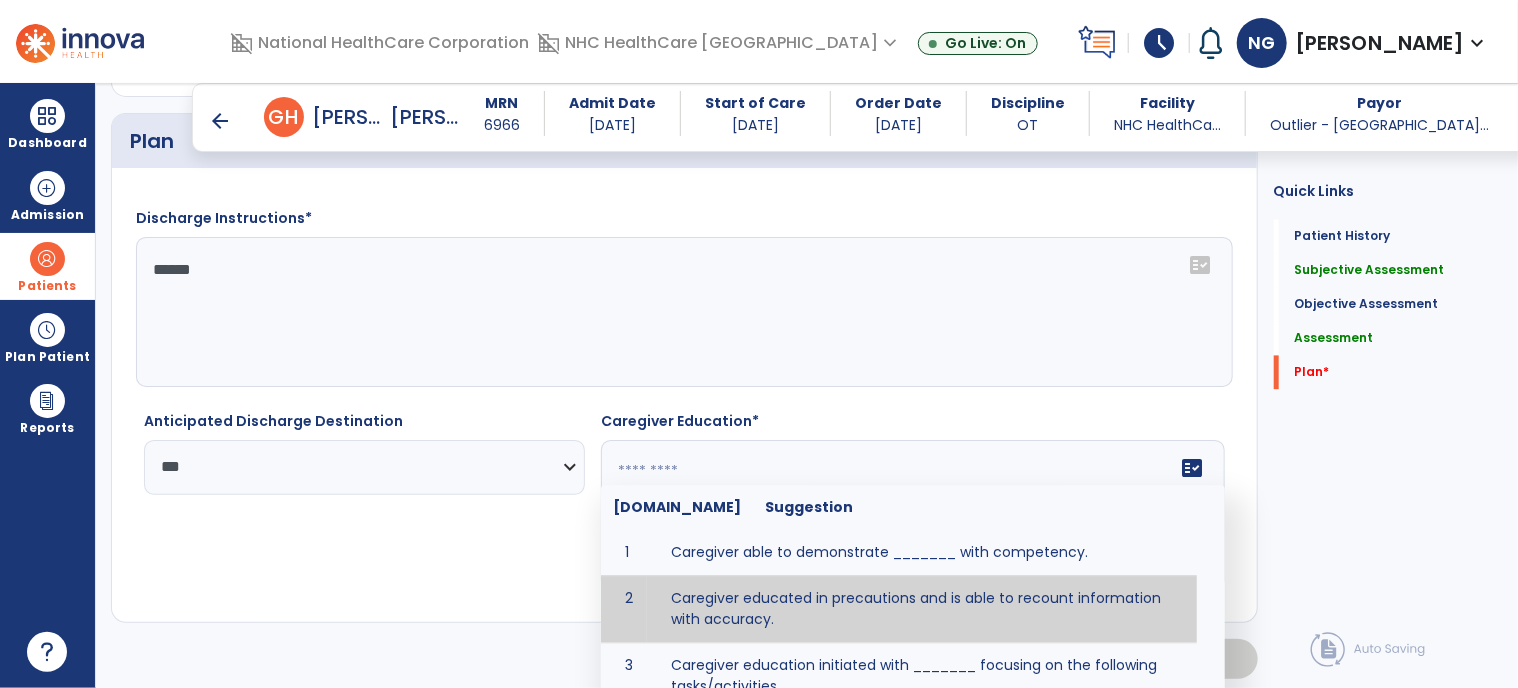 type on "**********" 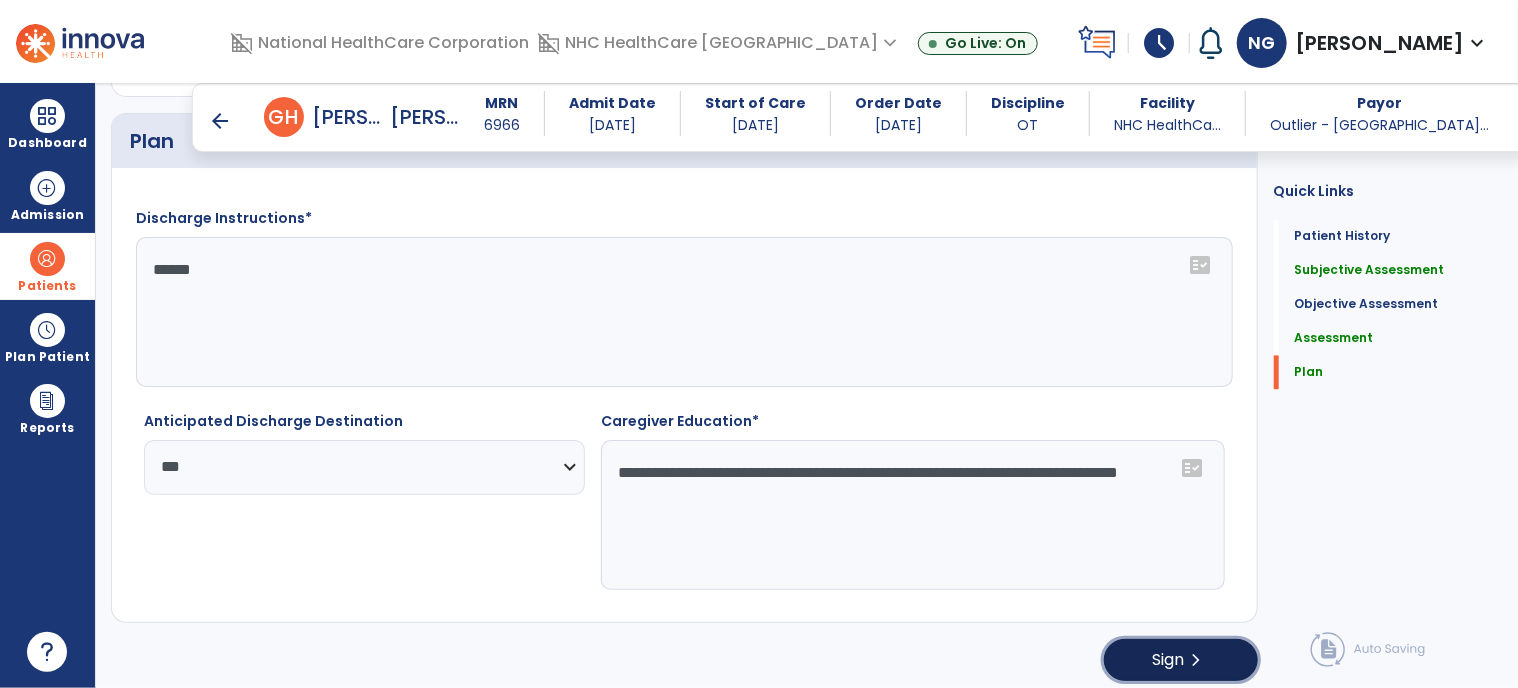 click on "Sign  chevron_right" 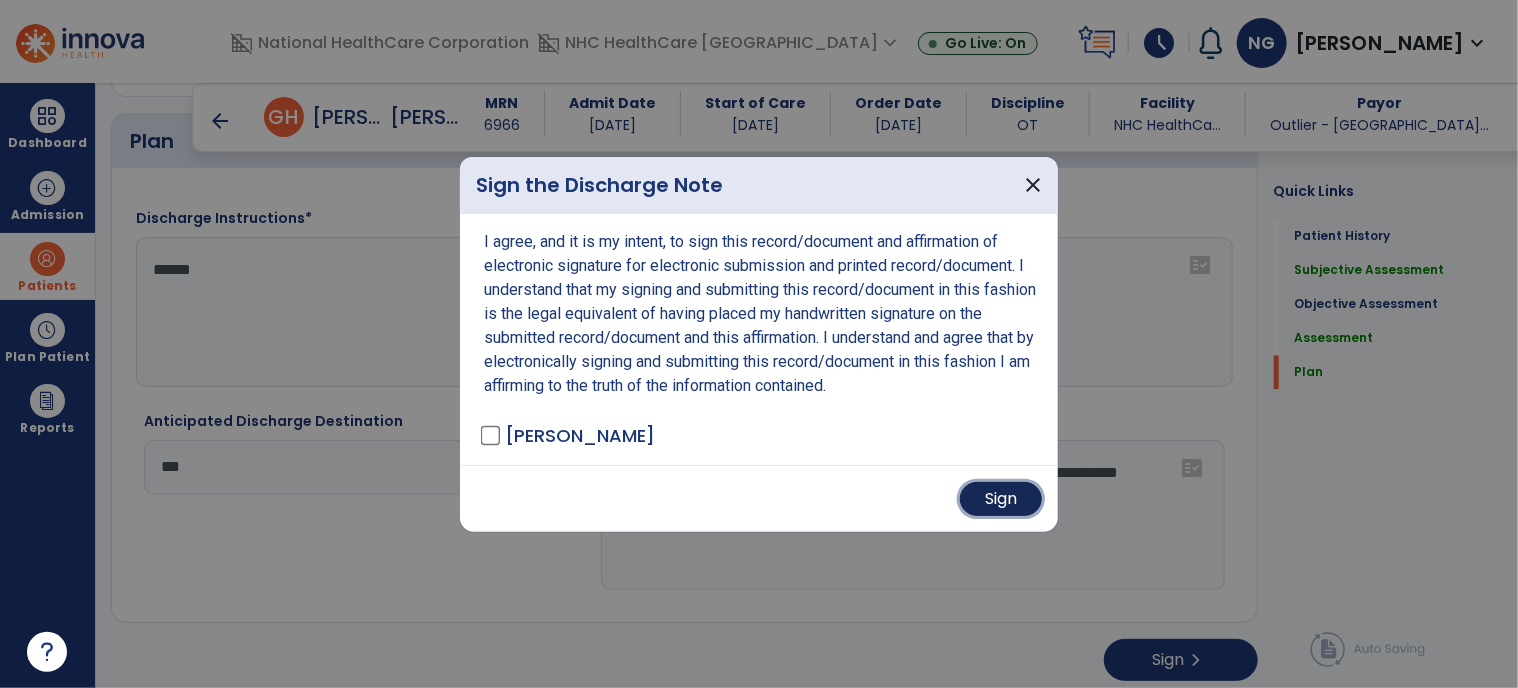 click on "Sign" at bounding box center [1001, 499] 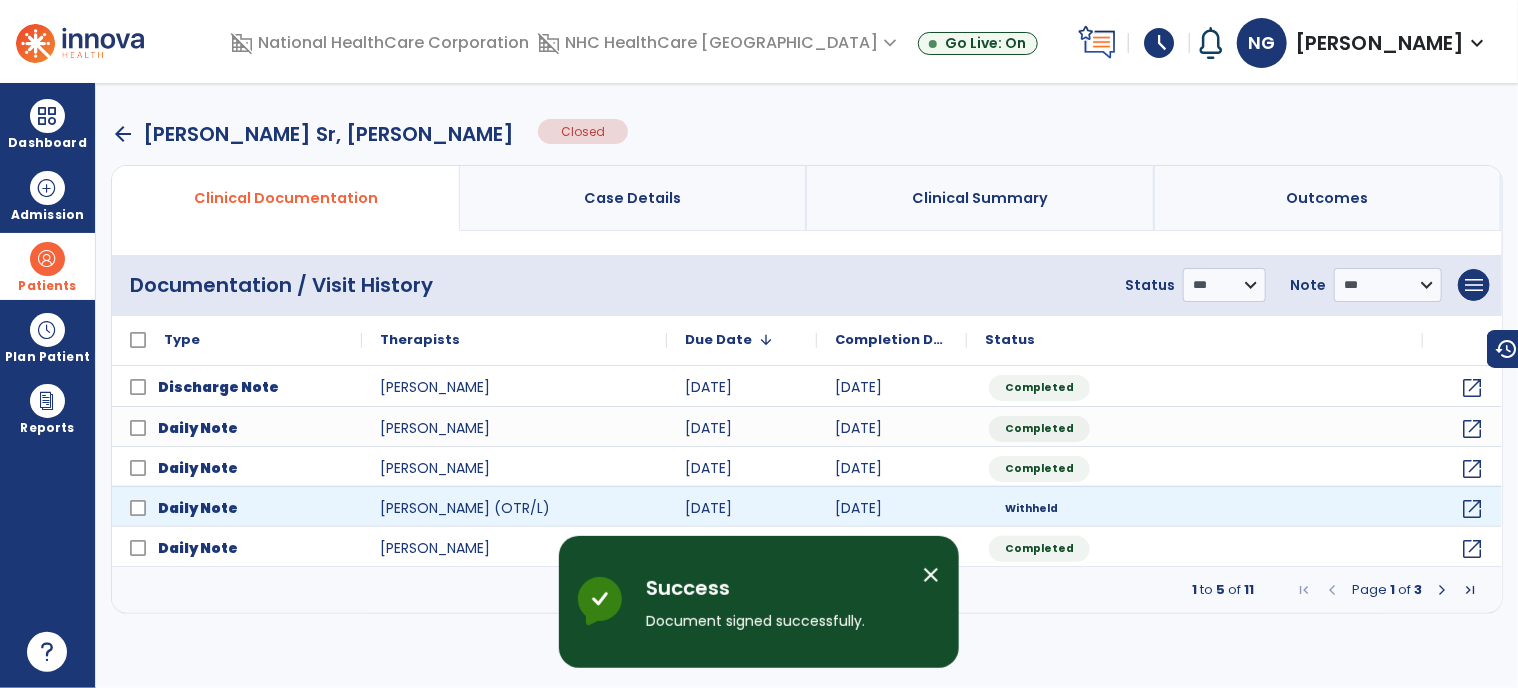 scroll, scrollTop: 0, scrollLeft: 0, axis: both 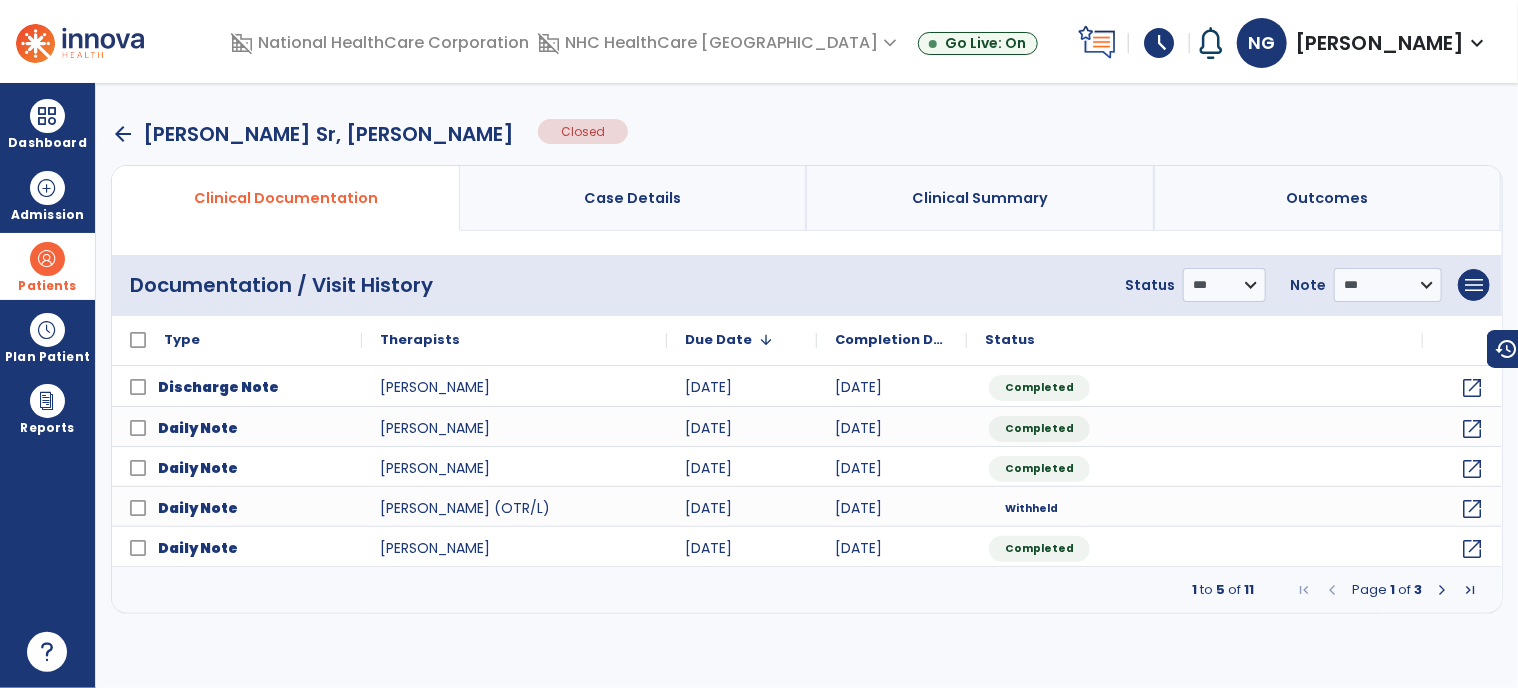 click on "arrow_back" at bounding box center [123, 134] 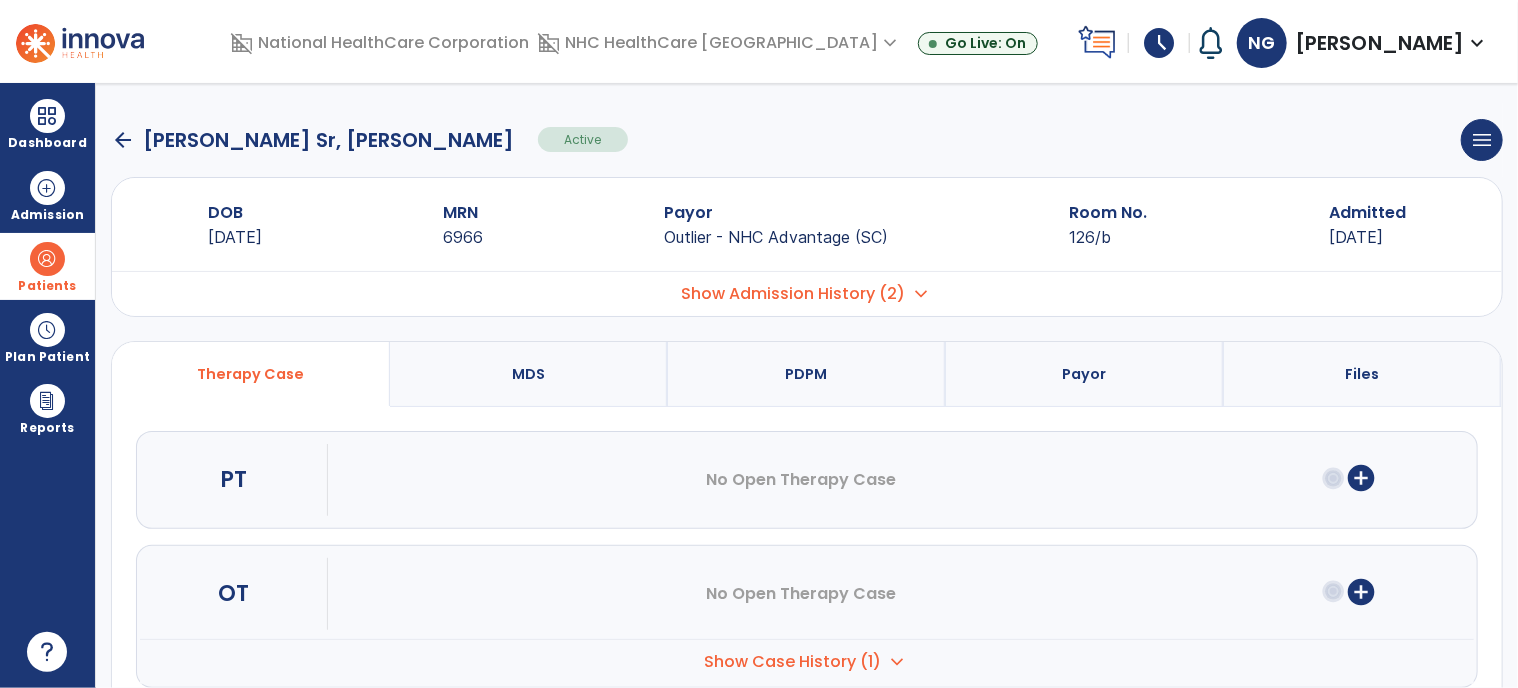 click on "arrow_back   [PERSON_NAME], [PERSON_NAME]" 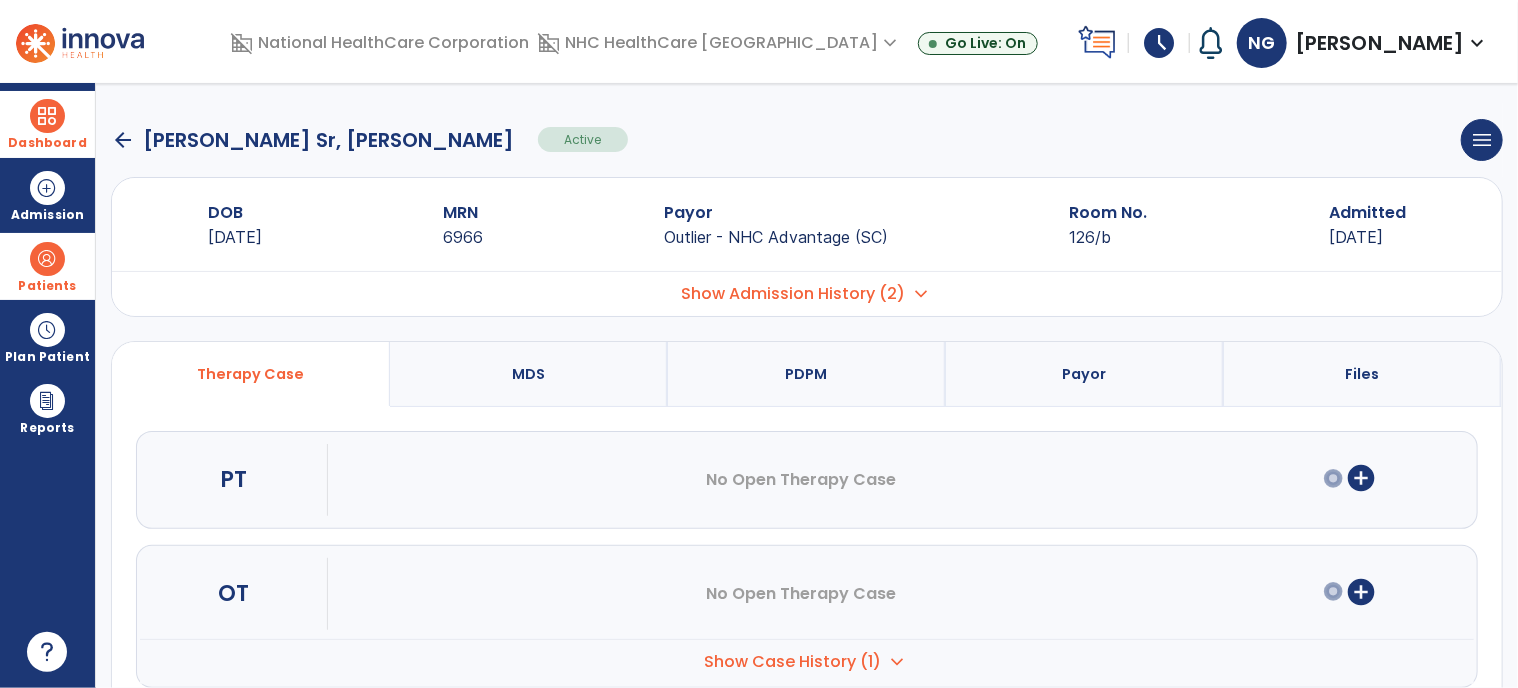click at bounding box center [47, 116] 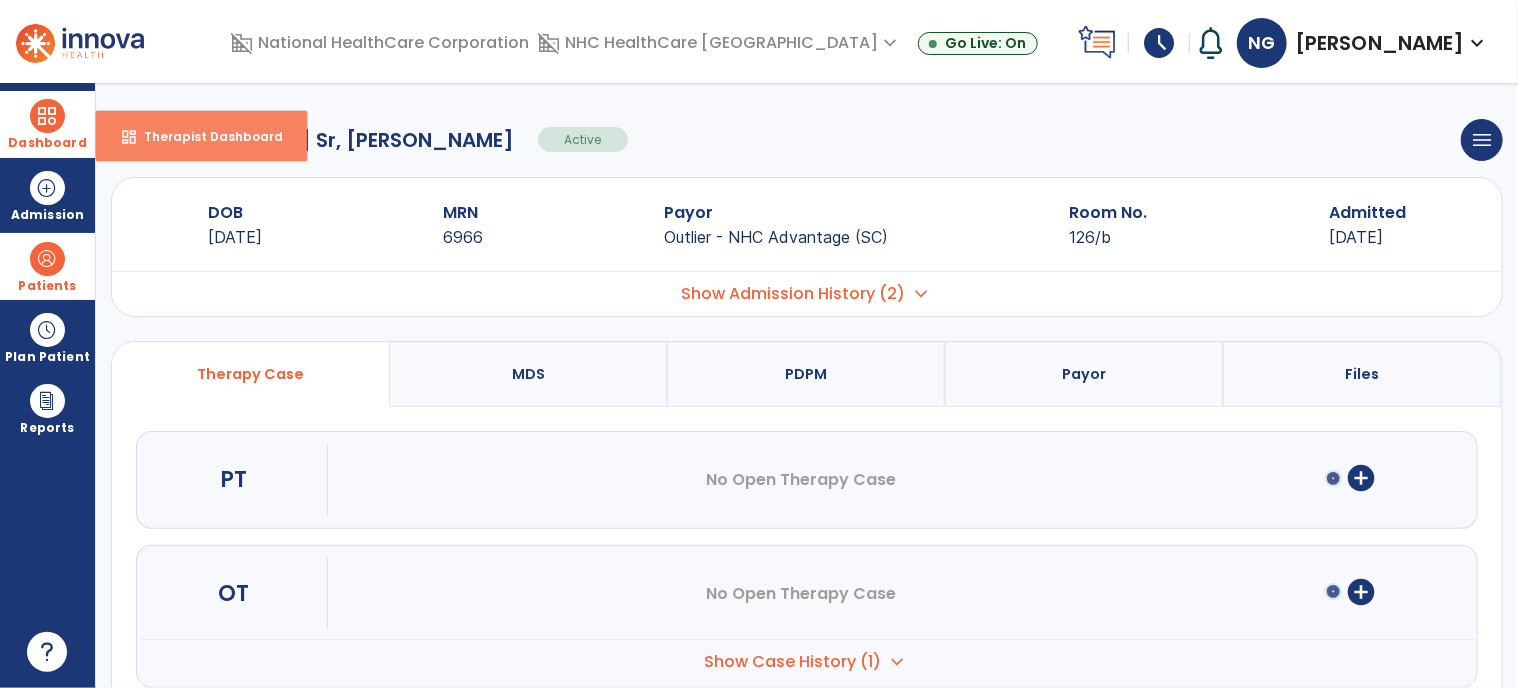 click on "Therapist Dashboard" at bounding box center [205, 136] 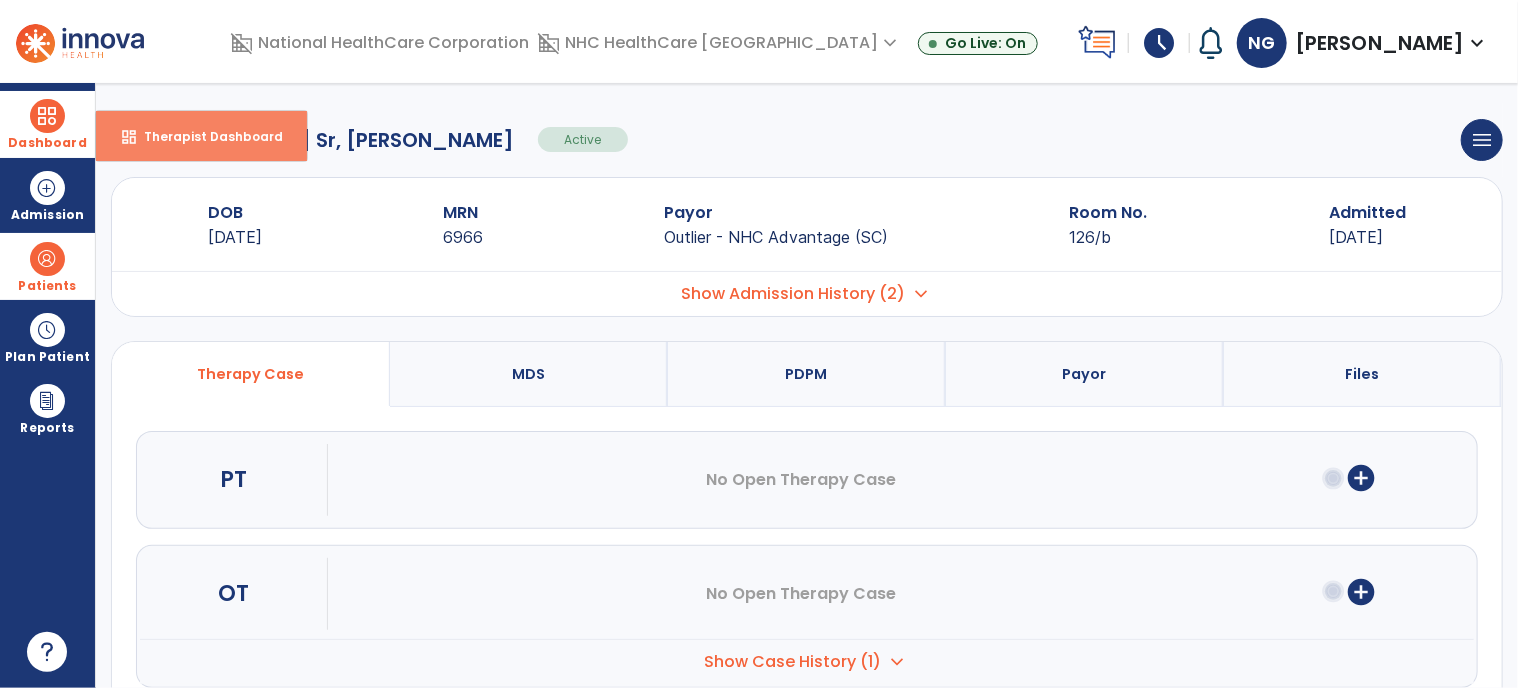 select on "****" 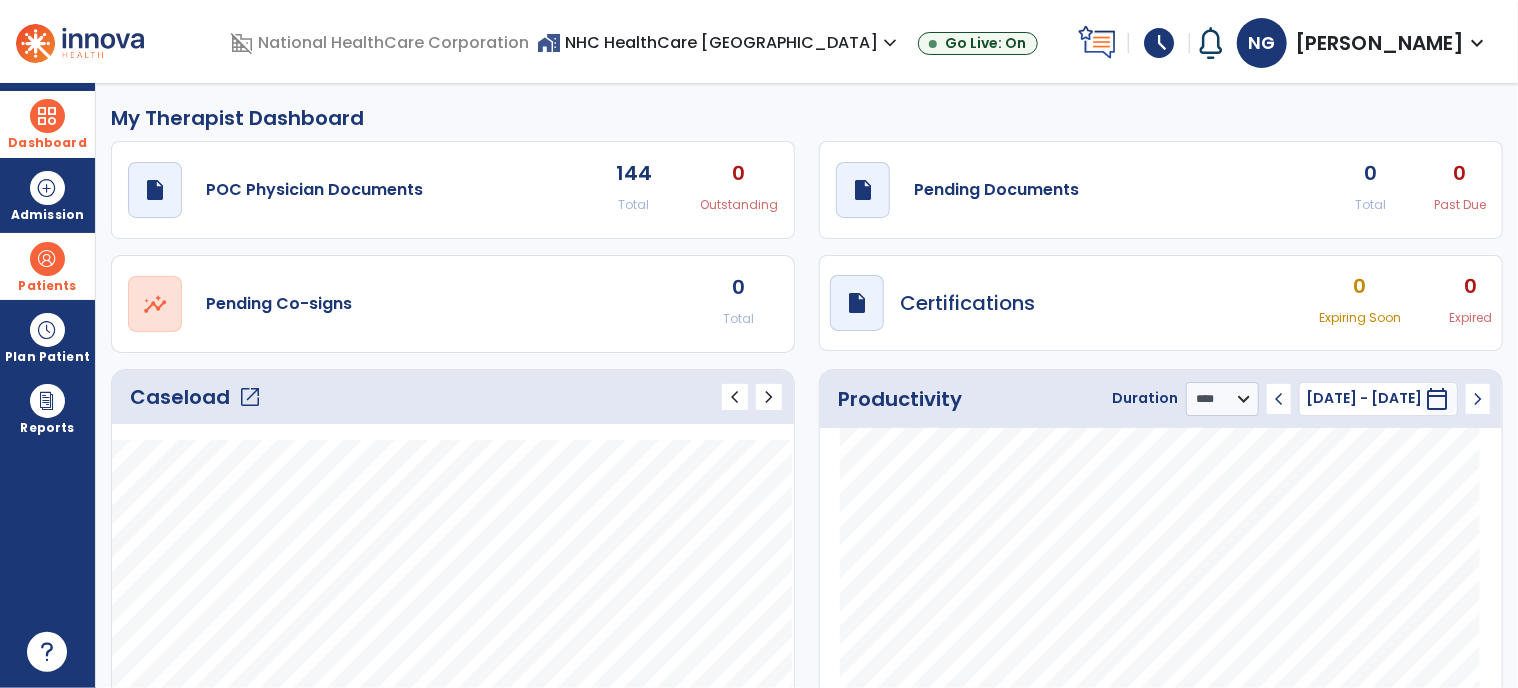 click at bounding box center [47, 259] 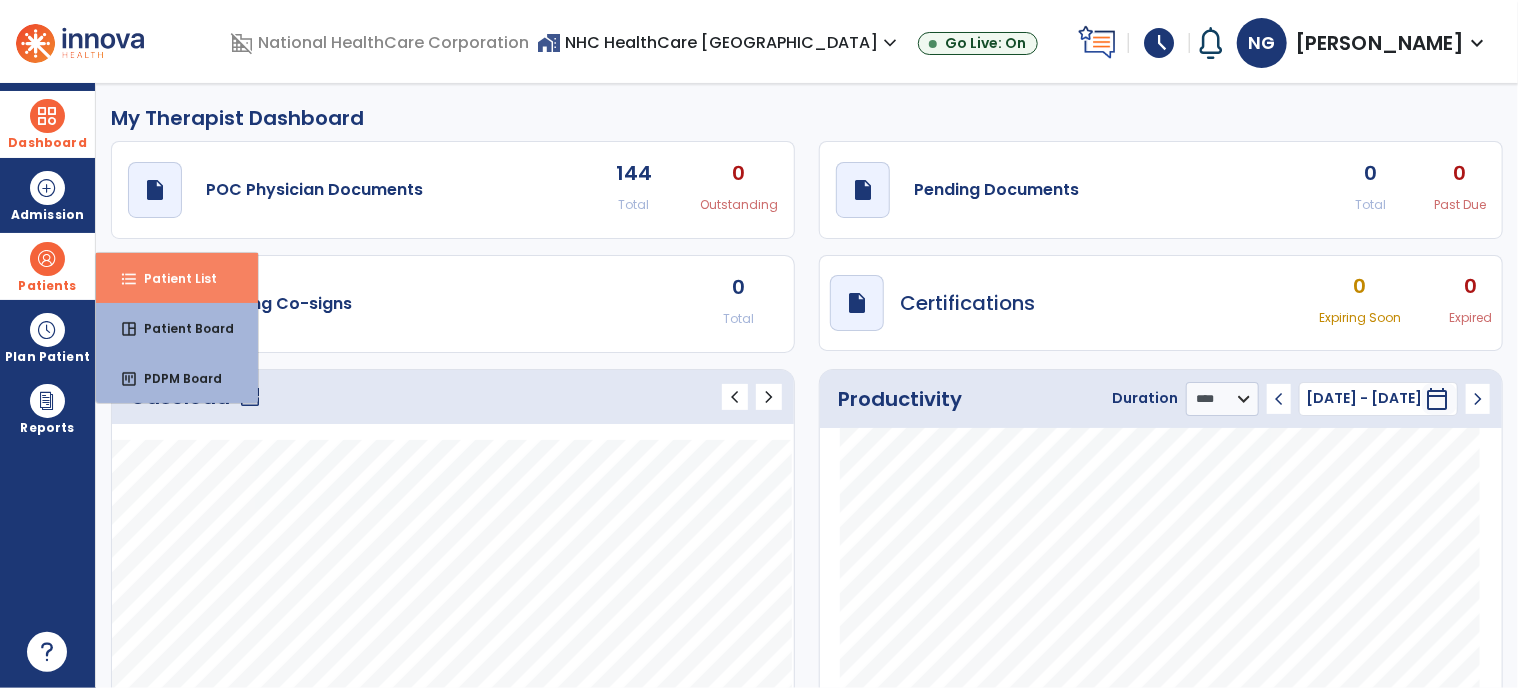 click on "Patient List" at bounding box center [172, 278] 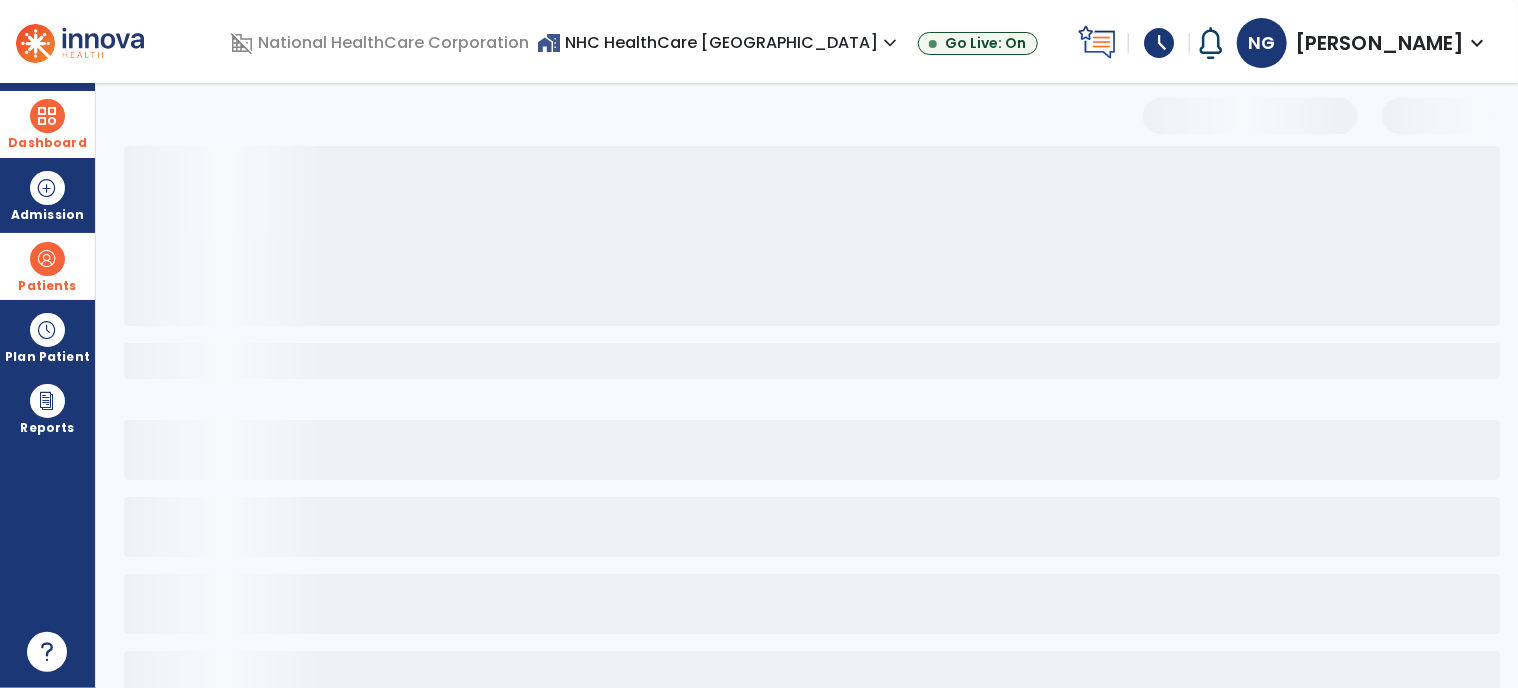 select on "***" 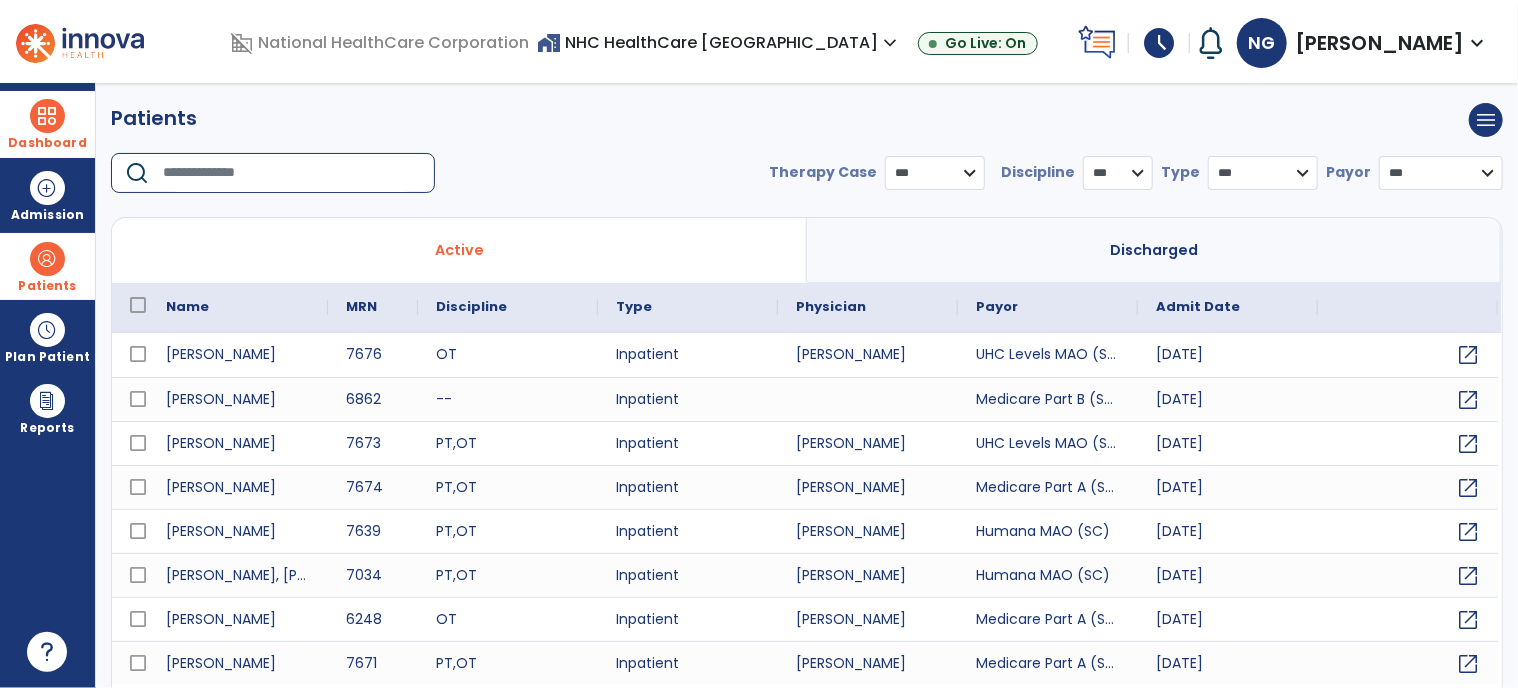 click at bounding box center [292, 173] 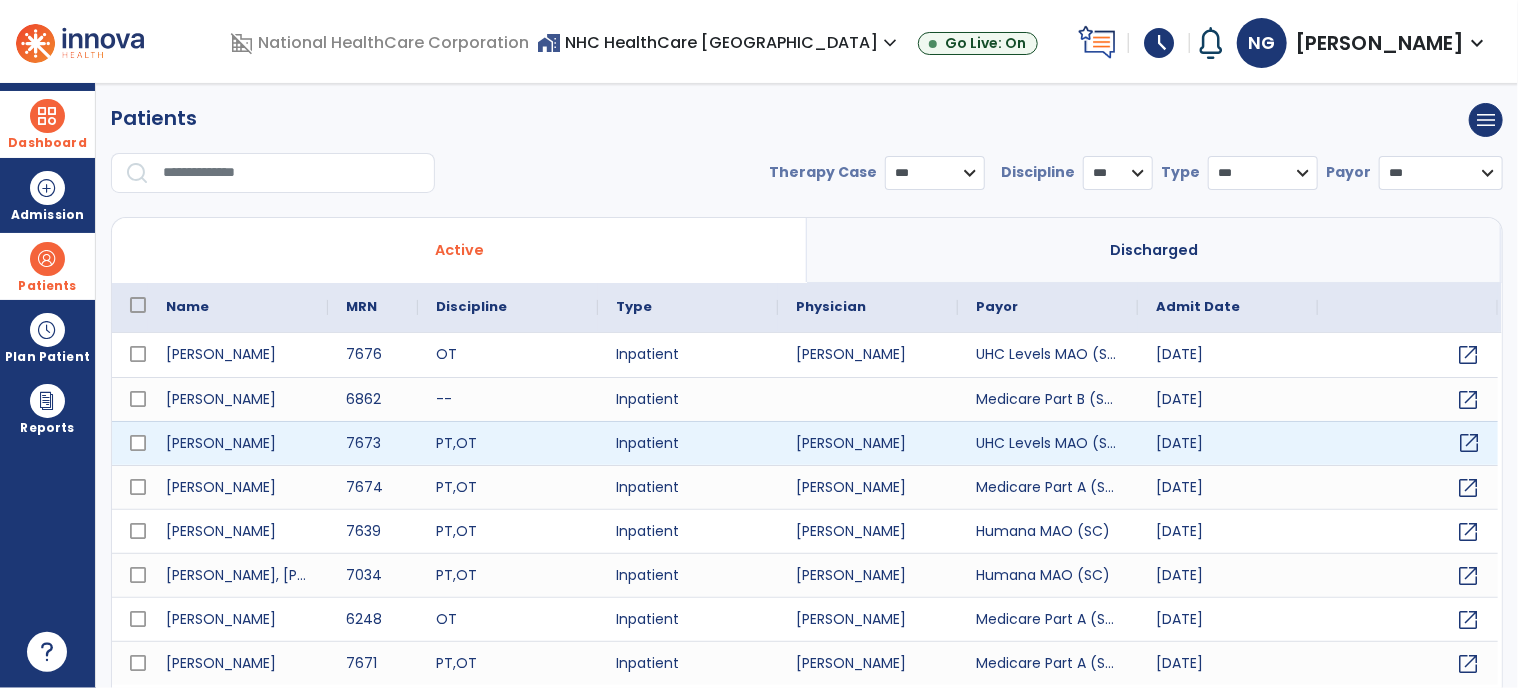 click on "open_in_new" at bounding box center (1469, 443) 